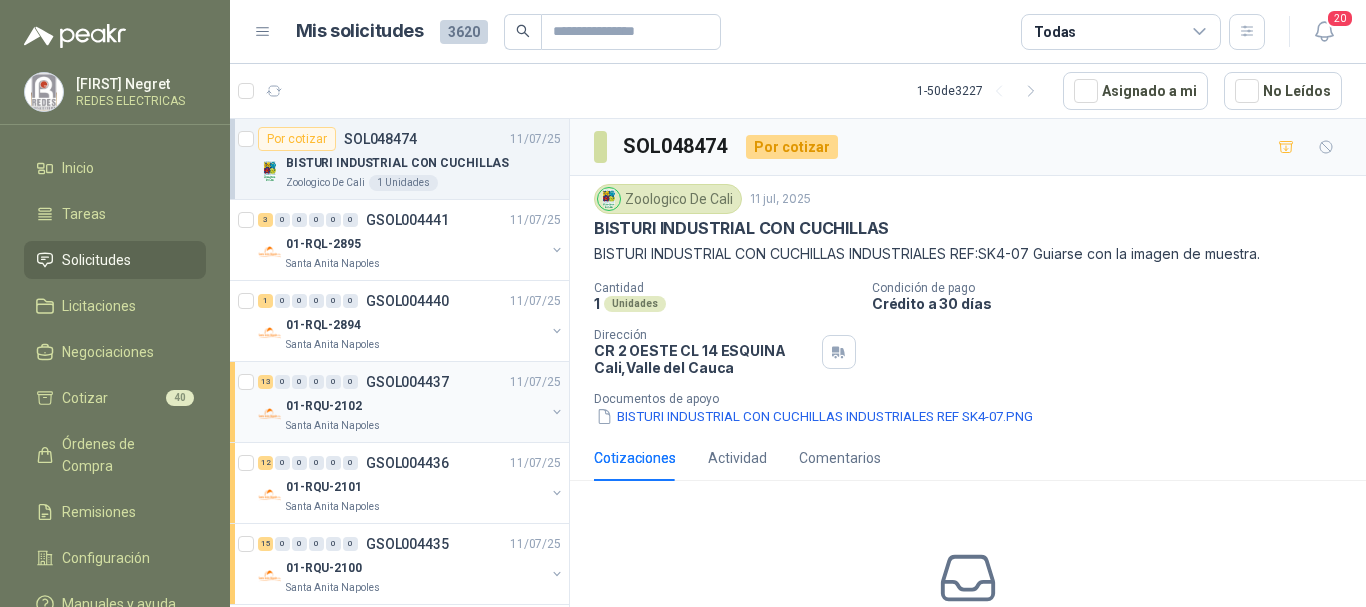 scroll, scrollTop: 0, scrollLeft: 0, axis: both 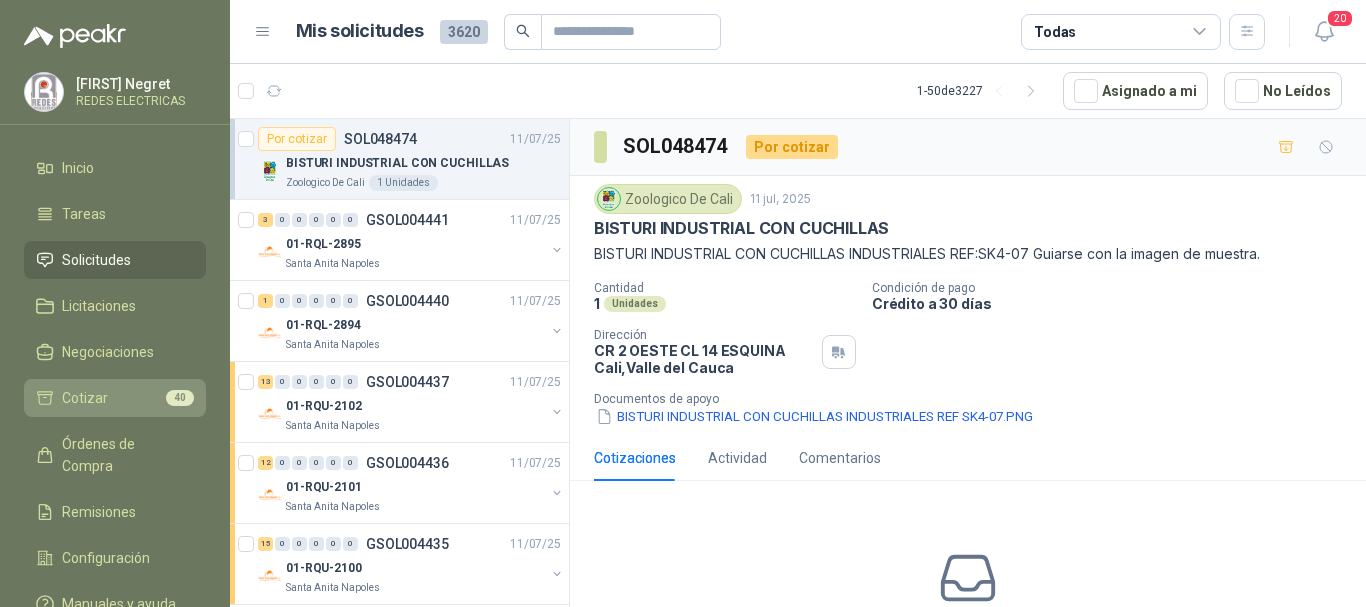 click on "40" at bounding box center (180, 398) 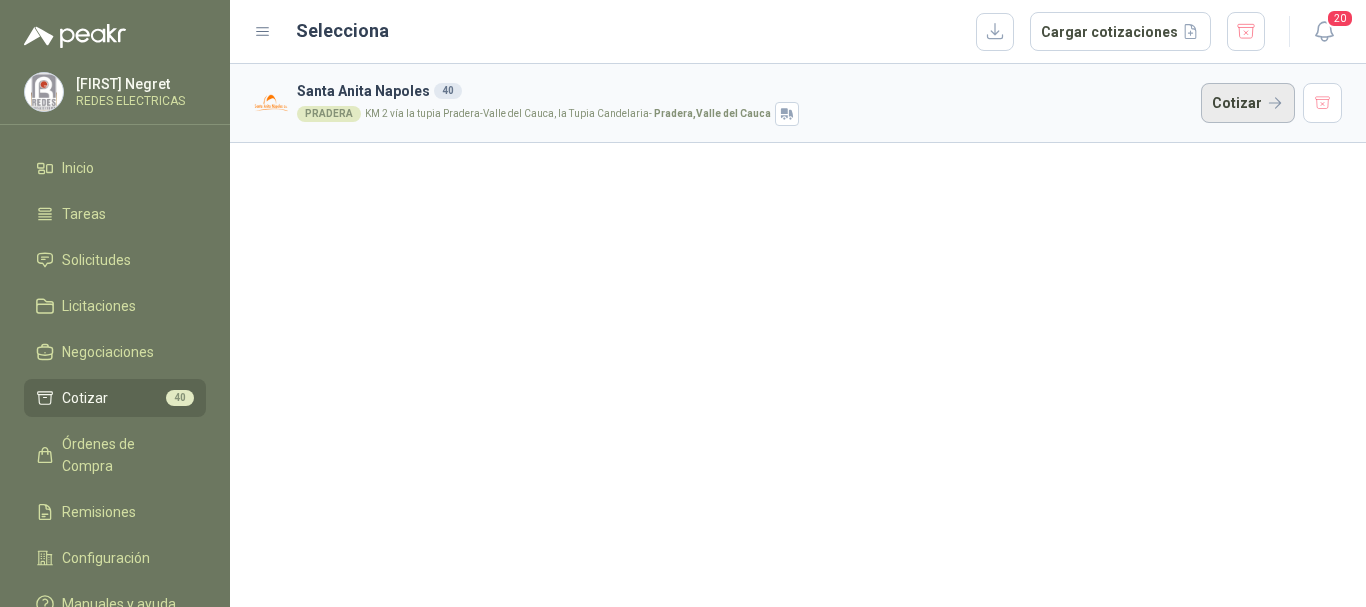 click on "Cotizar" at bounding box center [1248, 103] 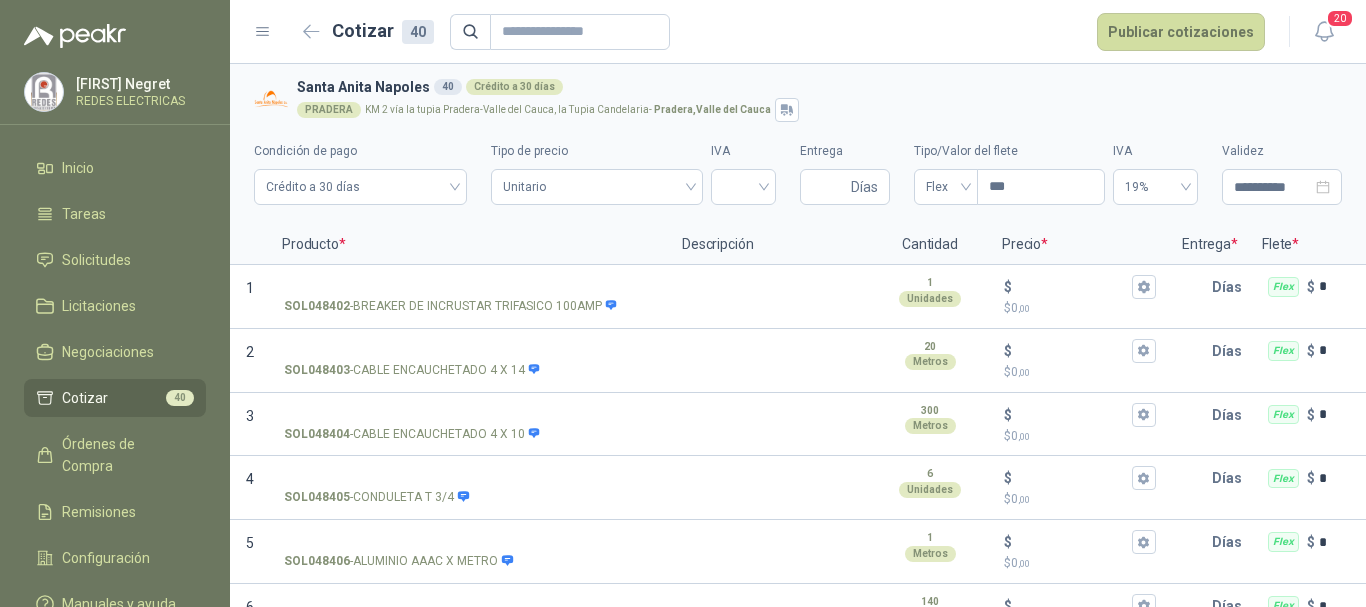 scroll, scrollTop: 0, scrollLeft: 0, axis: both 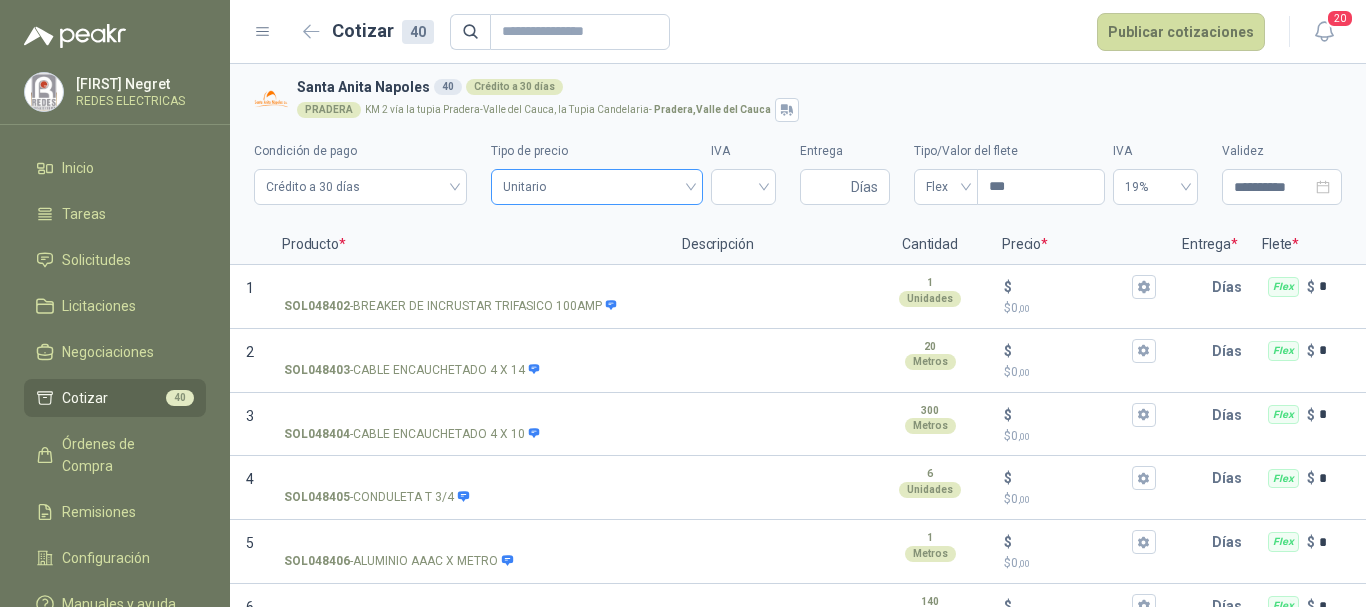 click on "Unitario" at bounding box center [596, 187] 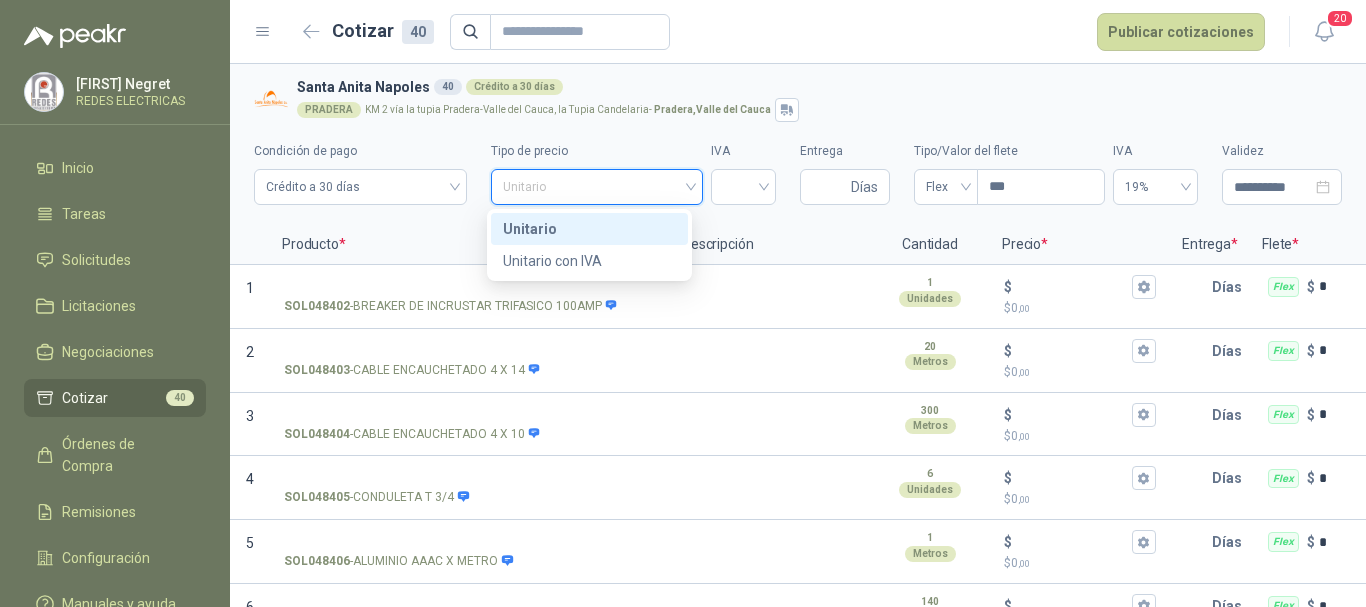 click on "Unitario" at bounding box center (596, 187) 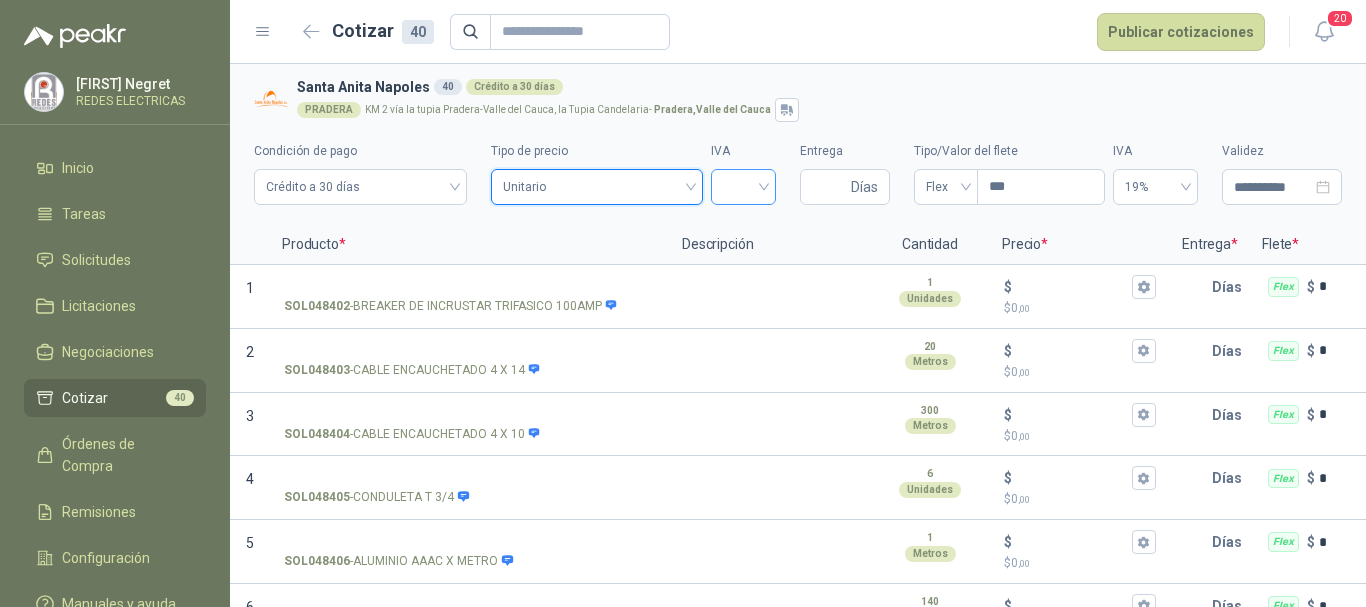 click at bounding box center [743, 185] 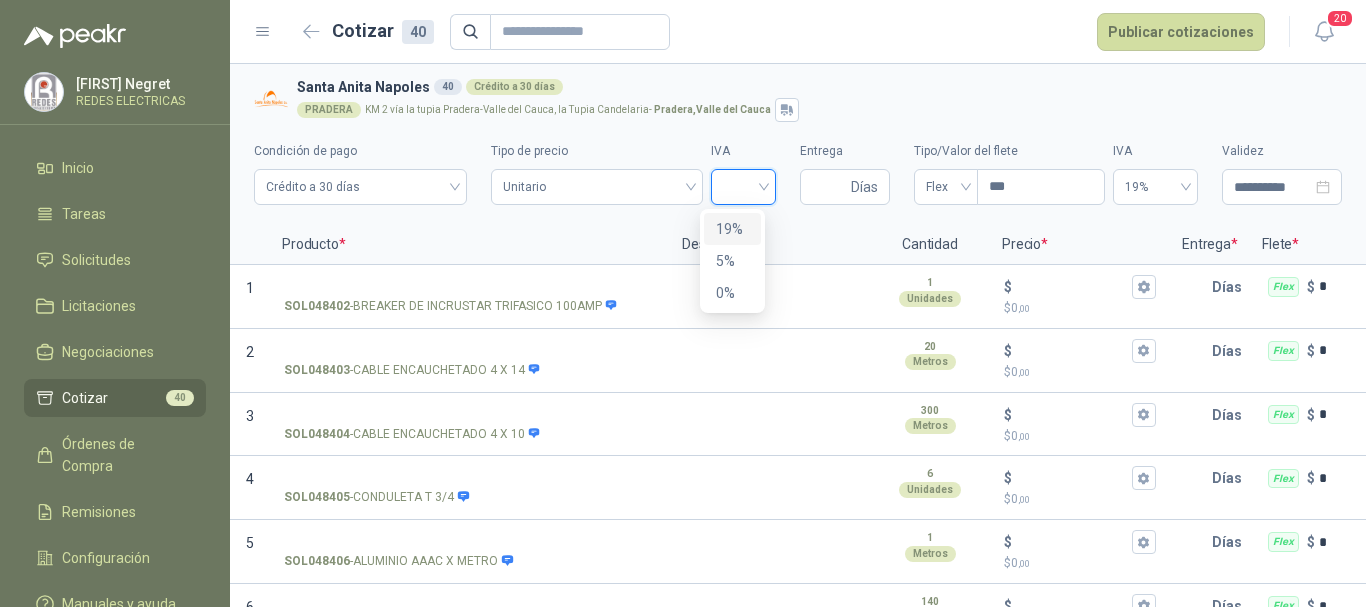 click on "19%" at bounding box center (732, 229) 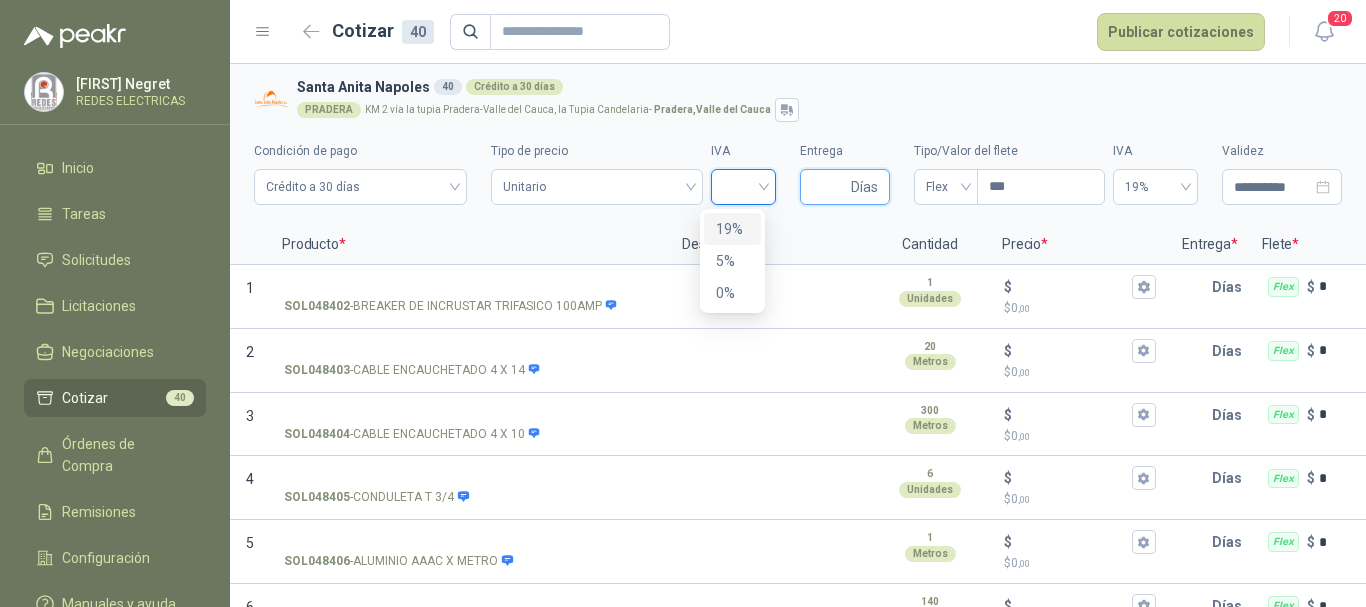 click on "Entrega" at bounding box center [829, 187] 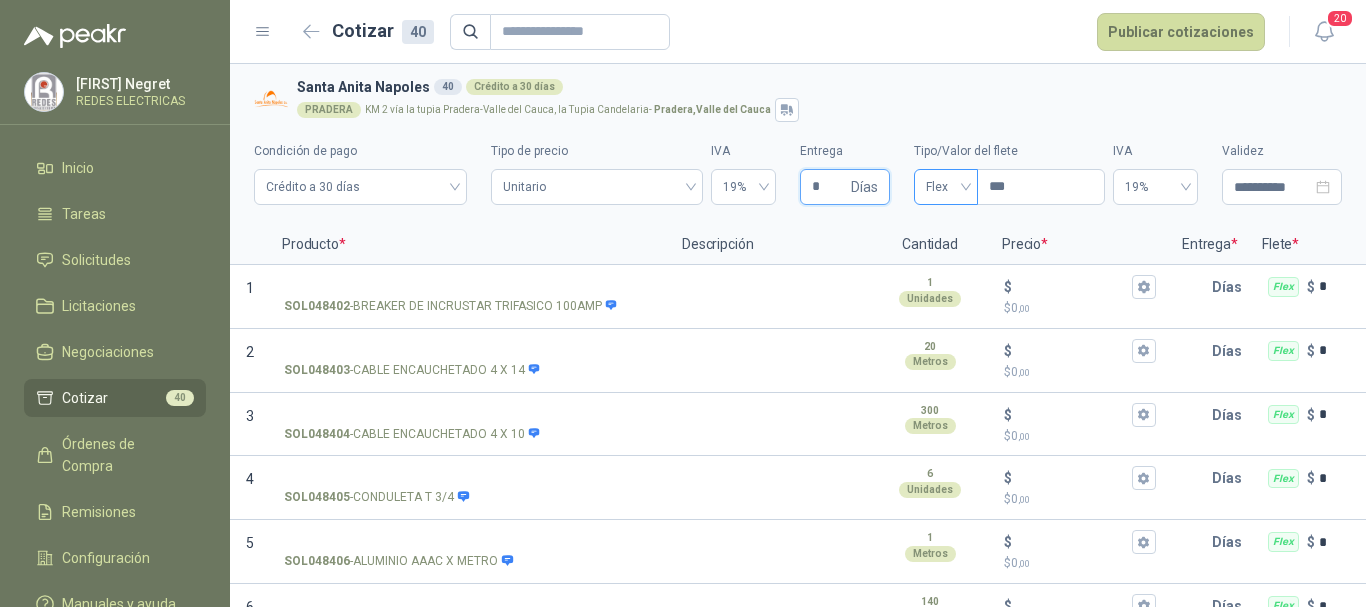 click on "Flex" at bounding box center [946, 187] 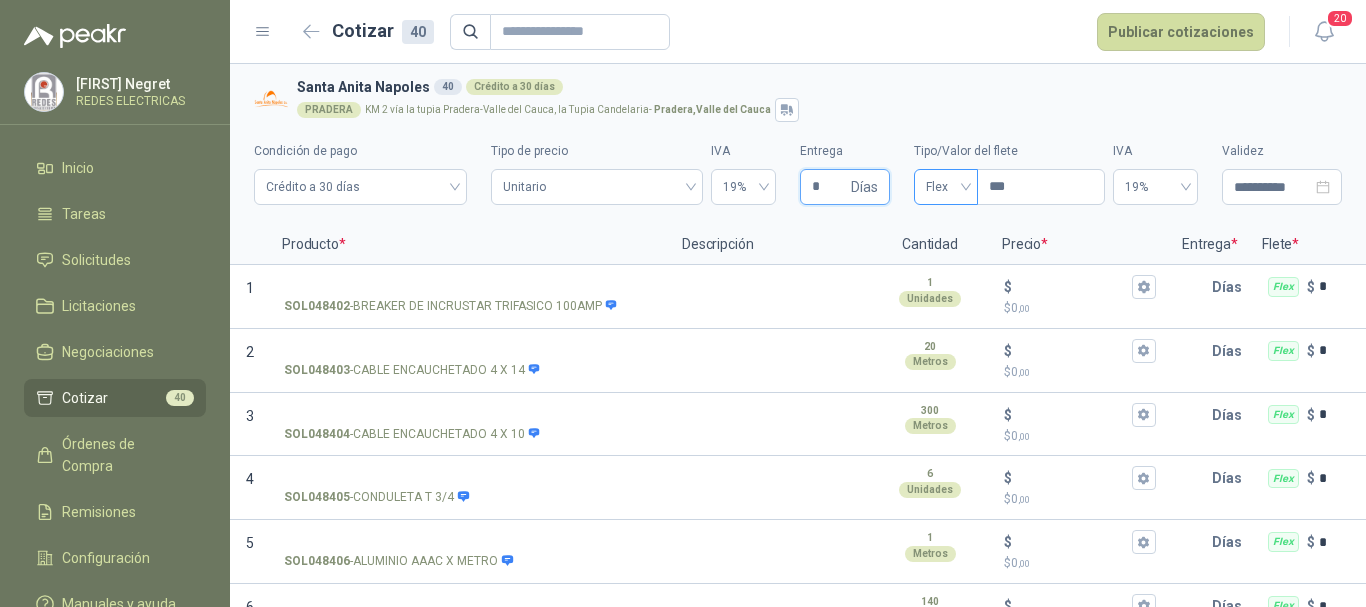 type on "*" 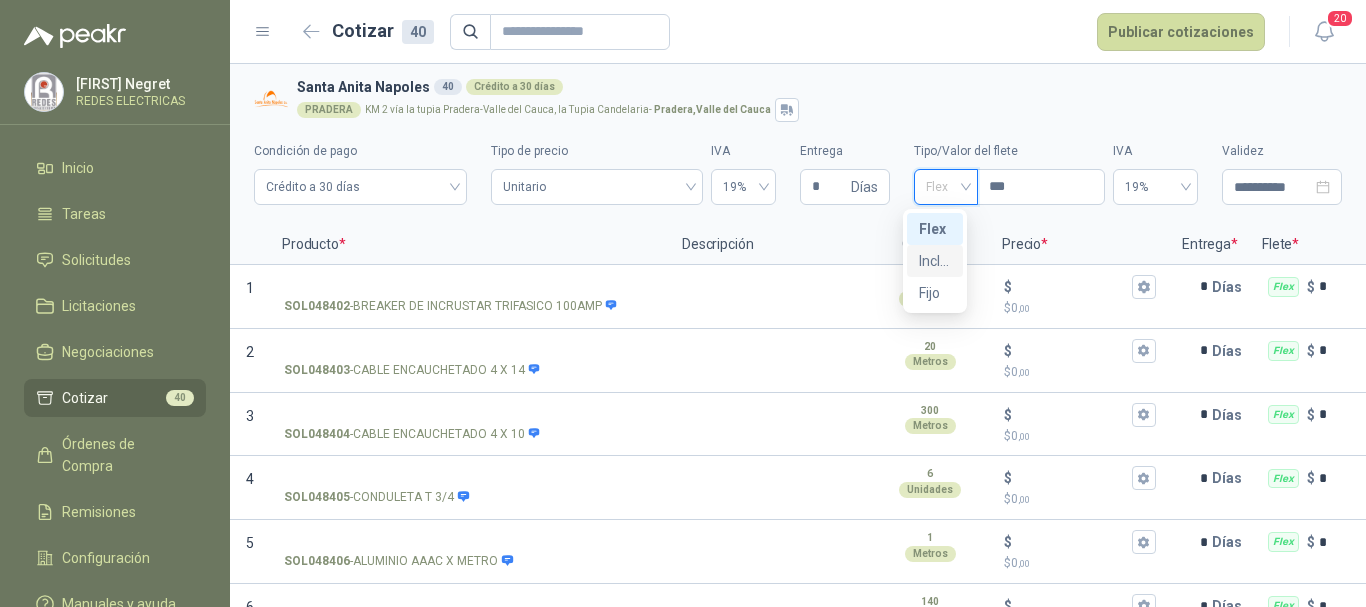 click on "Incluido" at bounding box center [935, 261] 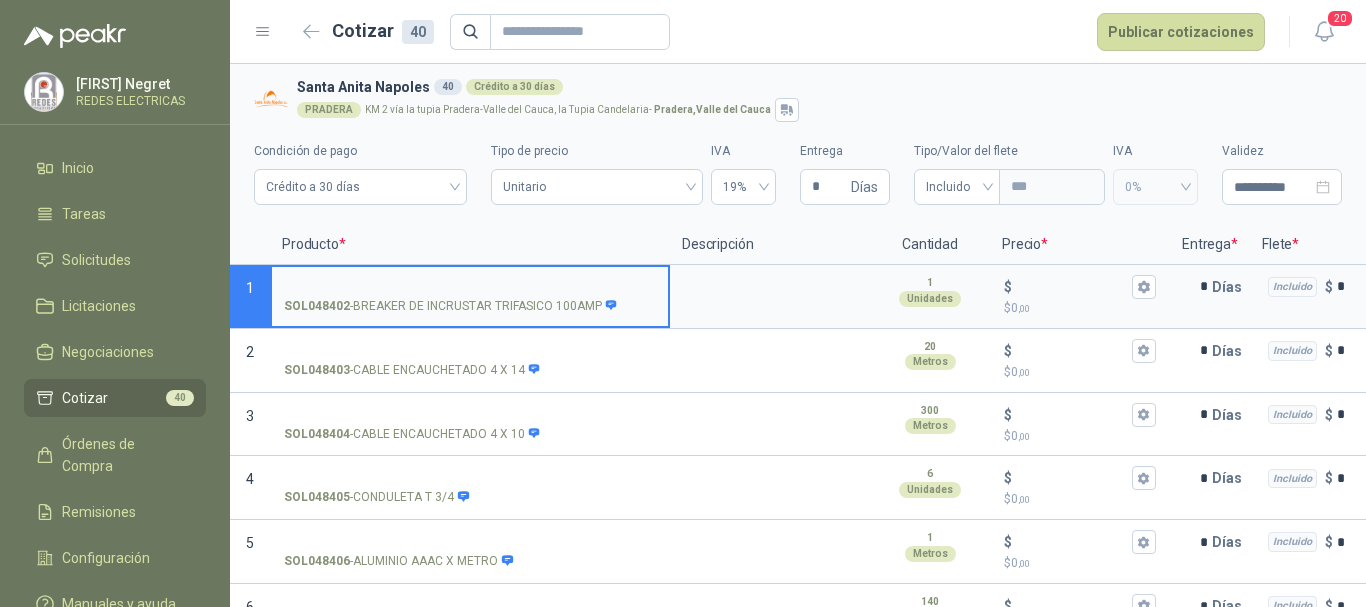 click on "SOL048402  -  BREAKER DE INCRUSTAR TRIFASICO 100AMP" at bounding box center [470, 287] 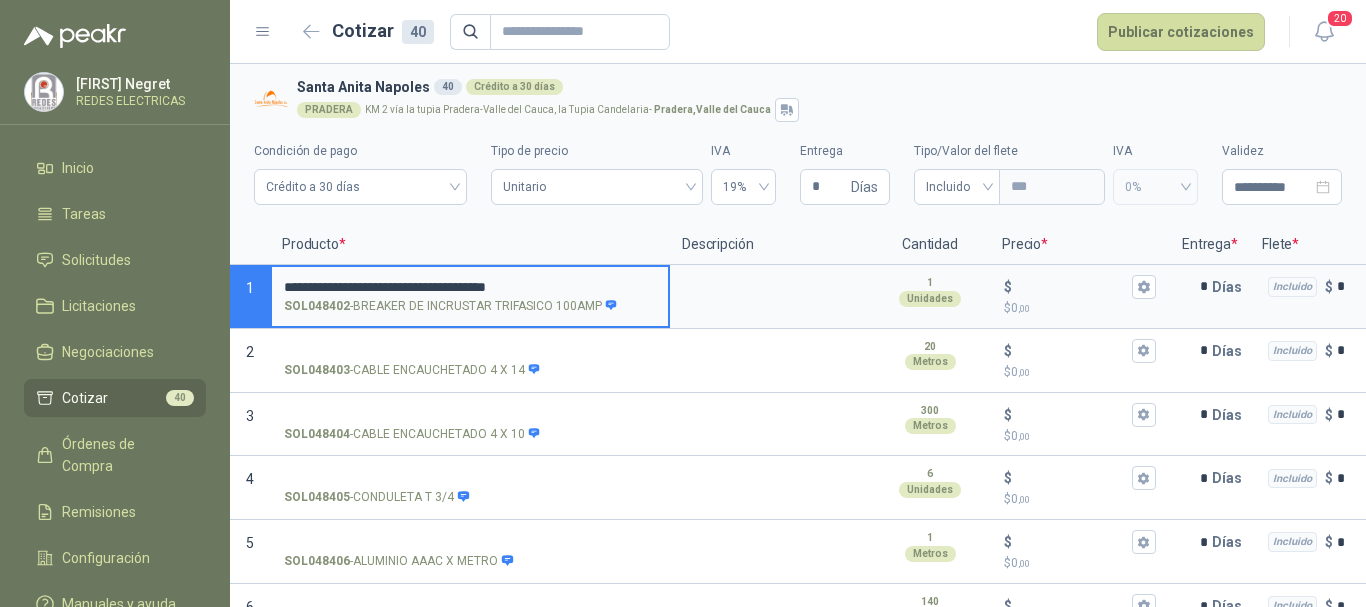 type 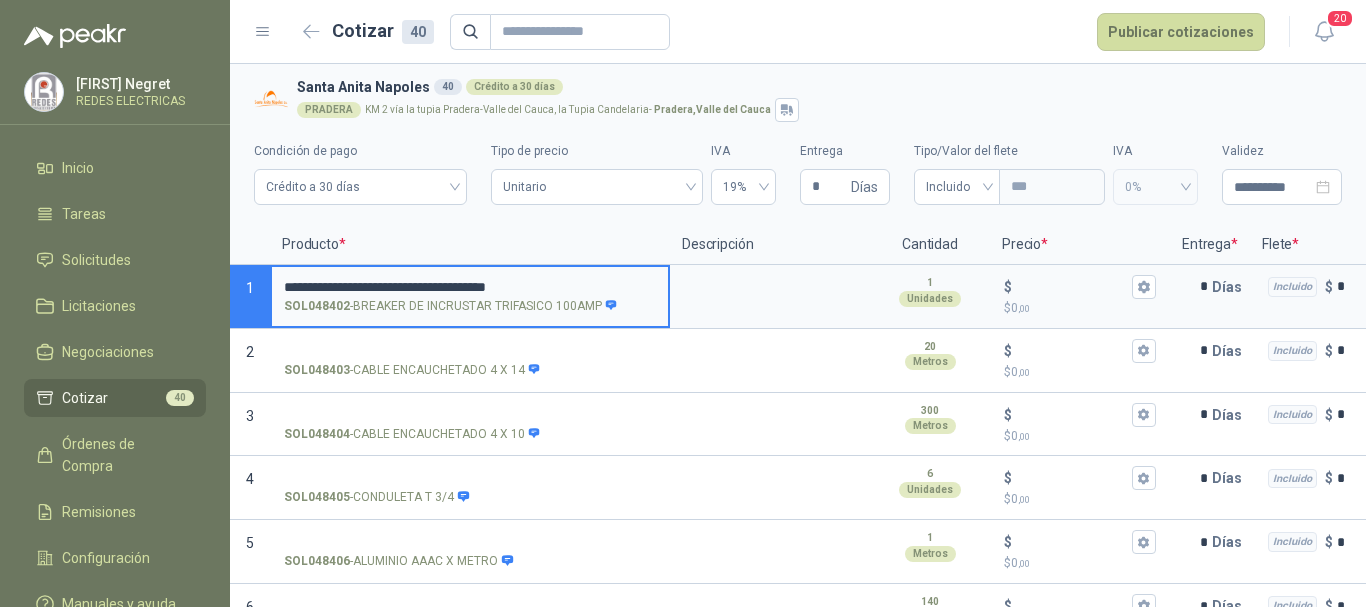 click on "**********" at bounding box center [470, 287] 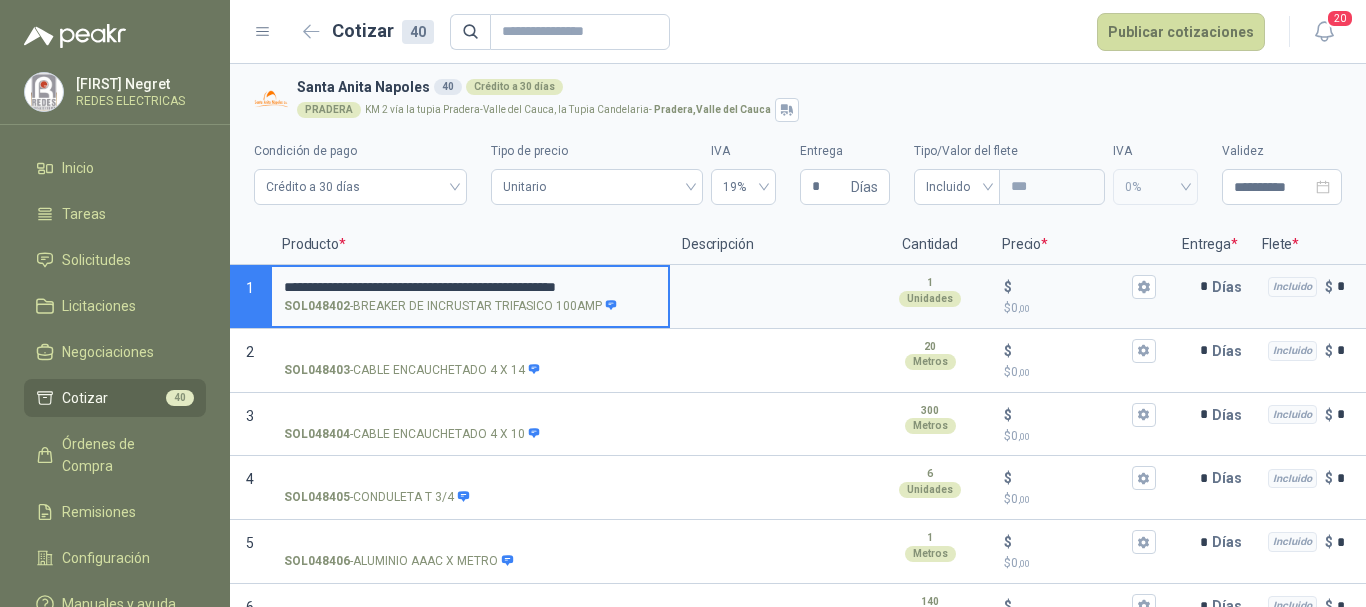 type on "**********" 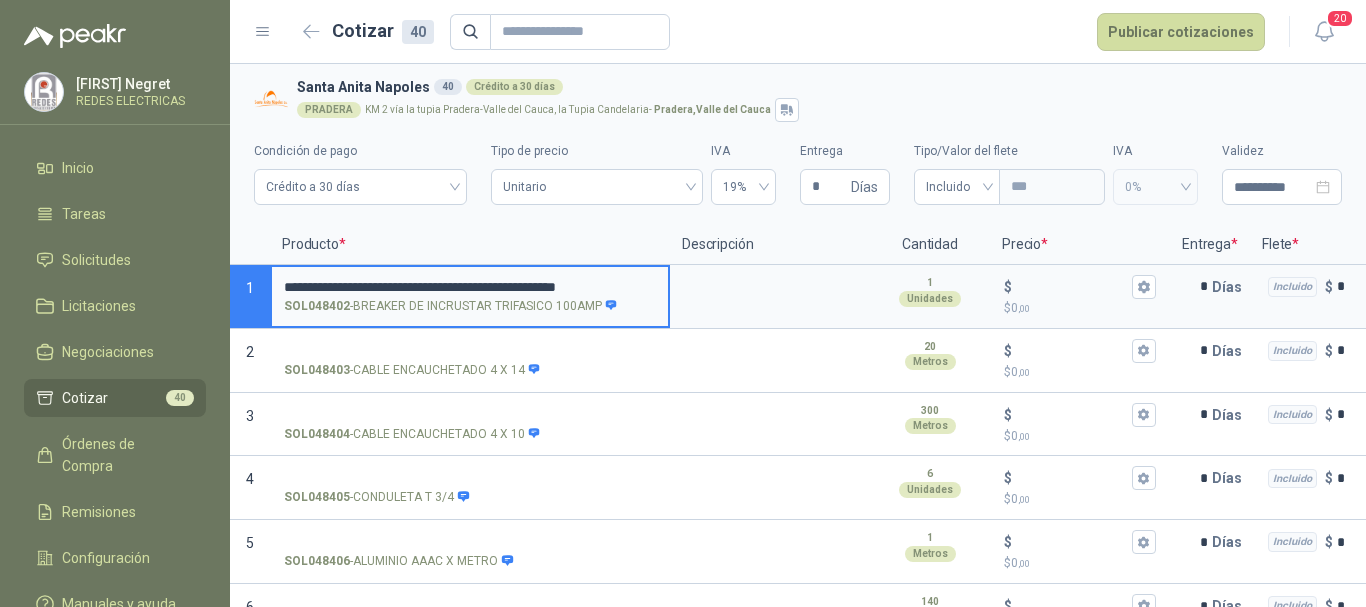 scroll, scrollTop: 0, scrollLeft: 52, axis: horizontal 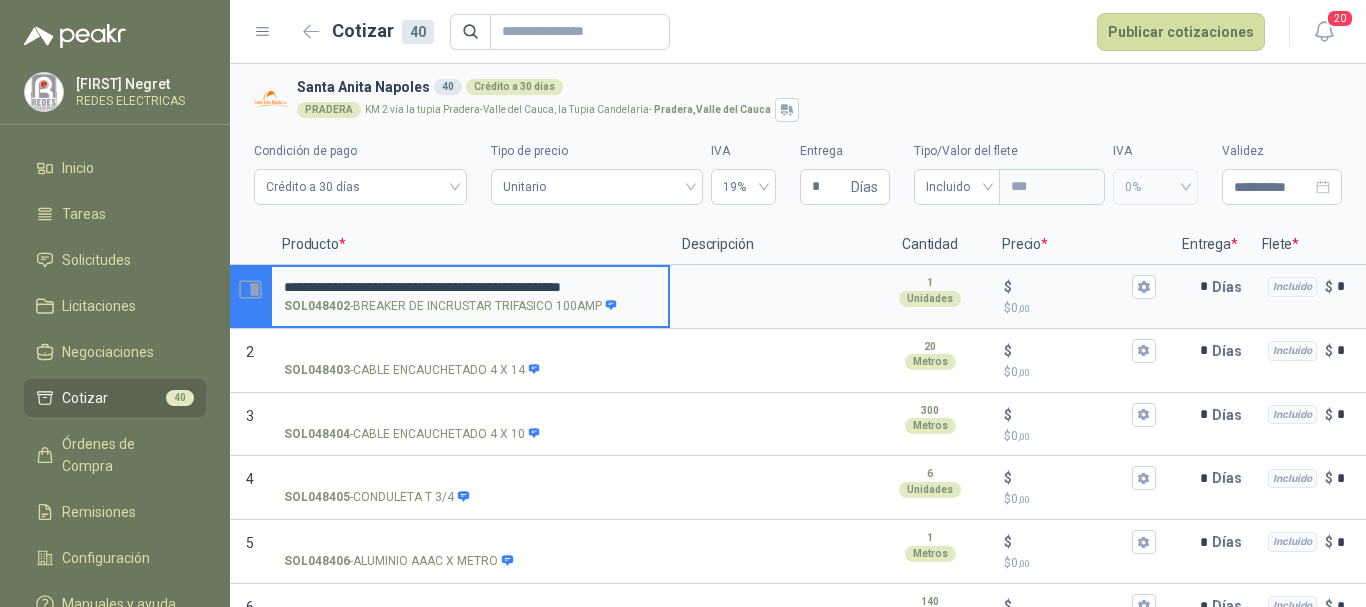 drag, startPoint x: 586, startPoint y: 288, endPoint x: 261, endPoint y: 282, distance: 325.0554 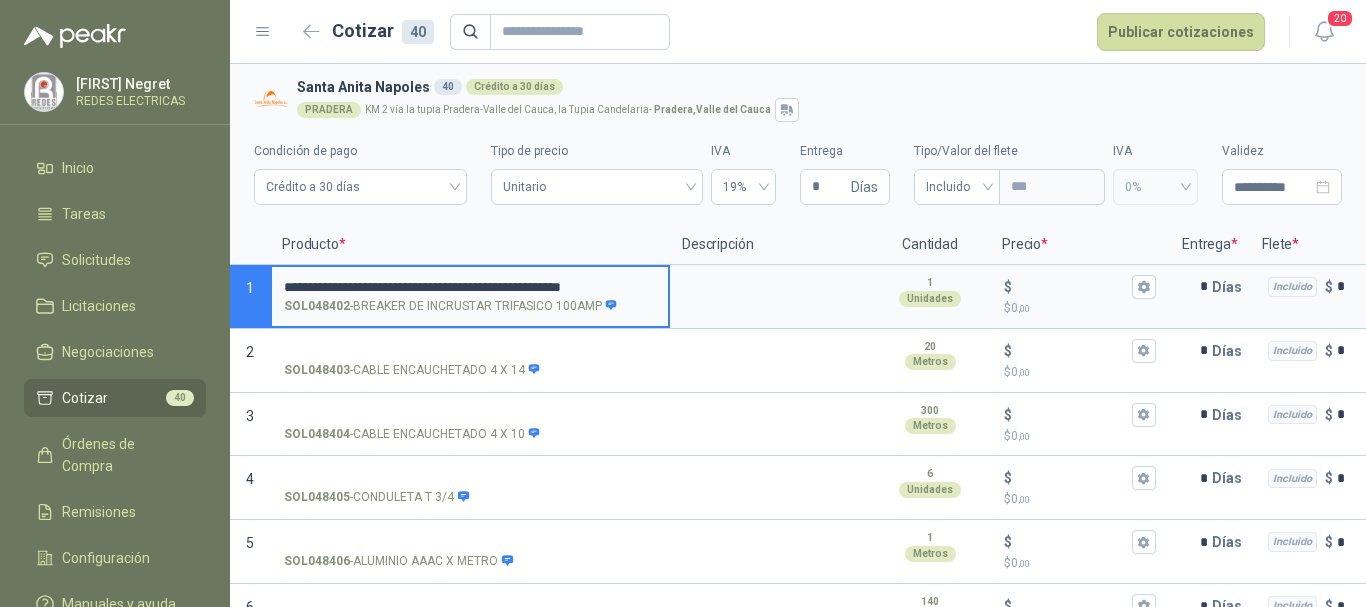 click on "**********" at bounding box center [470, 287] 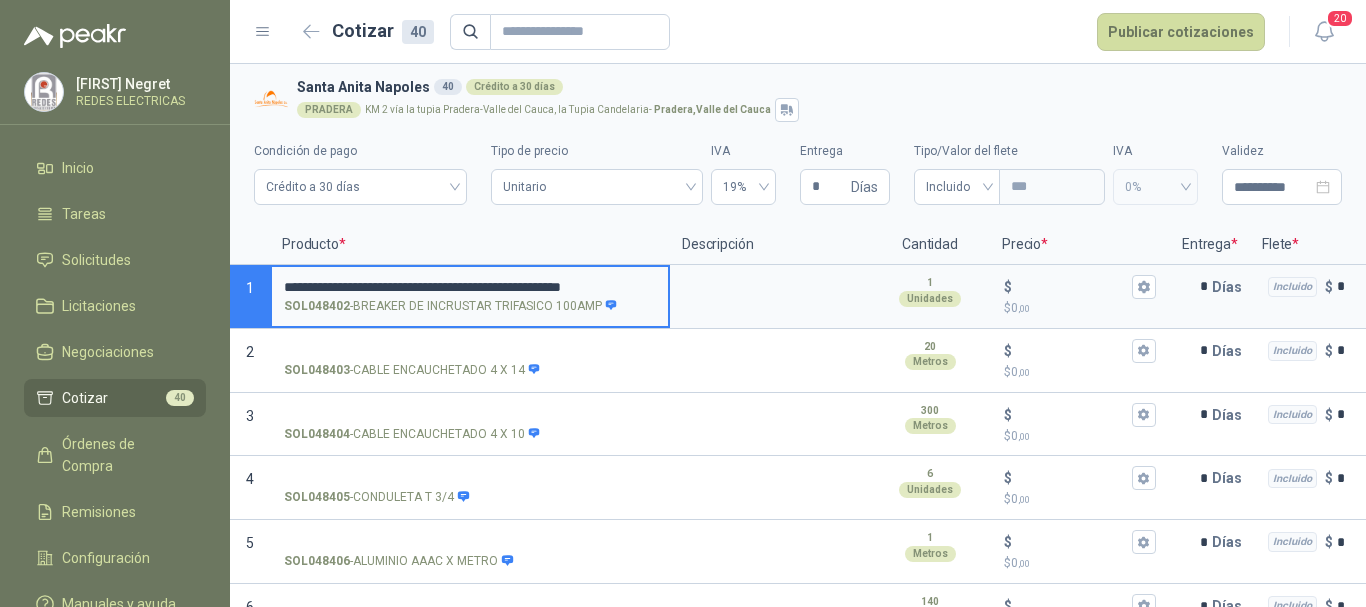drag, startPoint x: 286, startPoint y: 283, endPoint x: 392, endPoint y: 283, distance: 106 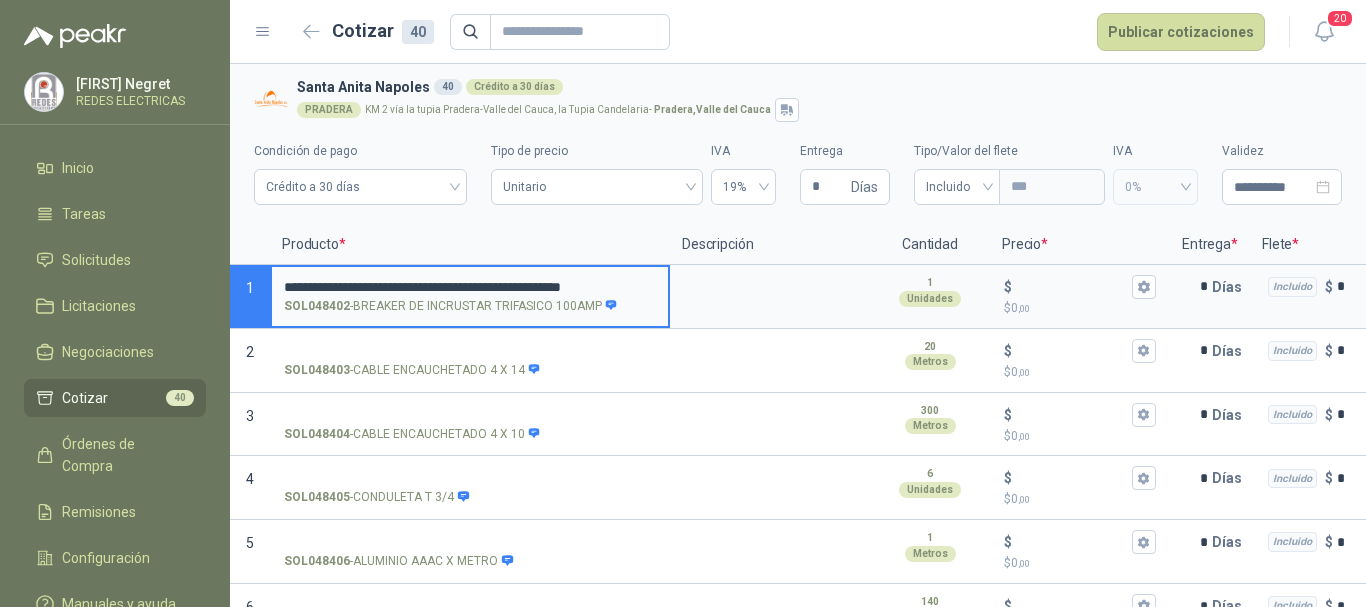 click on "**********" at bounding box center [470, 287] 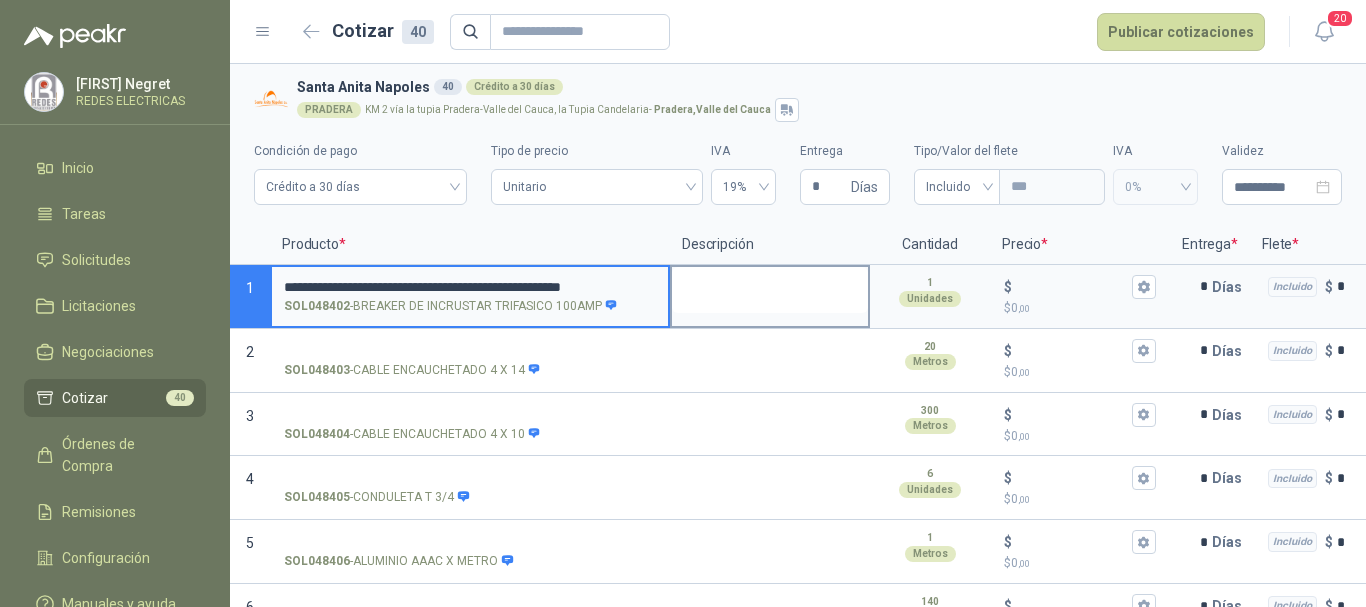 scroll, scrollTop: 0, scrollLeft: 53, axis: horizontal 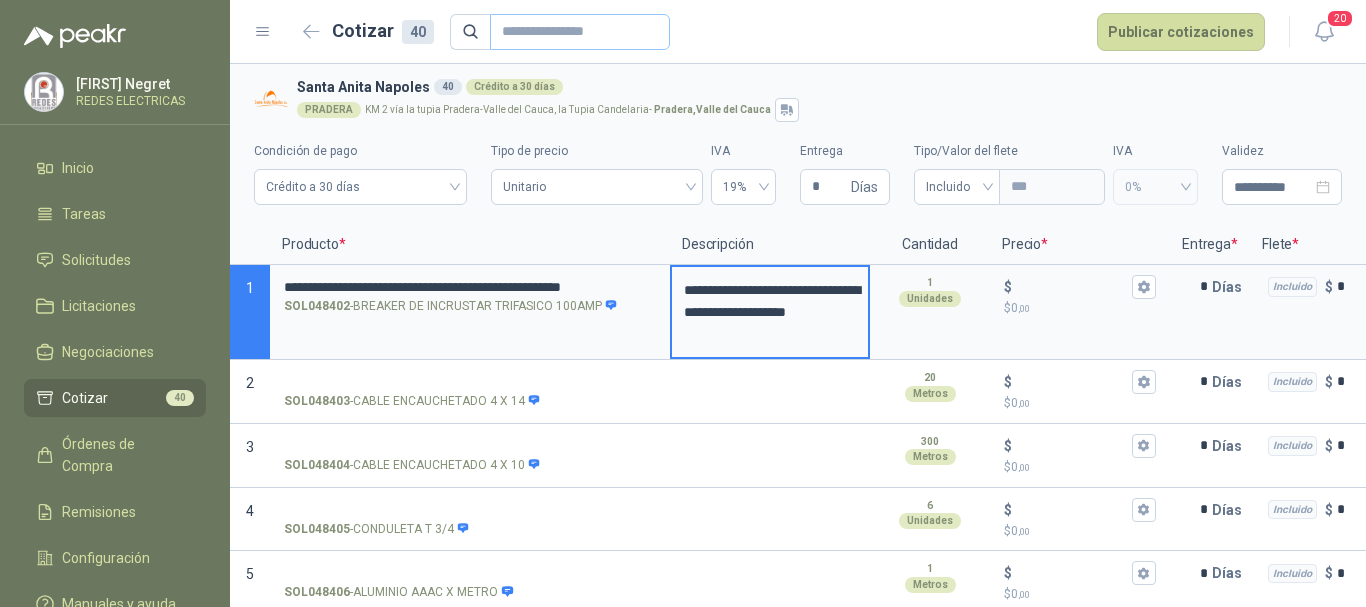 type 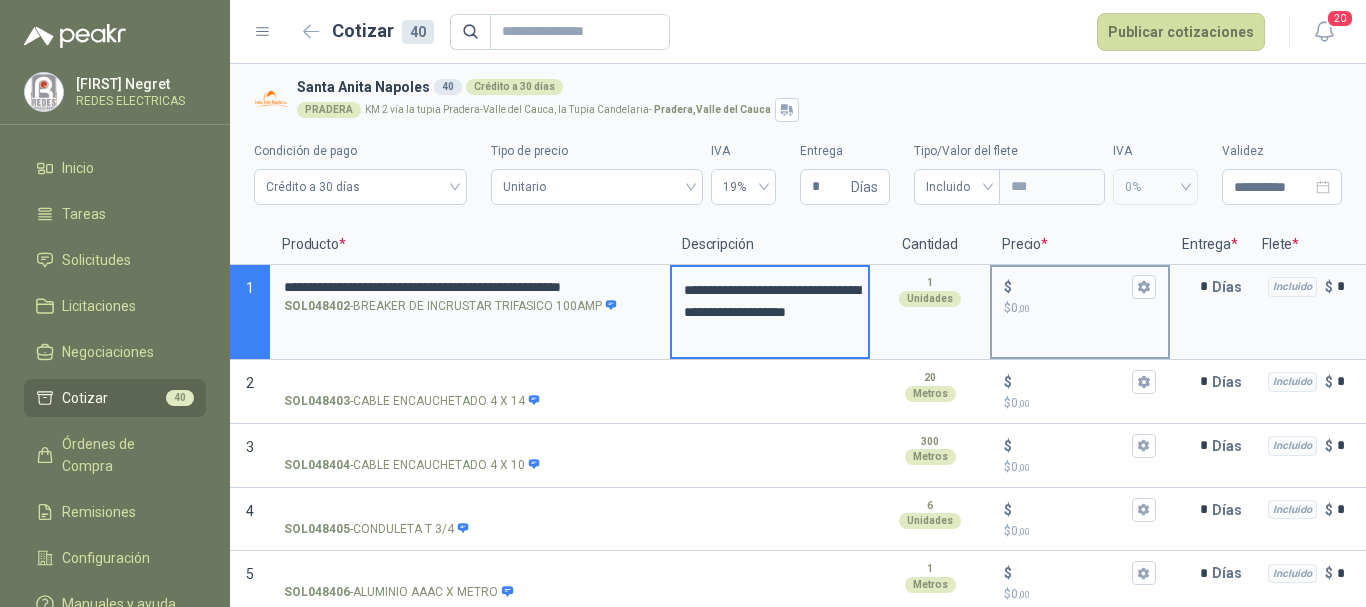 click on "$ $  0 ,00" at bounding box center (1072, 286) 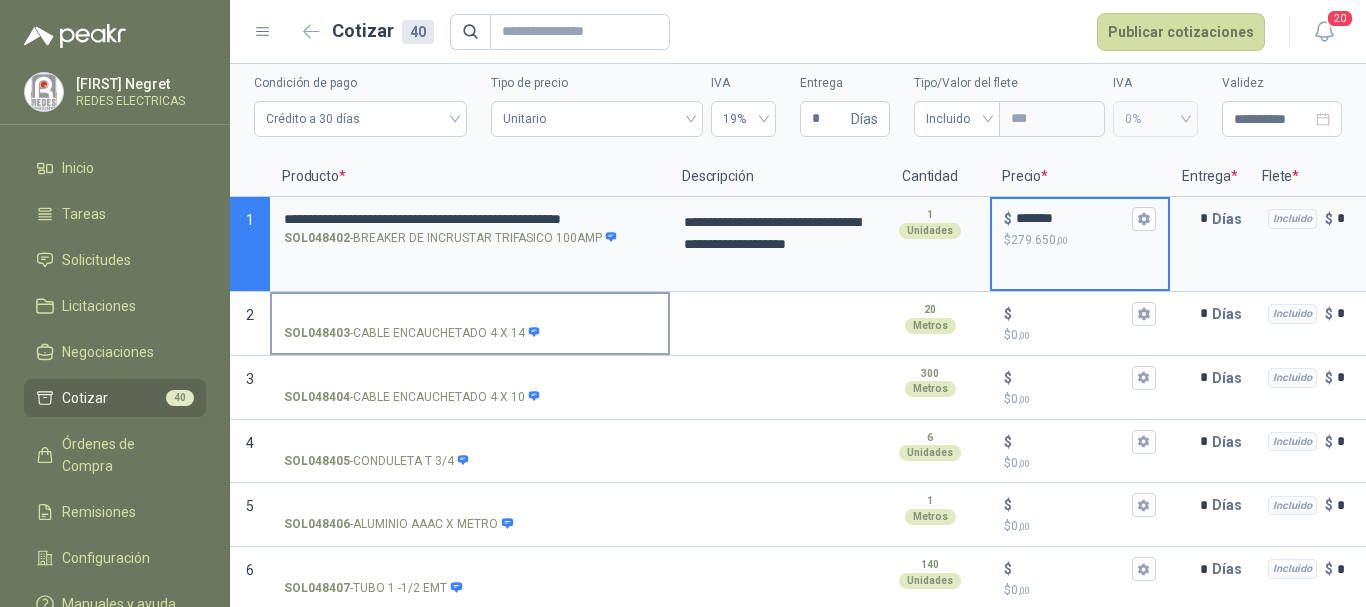 scroll, scrollTop: 100, scrollLeft: 0, axis: vertical 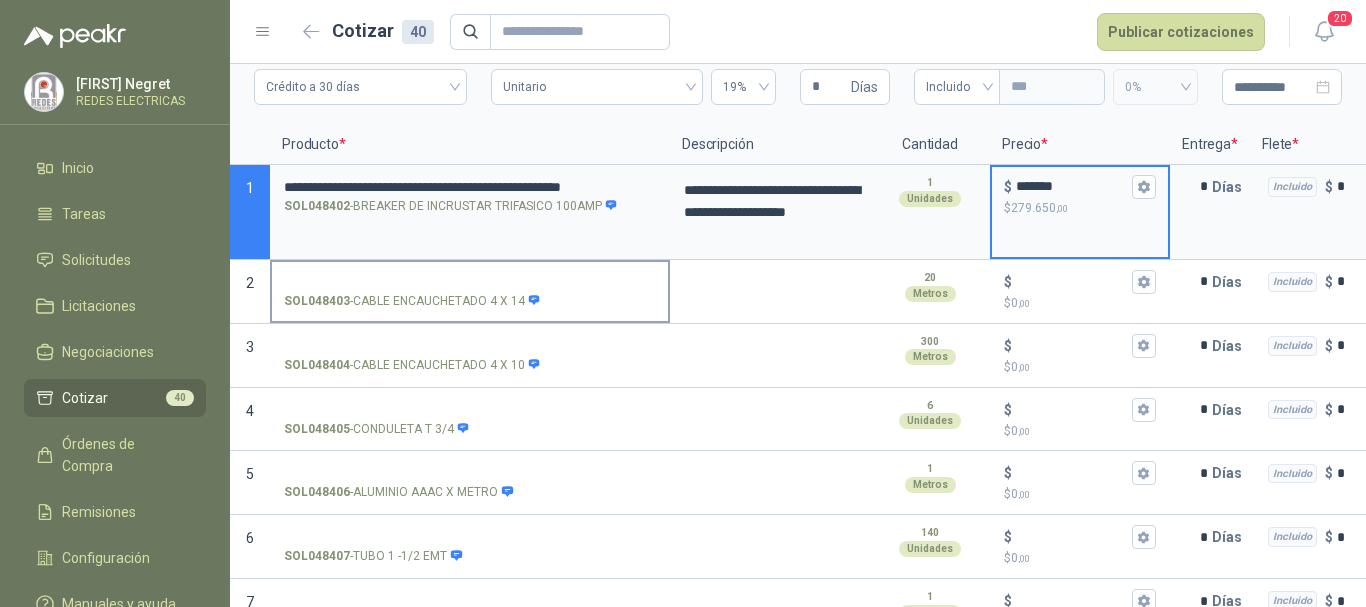 type on "*******" 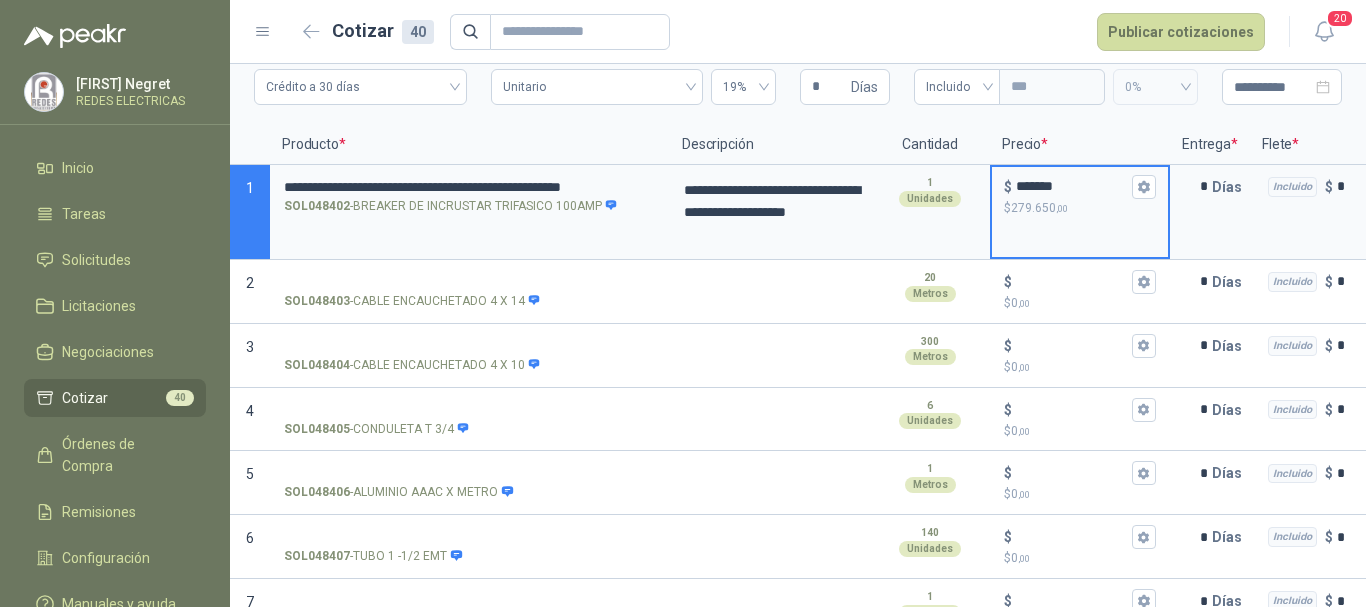drag, startPoint x: 476, startPoint y: 284, endPoint x: 751, endPoint y: 23, distance: 379.1385 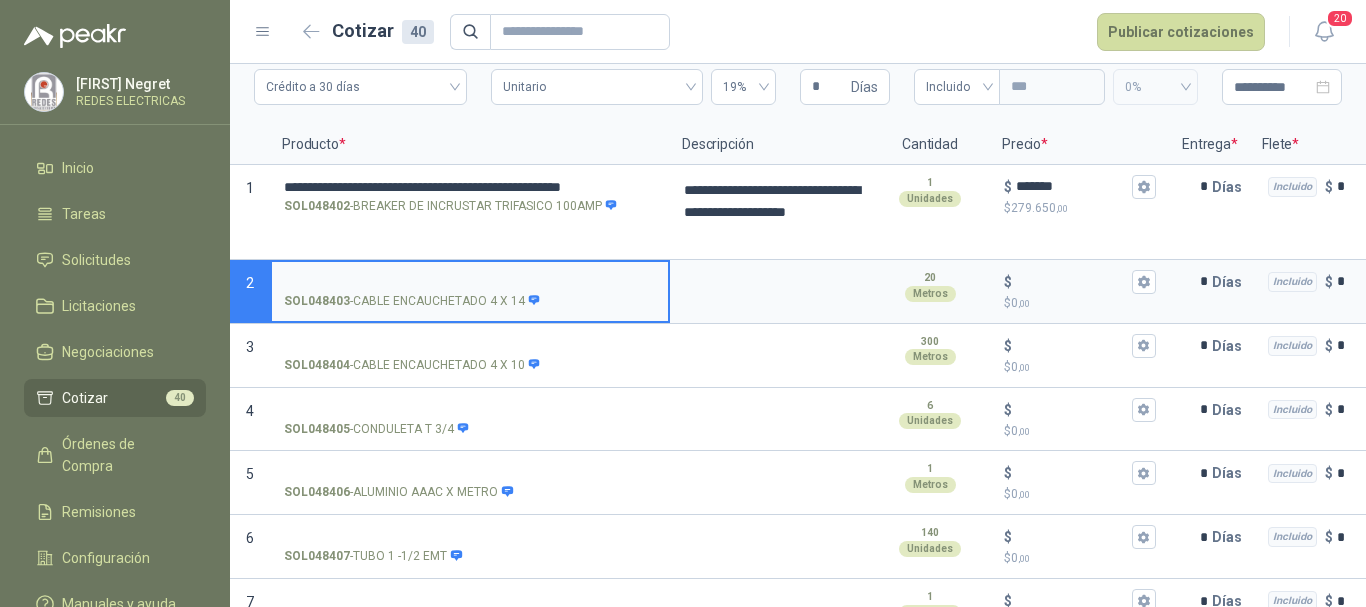 click on "SOL048403  -  CABLE ENCAUCHETADO 4 X 14" at bounding box center [470, 282] 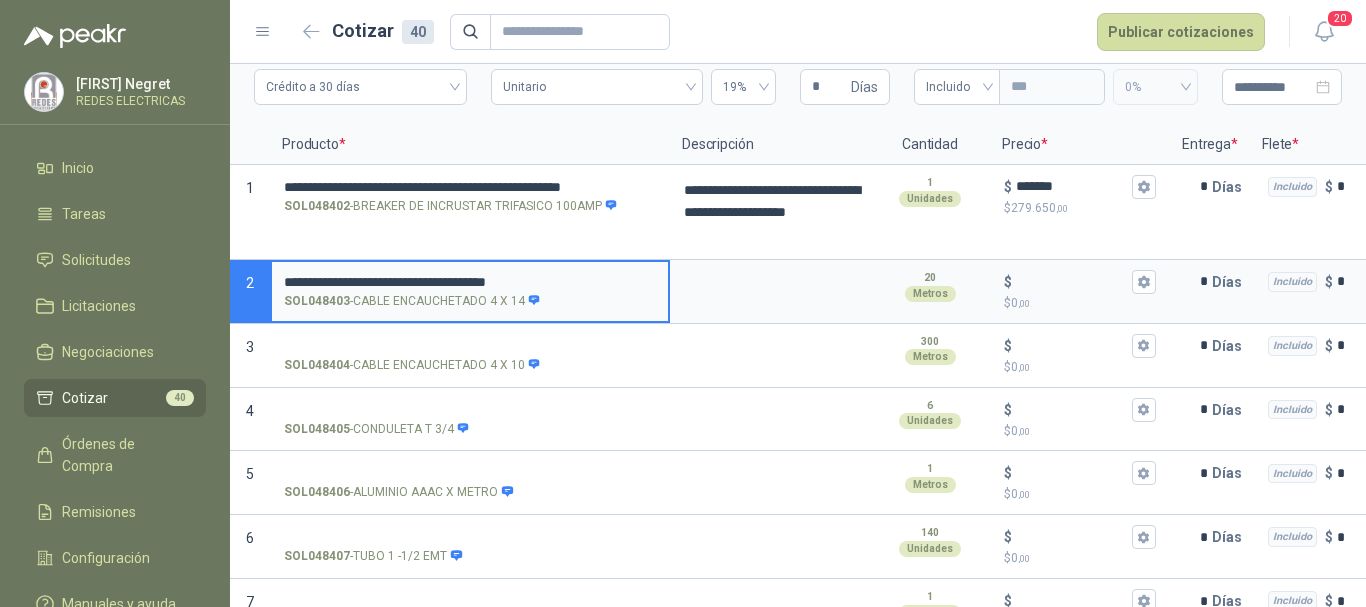 type 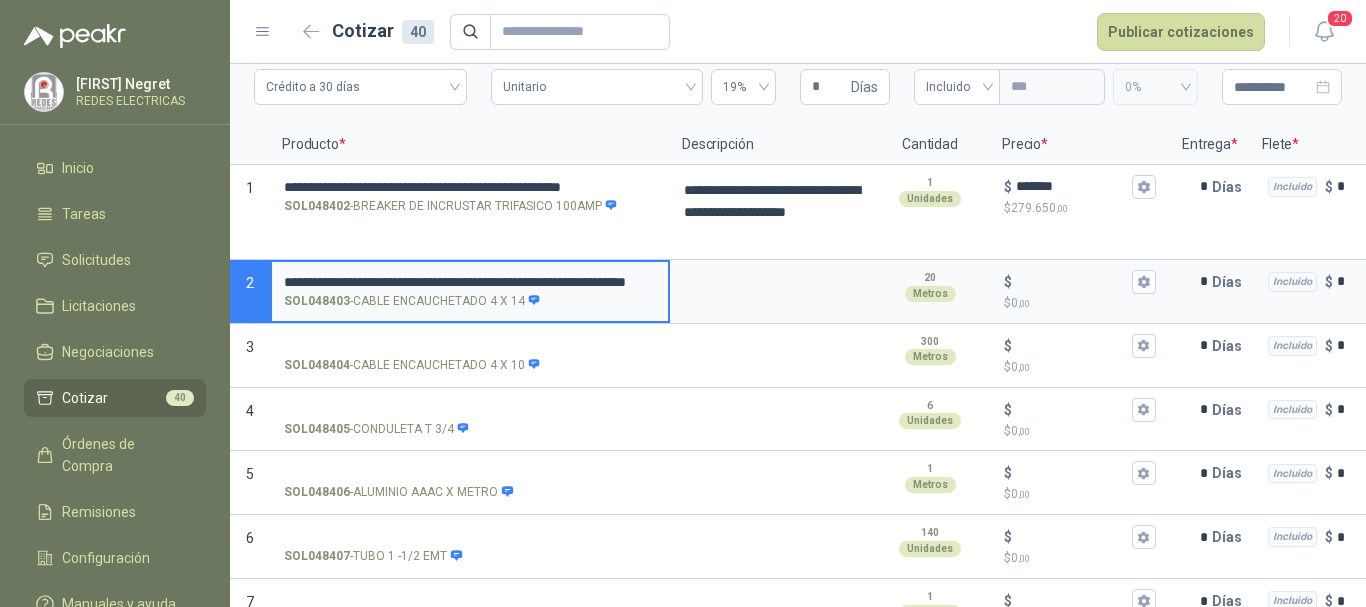 type on "**********" 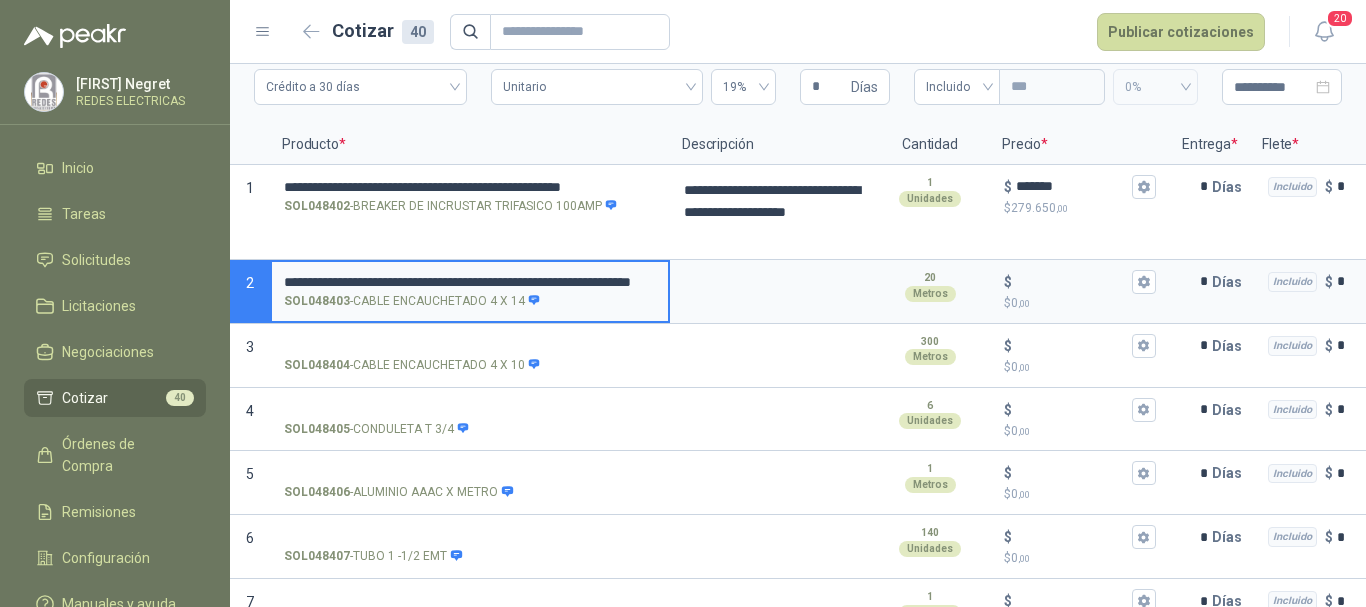 scroll, scrollTop: 0, scrollLeft: 186, axis: horizontal 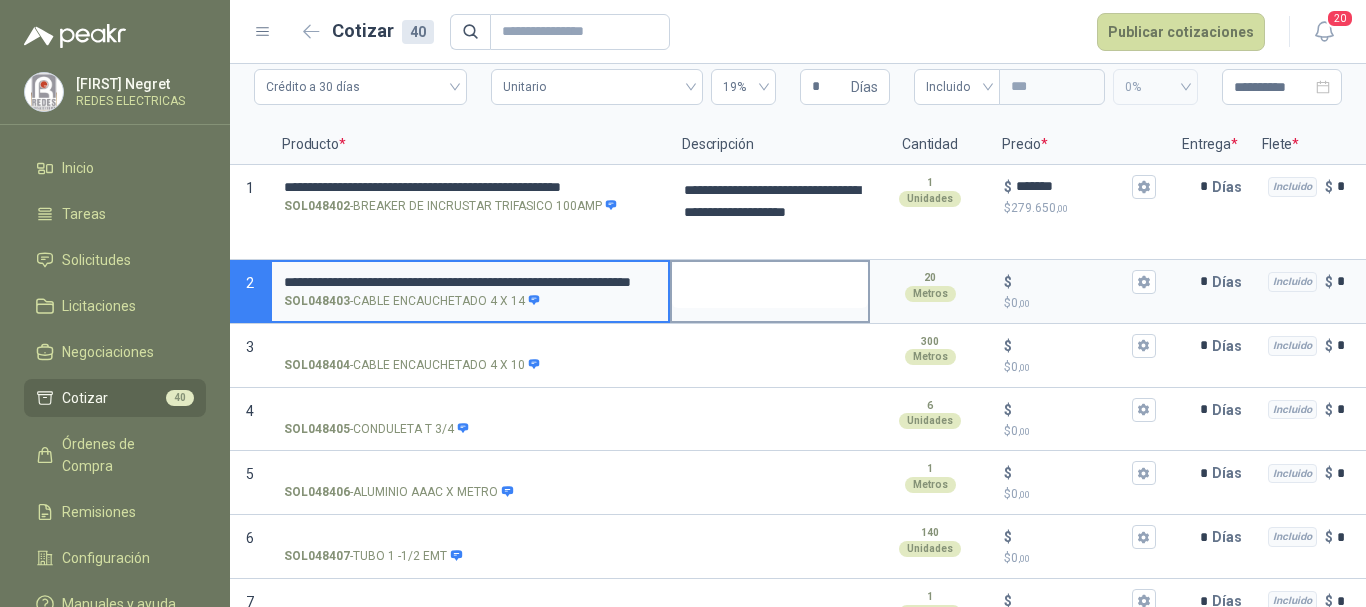 click at bounding box center (770, 285) 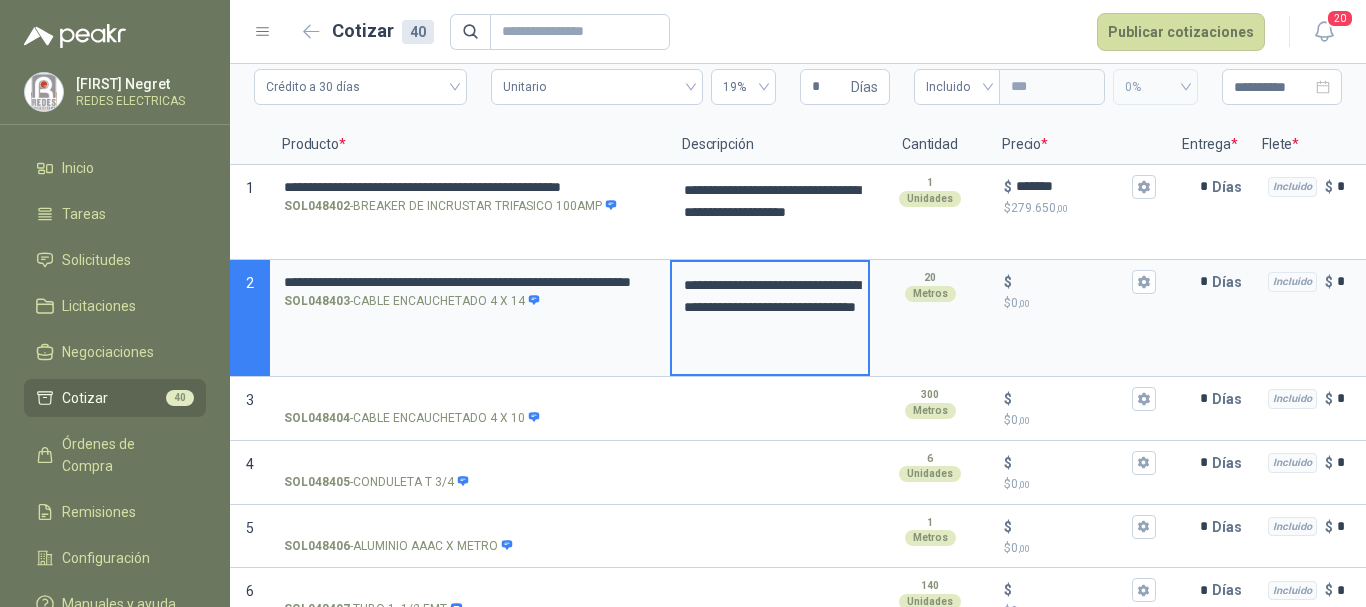 type 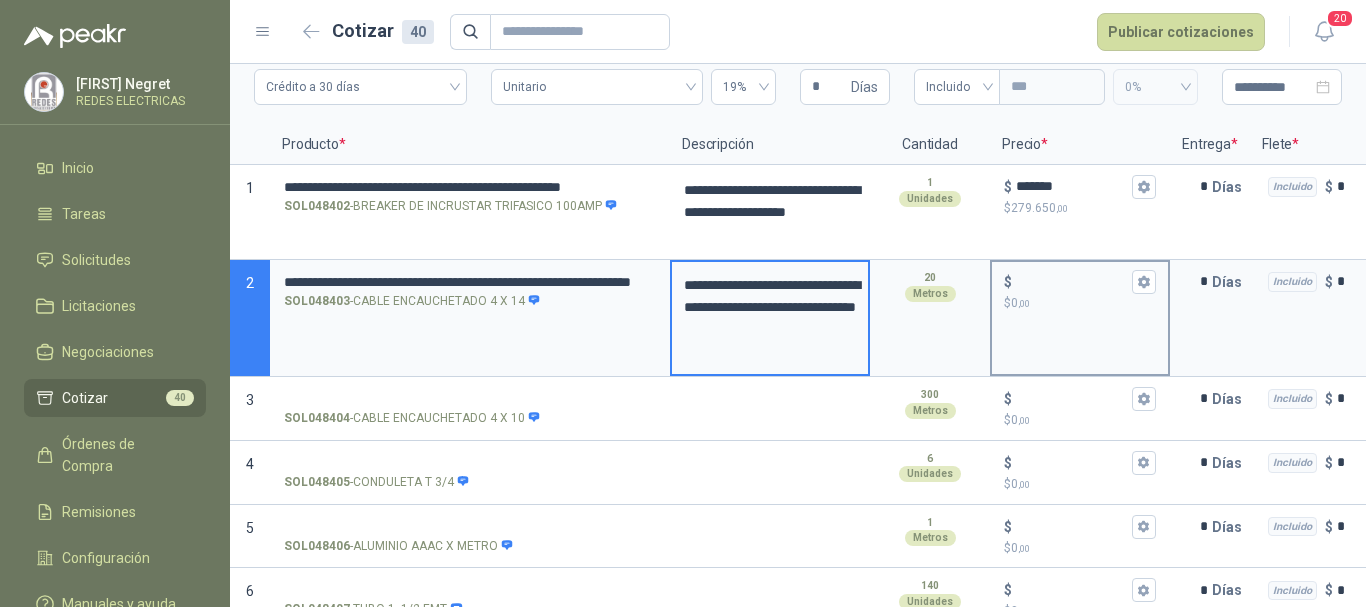 click on "$ $  0 ,00" at bounding box center (1072, 281) 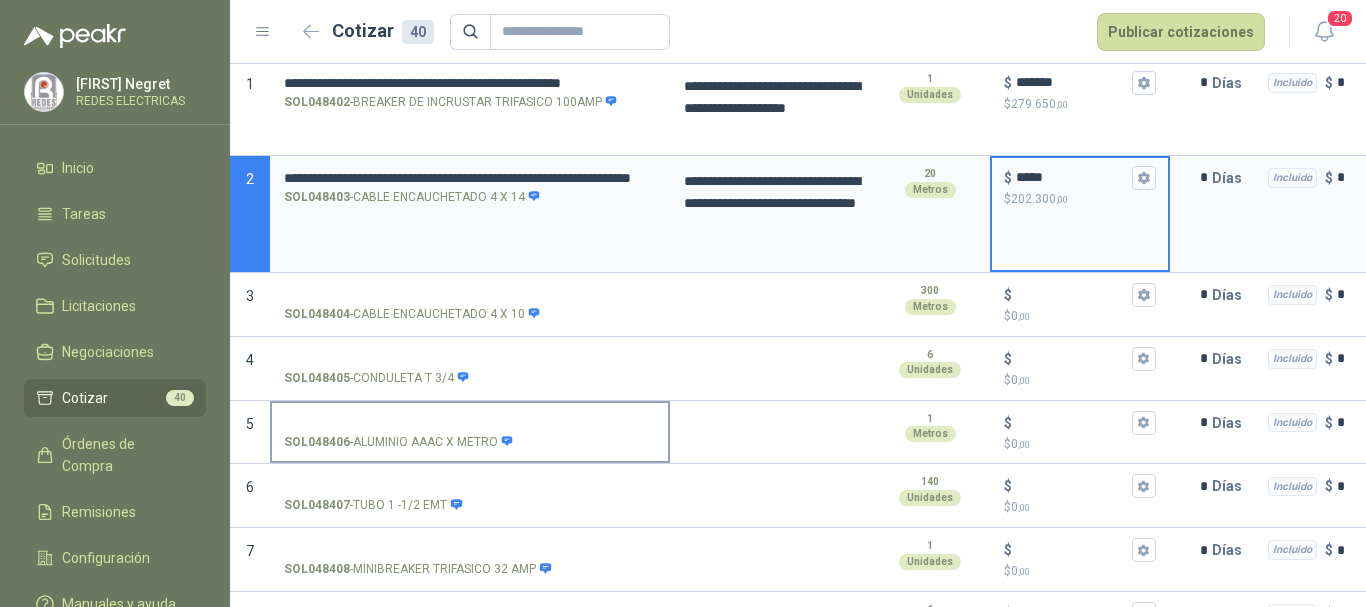 scroll, scrollTop: 300, scrollLeft: 0, axis: vertical 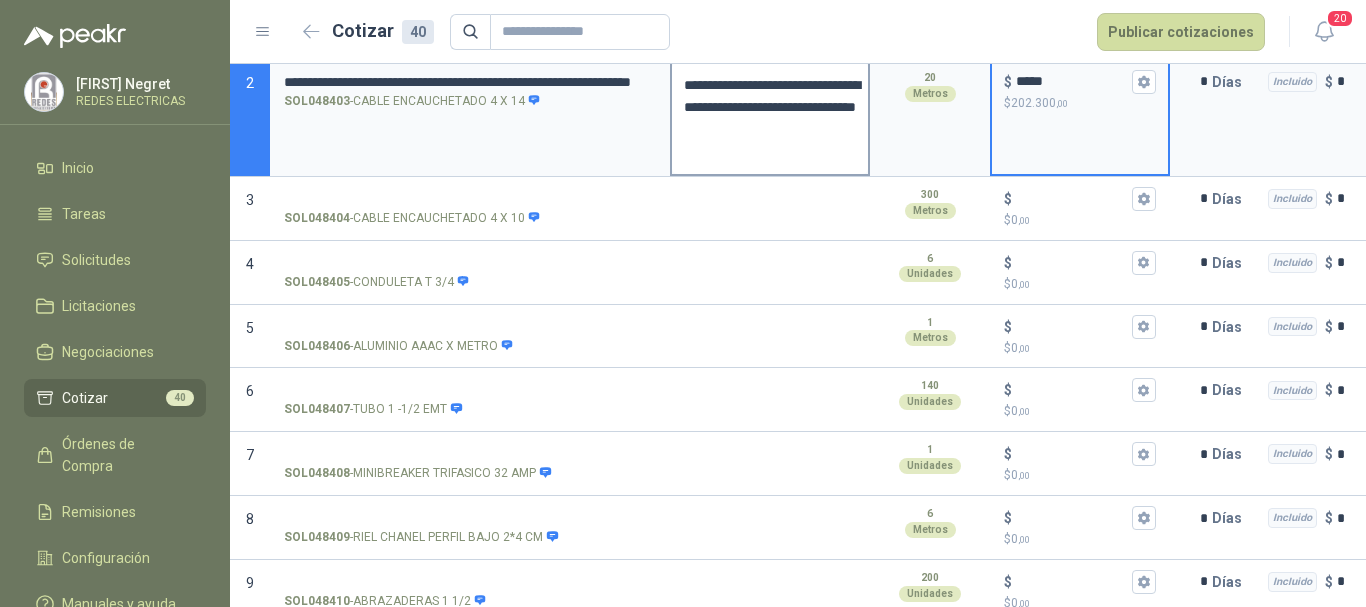 type on "*****" 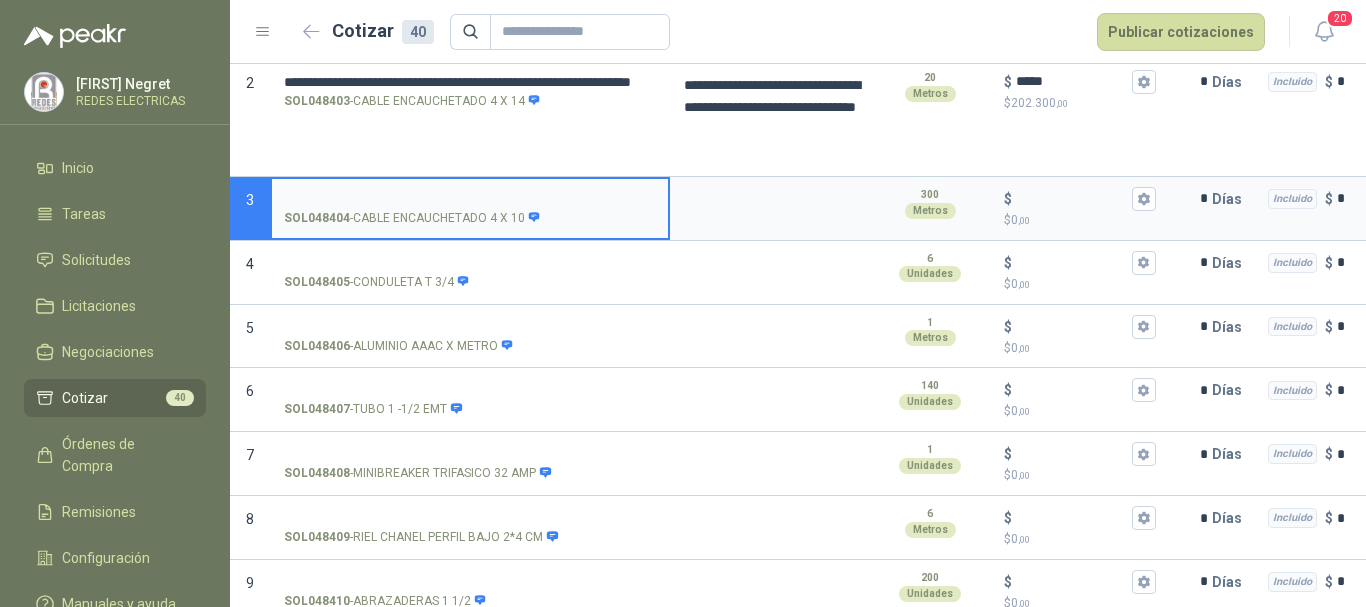 click on "SOL048404  -  CABLE ENCAUCHETADO 4 X 10" at bounding box center (470, 199) 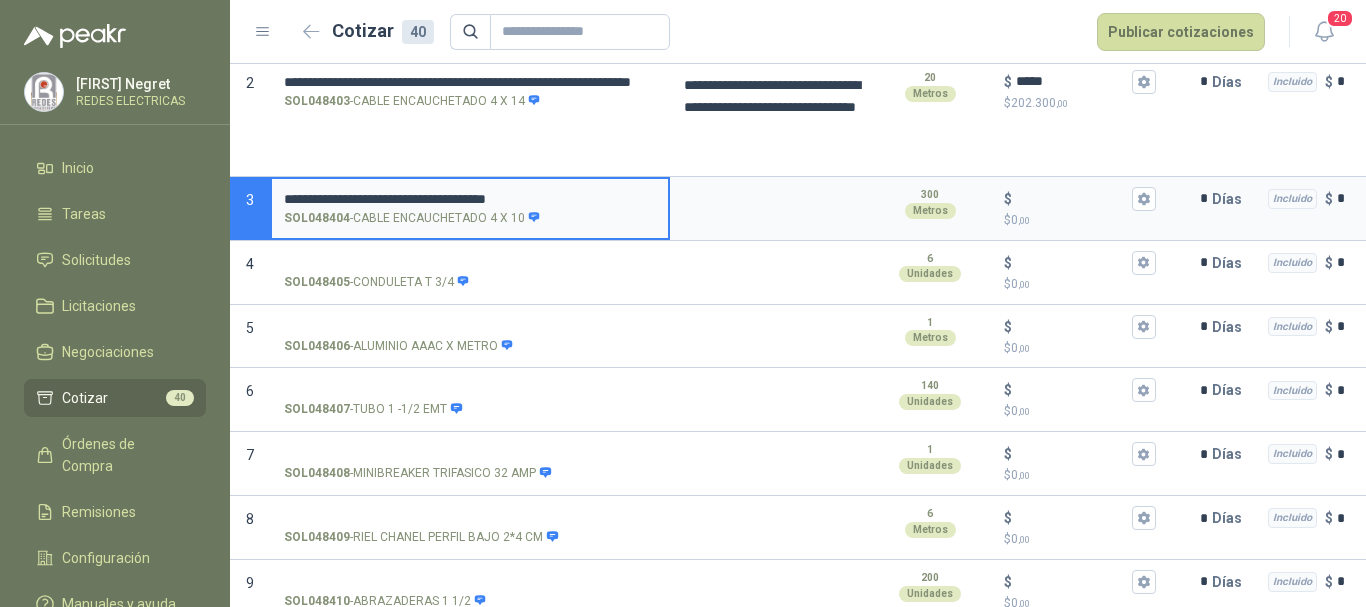 type 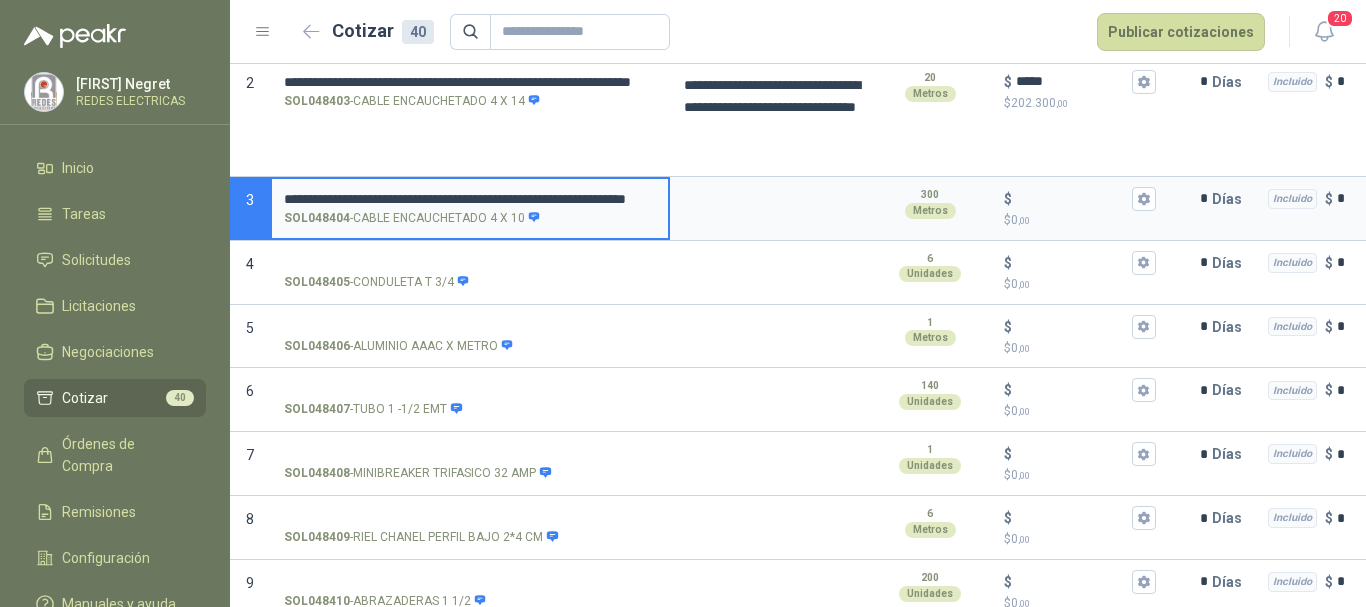 type on "**********" 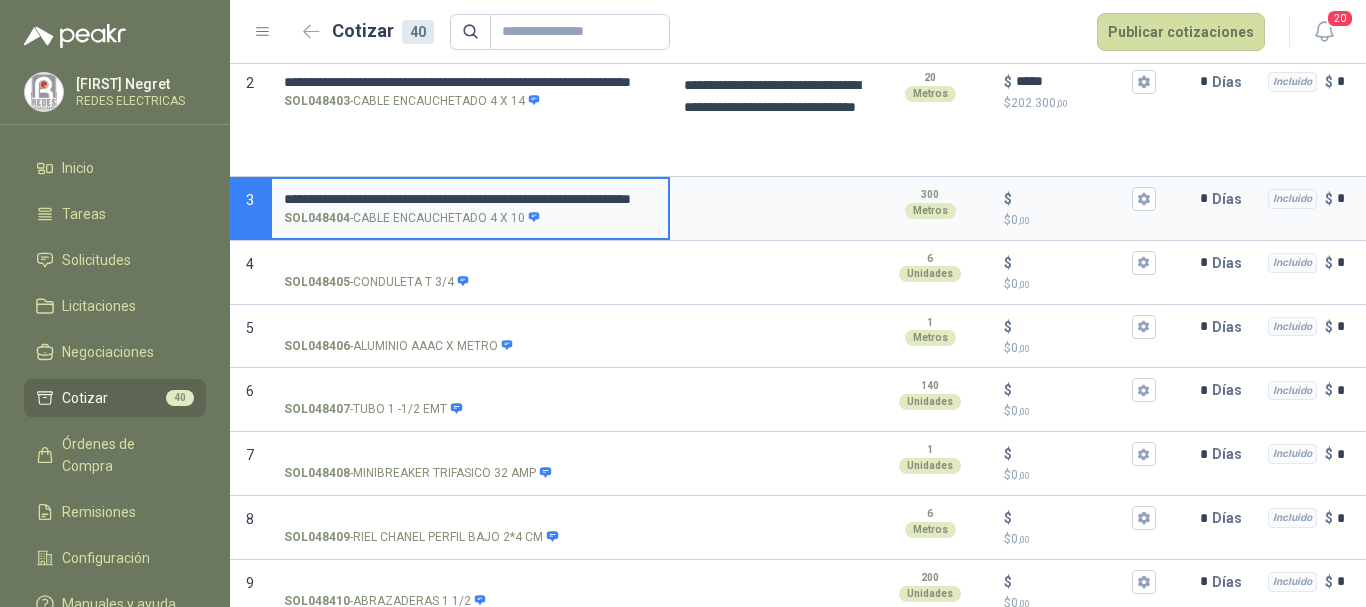 scroll, scrollTop: 0, scrollLeft: 186, axis: horizontal 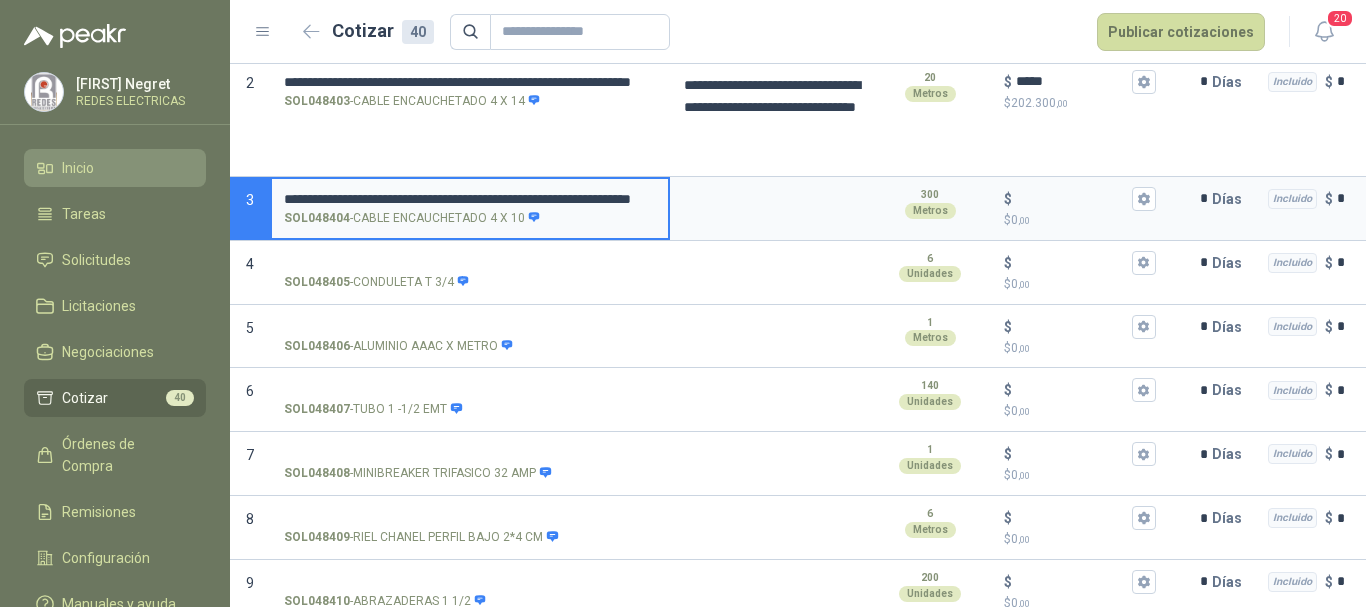 drag, startPoint x: 654, startPoint y: 199, endPoint x: 184, endPoint y: 180, distance: 470.38388 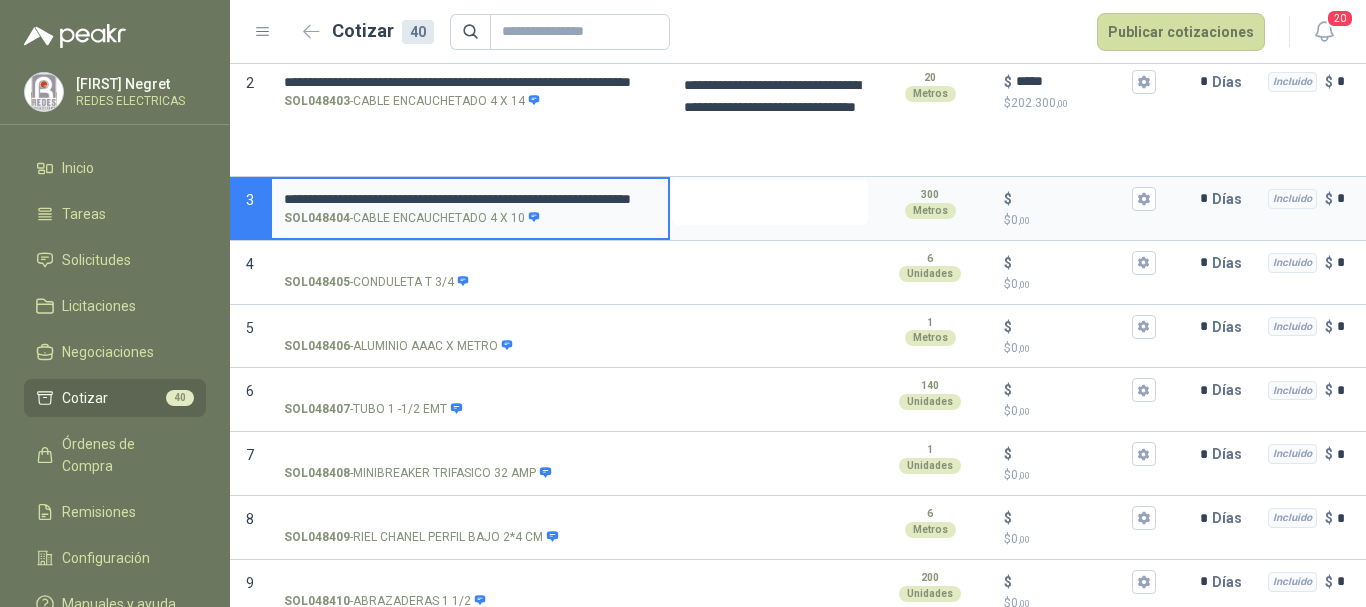 drag, startPoint x: 768, startPoint y: 186, endPoint x: 857, endPoint y: 15, distance: 192.77448 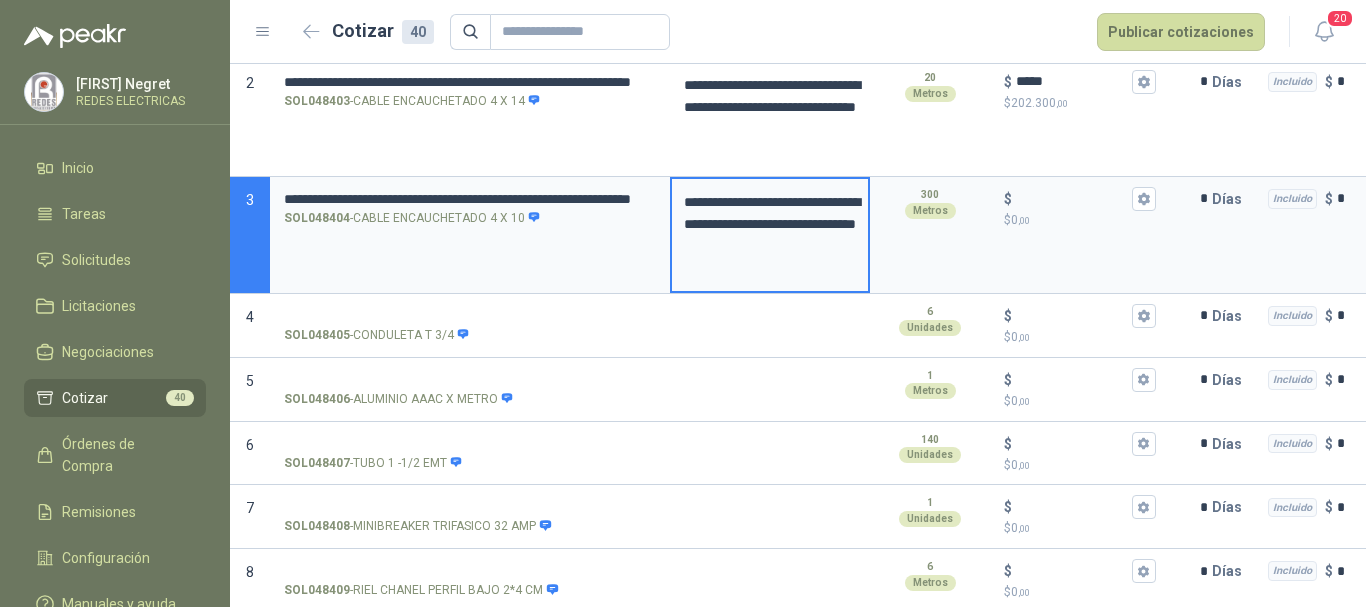 type 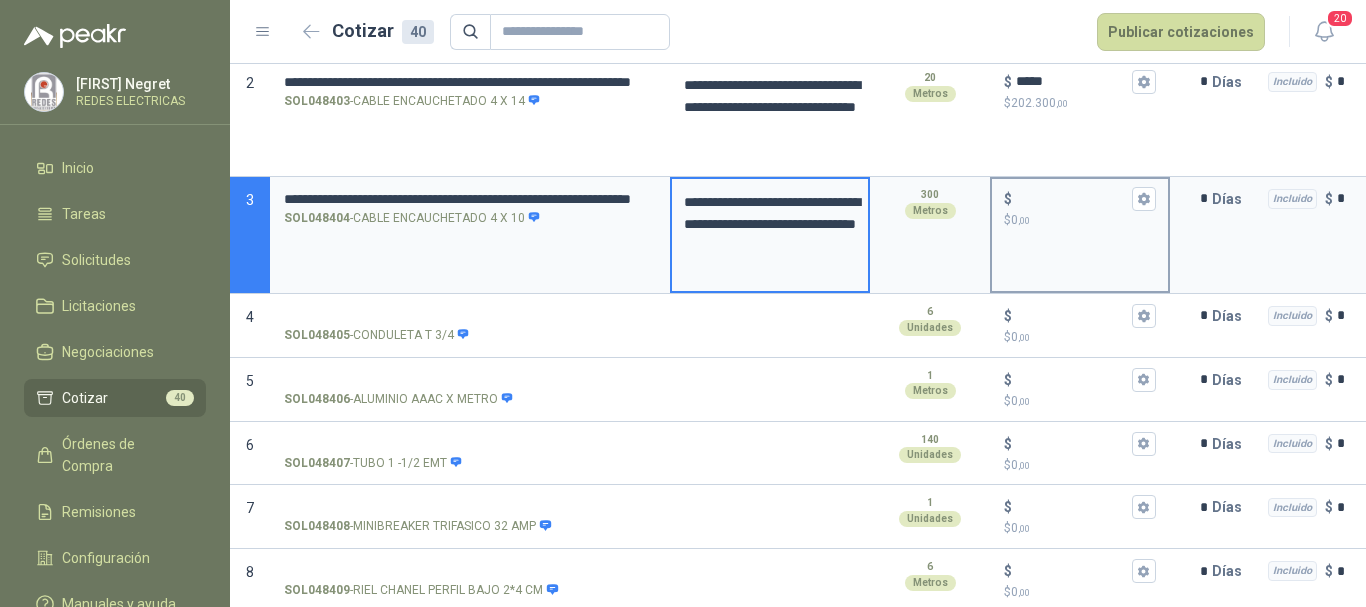 click on "$ $  0 ,00" at bounding box center (1072, 198) 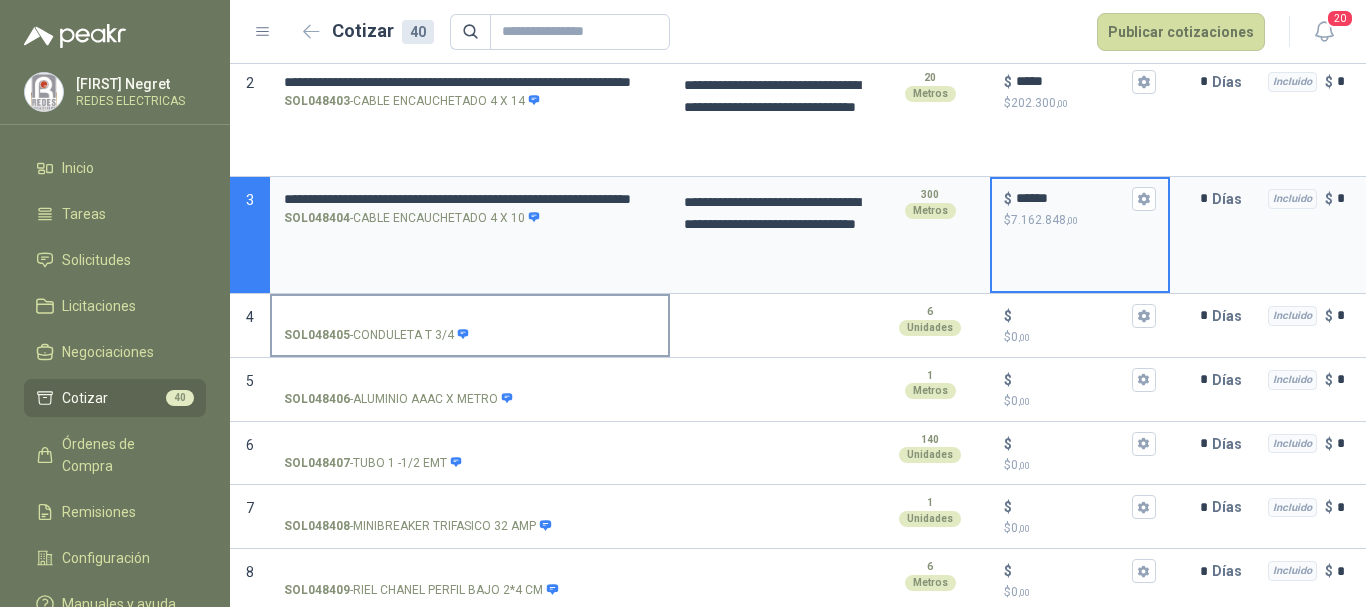 type on "******" 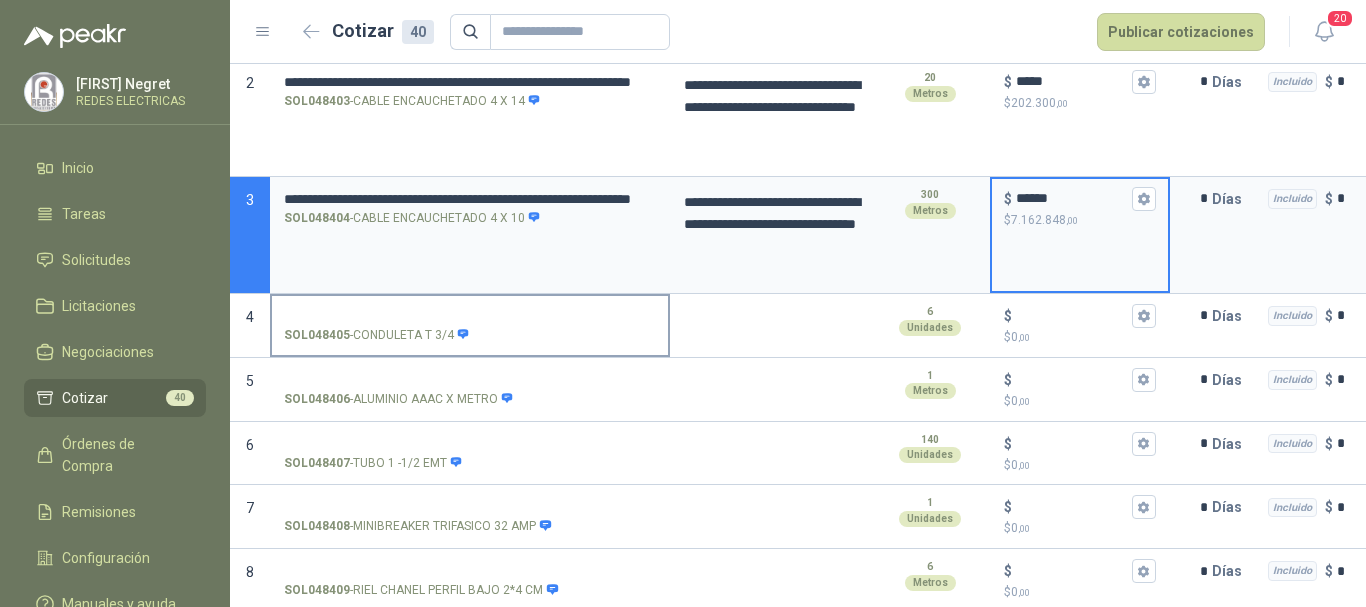 drag, startPoint x: 459, startPoint y: 305, endPoint x: 469, endPoint y: 313, distance: 12.806249 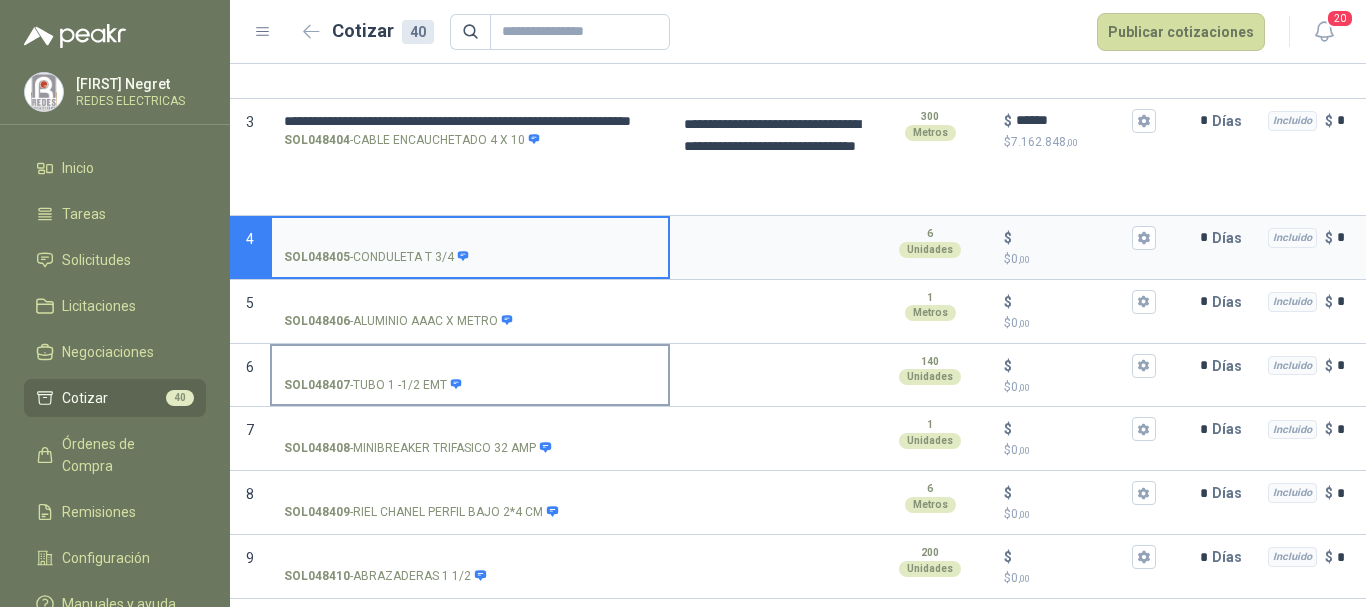 scroll, scrollTop: 500, scrollLeft: 0, axis: vertical 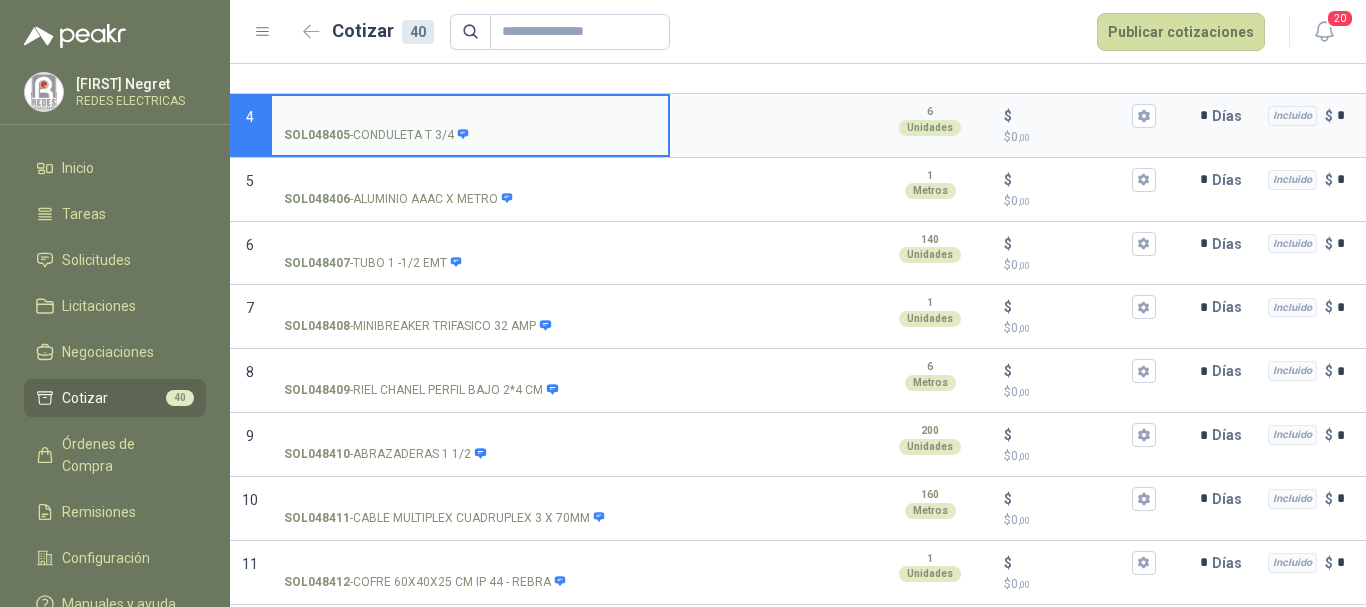 click on "SOL048405  -  CONDULETA T 3/4" at bounding box center (470, 116) 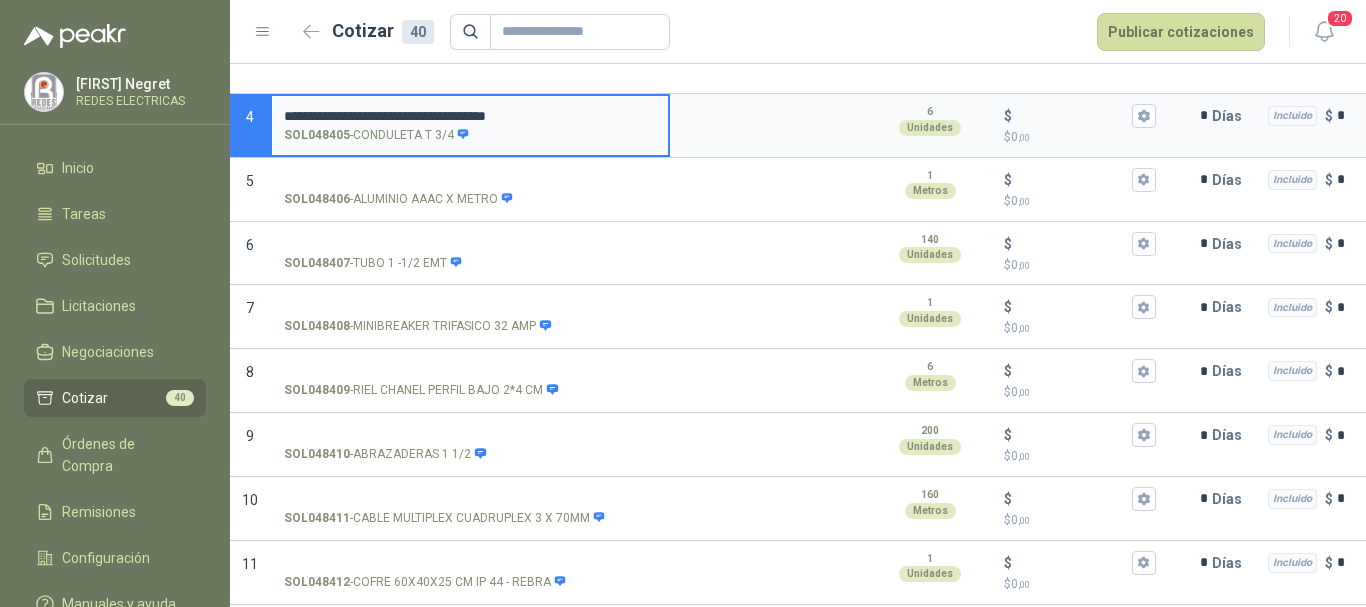 type 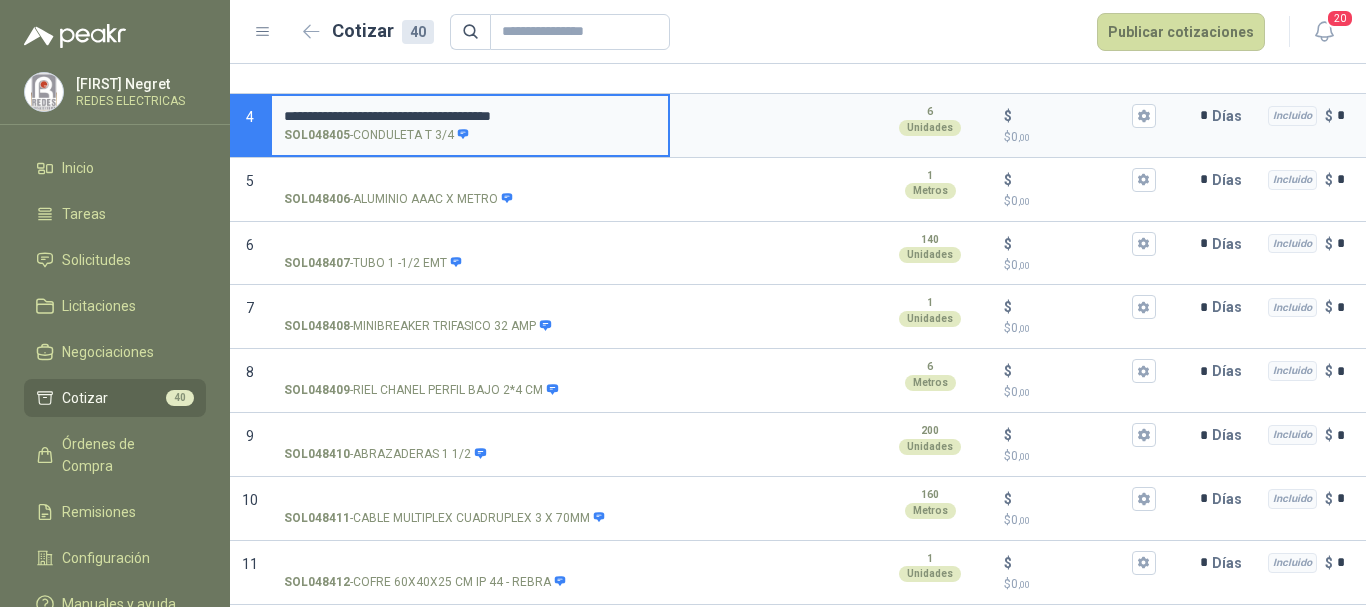 click on "**********" at bounding box center [470, 116] 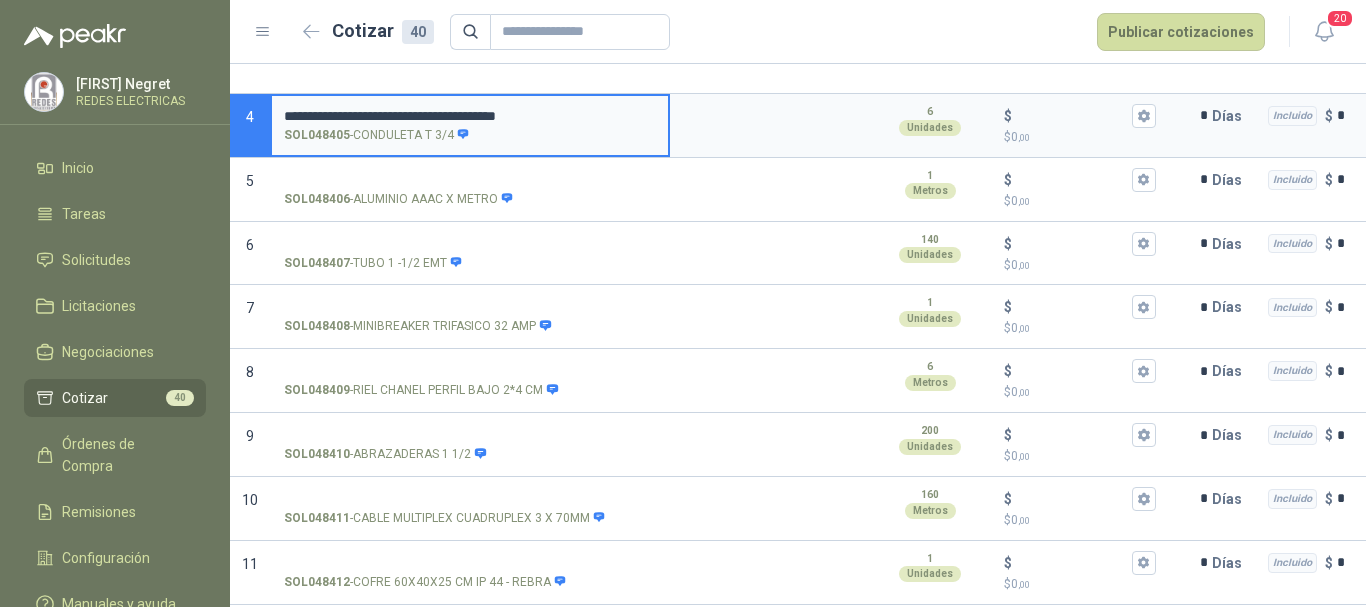 drag, startPoint x: 285, startPoint y: 114, endPoint x: 616, endPoint y: 112, distance: 331.00604 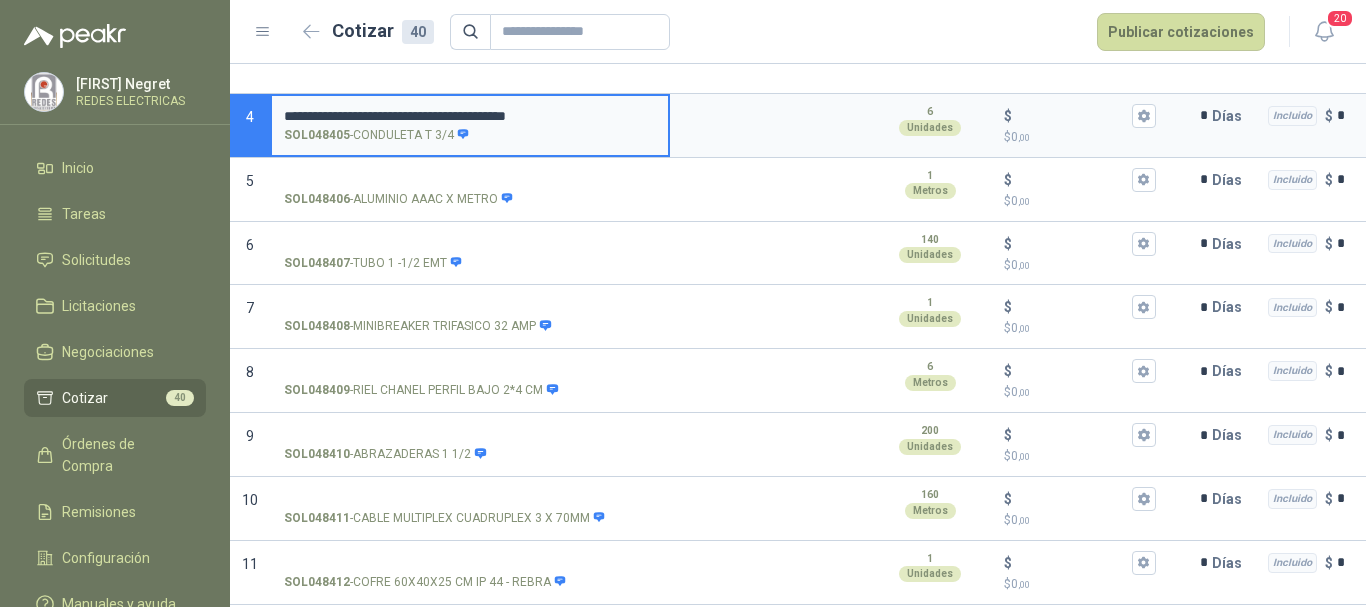 type on "**********" 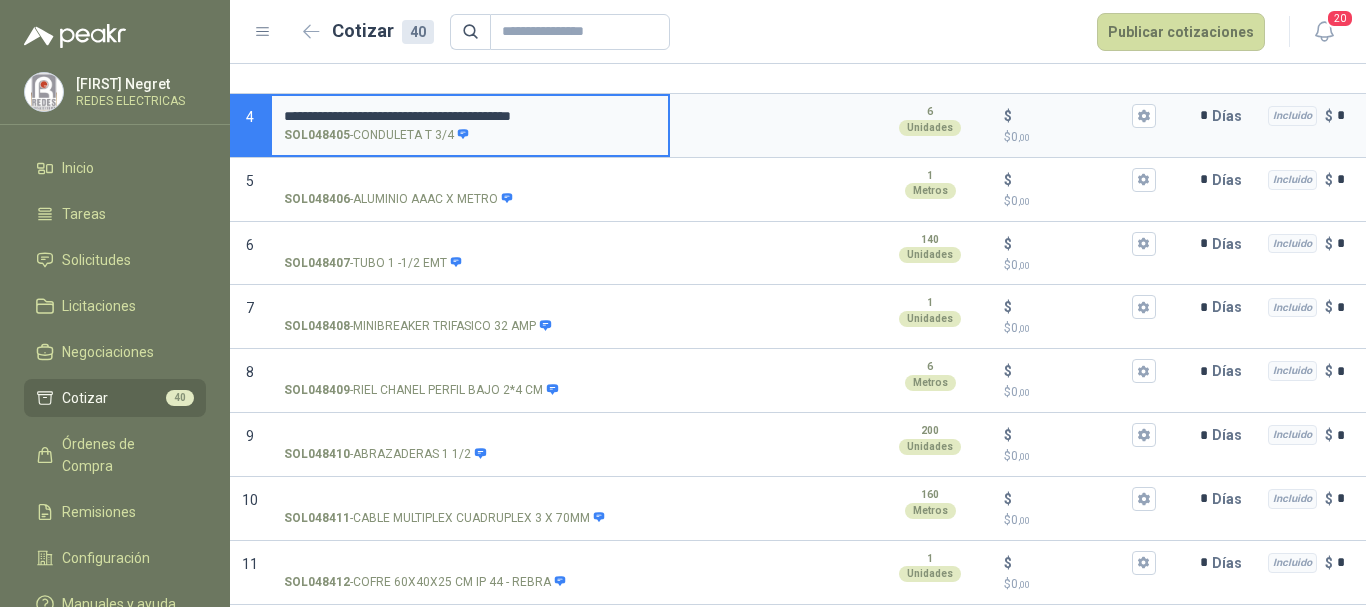 drag, startPoint x: 433, startPoint y: 114, endPoint x: 607, endPoint y: 114, distance: 174 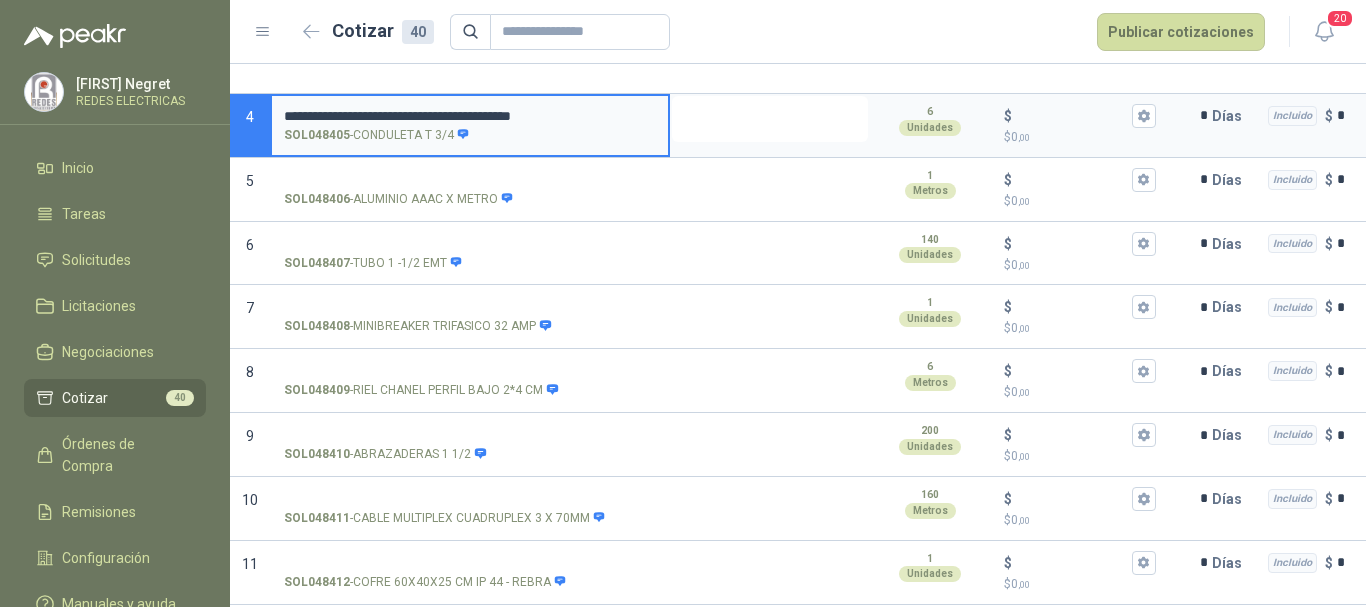 drag, startPoint x: 736, startPoint y: 116, endPoint x: 894, endPoint y: 4, distance: 193.66982 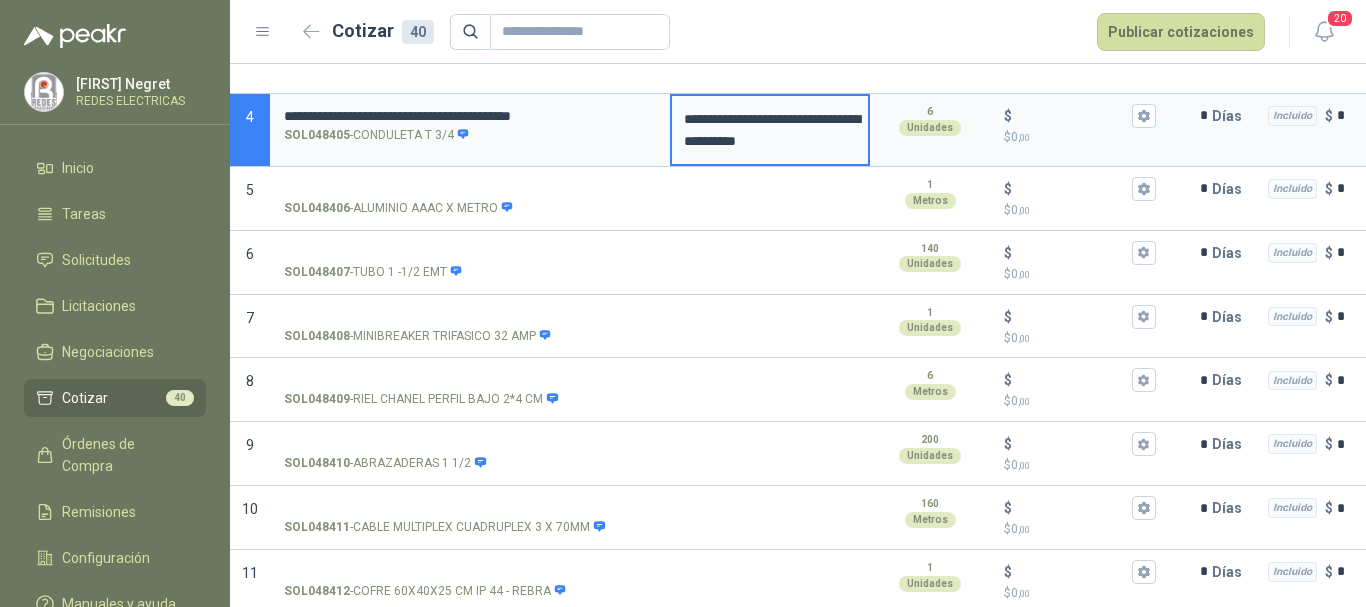 type 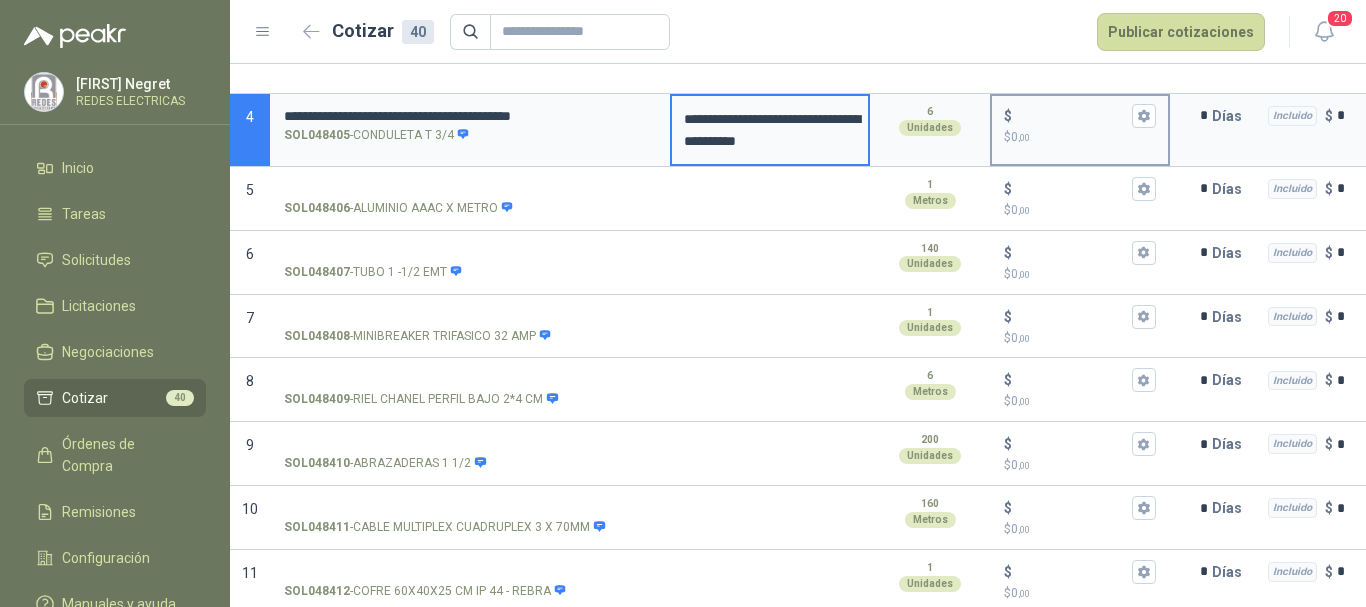 click on "$ $  0 ,00" at bounding box center [1072, 115] 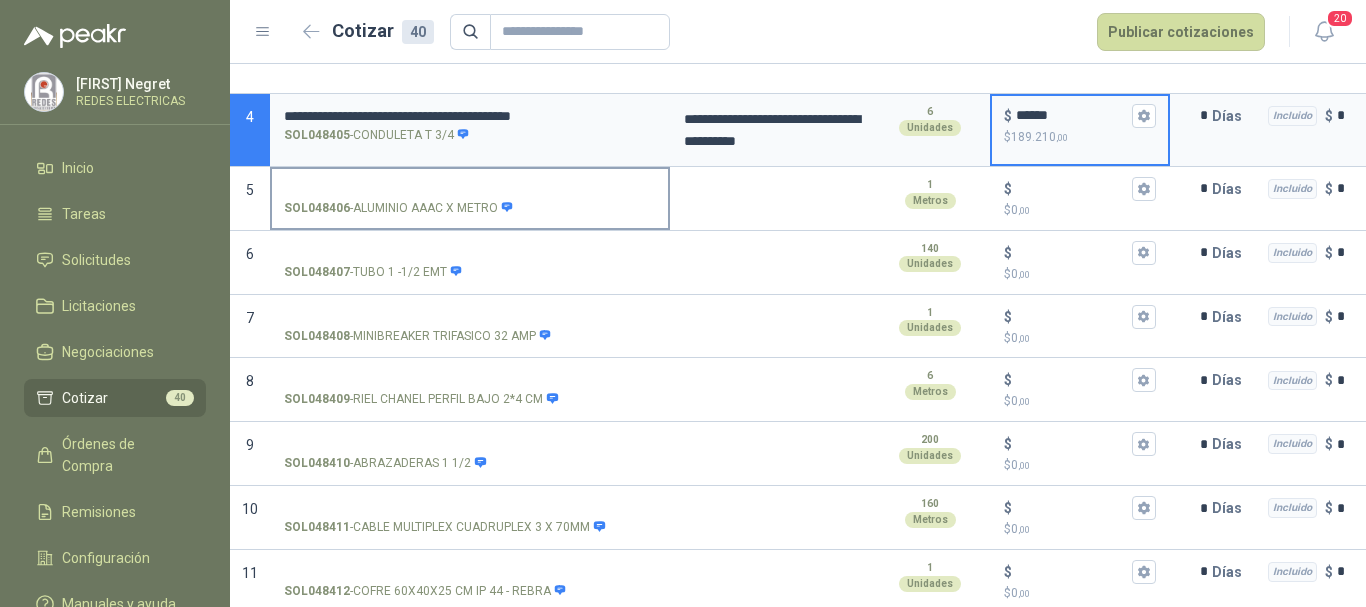 type on "******" 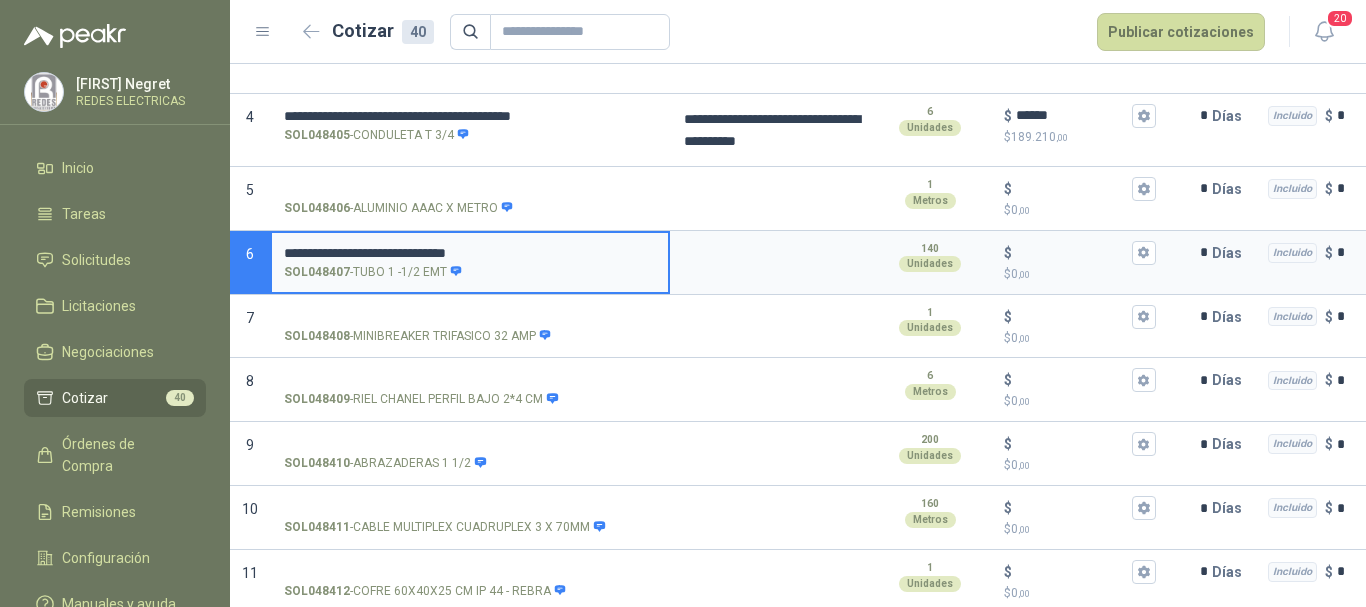 type 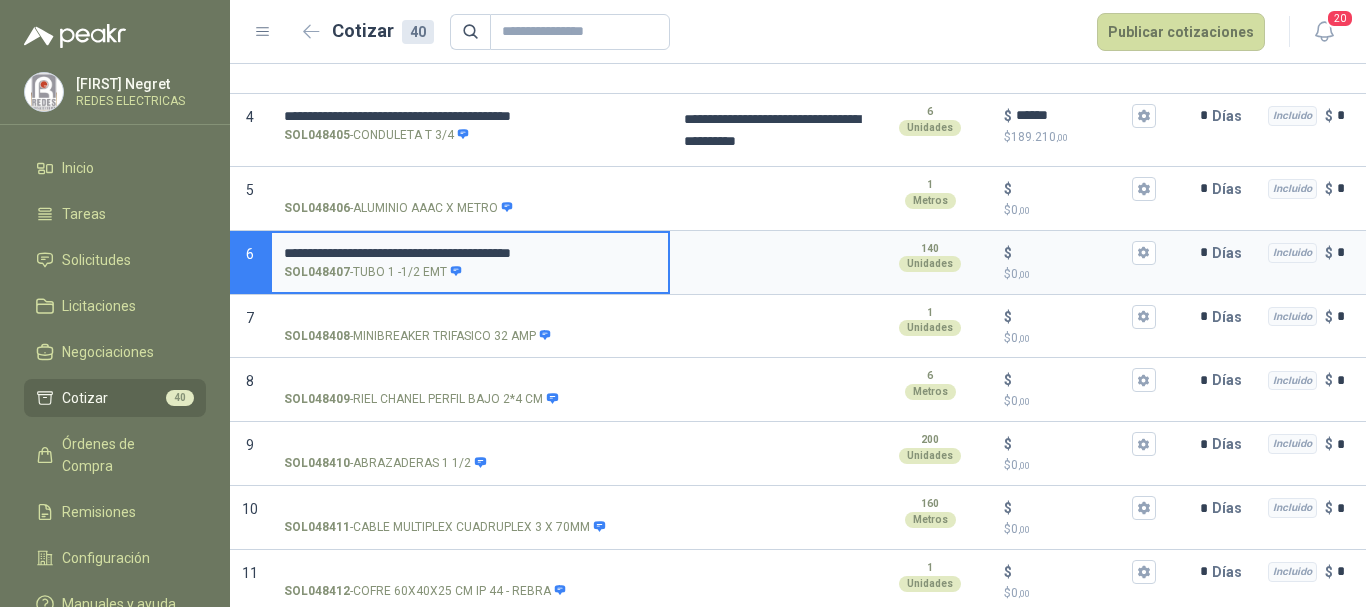 click on "**********" at bounding box center [470, 253] 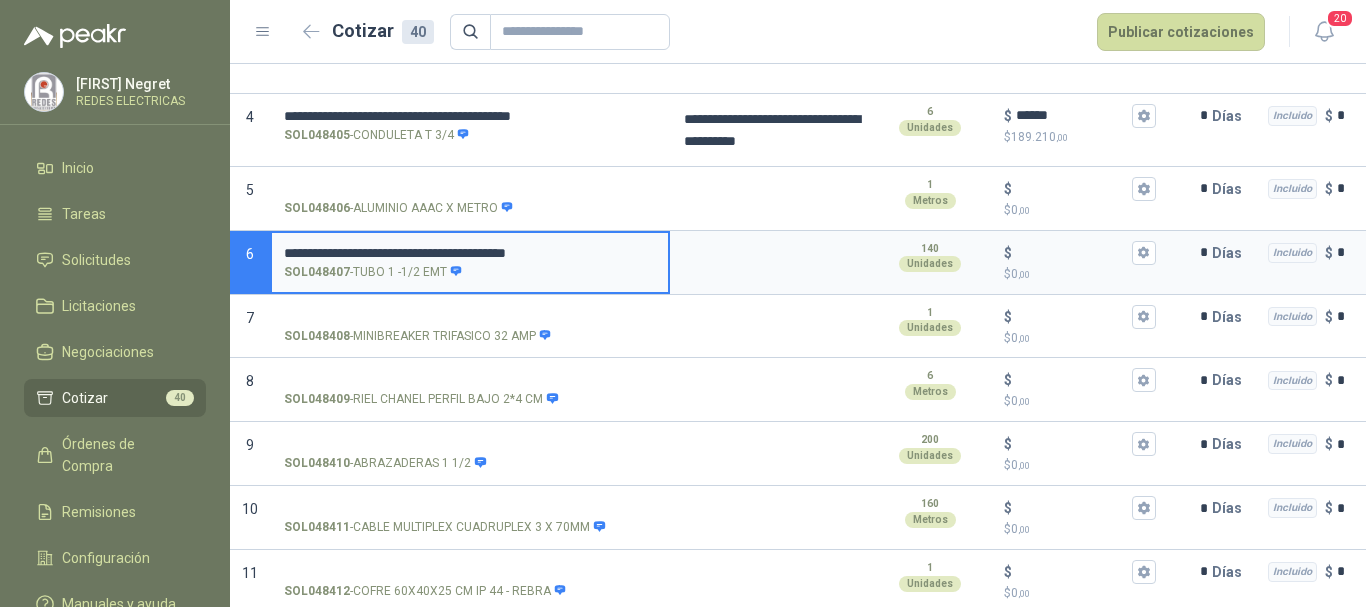 type on "**********" 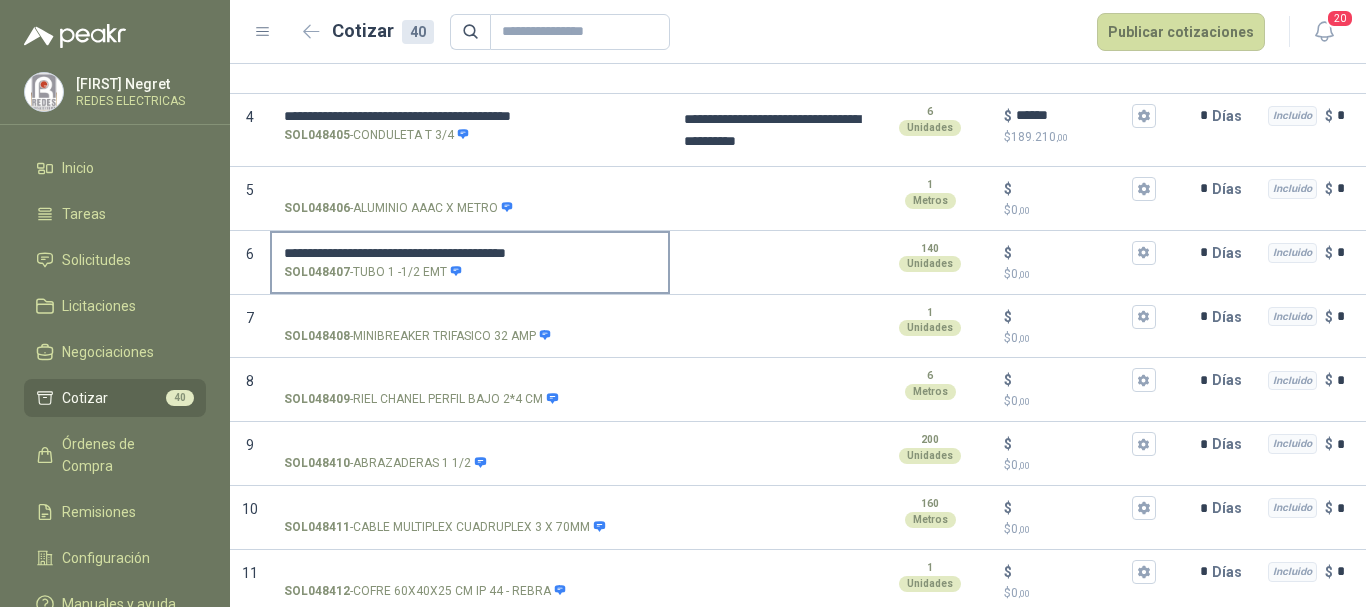 drag, startPoint x: 283, startPoint y: 251, endPoint x: 531, endPoint y: 251, distance: 248 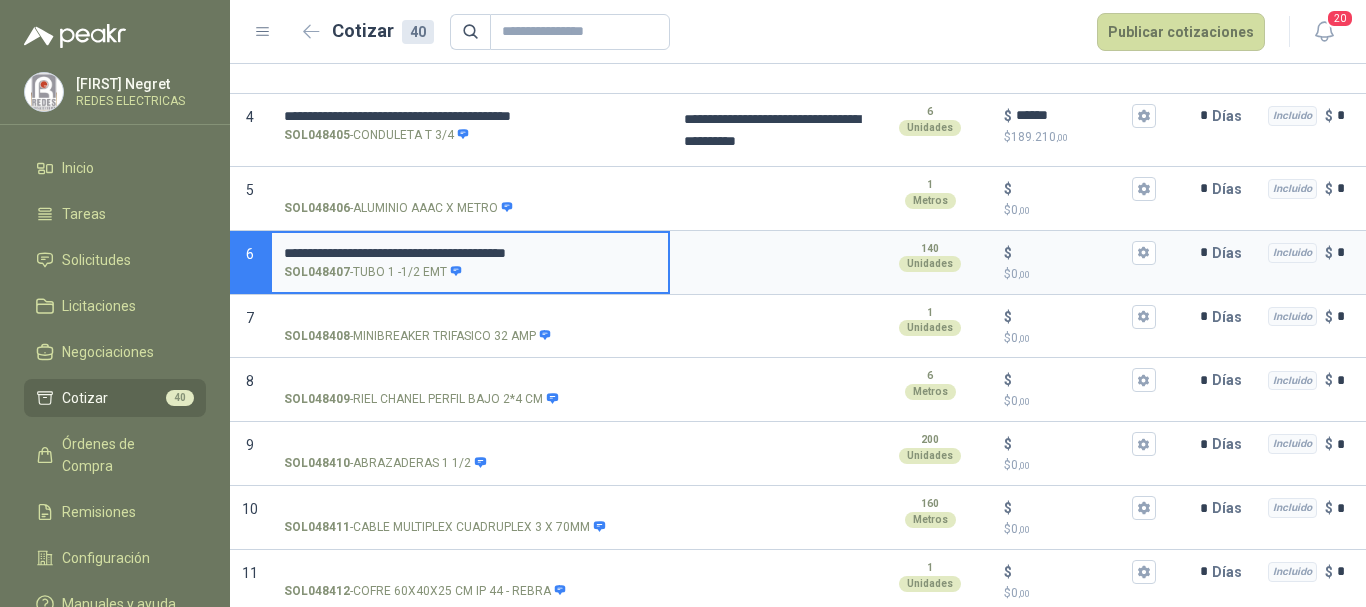 drag, startPoint x: 286, startPoint y: 247, endPoint x: 643, endPoint y: 247, distance: 357 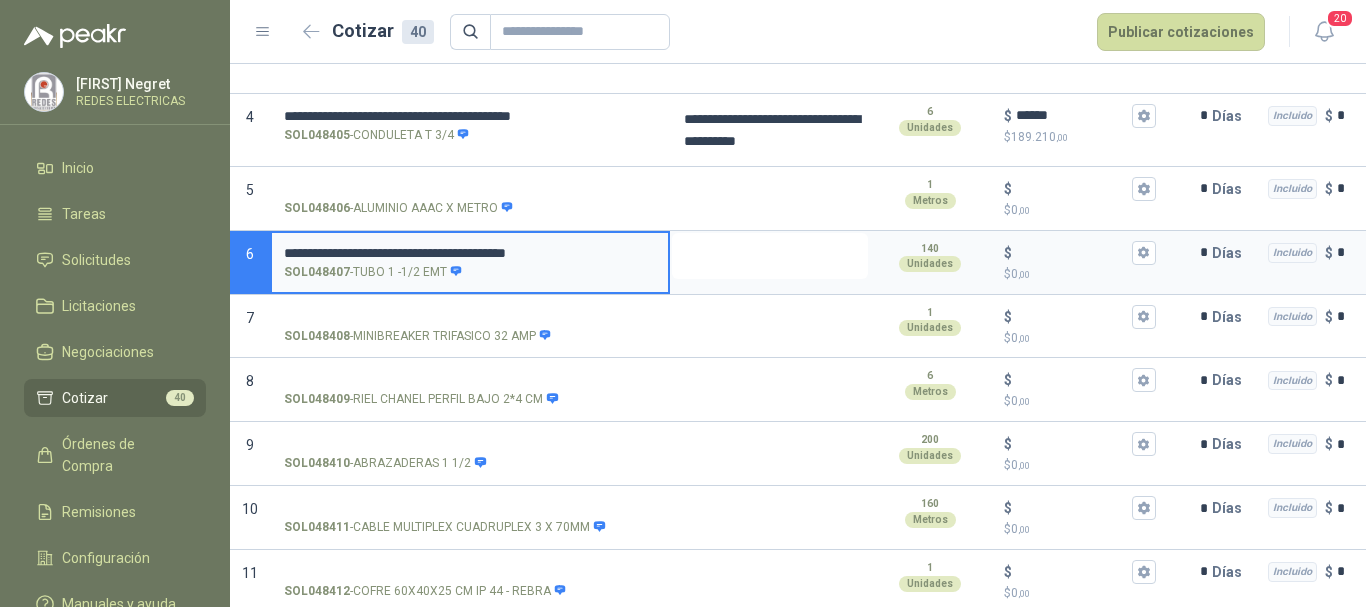 click at bounding box center (770, 256) 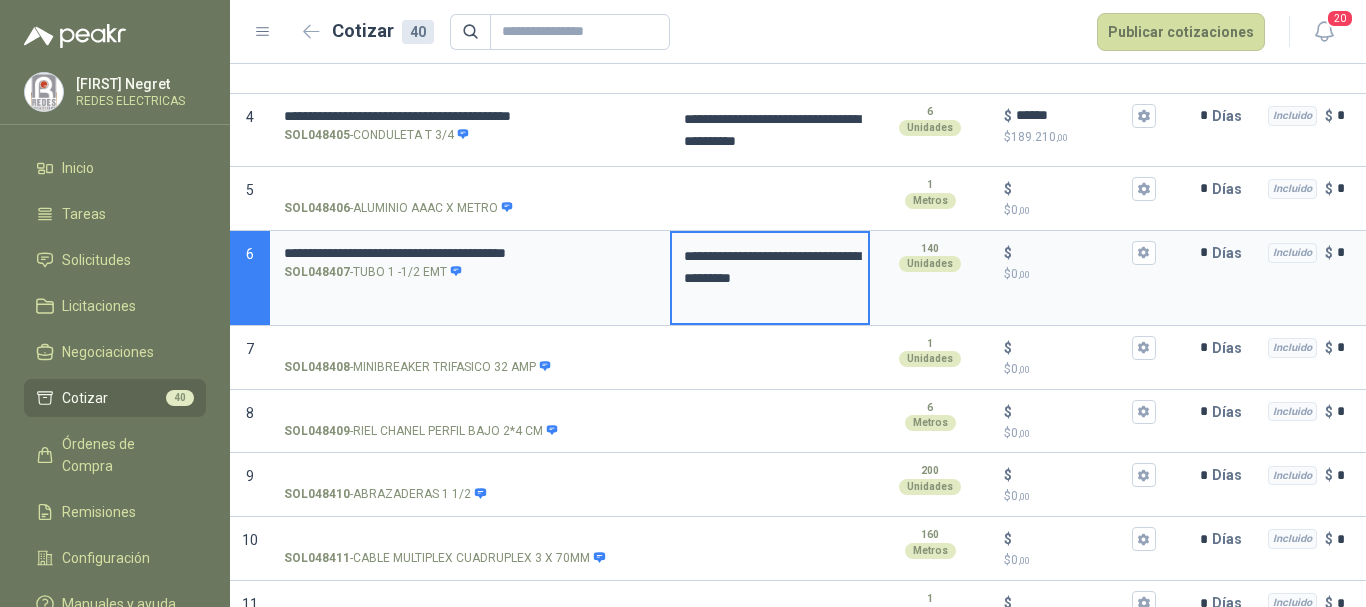 type 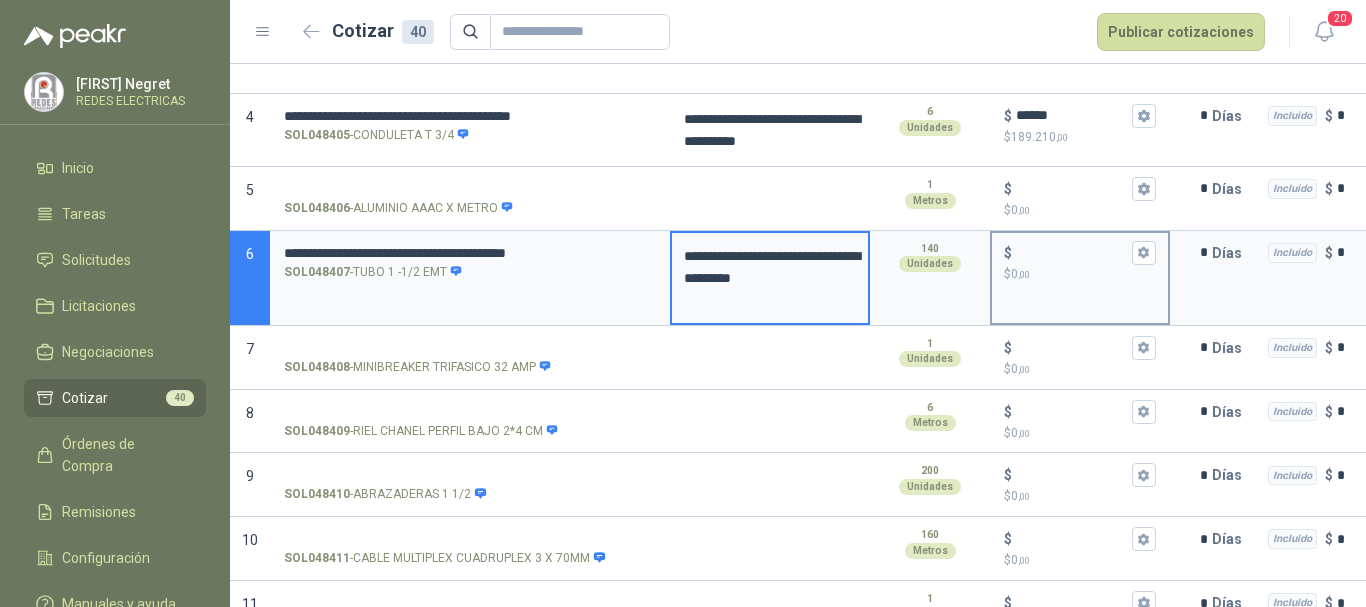 drag, startPoint x: 1059, startPoint y: 267, endPoint x: 1054, endPoint y: 257, distance: 11.18034 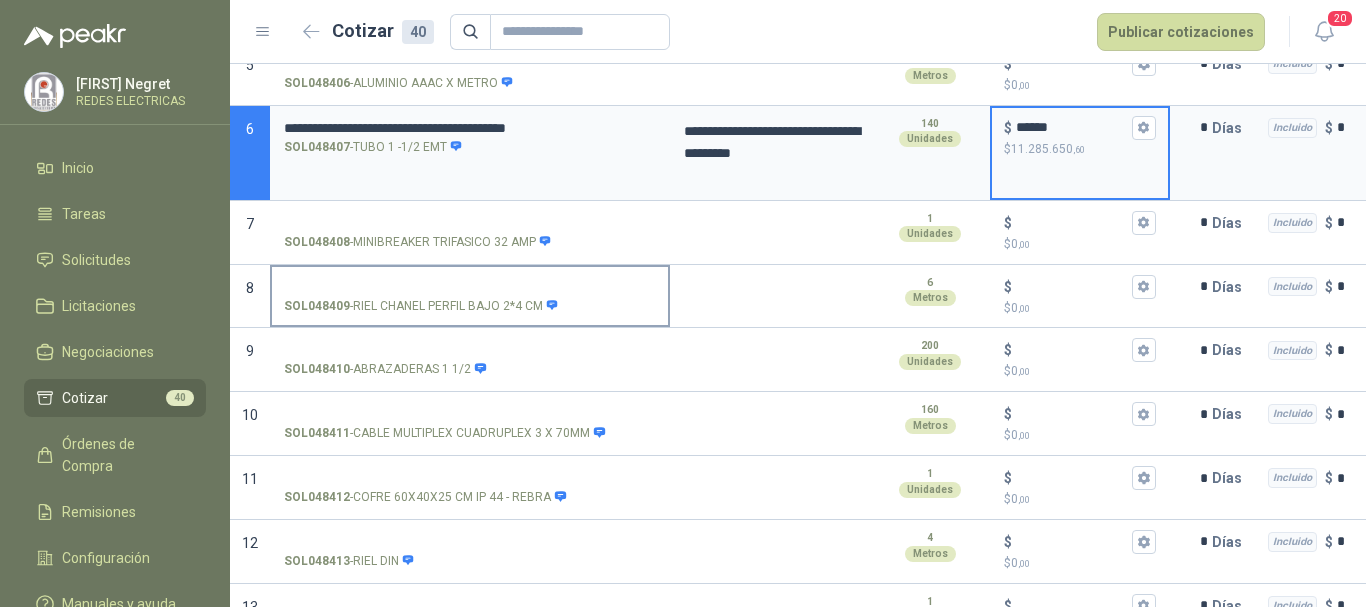 scroll, scrollTop: 700, scrollLeft: 0, axis: vertical 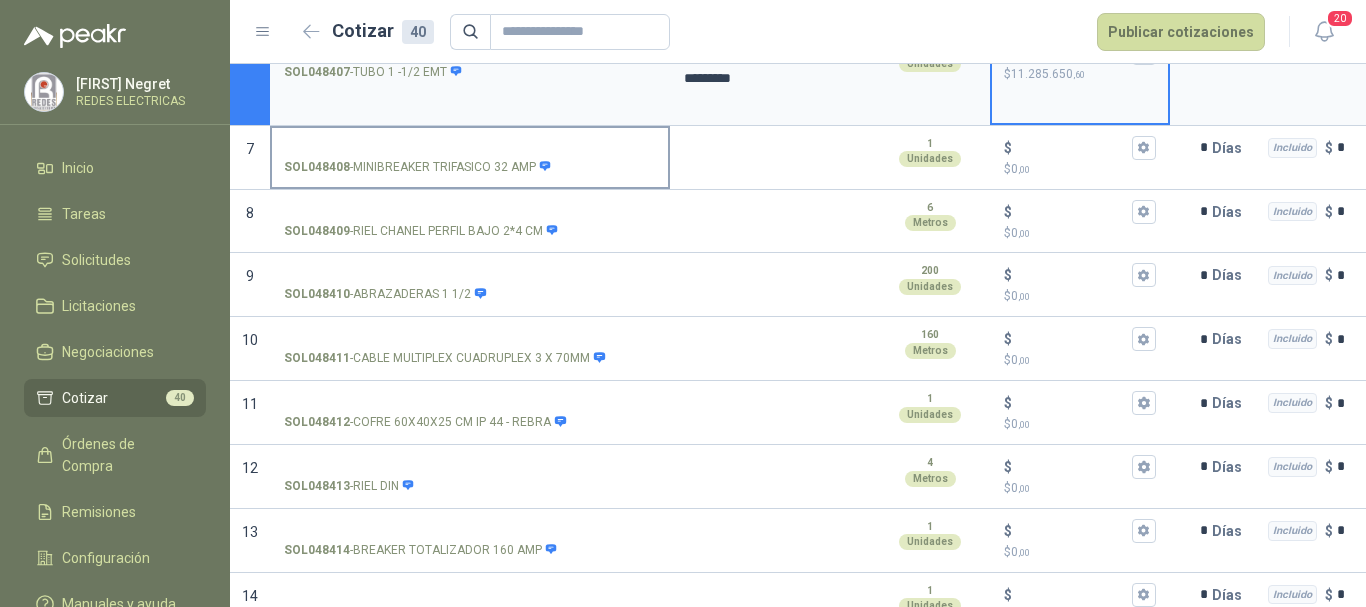 type on "******" 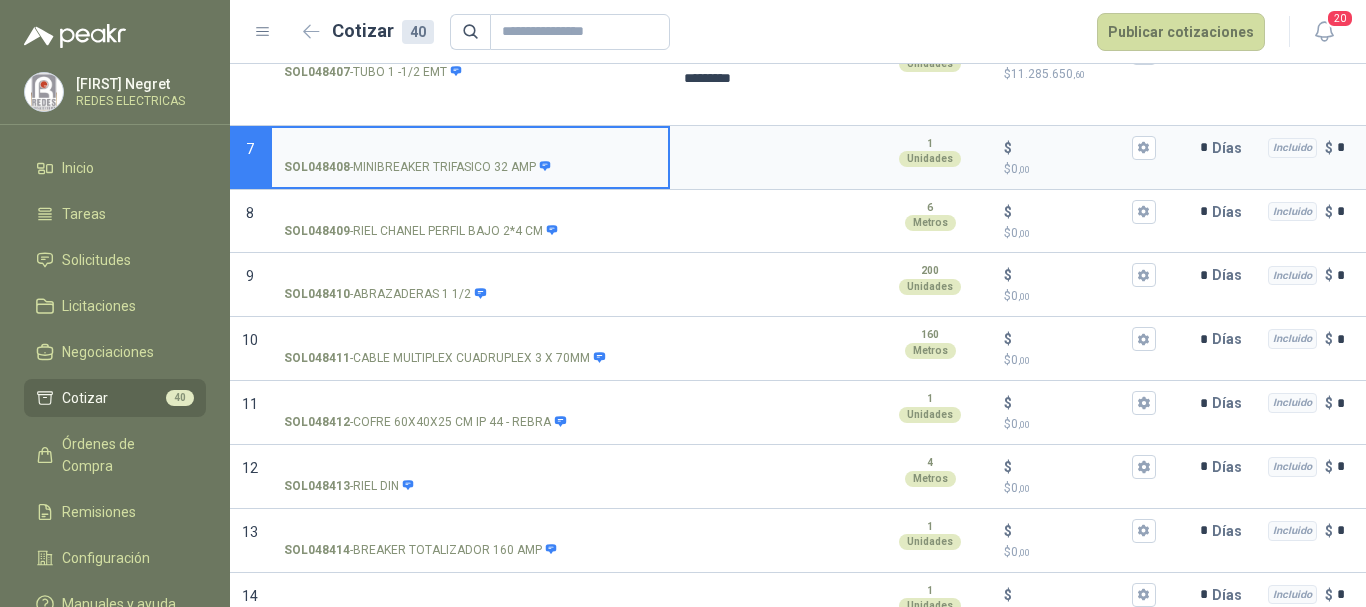 click on "SOL048408  -  MINIBREAKER TRIFASICO 32 AMP" at bounding box center [470, 148] 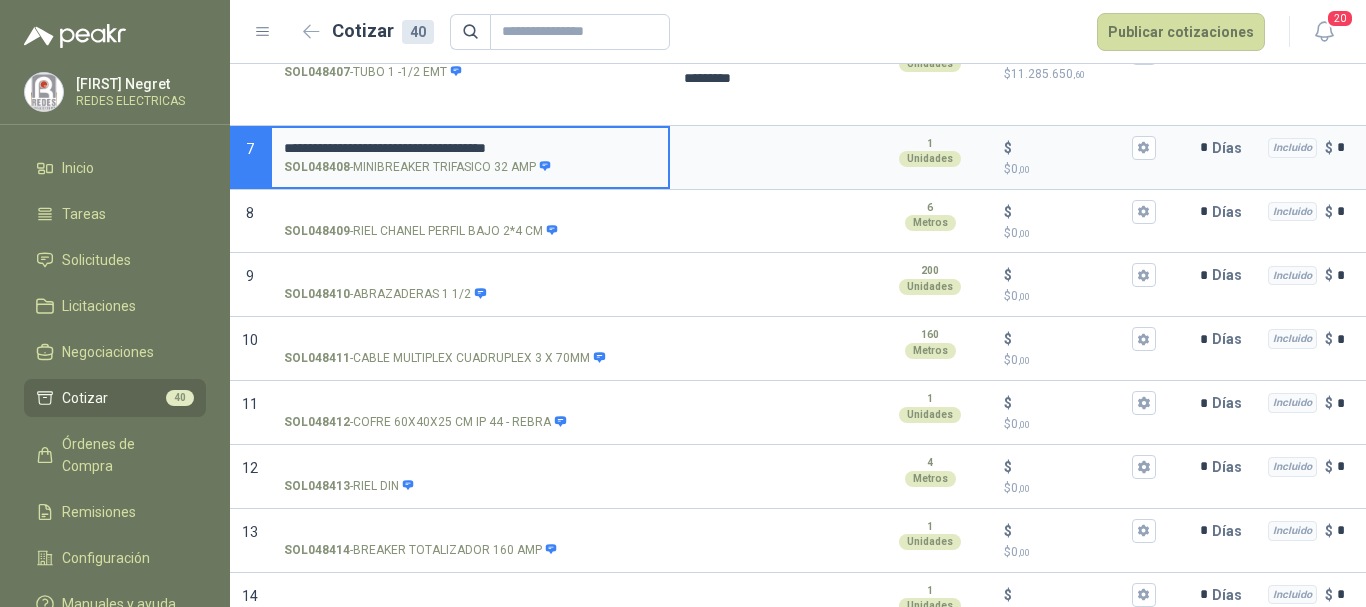 type 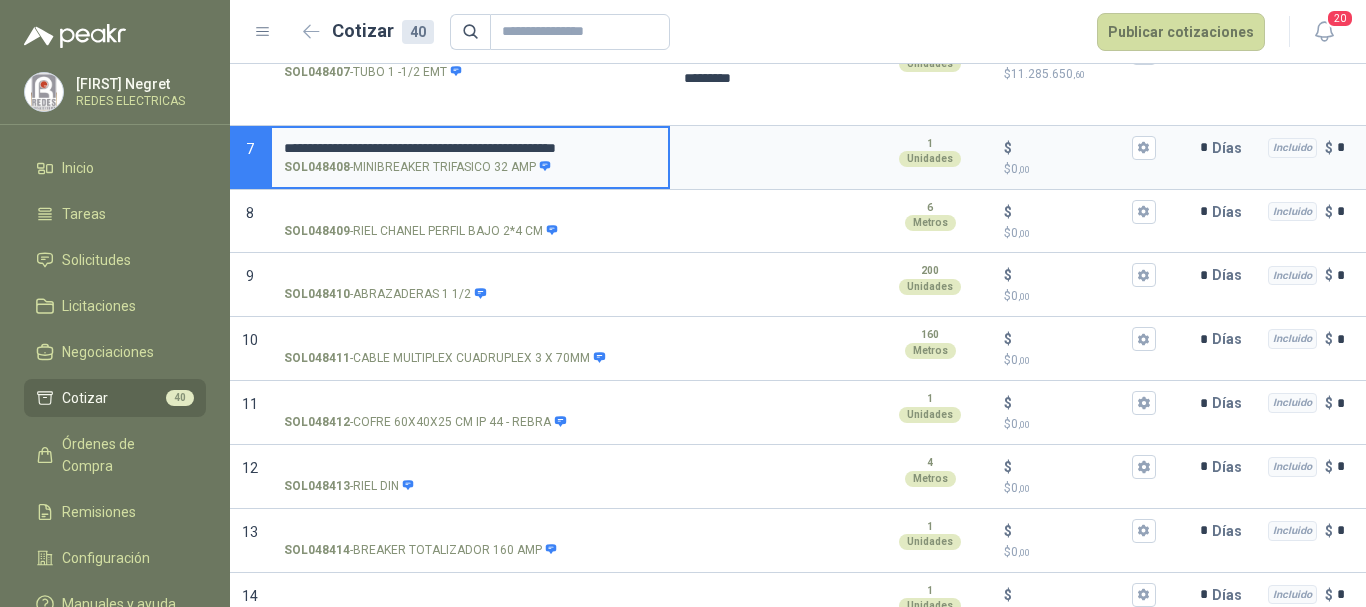 type on "**********" 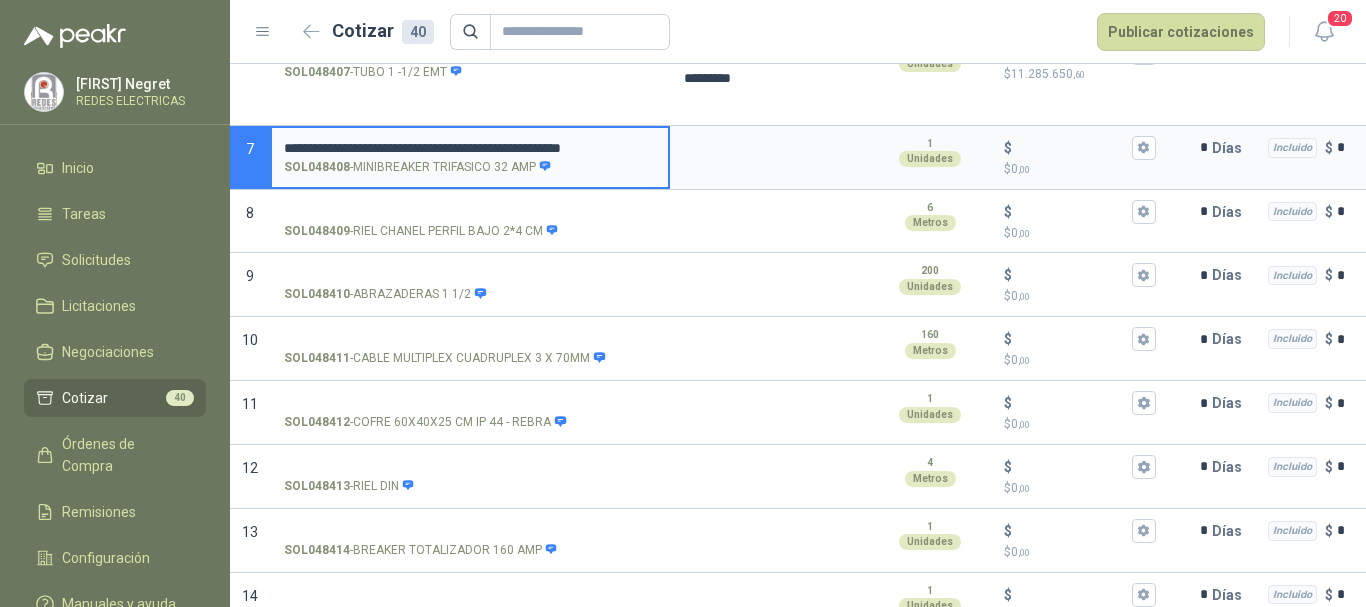scroll, scrollTop: 0, scrollLeft: 48, axis: horizontal 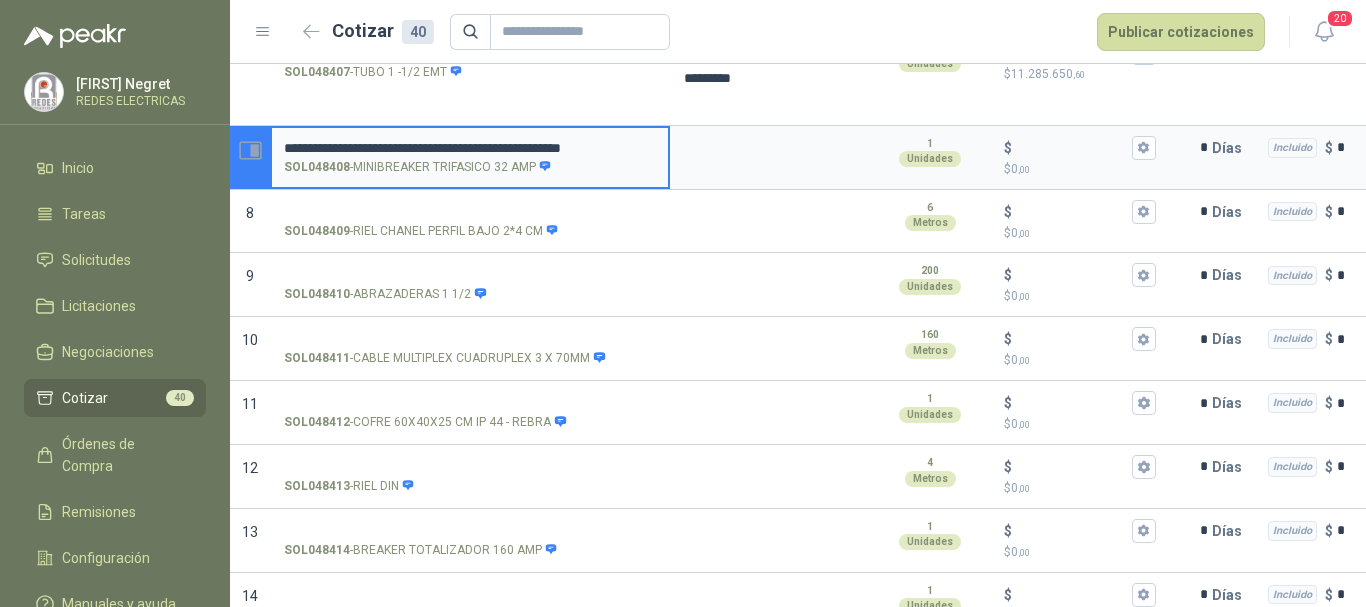 drag, startPoint x: 653, startPoint y: 147, endPoint x: 257, endPoint y: 130, distance: 396.36475 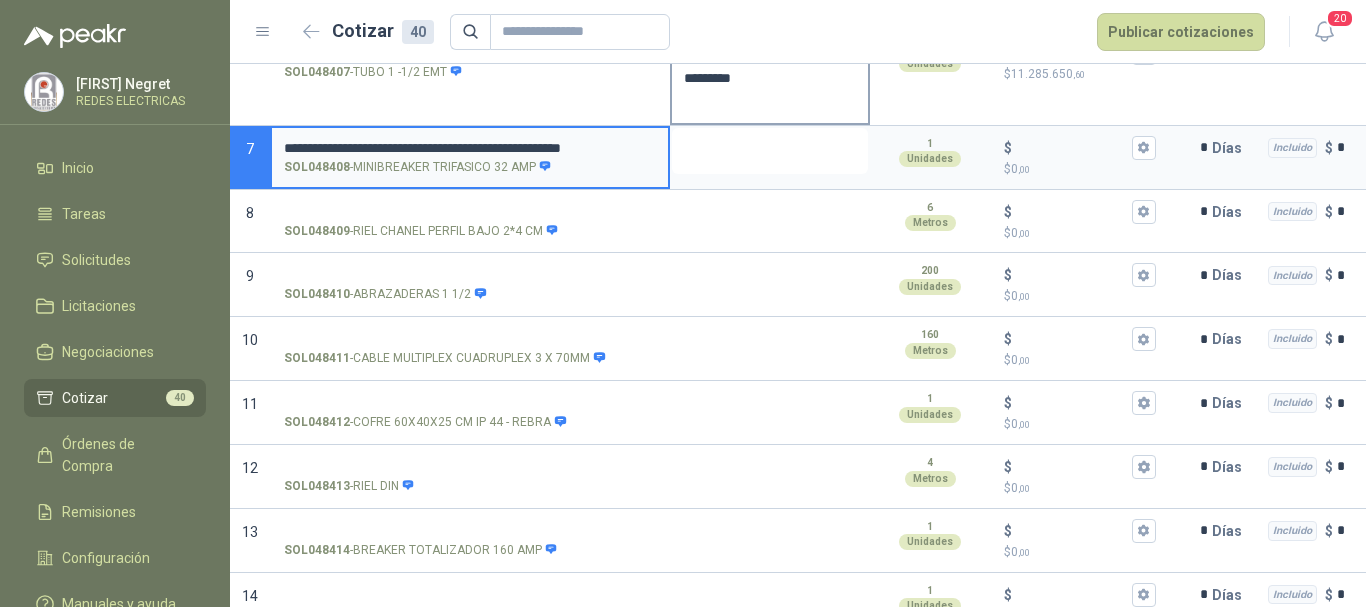 drag, startPoint x: 791, startPoint y: 145, endPoint x: 868, endPoint y: 78, distance: 102.0686 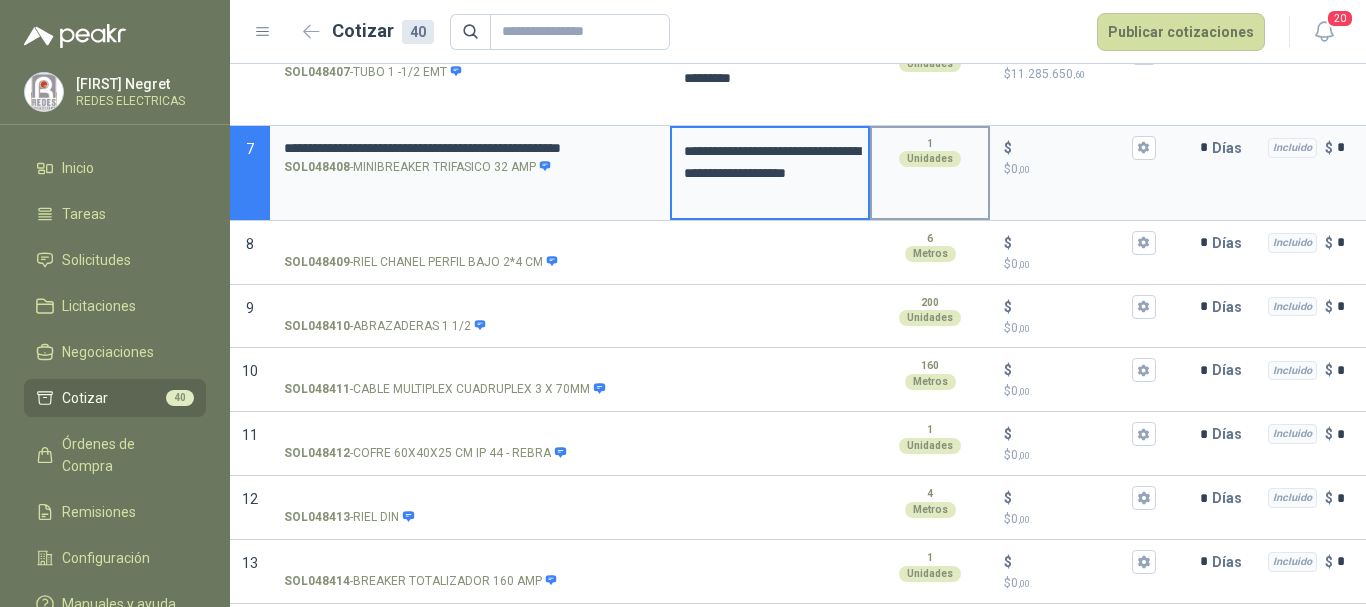 type 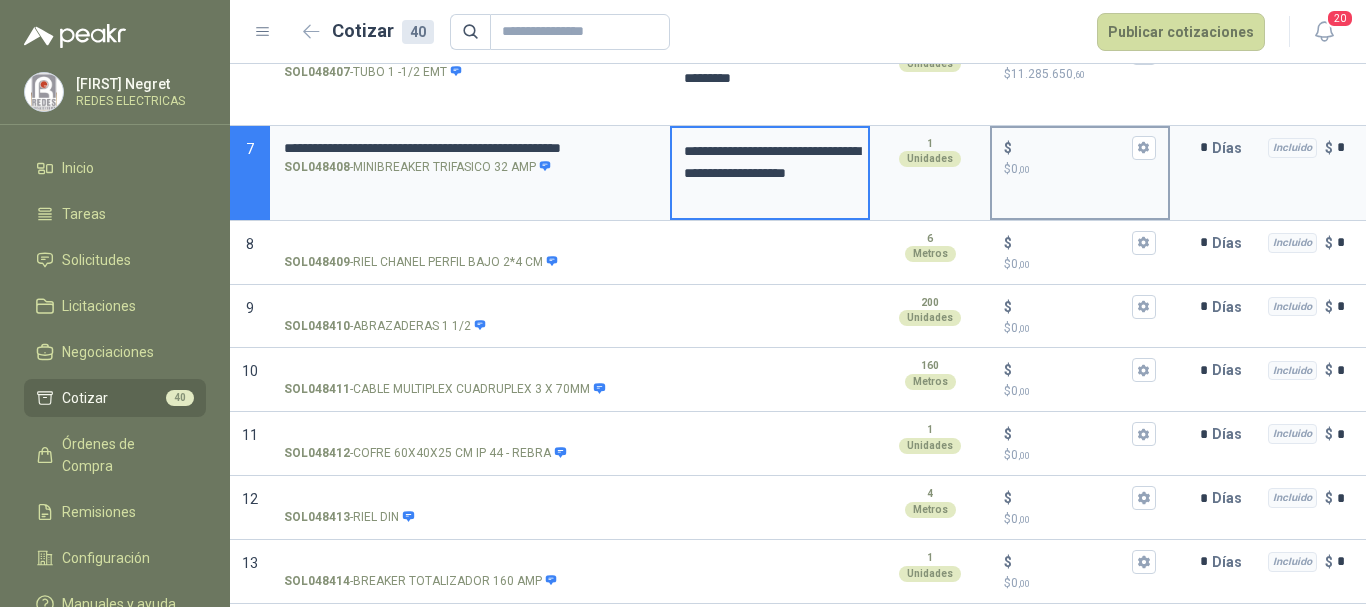 click on "$ $  0 ,00" at bounding box center (1072, 147) 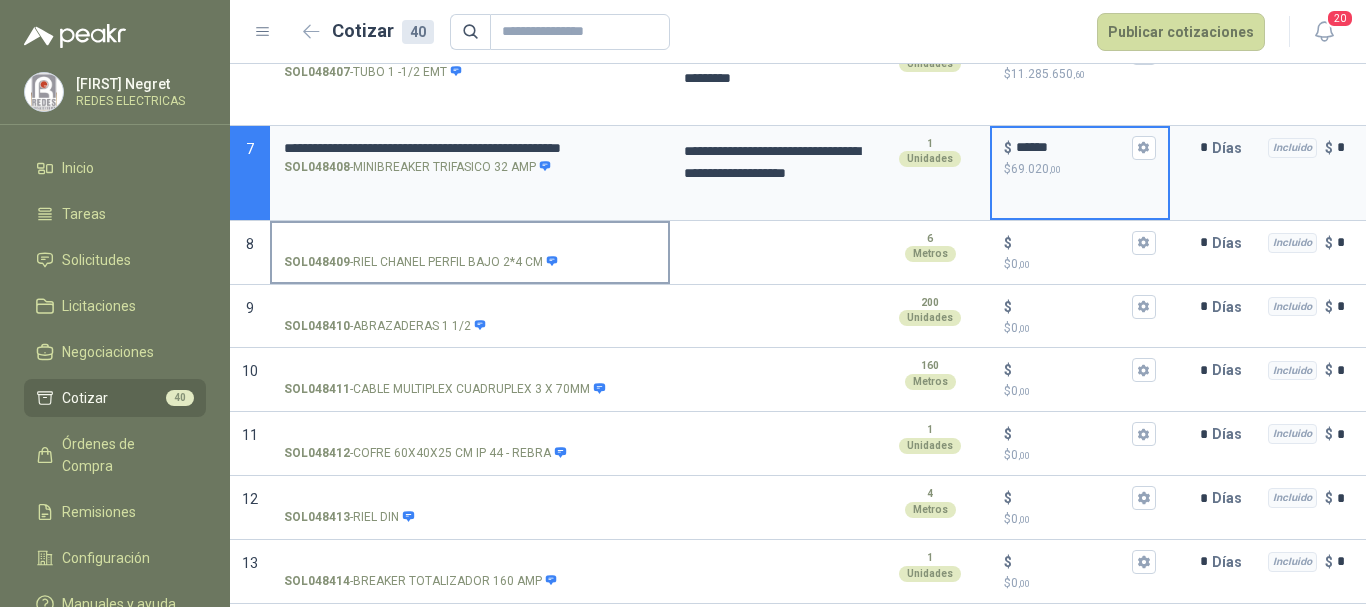 type on "******" 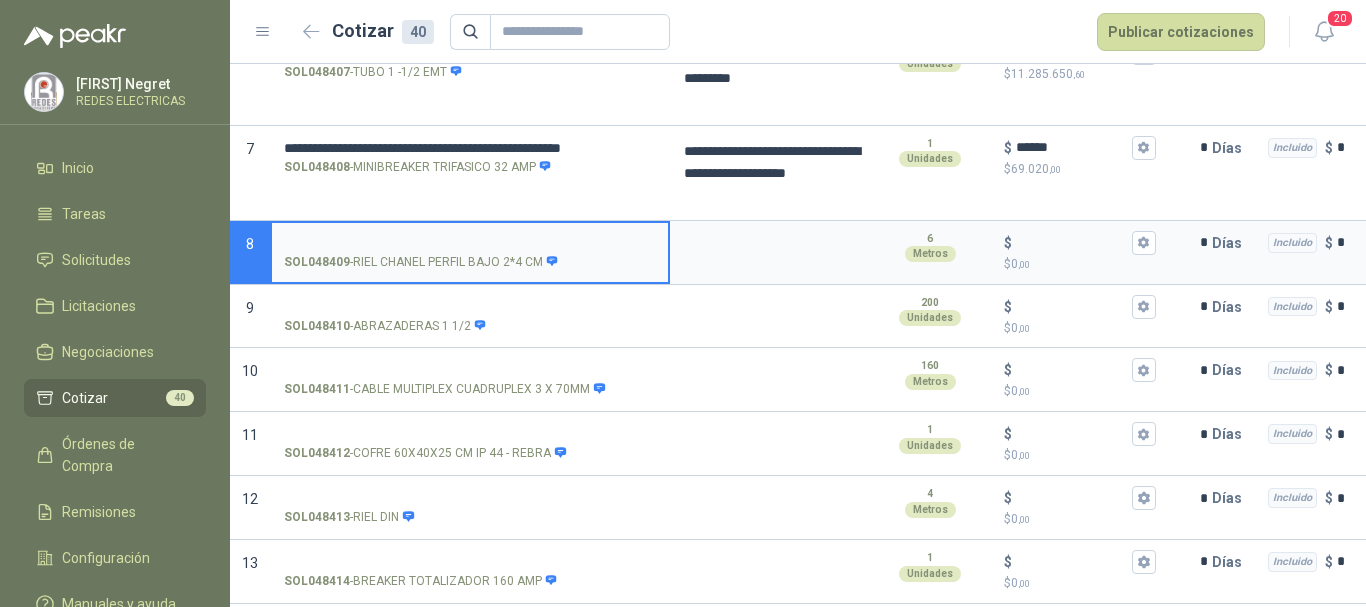 click on "SOL048409  -  RIEL CHANEL PERFIL BAJO 2*4 CM" at bounding box center [470, 243] 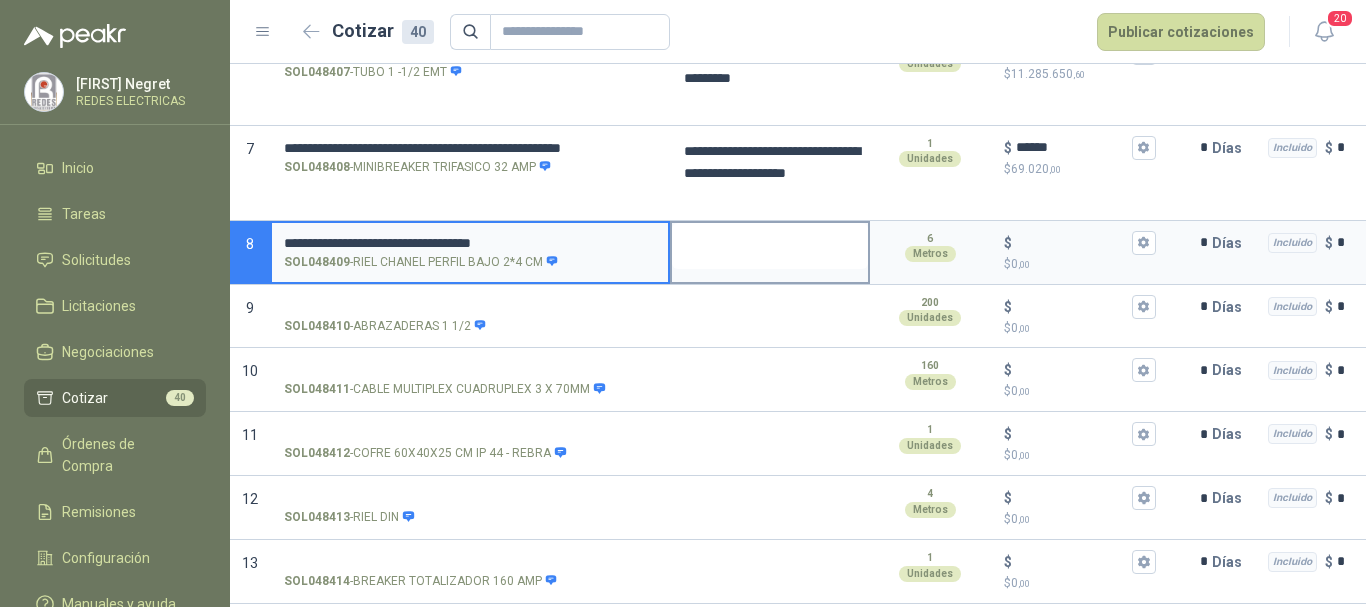 click at bounding box center [770, 246] 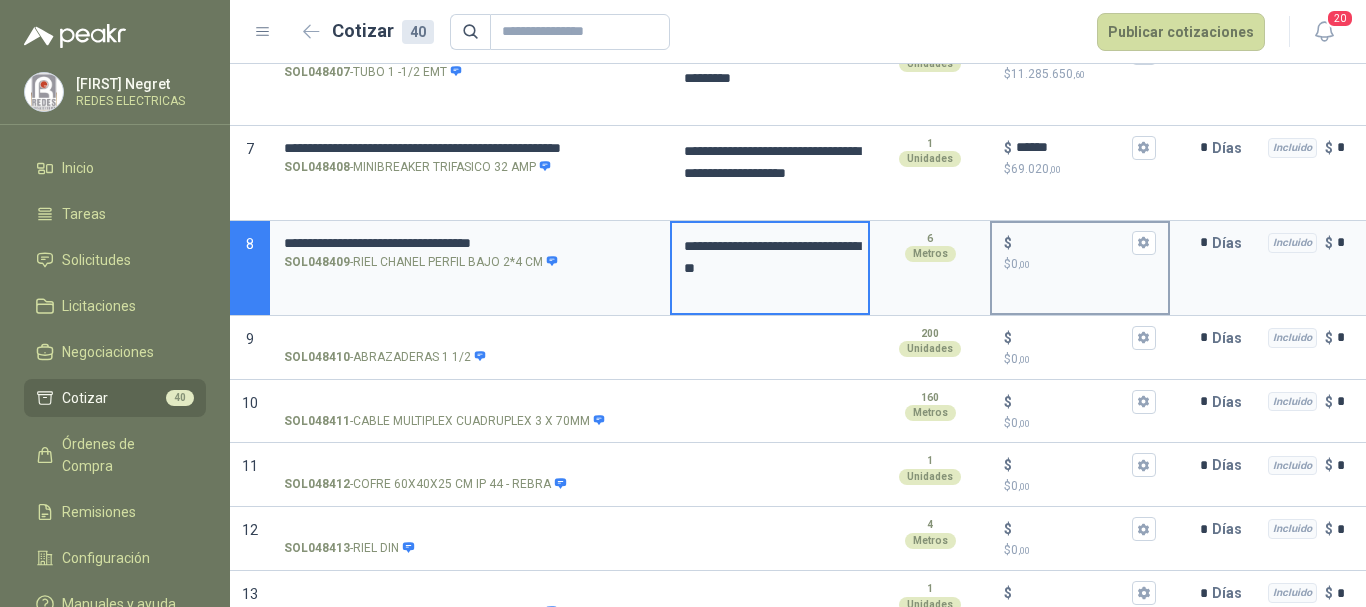 type 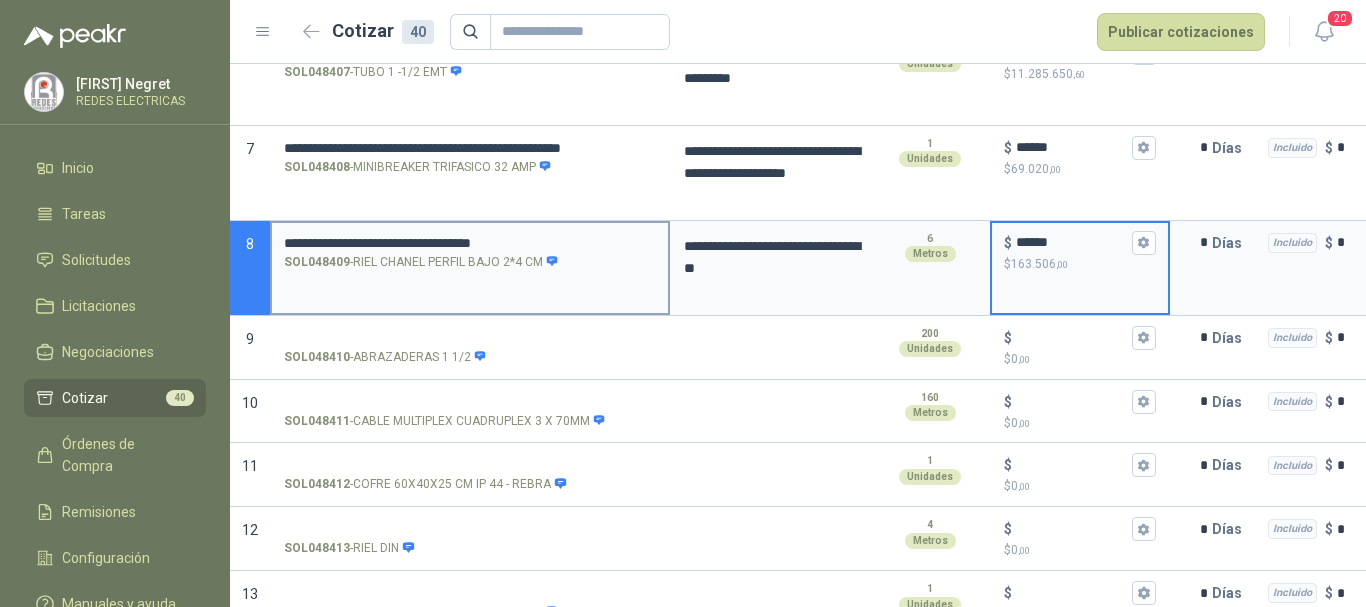 scroll, scrollTop: 800, scrollLeft: 0, axis: vertical 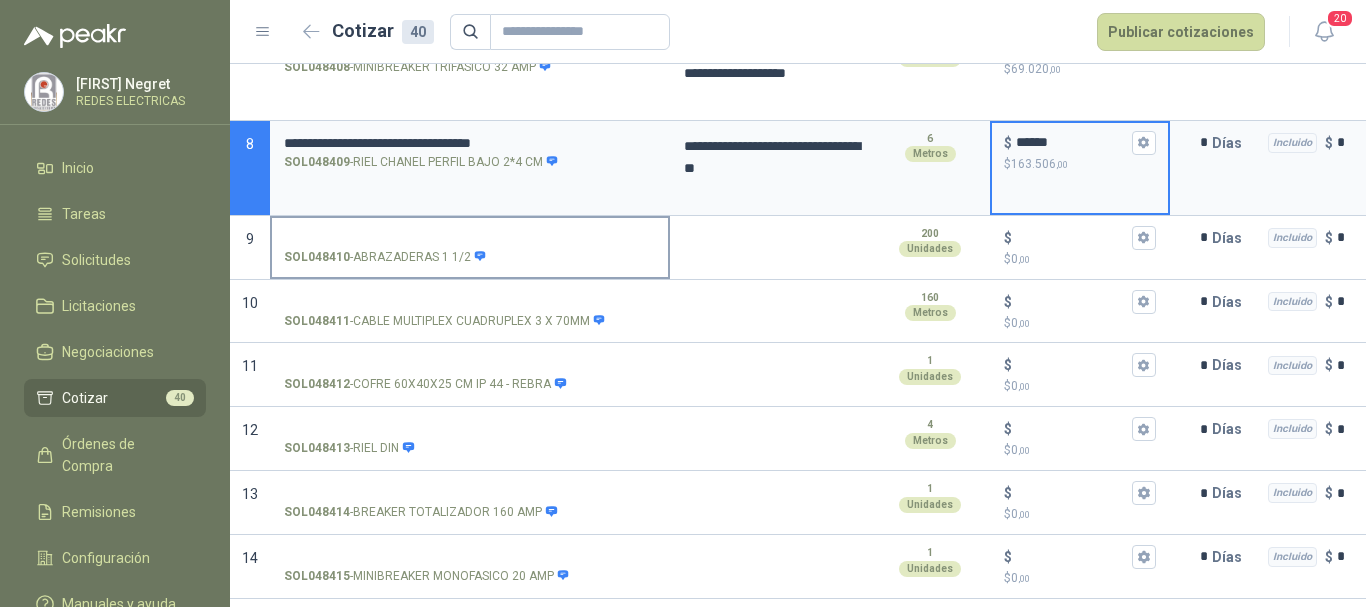 type on "******" 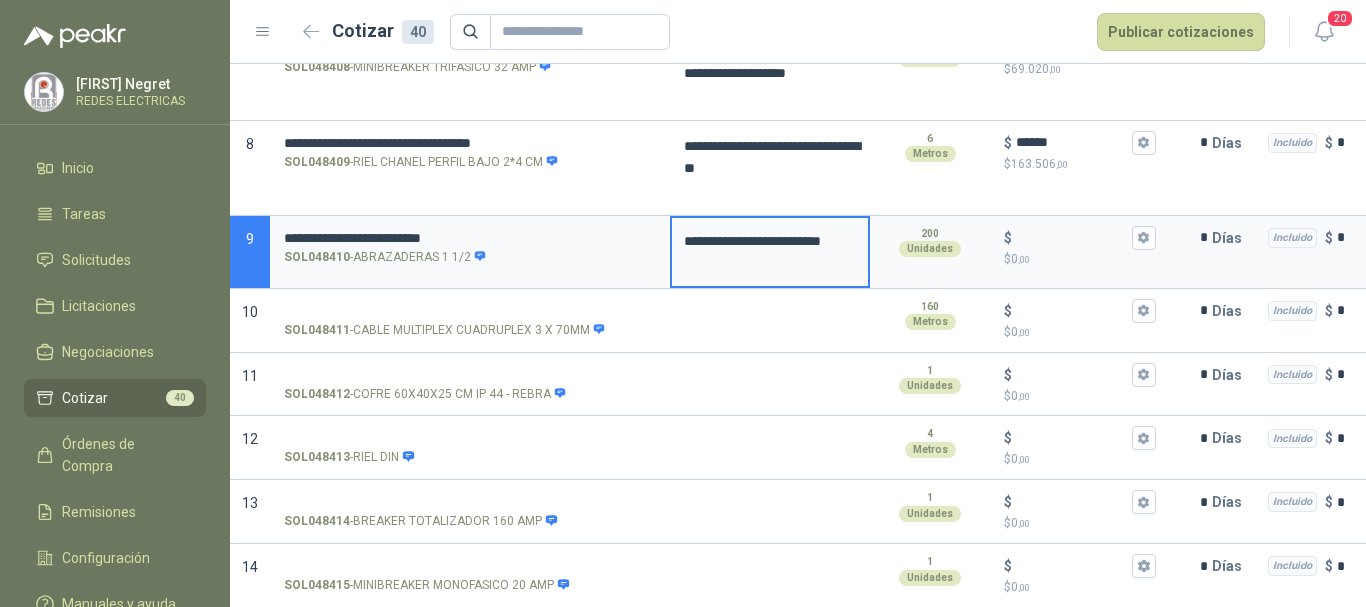 type 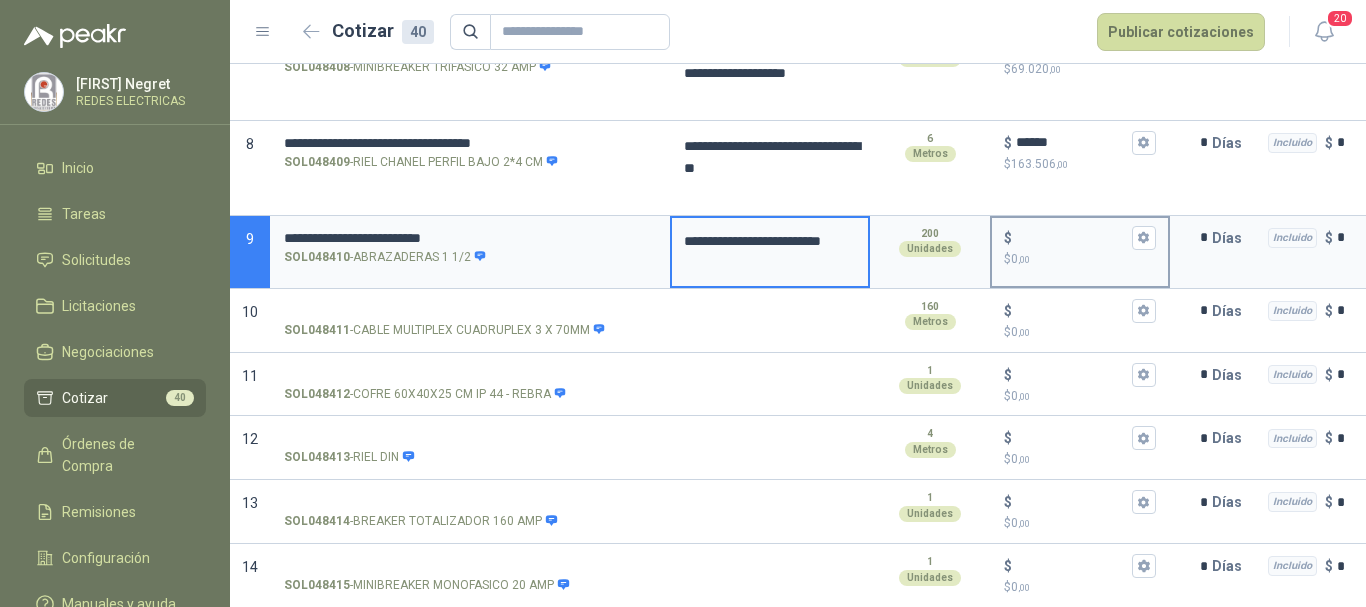 click on "$ $  0 ,00" at bounding box center (1072, 237) 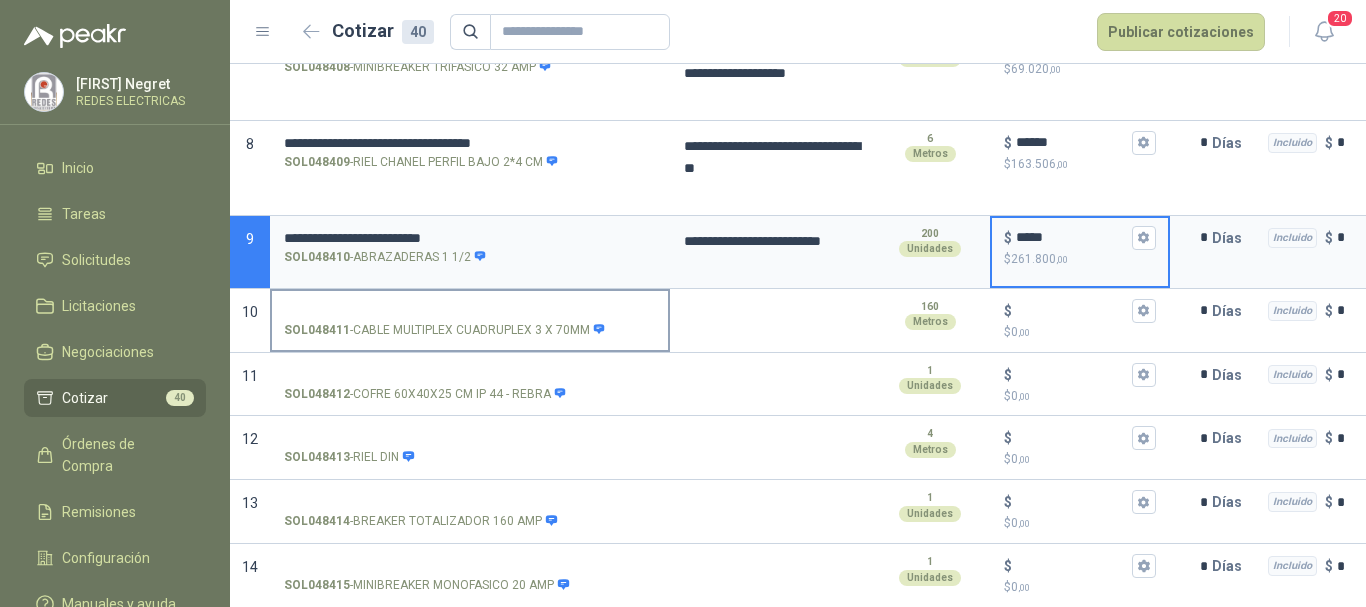 type on "*****" 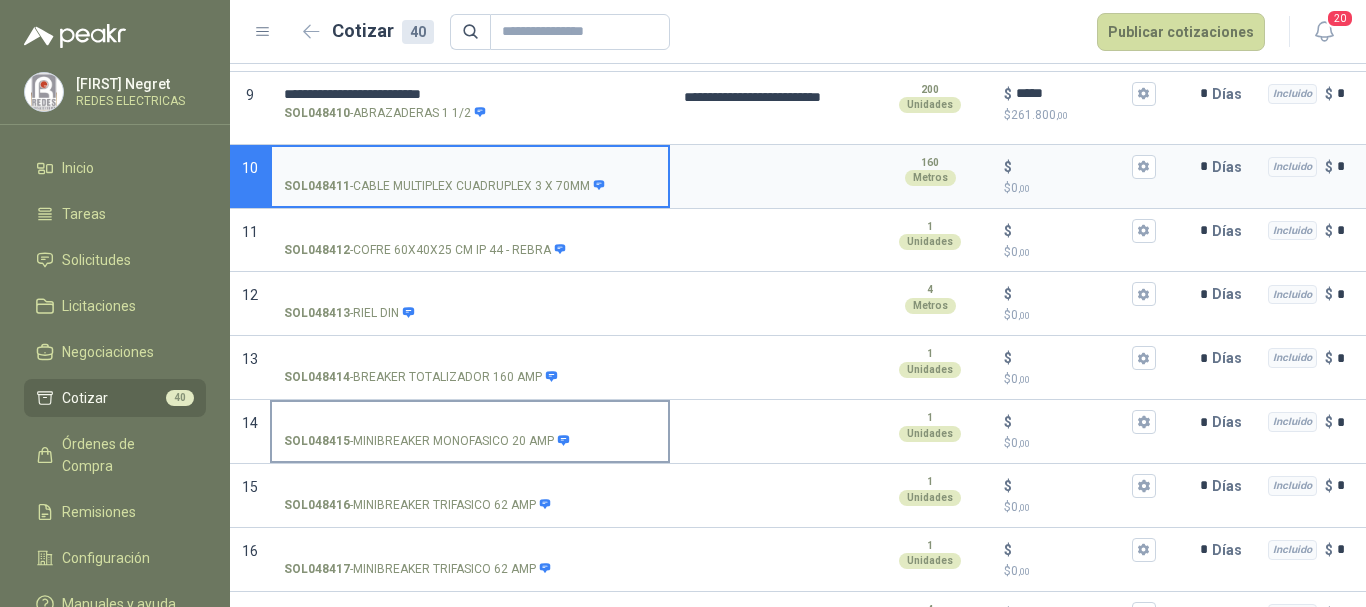 scroll, scrollTop: 1000, scrollLeft: 0, axis: vertical 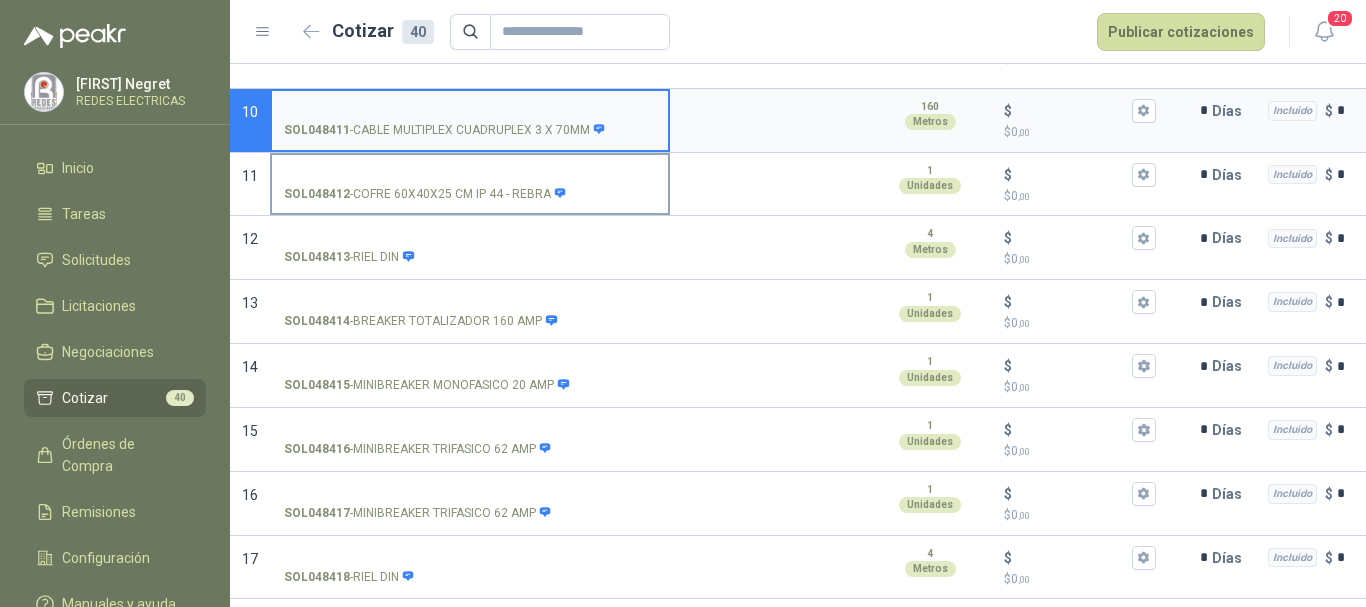 click on "SOL048412  -  COFRE 60X40X25 CM IP 44 - REBRA" at bounding box center [470, 175] 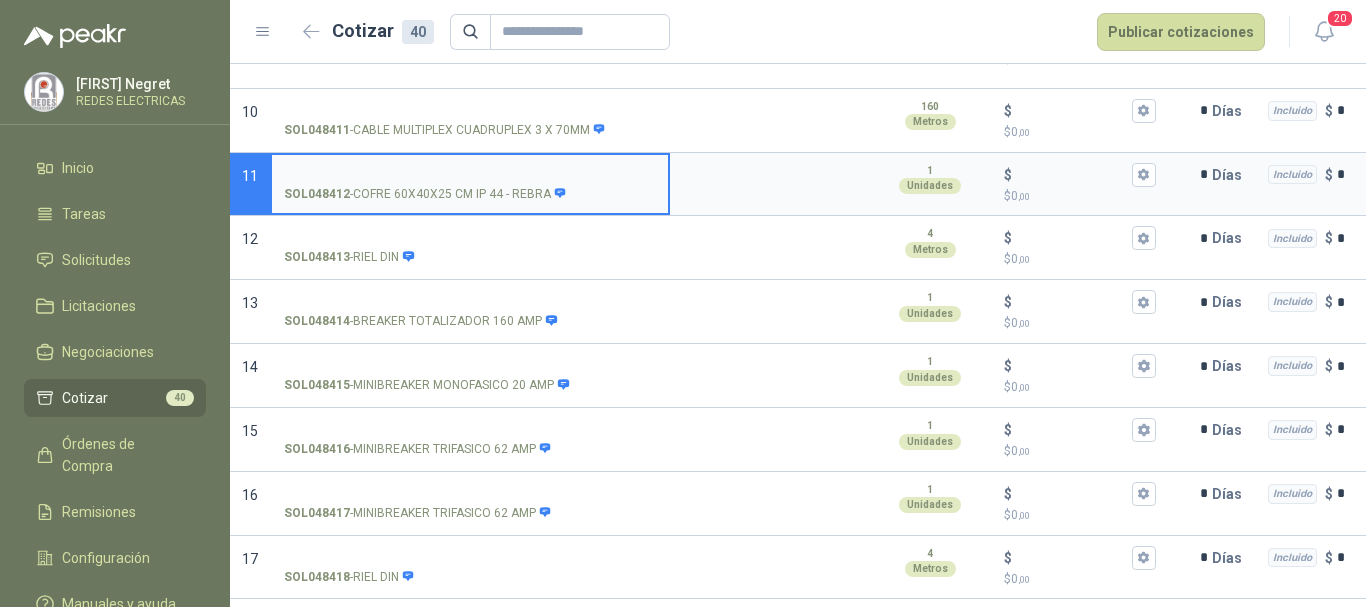click on "SOL048412  -  COFRE 60X40X25 CM IP 44 - REBRA" at bounding box center (470, 175) 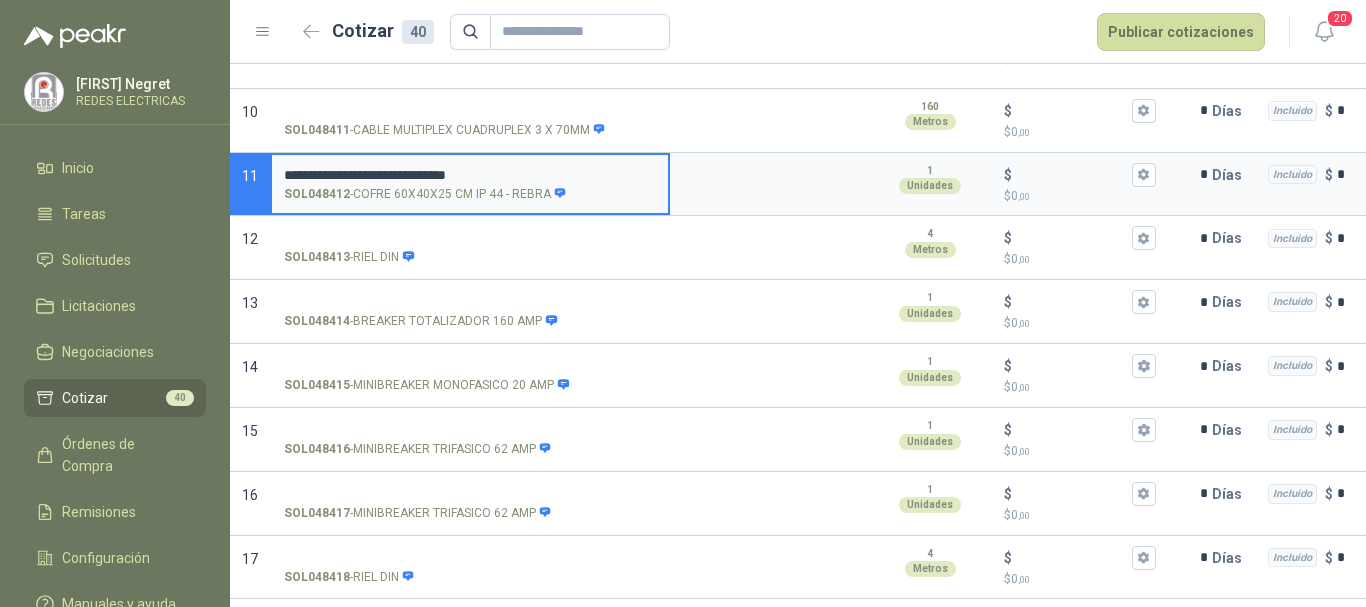 type 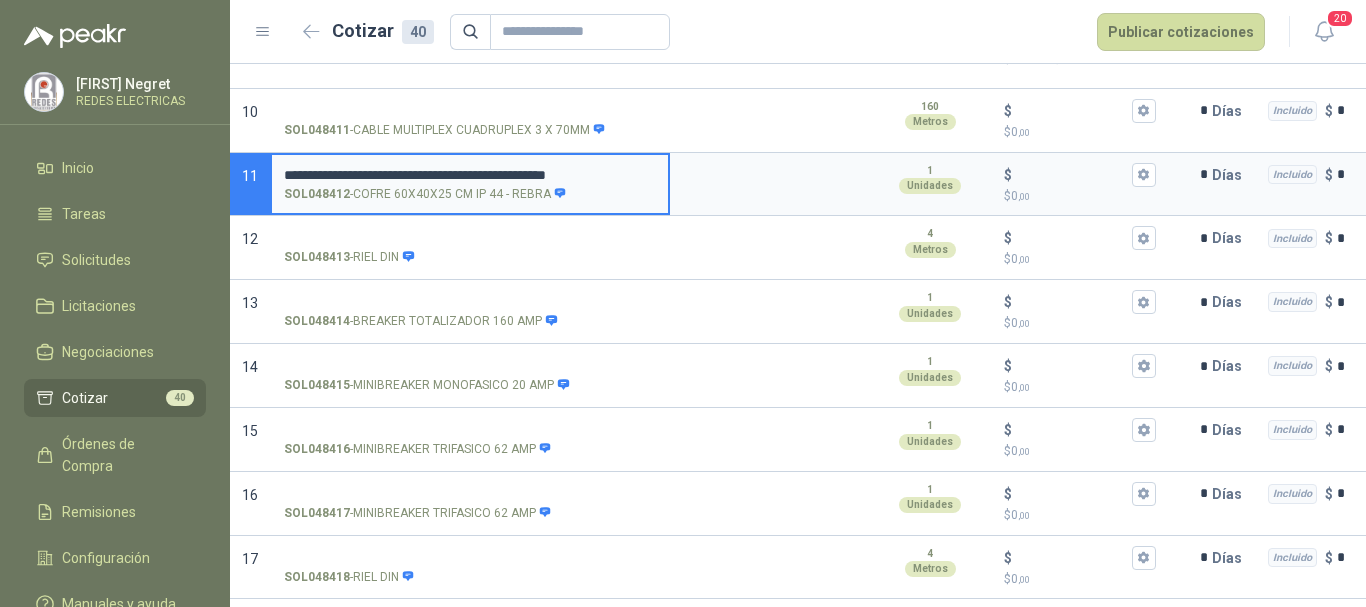 scroll, scrollTop: 0, scrollLeft: 29, axis: horizontal 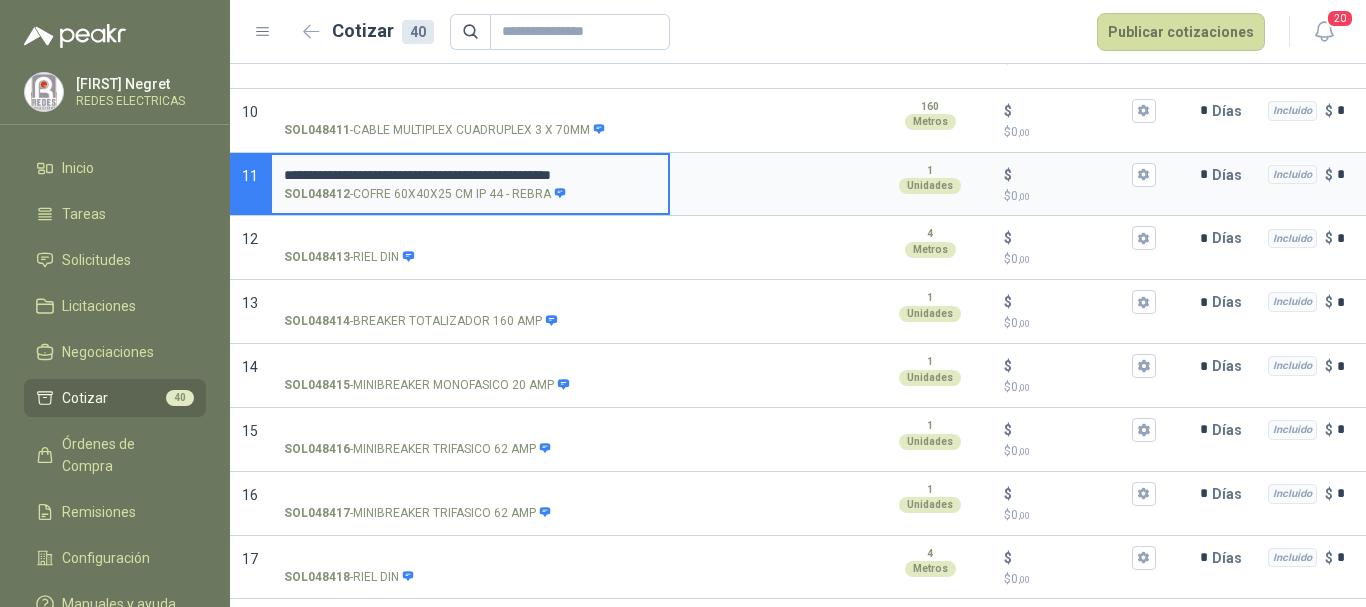 drag, startPoint x: 655, startPoint y: 174, endPoint x: 317, endPoint y: 169, distance: 338.037 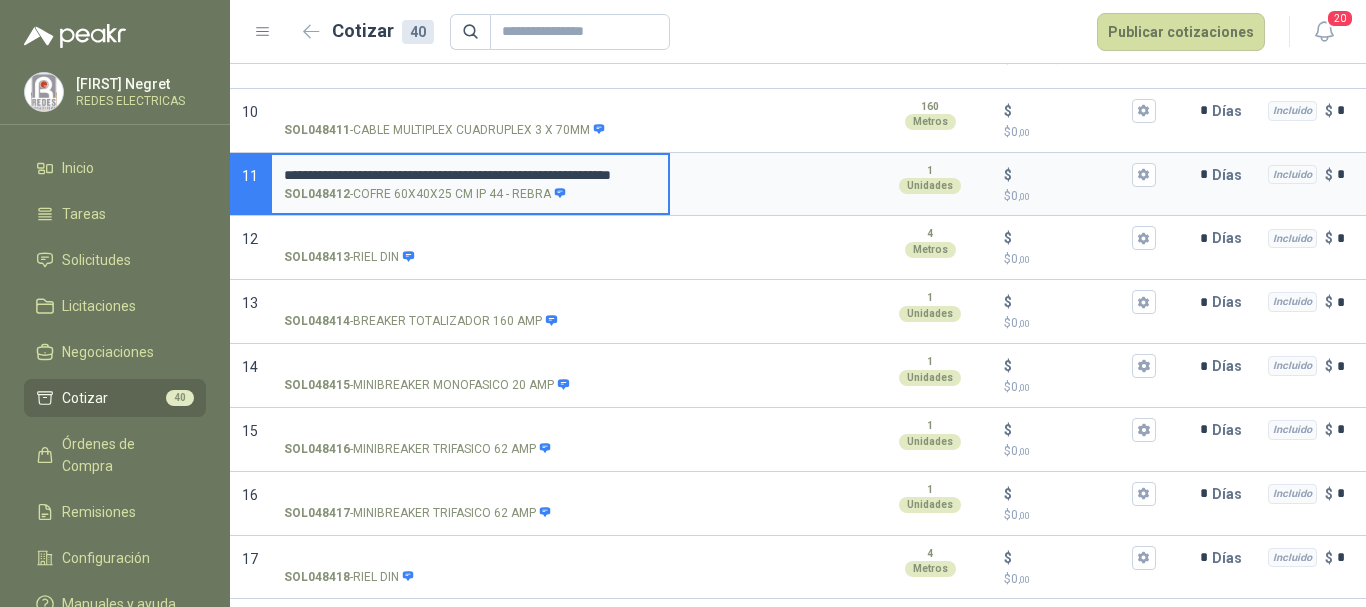type on "**********" 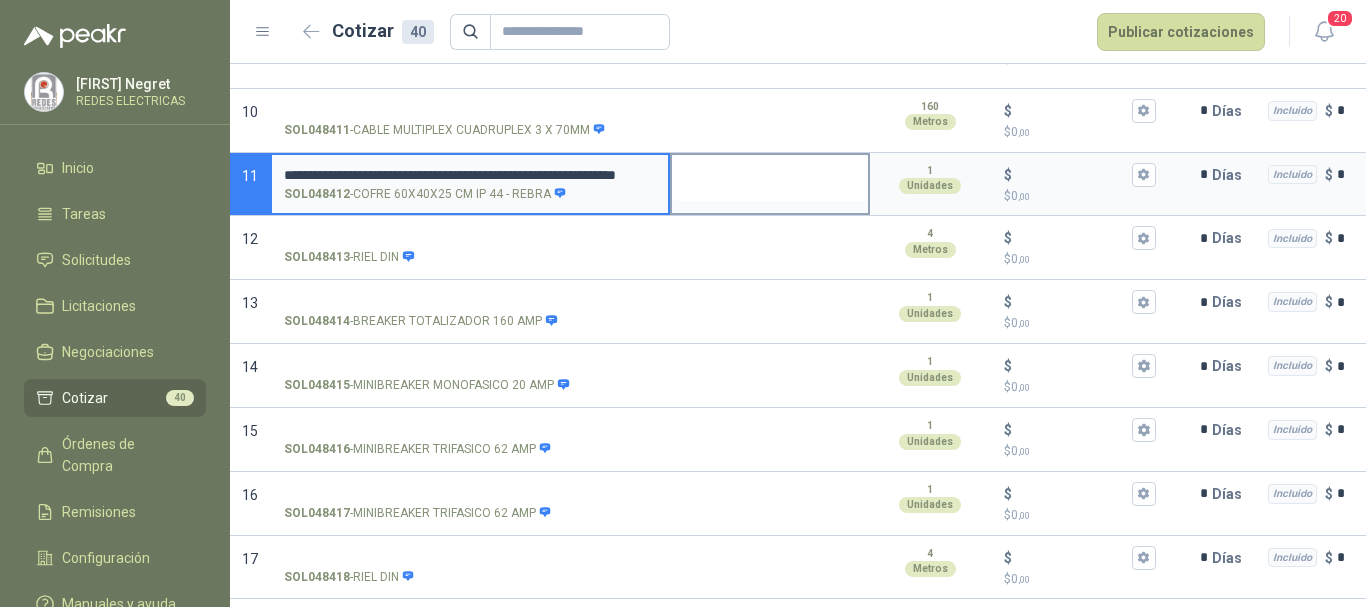 scroll, scrollTop: 0, scrollLeft: 130, axis: horizontal 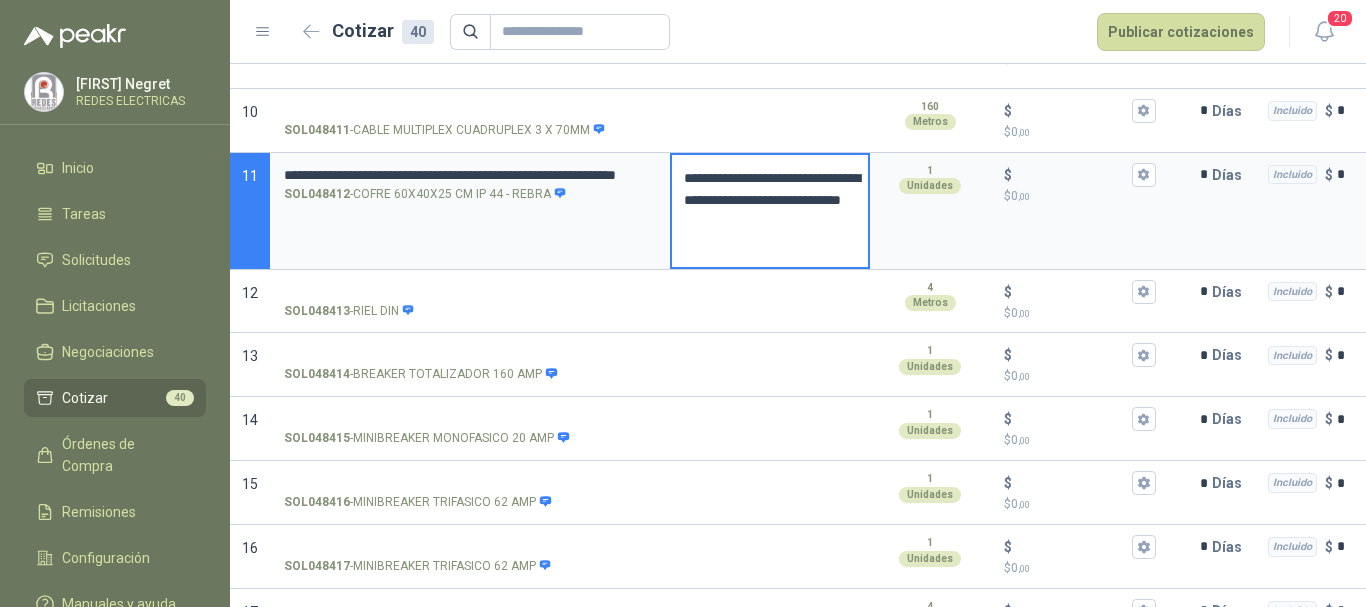 type 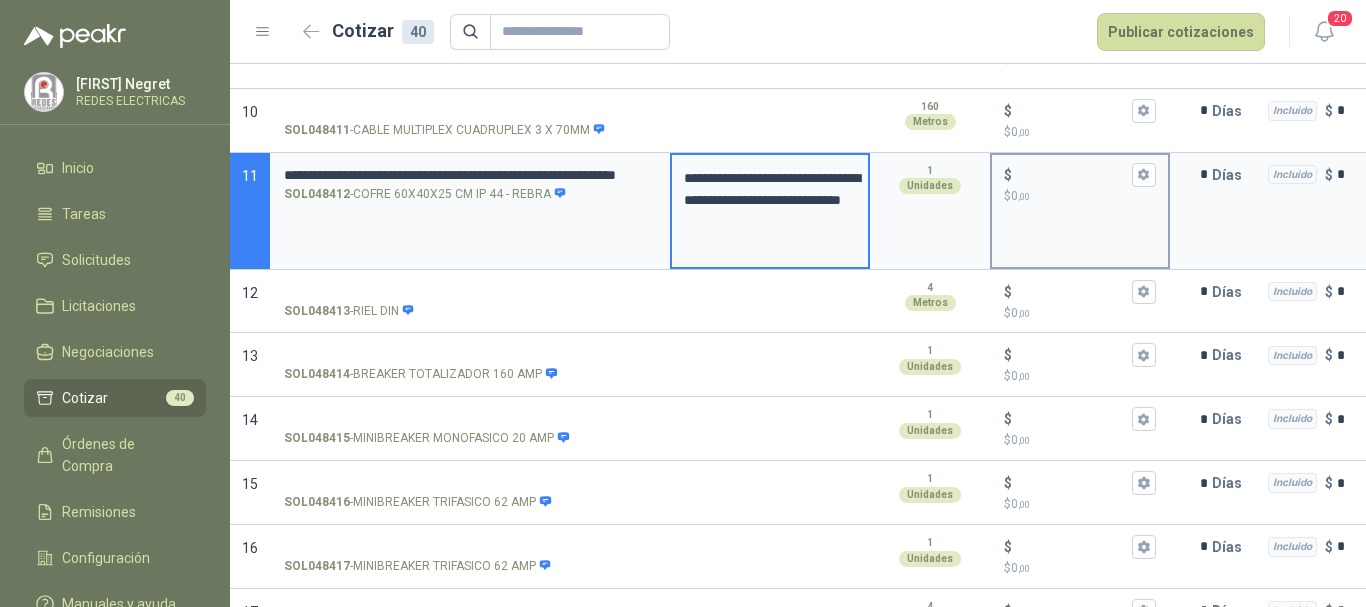 click on "$ $  0 ,00" at bounding box center (1072, 174) 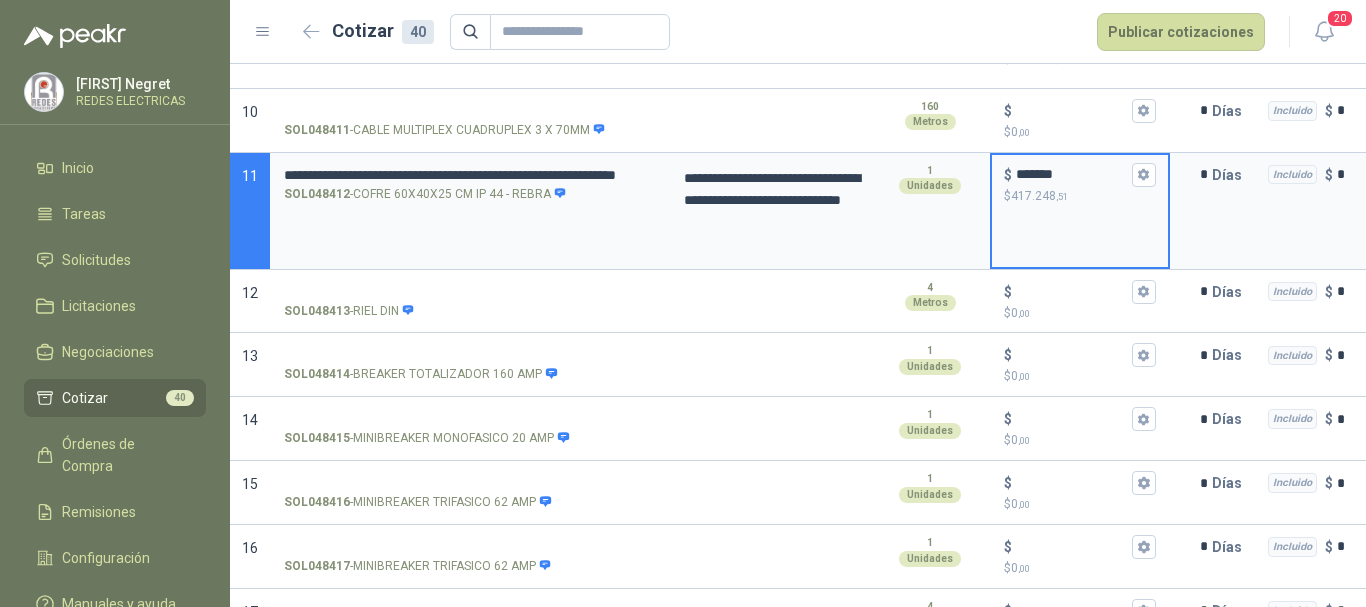 type on "*******" 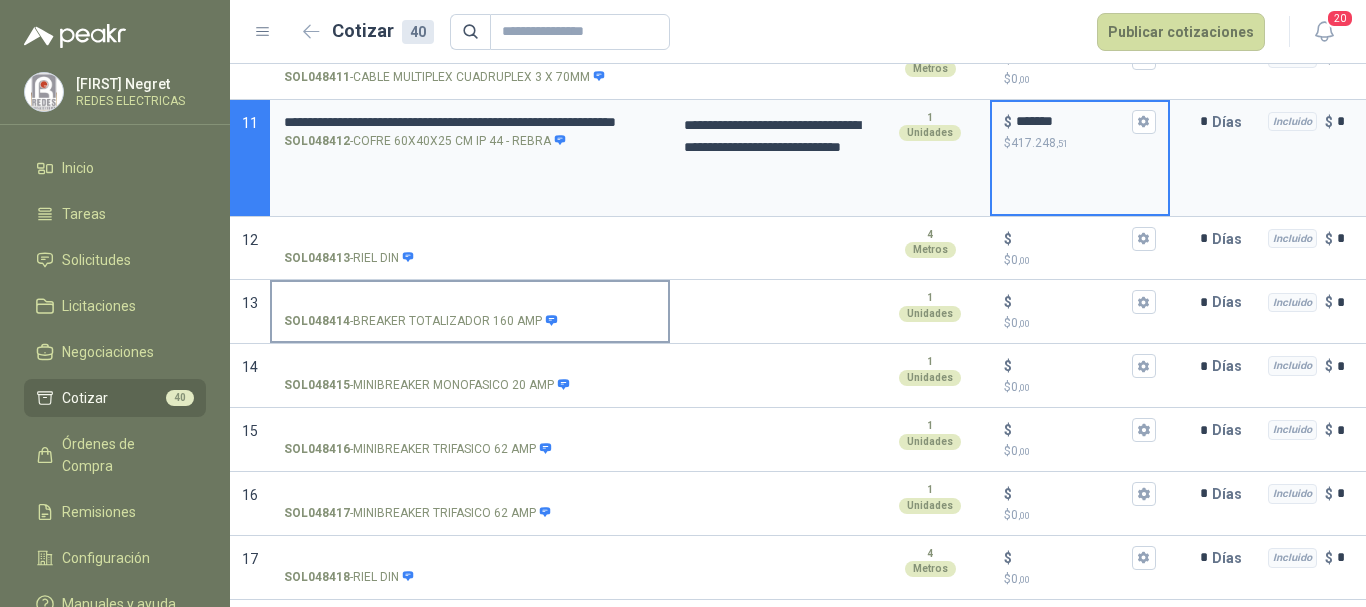scroll, scrollTop: 1100, scrollLeft: 0, axis: vertical 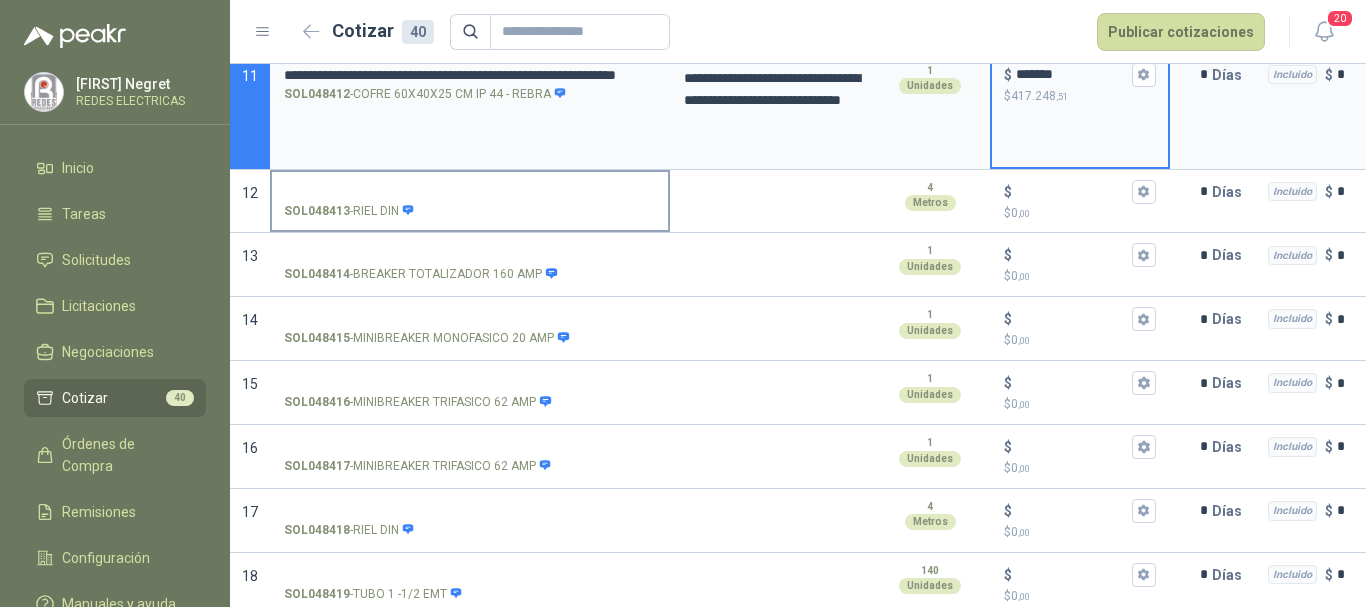 click 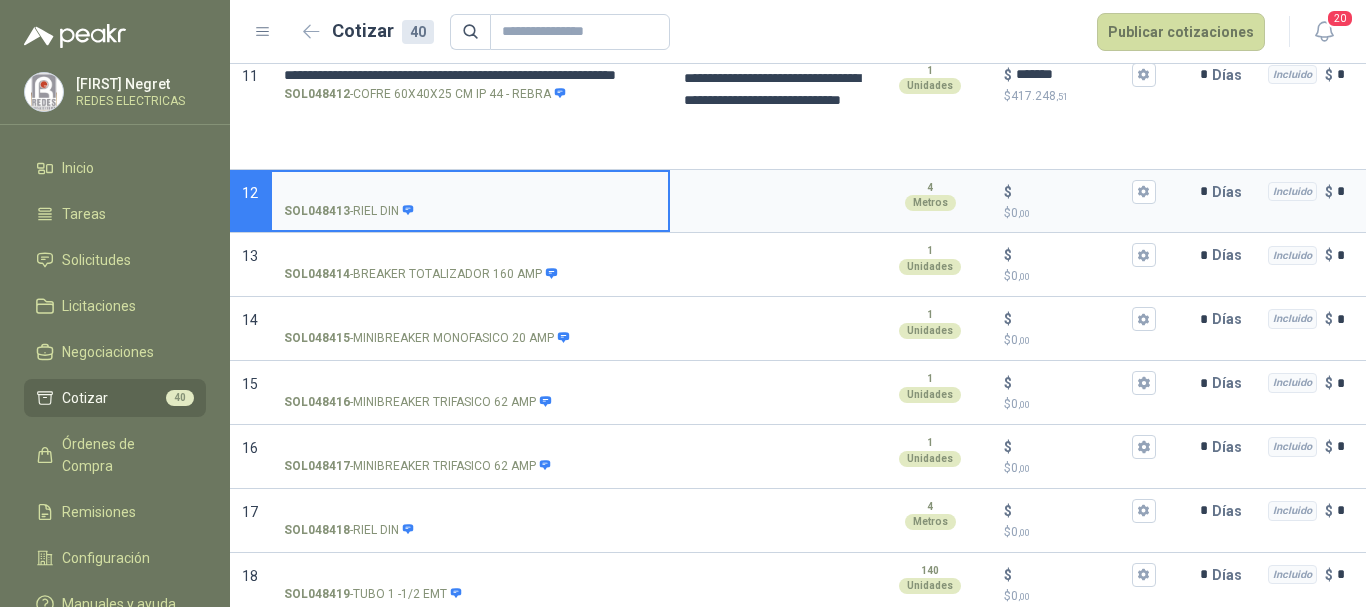 click on "SOL048413  -  RIEL DIN" at bounding box center (470, 211) 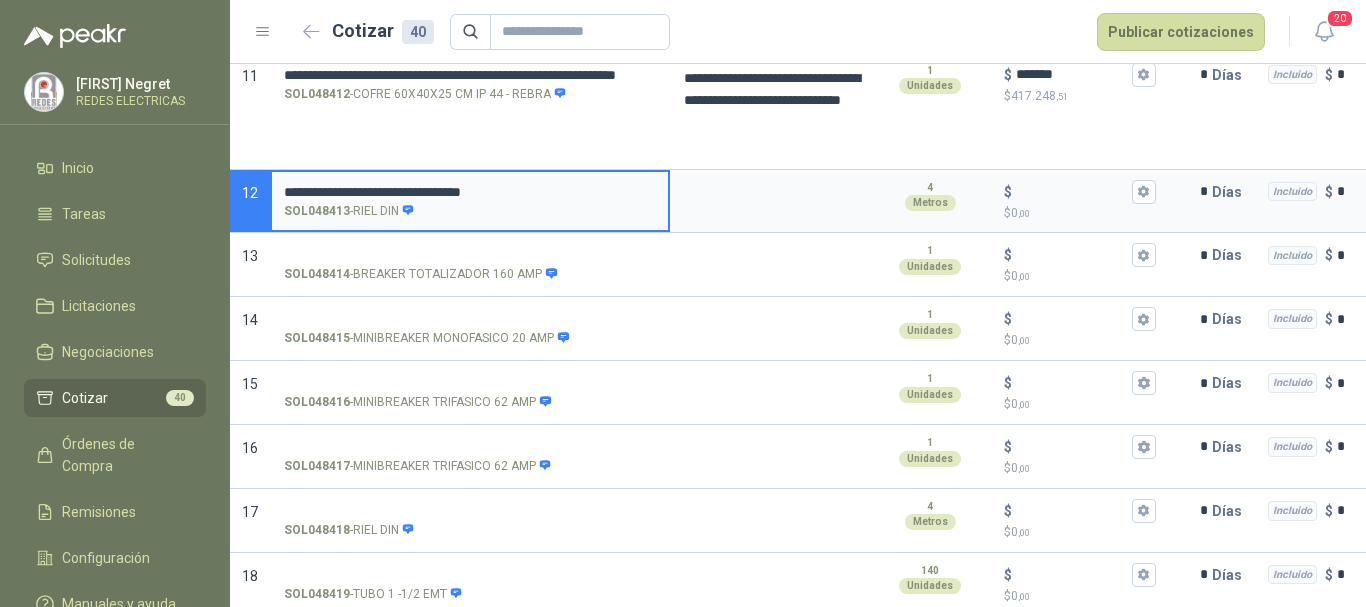 click on "**********" at bounding box center [470, 192] 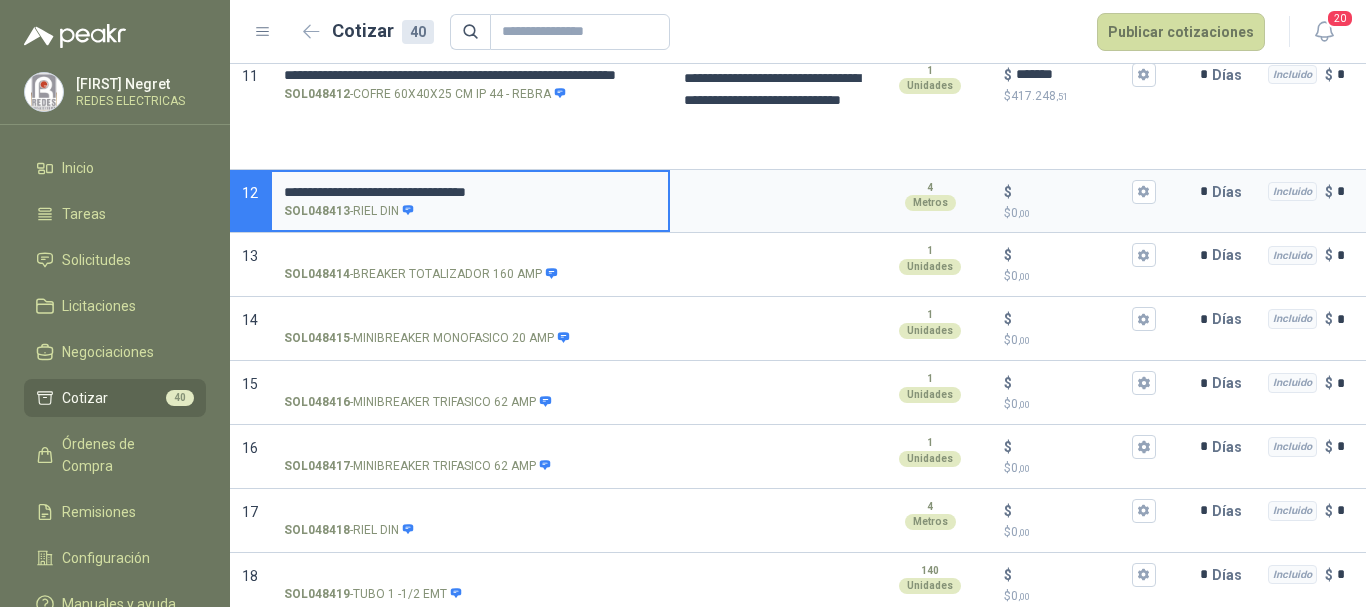 type on "**********" 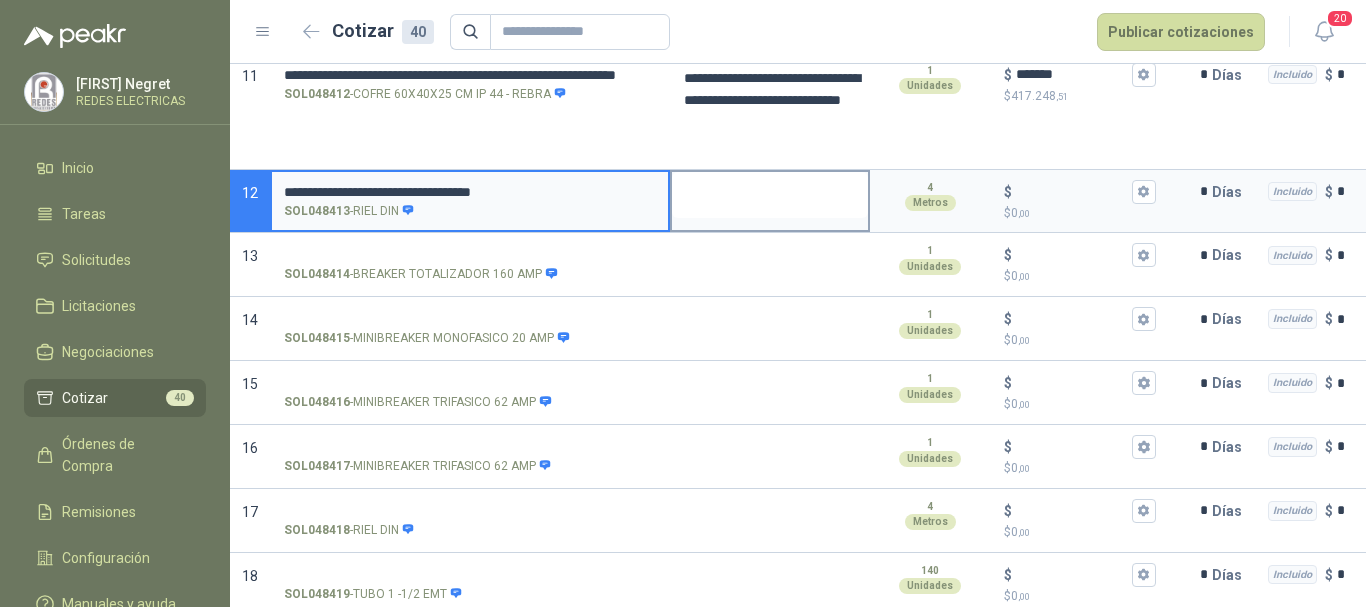 drag, startPoint x: 286, startPoint y: 191, endPoint x: 732, endPoint y: 193, distance: 446.0045 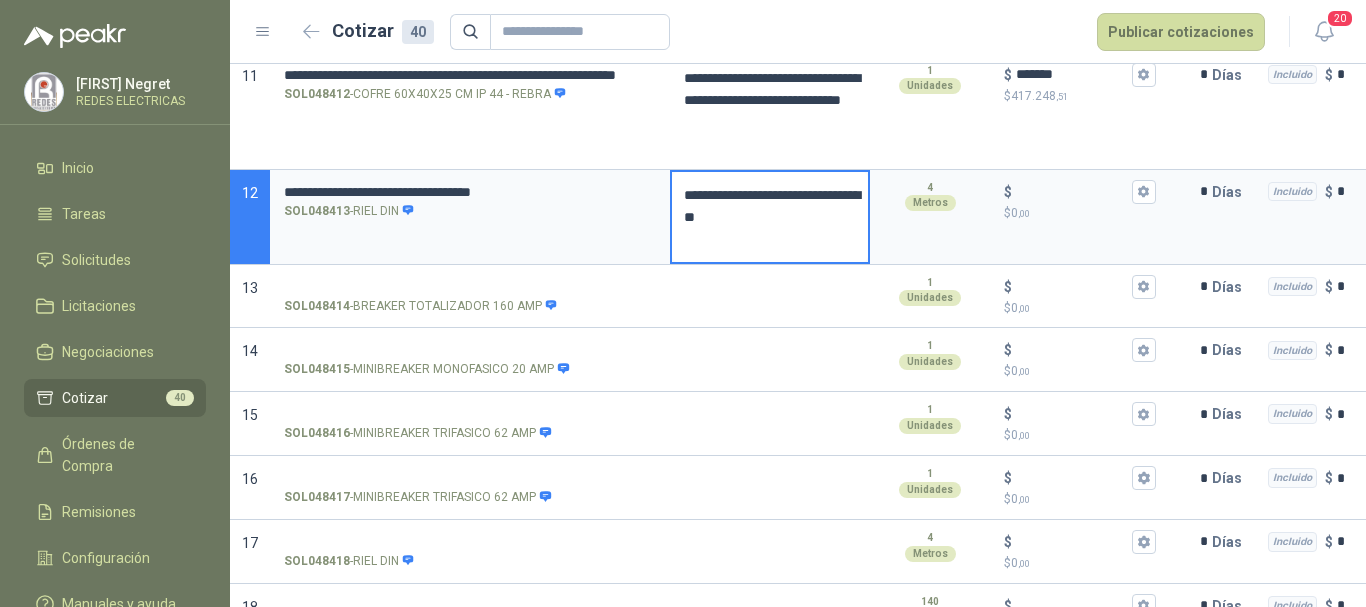 type 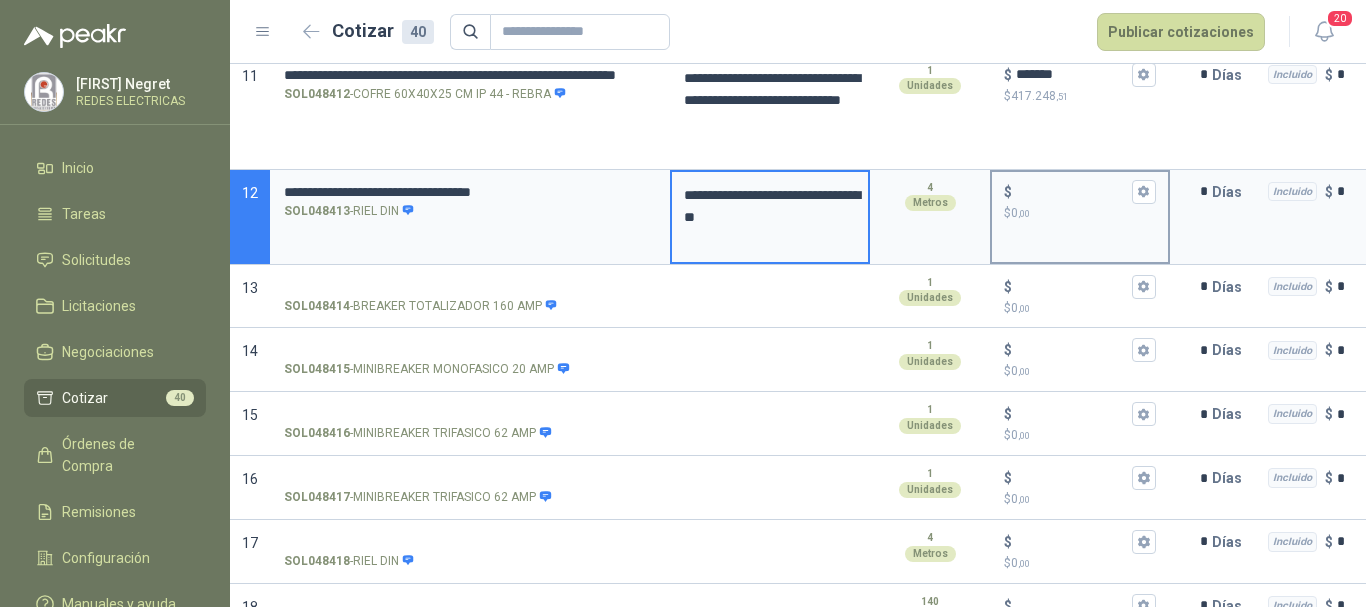 click on "$ $  0 ,00" at bounding box center (1072, 191) 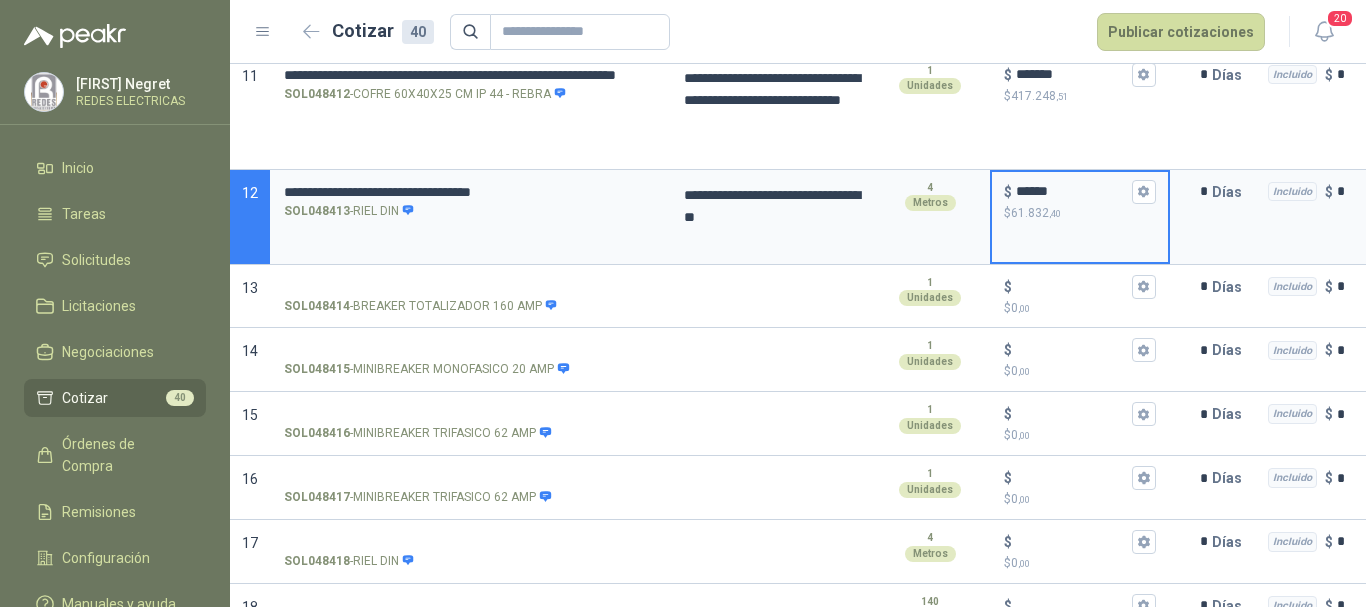 type on "******" 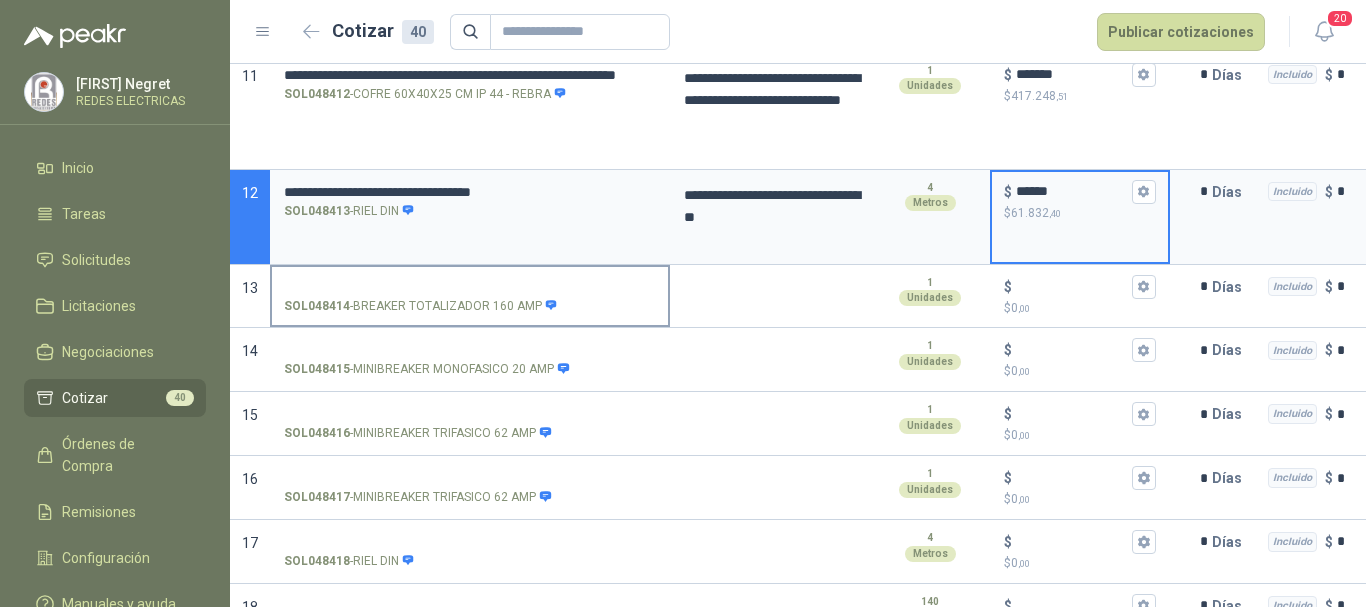 click on "SOL048414  -  BREAKER TOTALIZADOR 160 AMP" at bounding box center (470, 295) 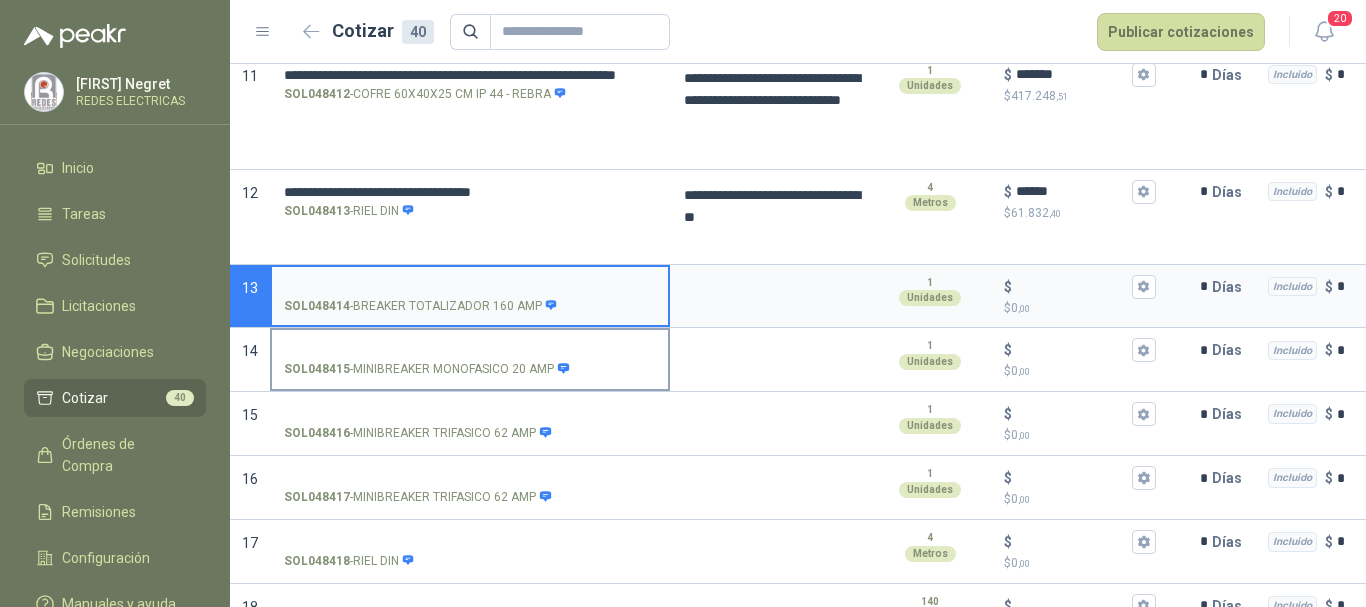scroll, scrollTop: 1200, scrollLeft: 0, axis: vertical 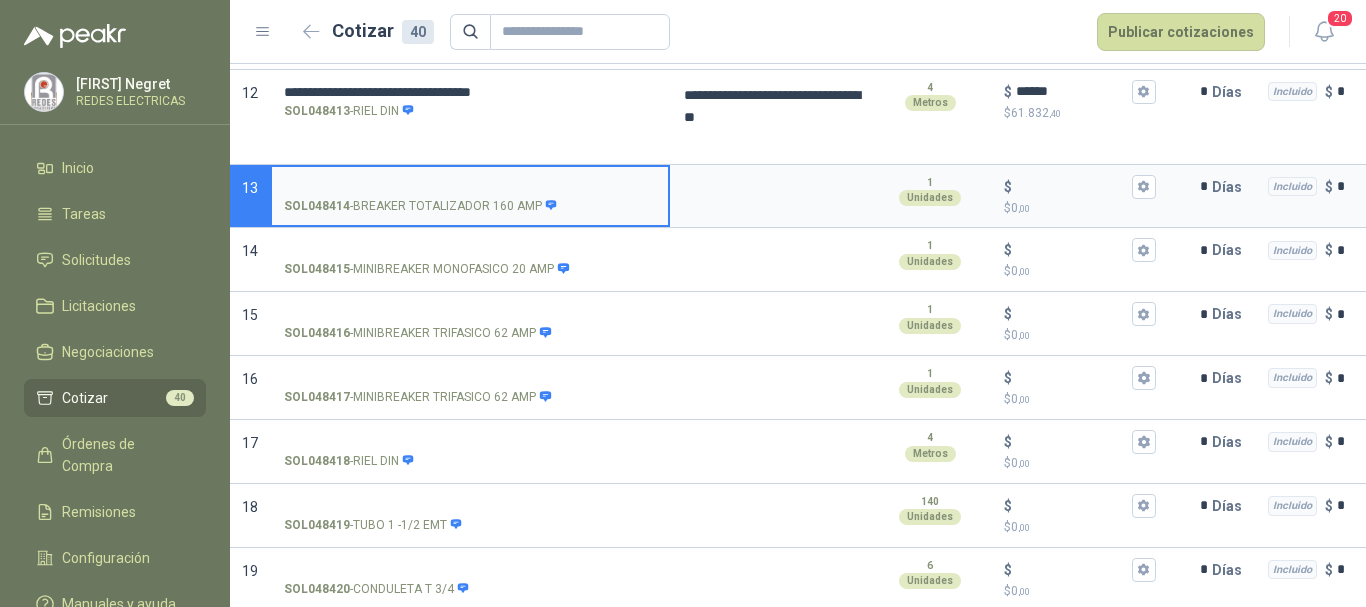 click on "SOL048414  -  BREAKER TOTALIZADOR 160 AMP" at bounding box center [470, 187] 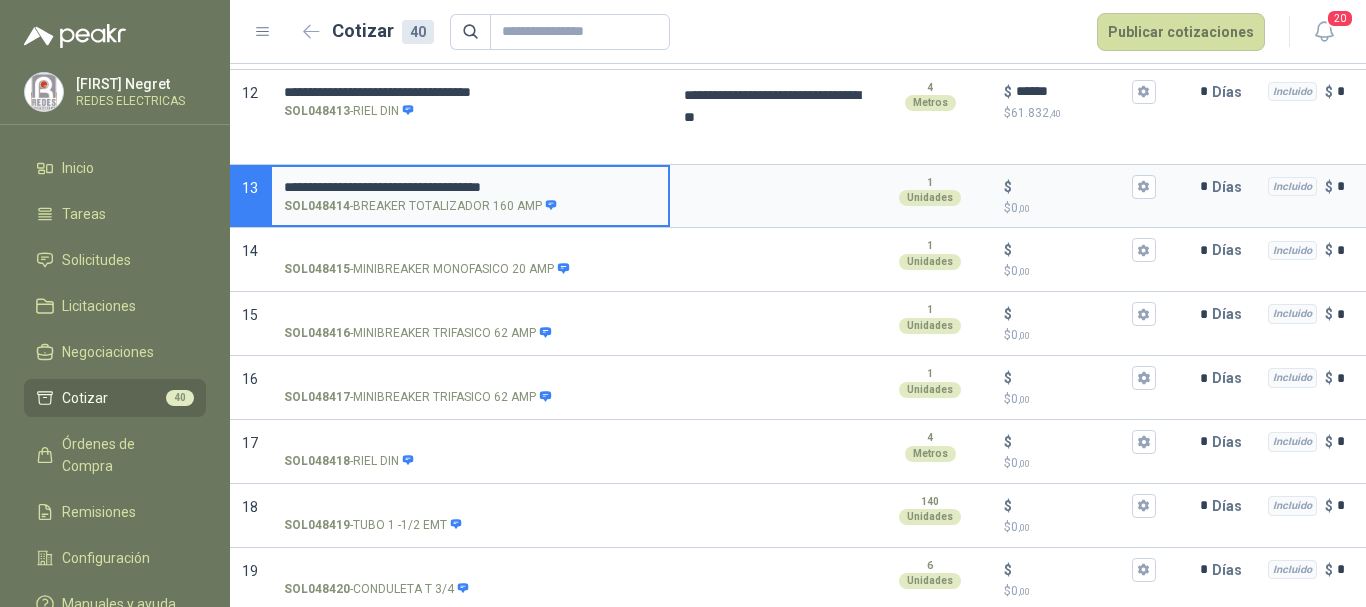 type 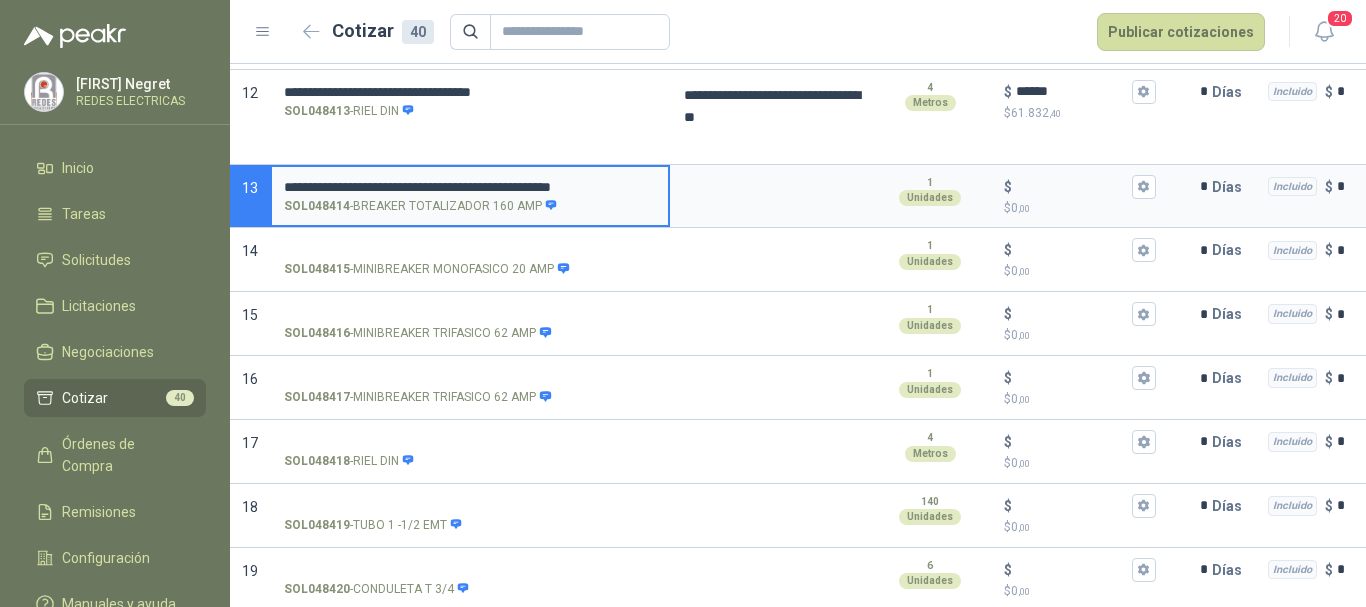 type on "**********" 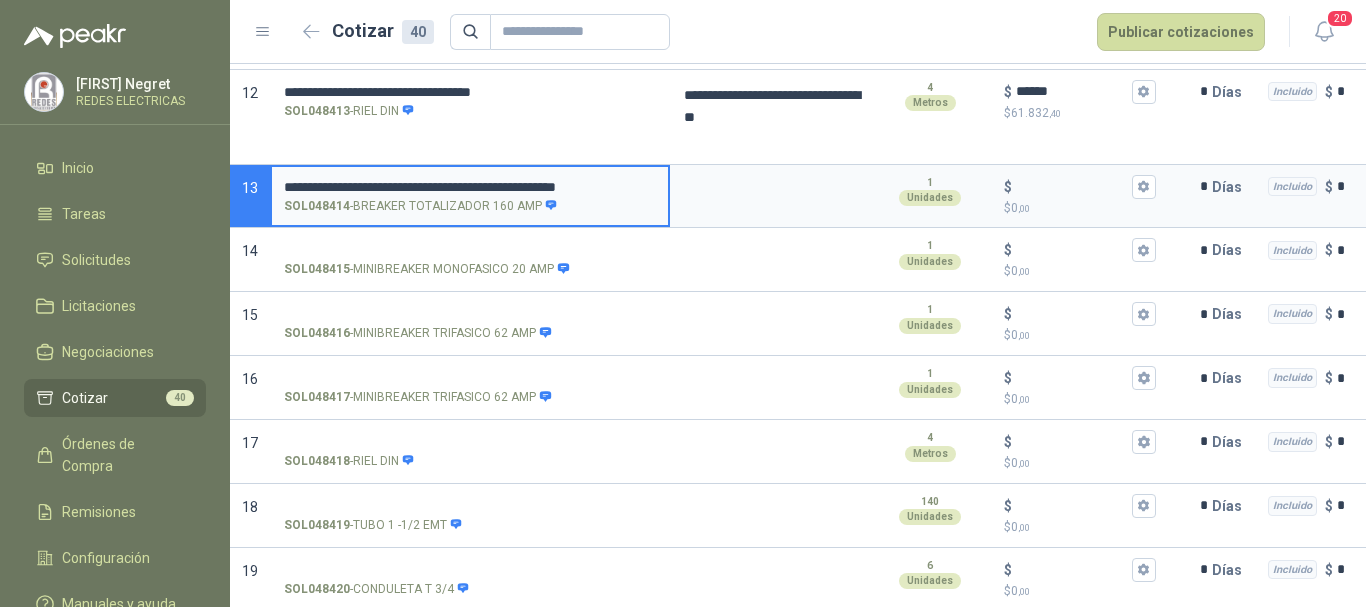 scroll, scrollTop: 0, scrollLeft: 43, axis: horizontal 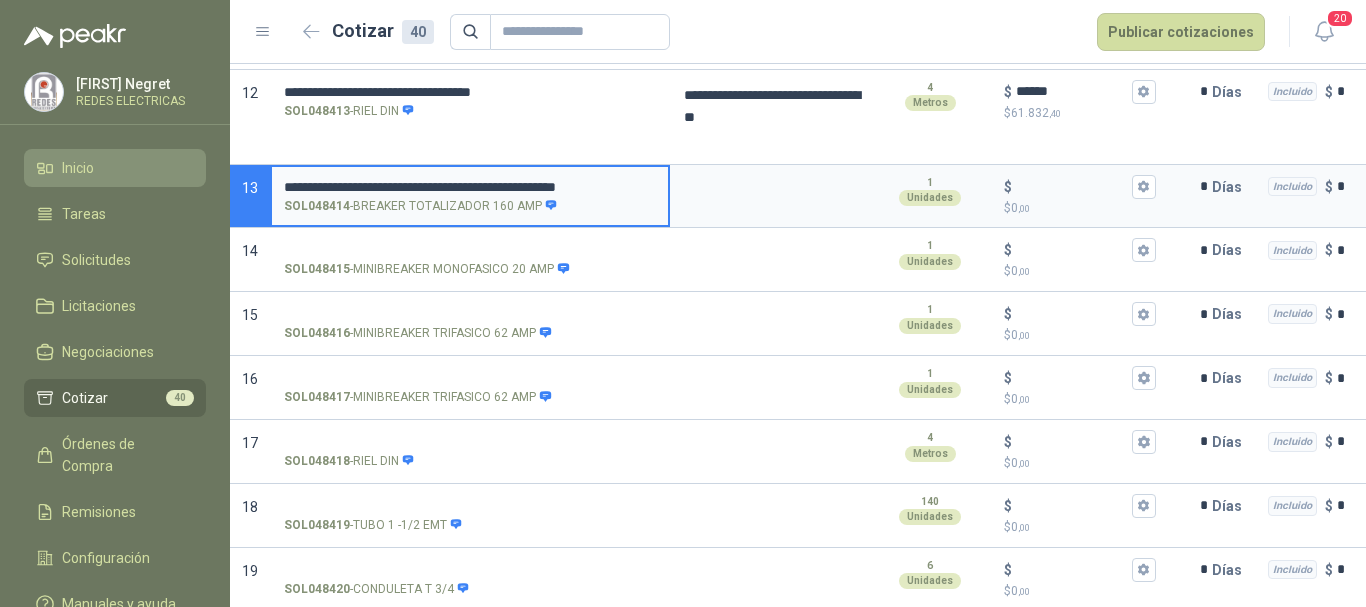 drag, startPoint x: 654, startPoint y: 183, endPoint x: 162, endPoint y: 177, distance: 492.0366 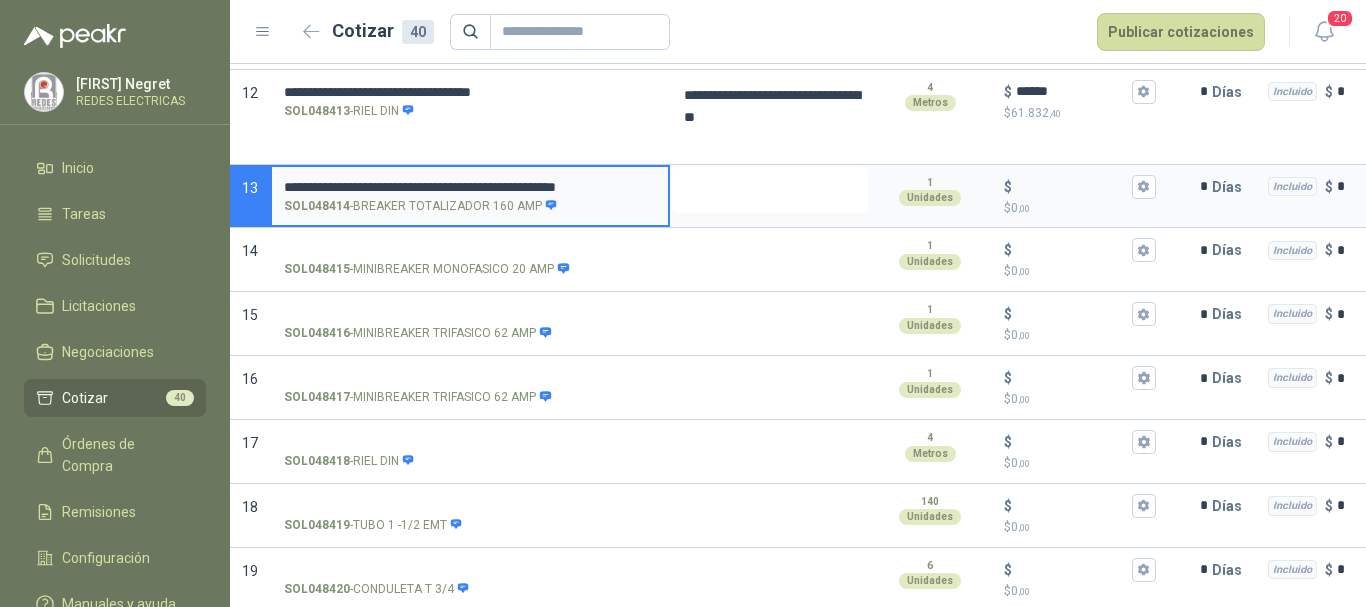 drag, startPoint x: 730, startPoint y: 190, endPoint x: 862, endPoint y: 8, distance: 224.82883 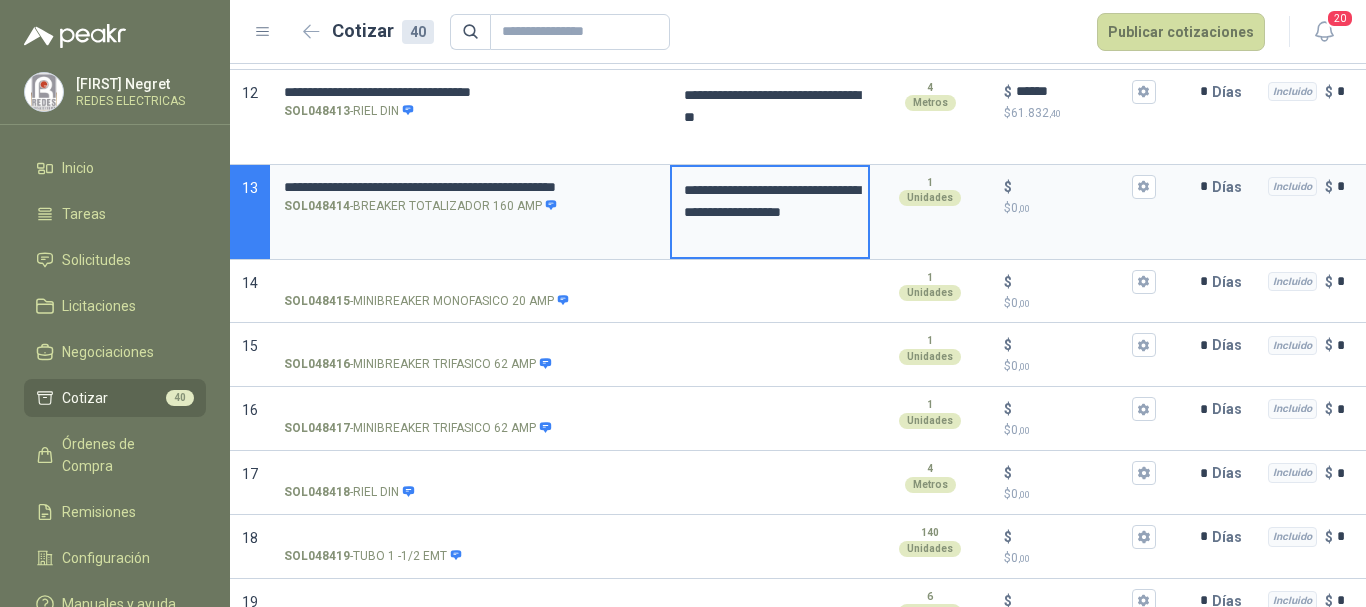 type 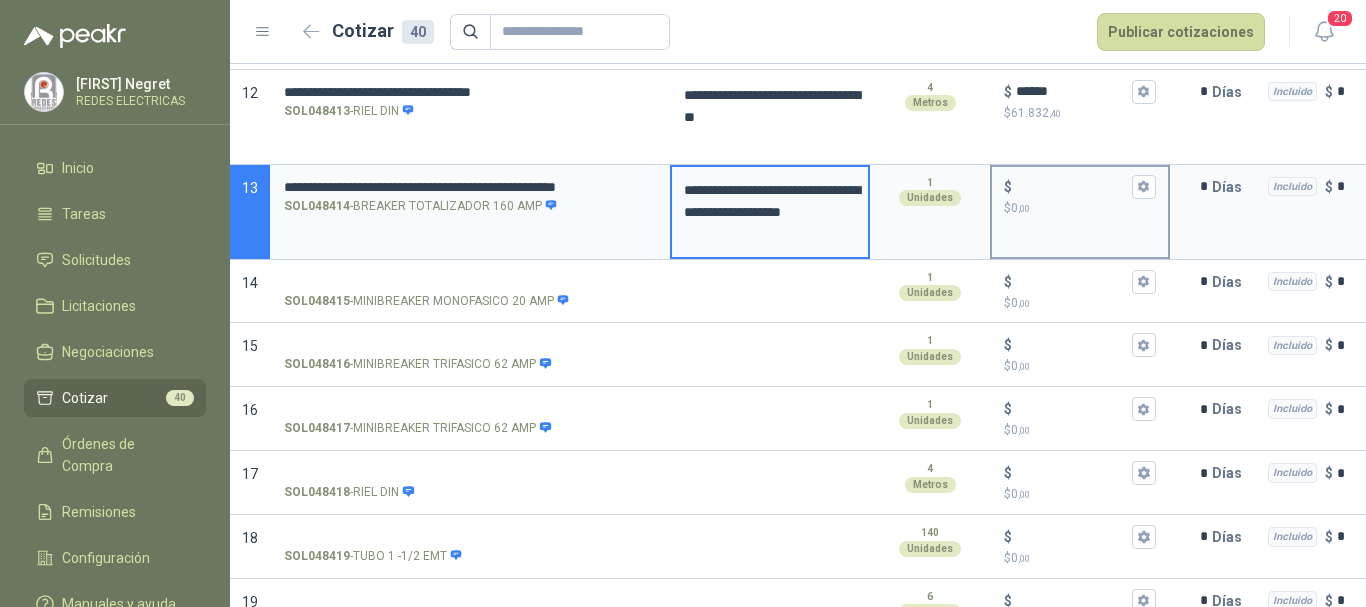 click on "$ $  0 ,00" at bounding box center [1072, 186] 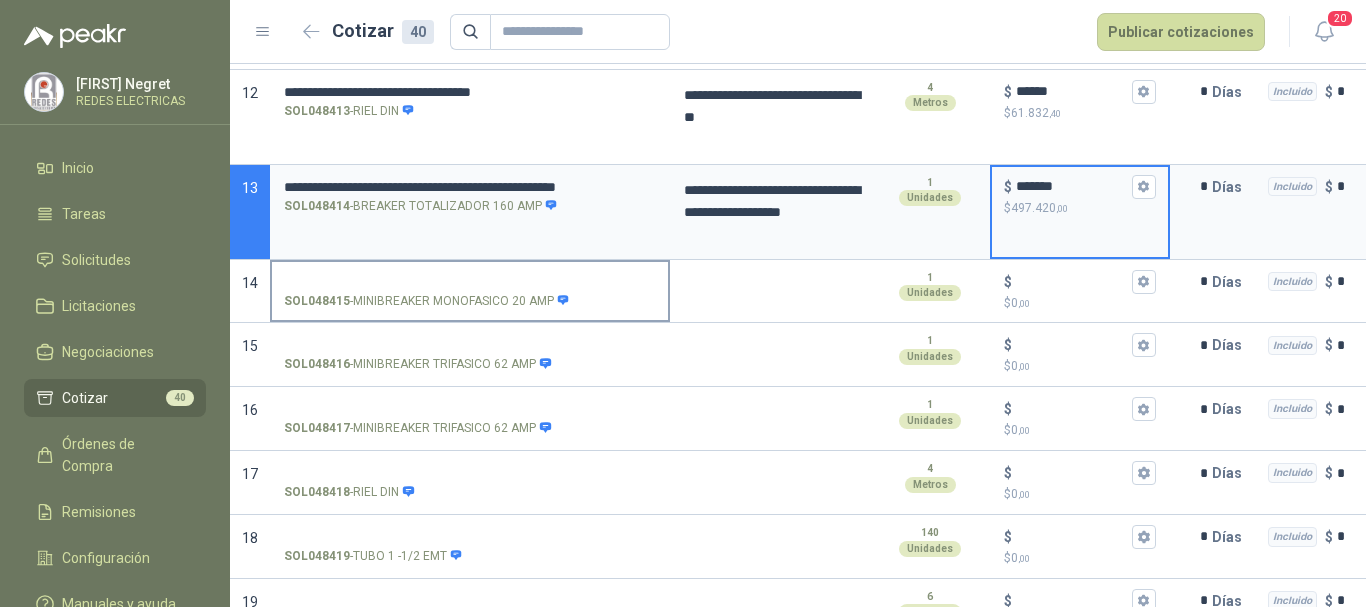 type on "*******" 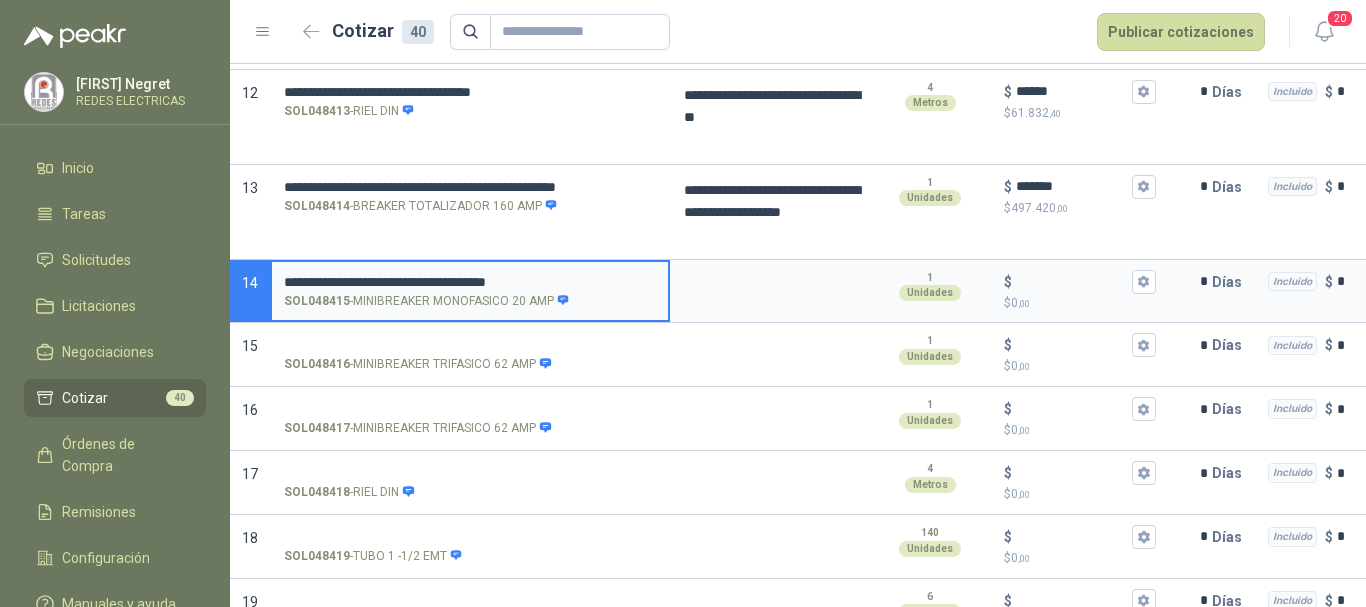 type 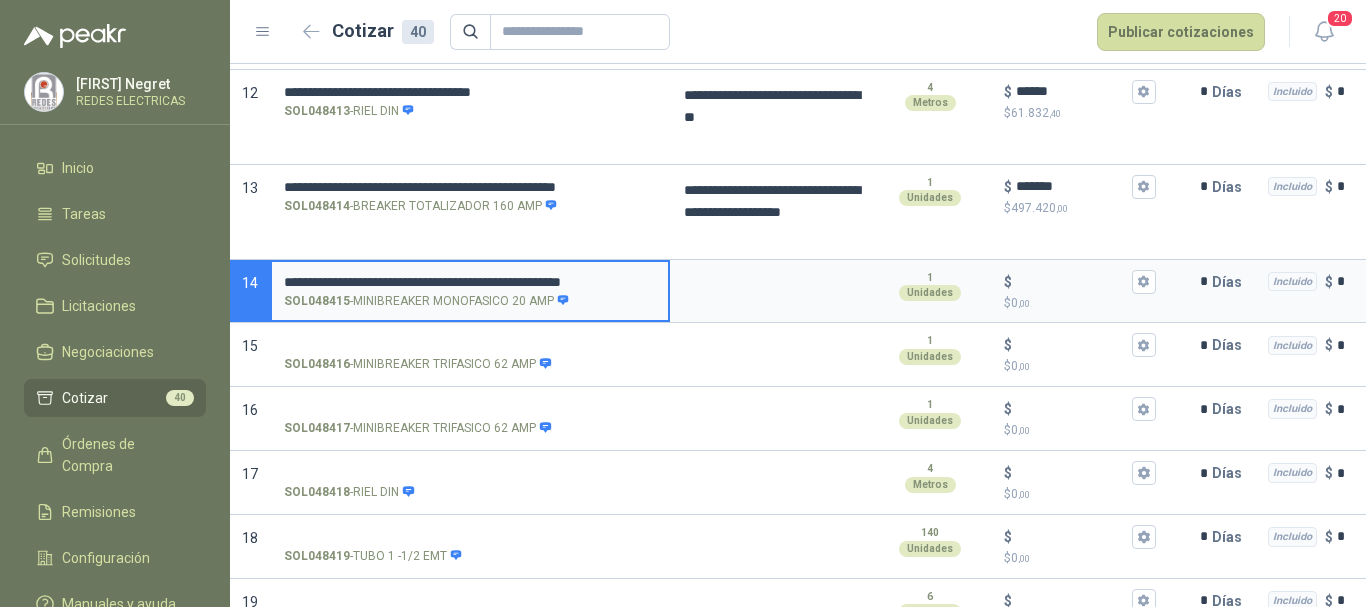 scroll, scrollTop: 0, scrollLeft: 48, axis: horizontal 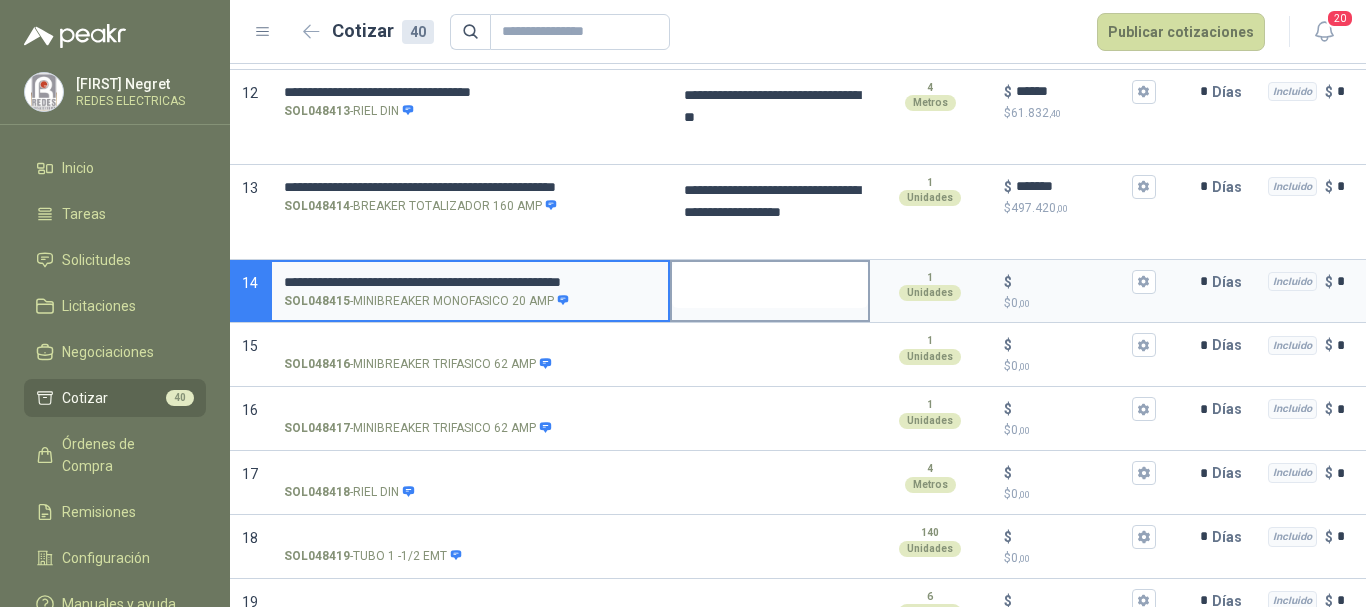drag, startPoint x: 285, startPoint y: 279, endPoint x: 692, endPoint y: 293, distance: 407.24072 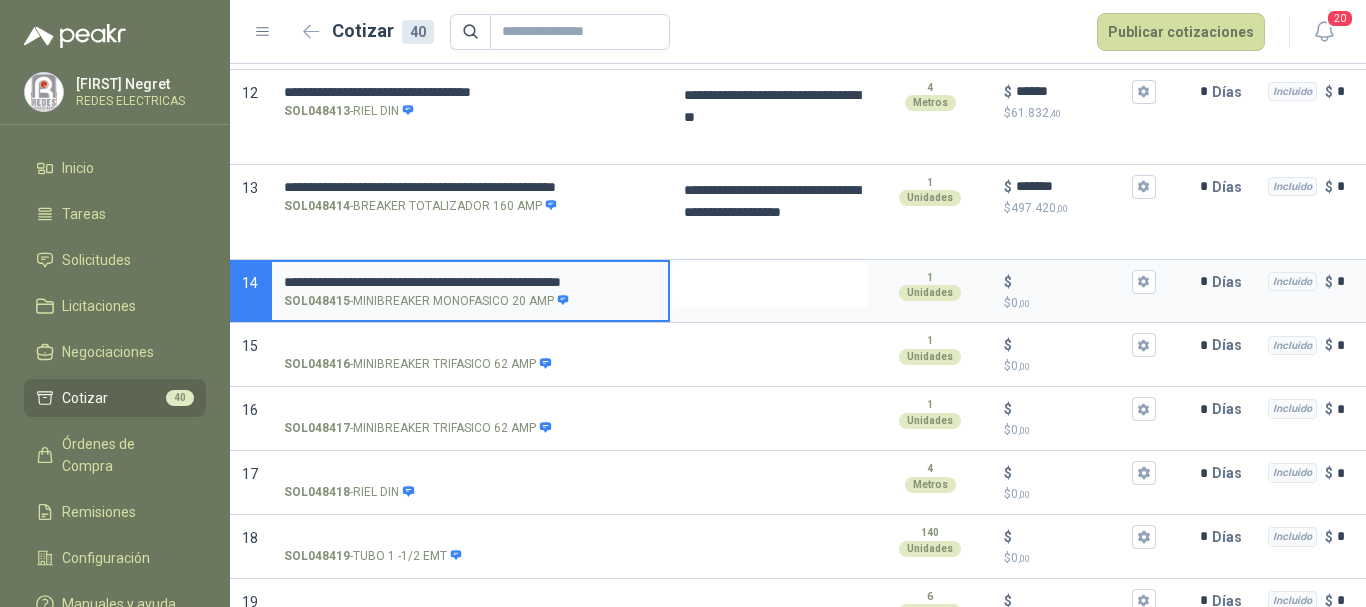 click at bounding box center (770, 285) 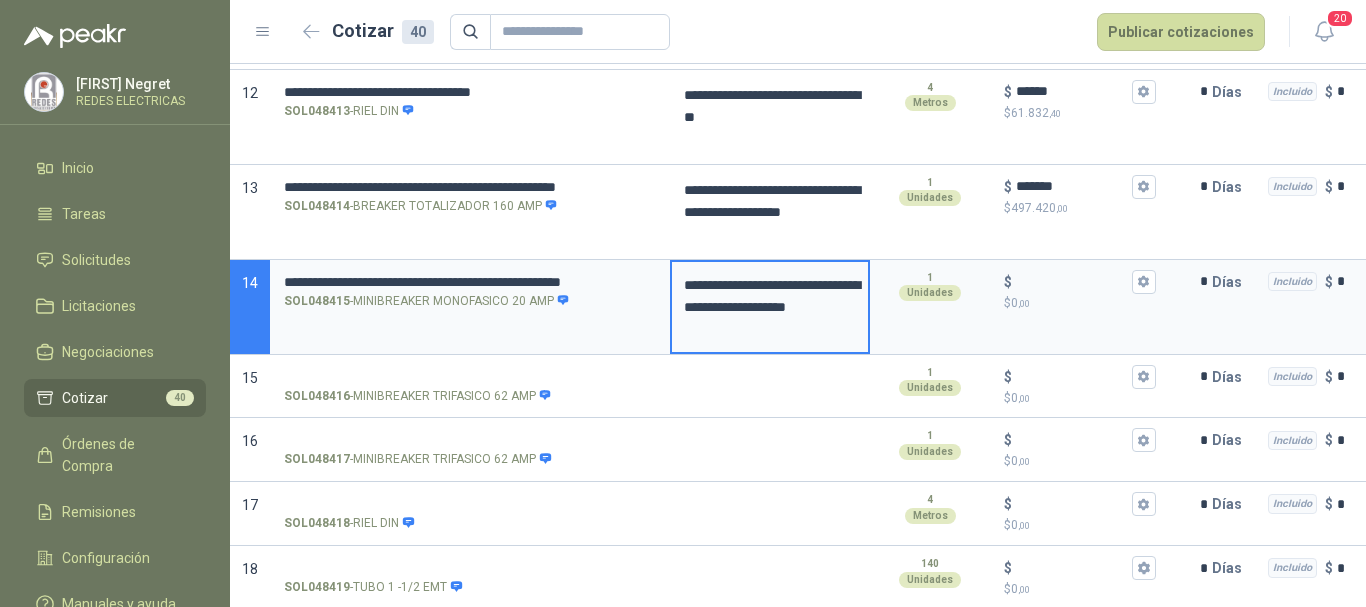 type 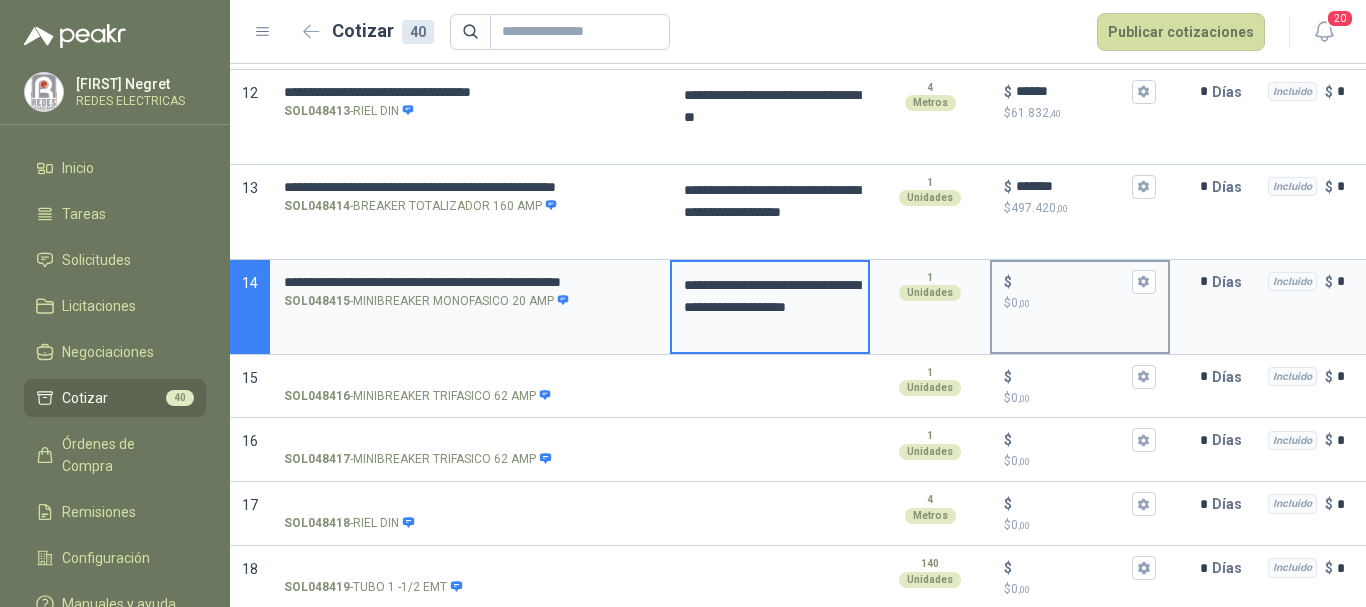 click on "$ $  0 ,00" at bounding box center (1072, 281) 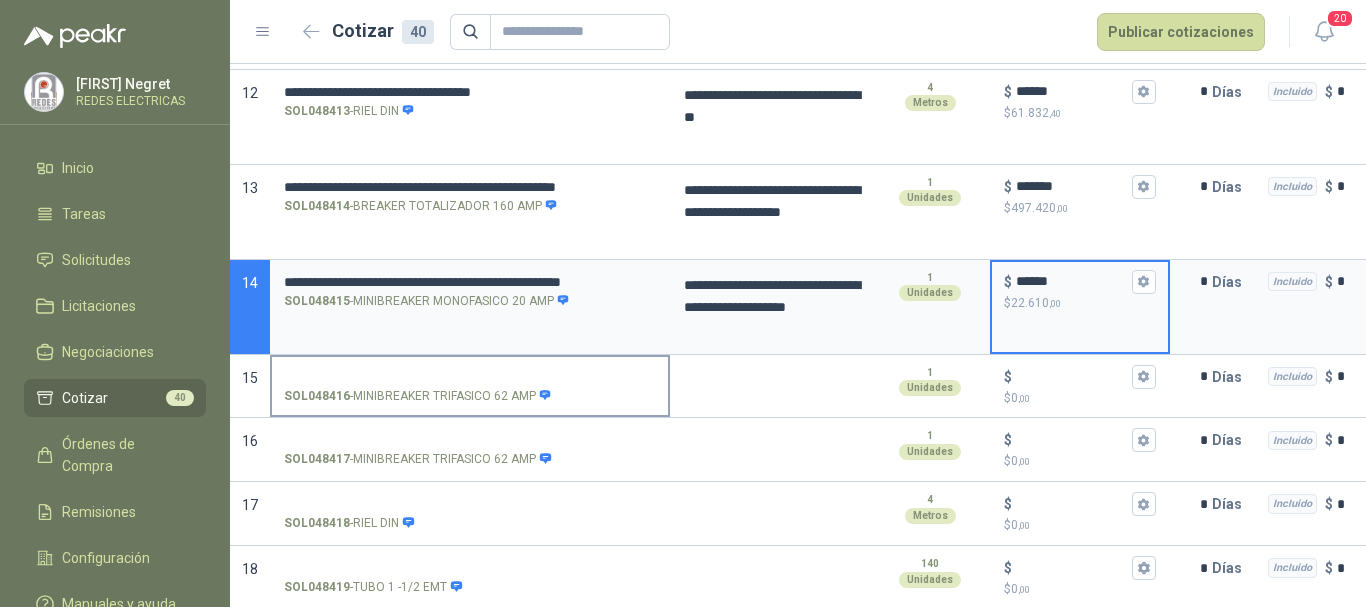 type on "******" 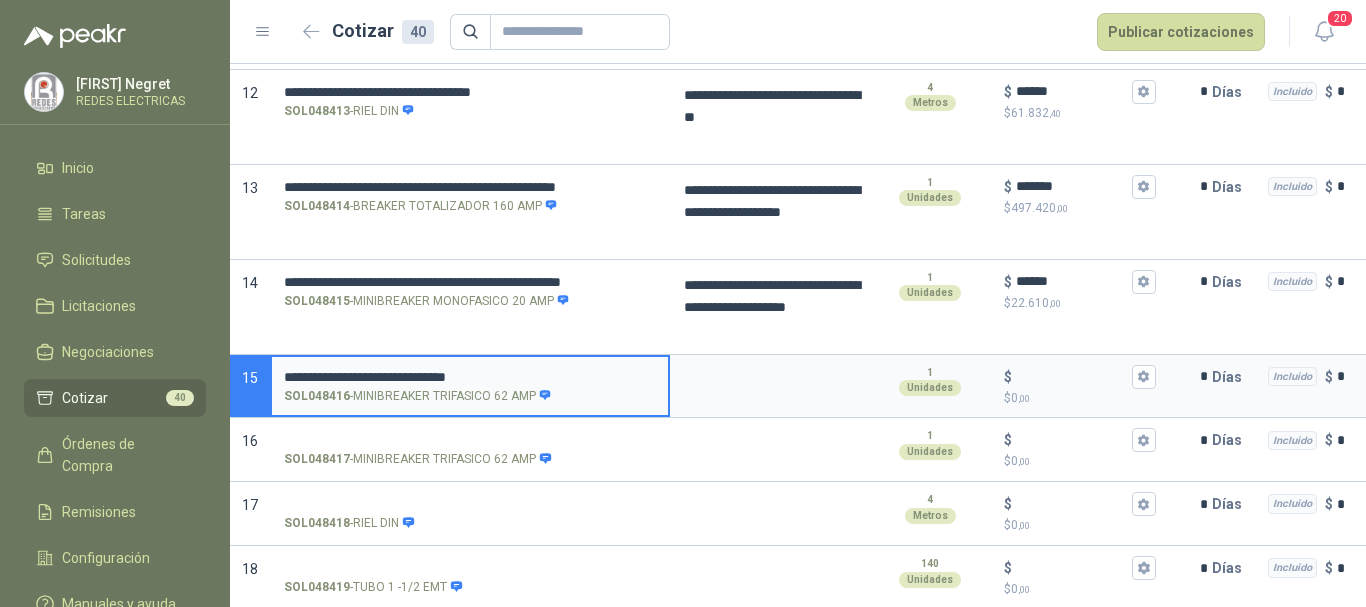 type 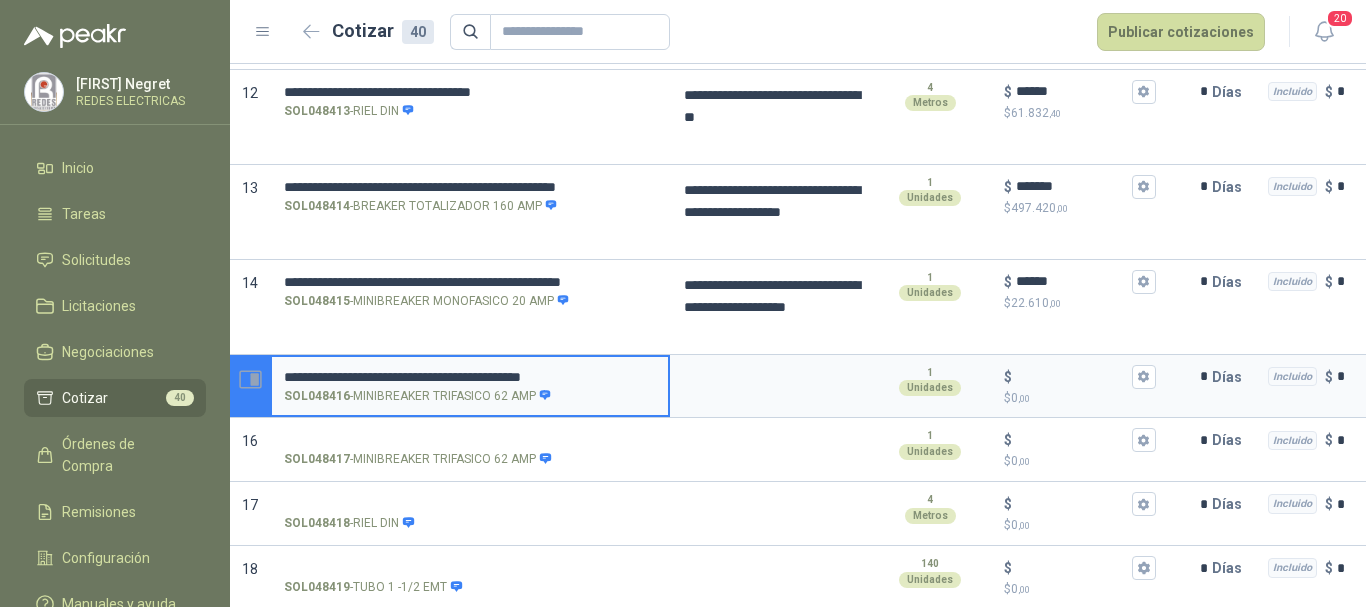 drag, startPoint x: 652, startPoint y: 377, endPoint x: 258, endPoint y: 377, distance: 394 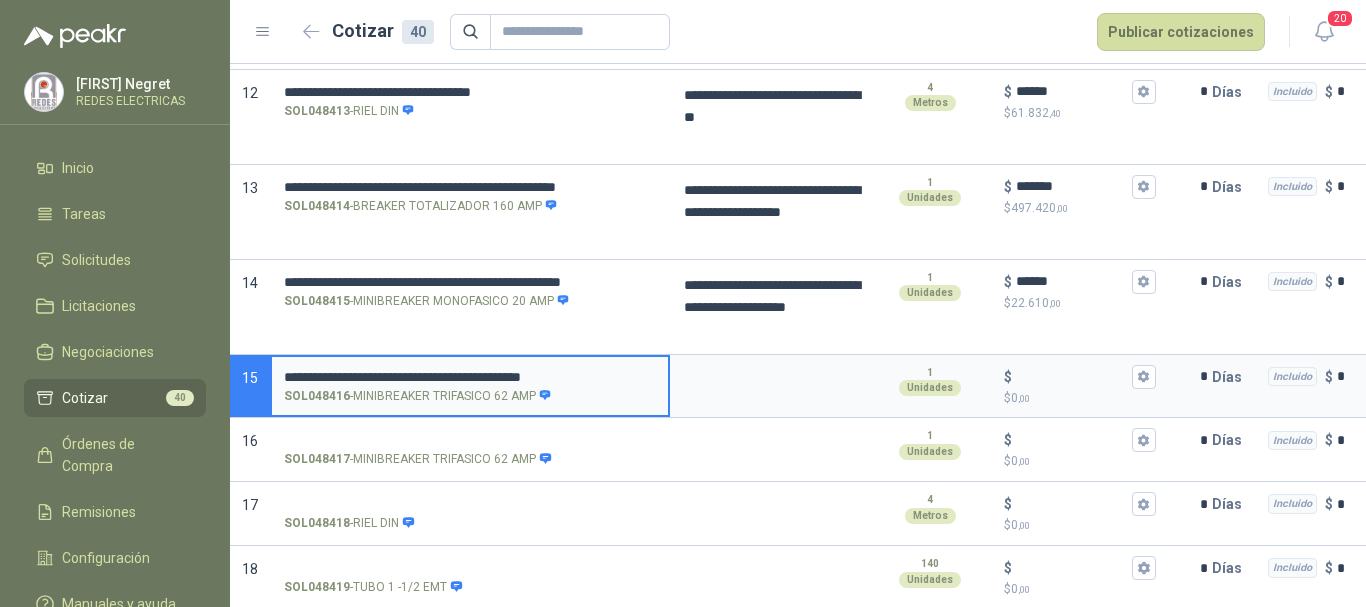 click on "**********" at bounding box center (470, 377) 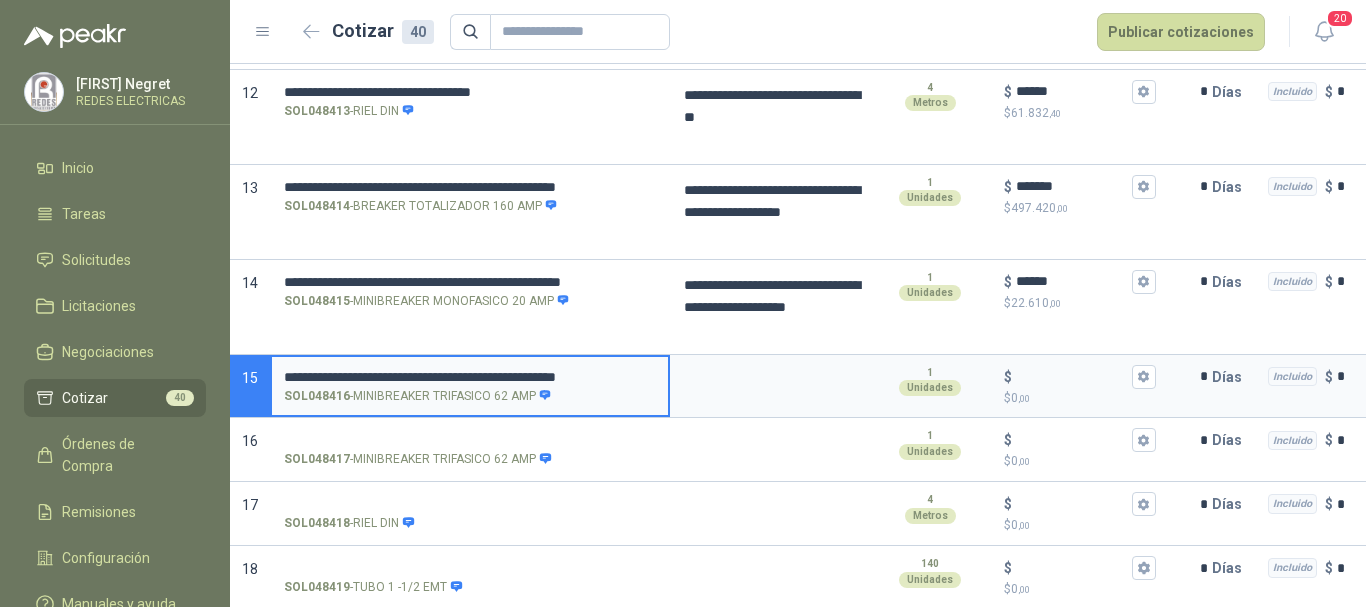 type on "**********" 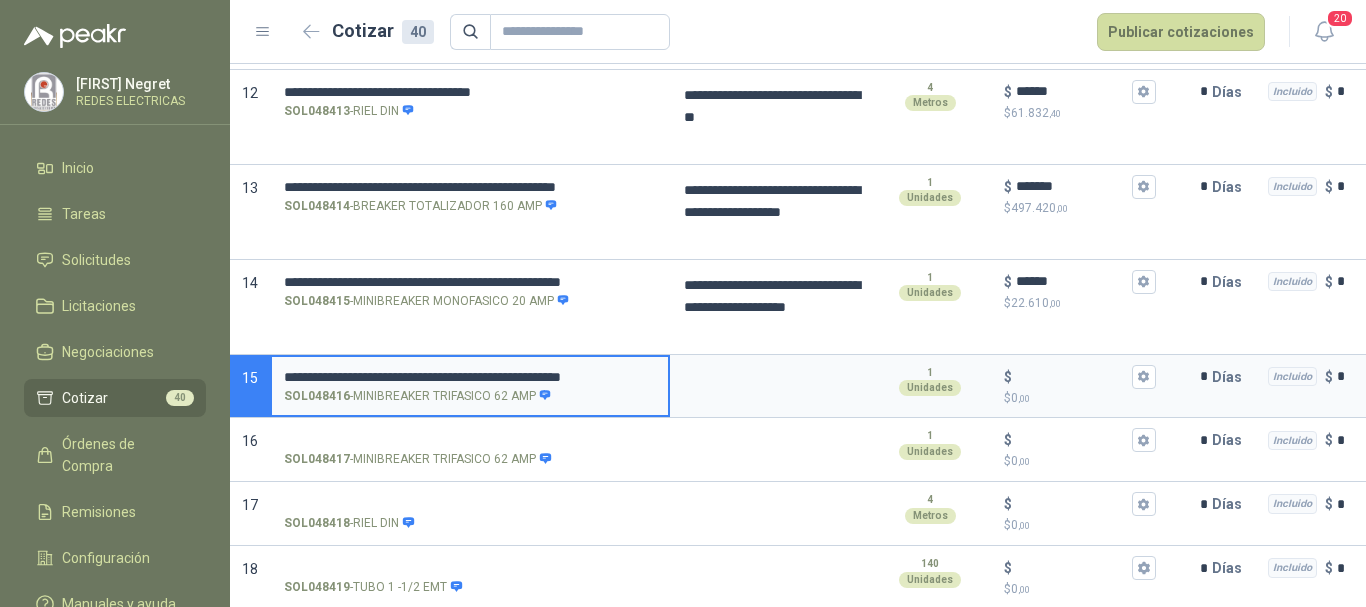 scroll, scrollTop: 0, scrollLeft: 64, axis: horizontal 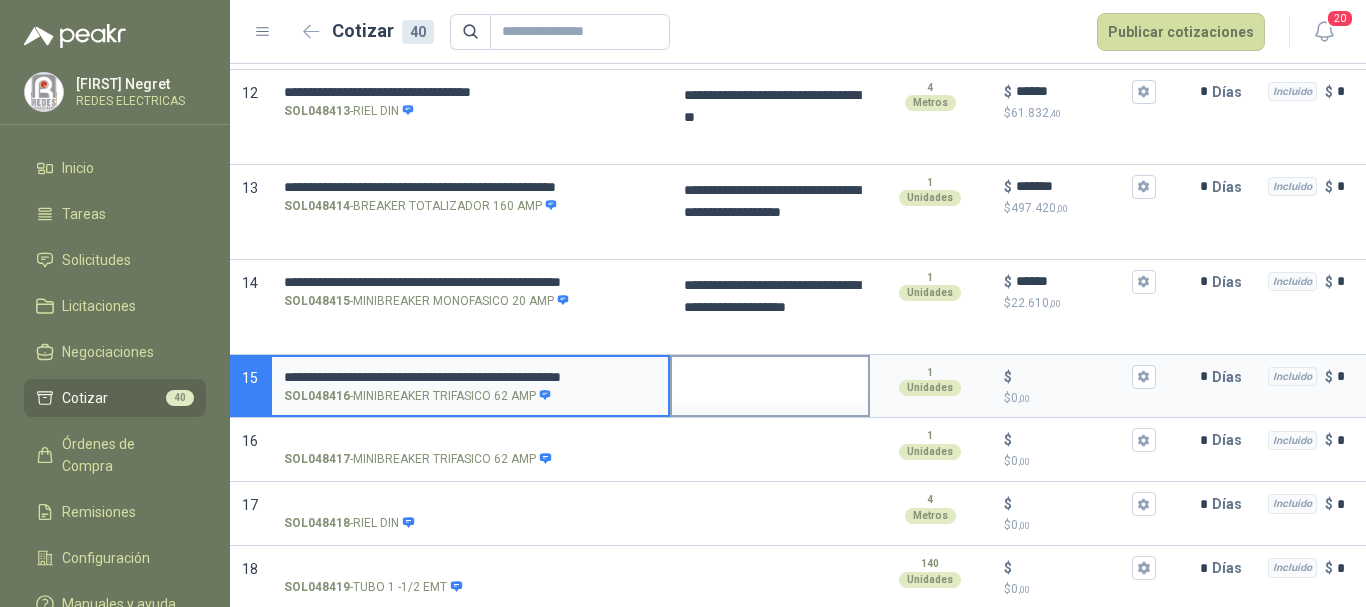 drag, startPoint x: 285, startPoint y: 376, endPoint x: 723, endPoint y: 373, distance: 438.01028 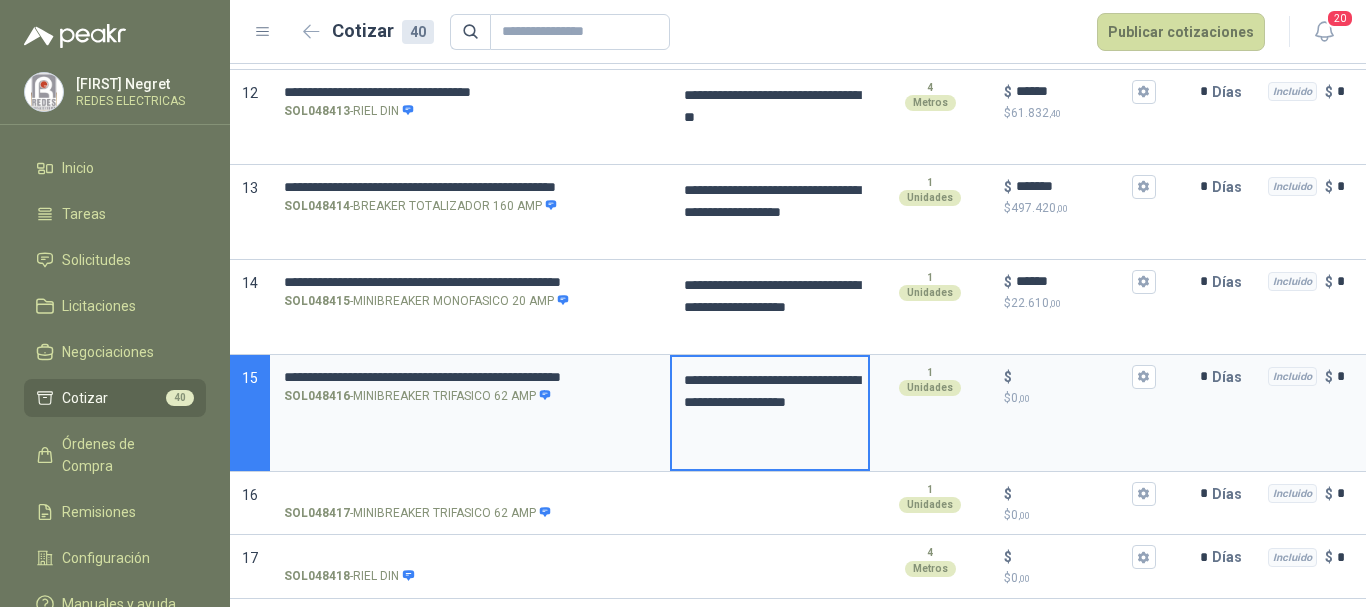 type 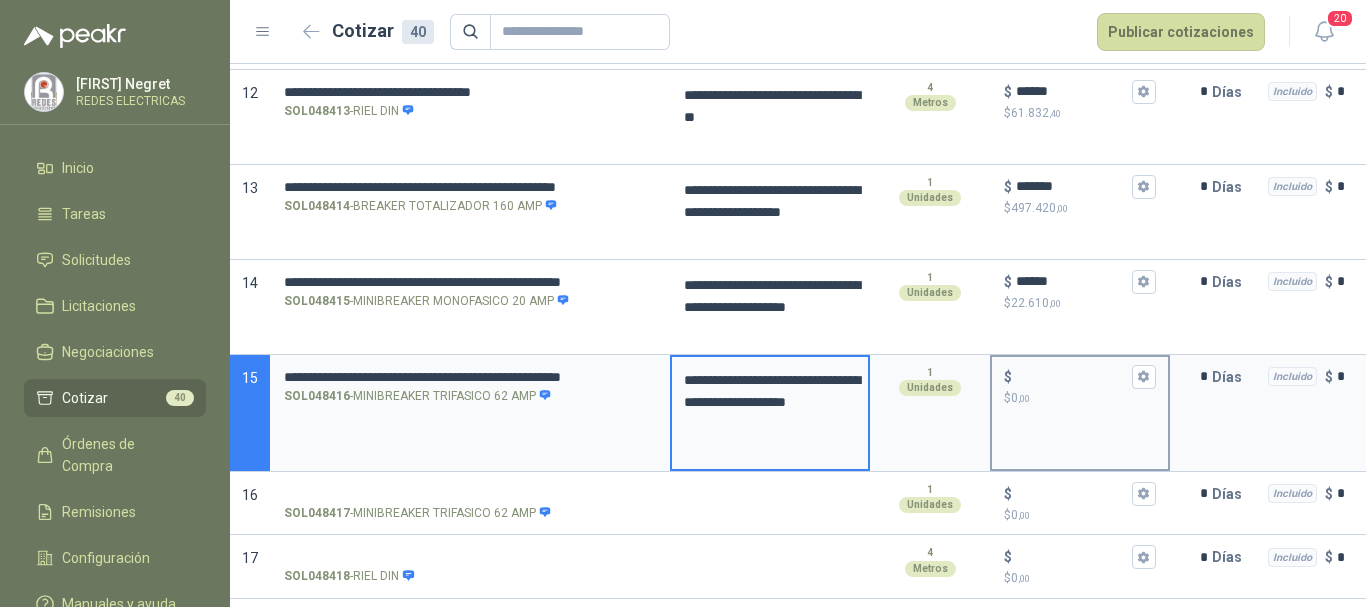 click on "$" at bounding box center [1080, 377] 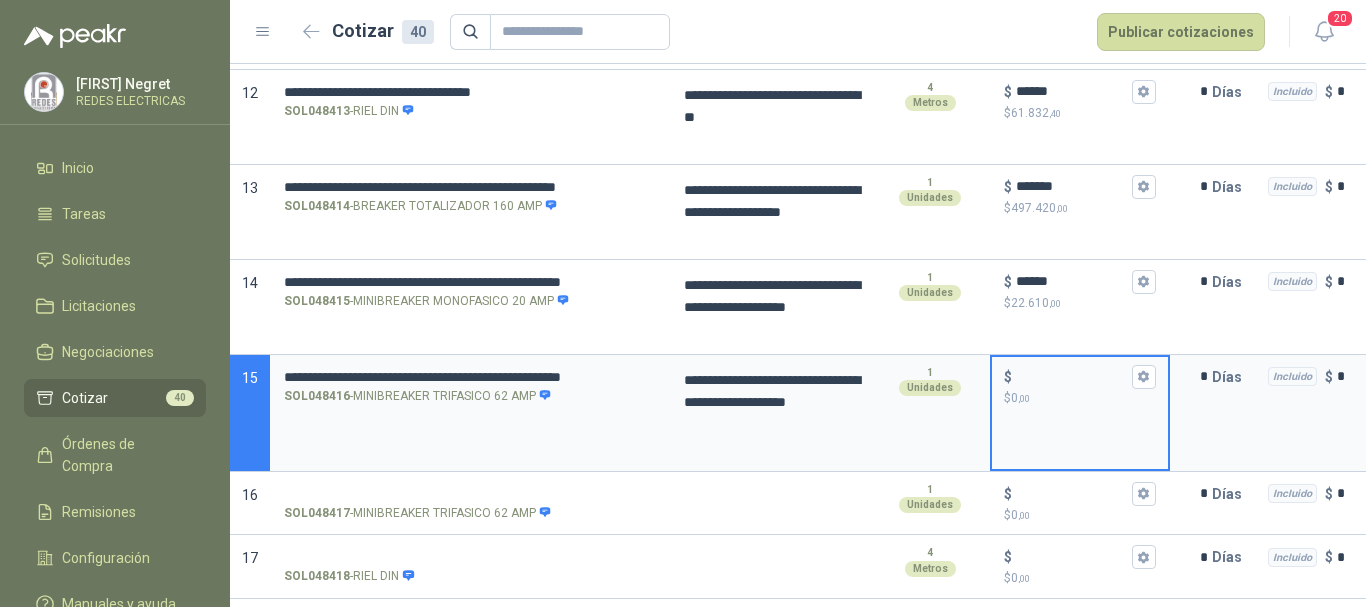 click on "$ $  0 ,00" at bounding box center [1072, 376] 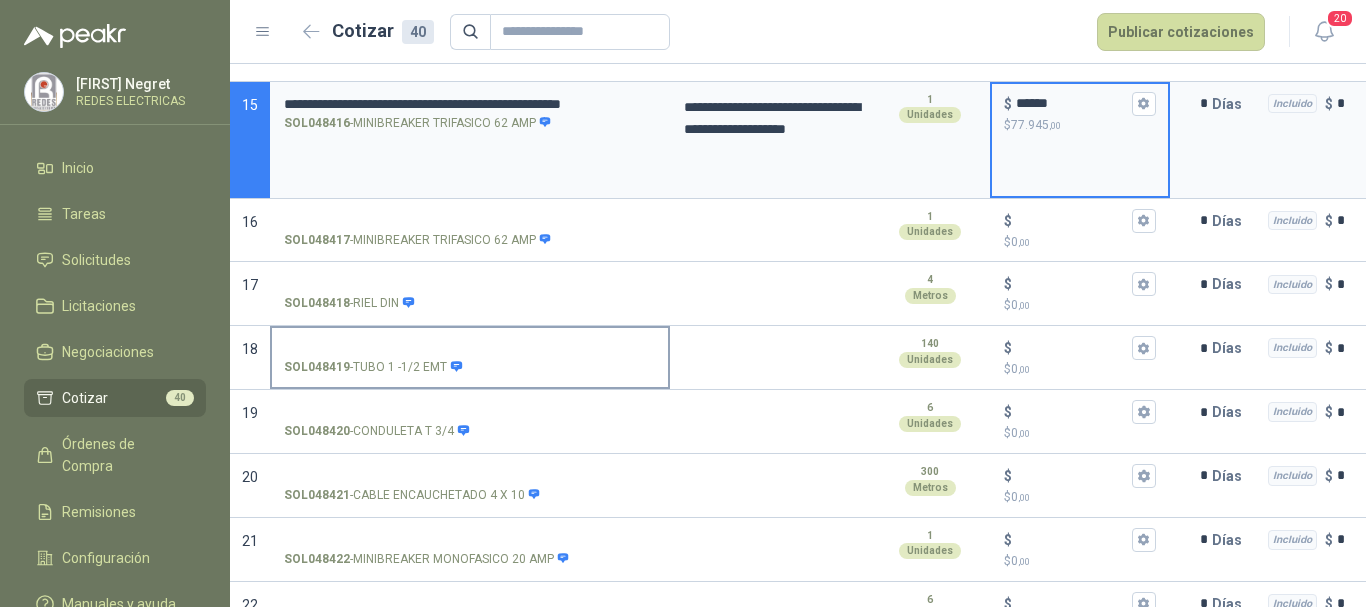 scroll, scrollTop: 1500, scrollLeft: 0, axis: vertical 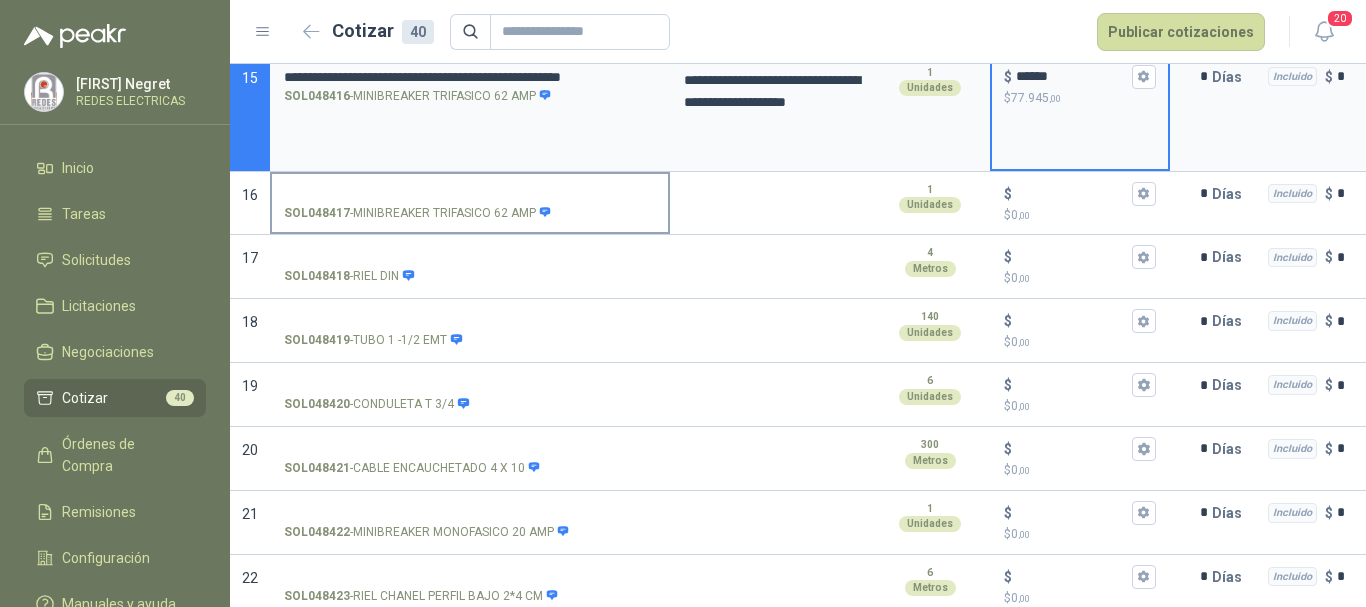 type on "******" 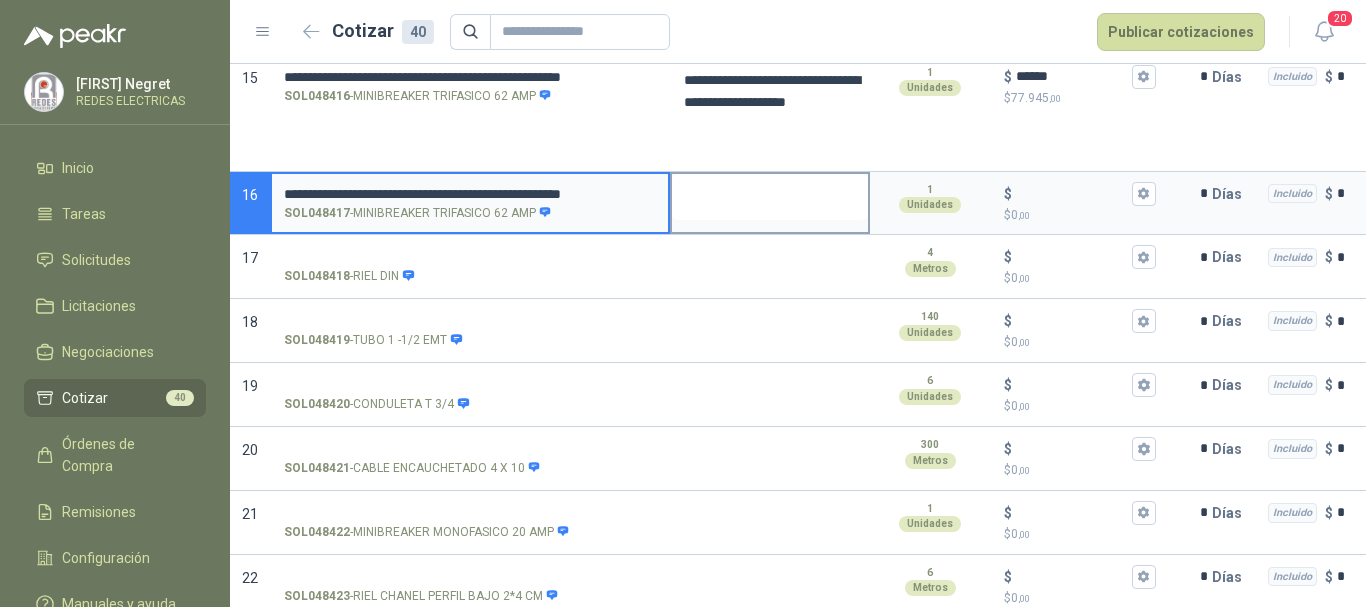 click at bounding box center [770, 197] 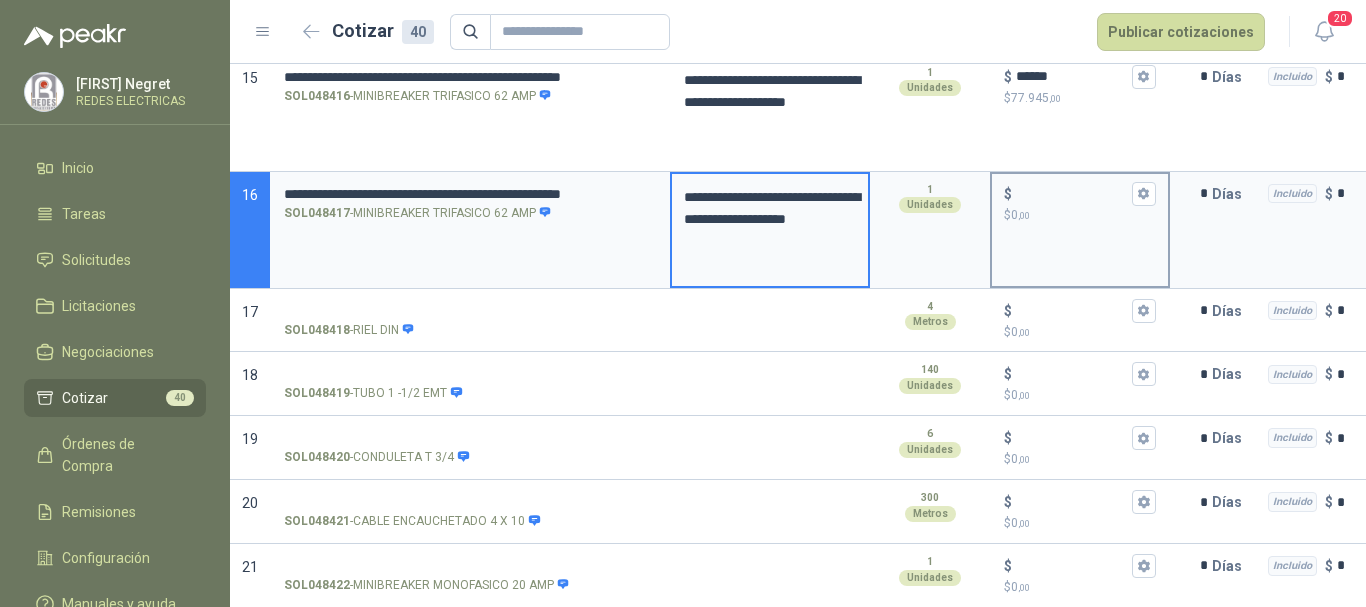 click on "$  0 ,00" at bounding box center [1080, 215] 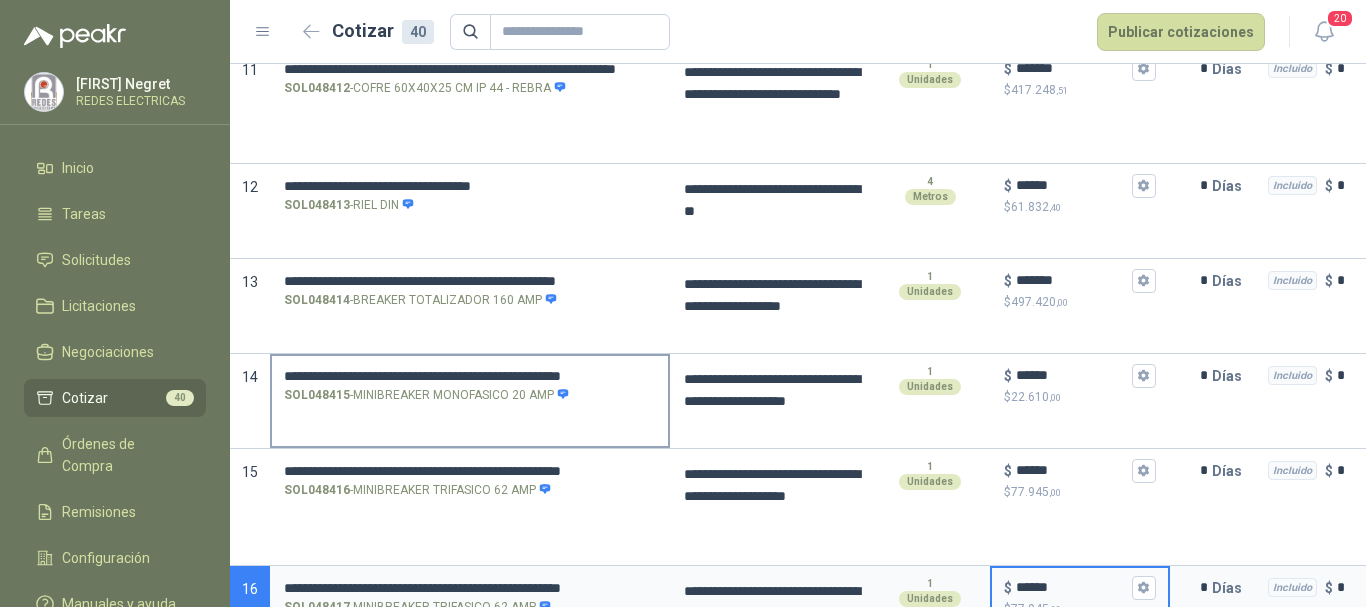 scroll, scrollTop: 1100, scrollLeft: 0, axis: vertical 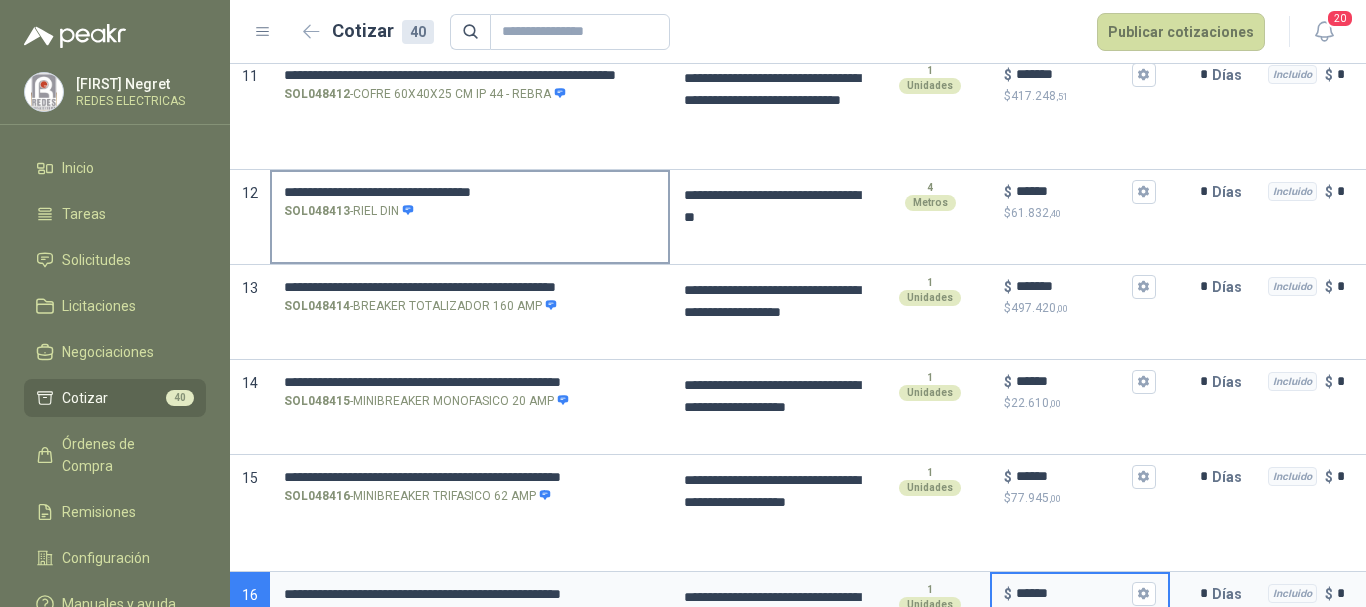 type on "******" 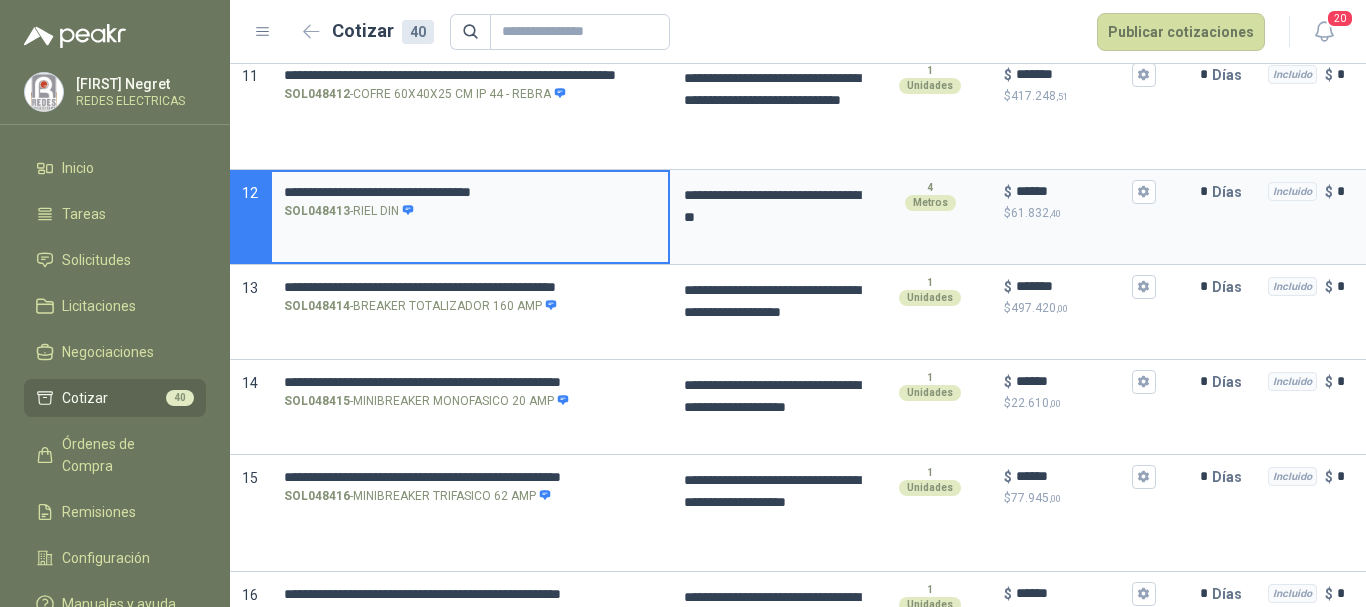 drag, startPoint x: 287, startPoint y: 189, endPoint x: 591, endPoint y: 190, distance: 304.00165 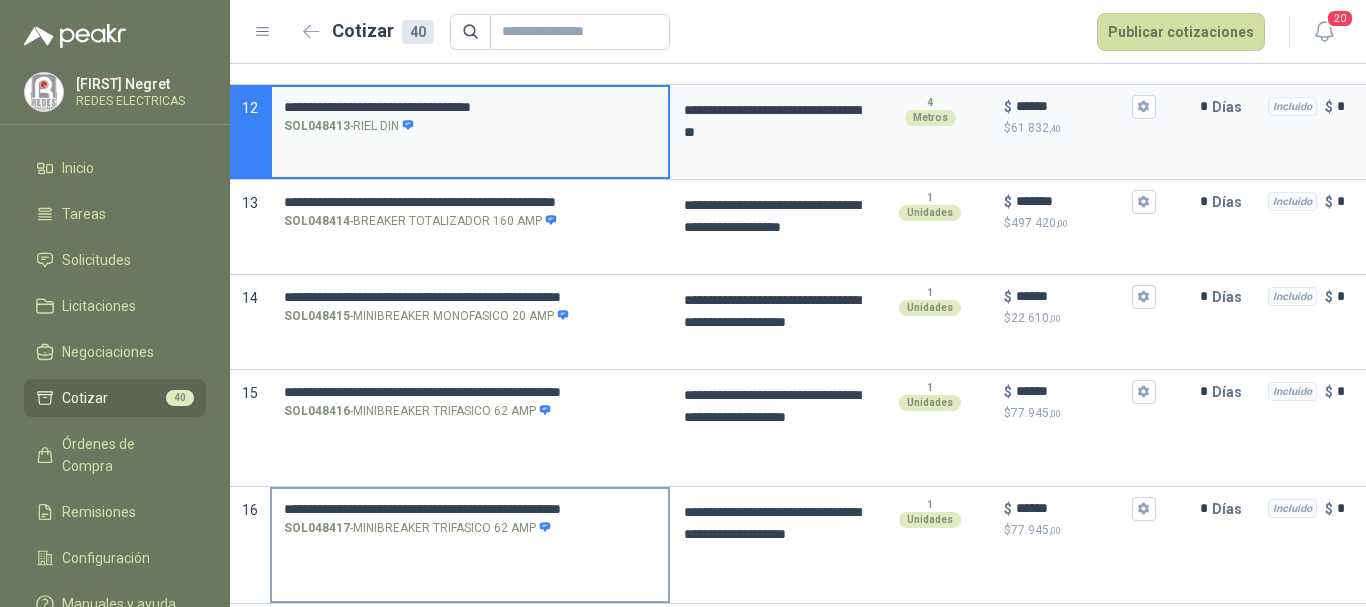 scroll, scrollTop: 1500, scrollLeft: 0, axis: vertical 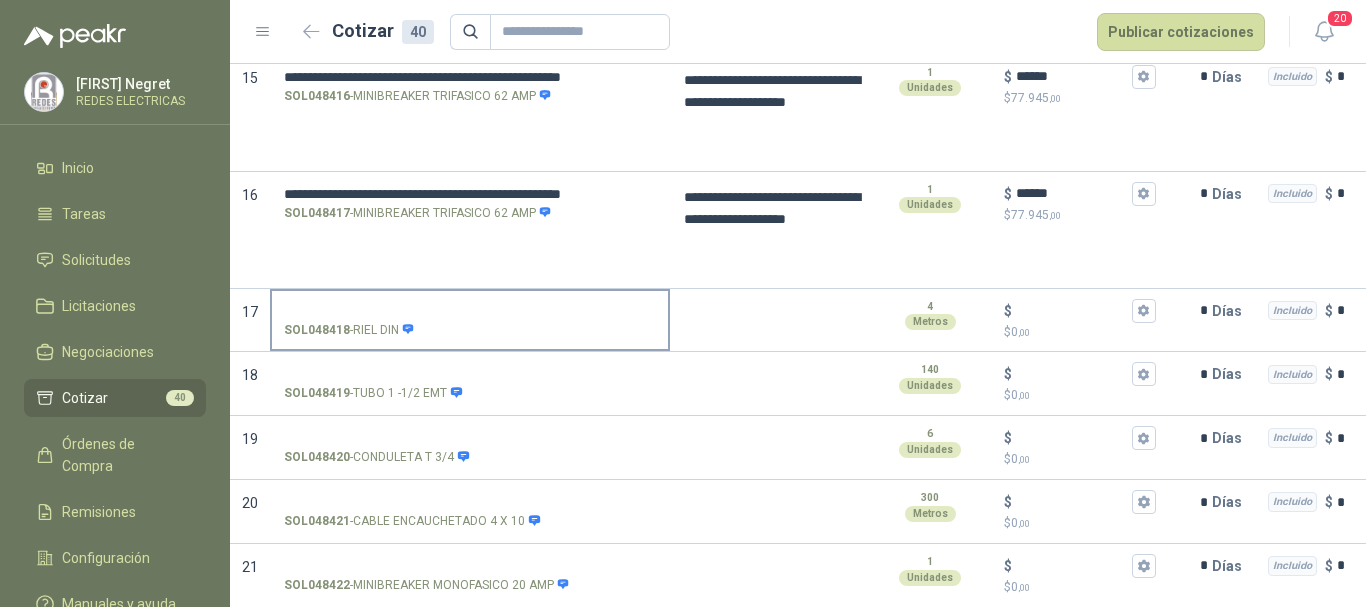 click on "SOL048418  -  RIEL DIN" at bounding box center (470, 311) 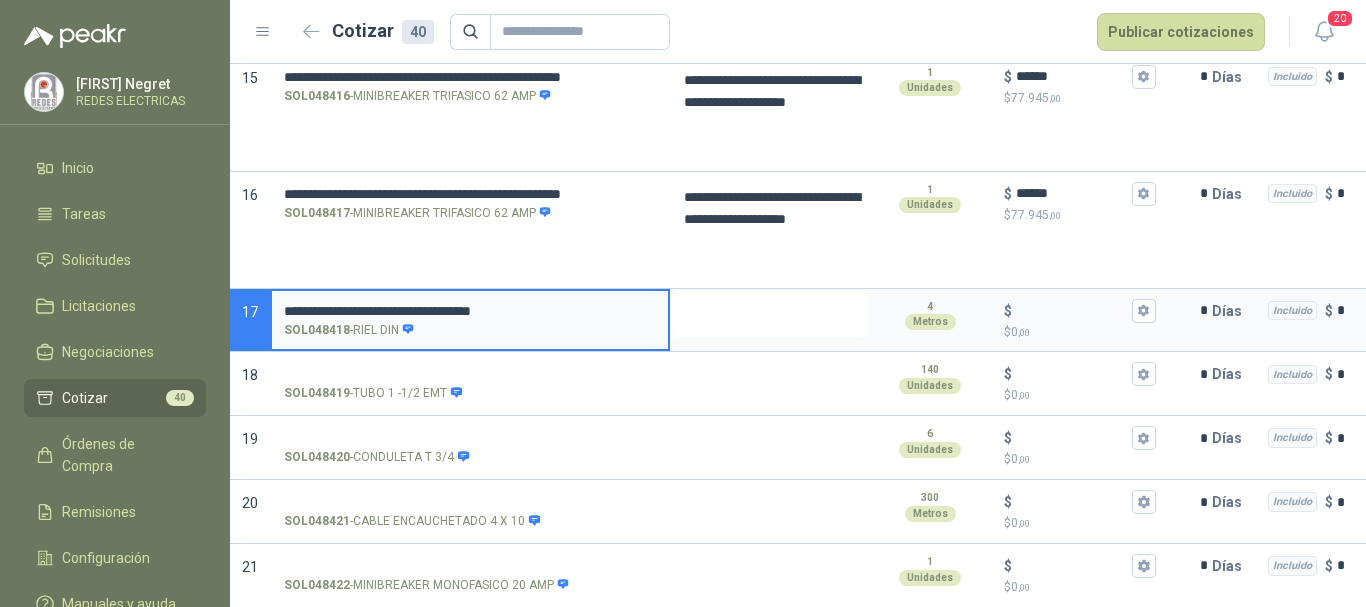 click at bounding box center [770, 314] 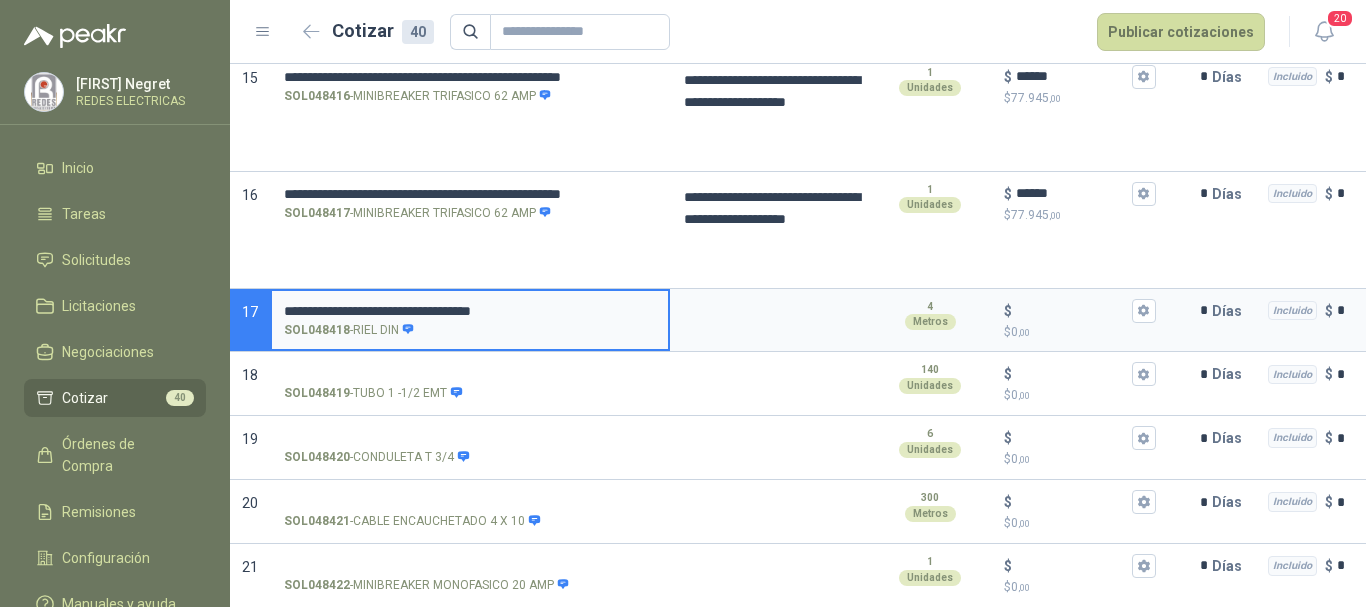 type 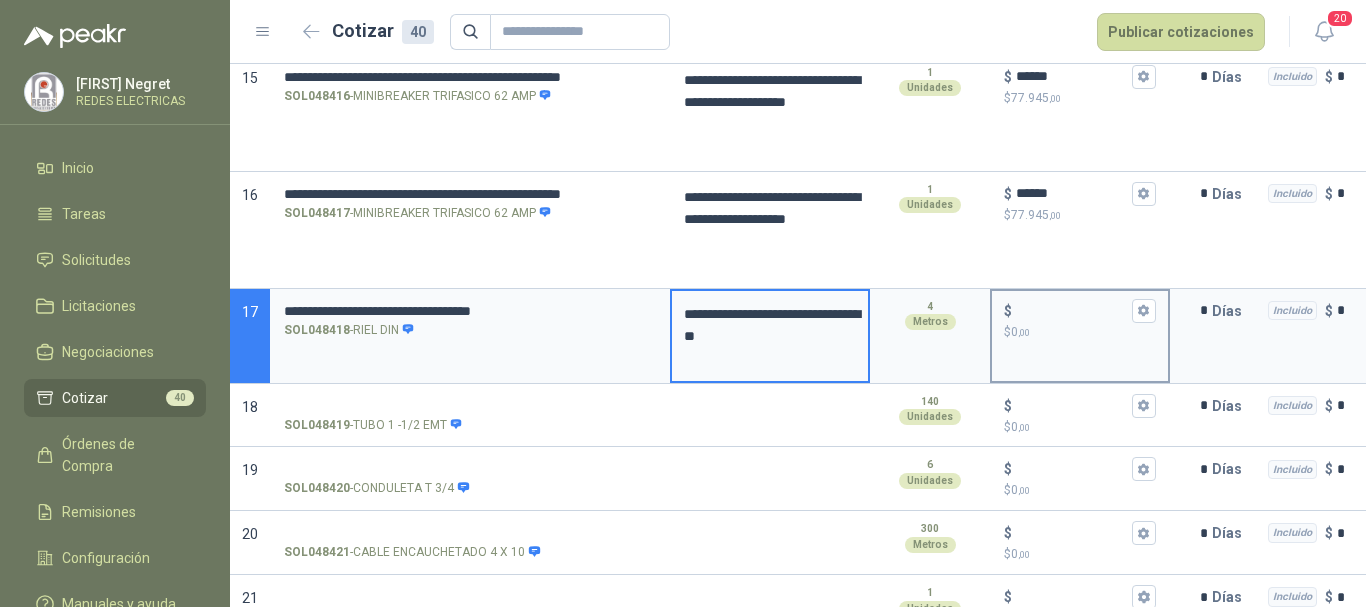 drag, startPoint x: 418, startPoint y: 304, endPoint x: 1042, endPoint y: 312, distance: 624.0513 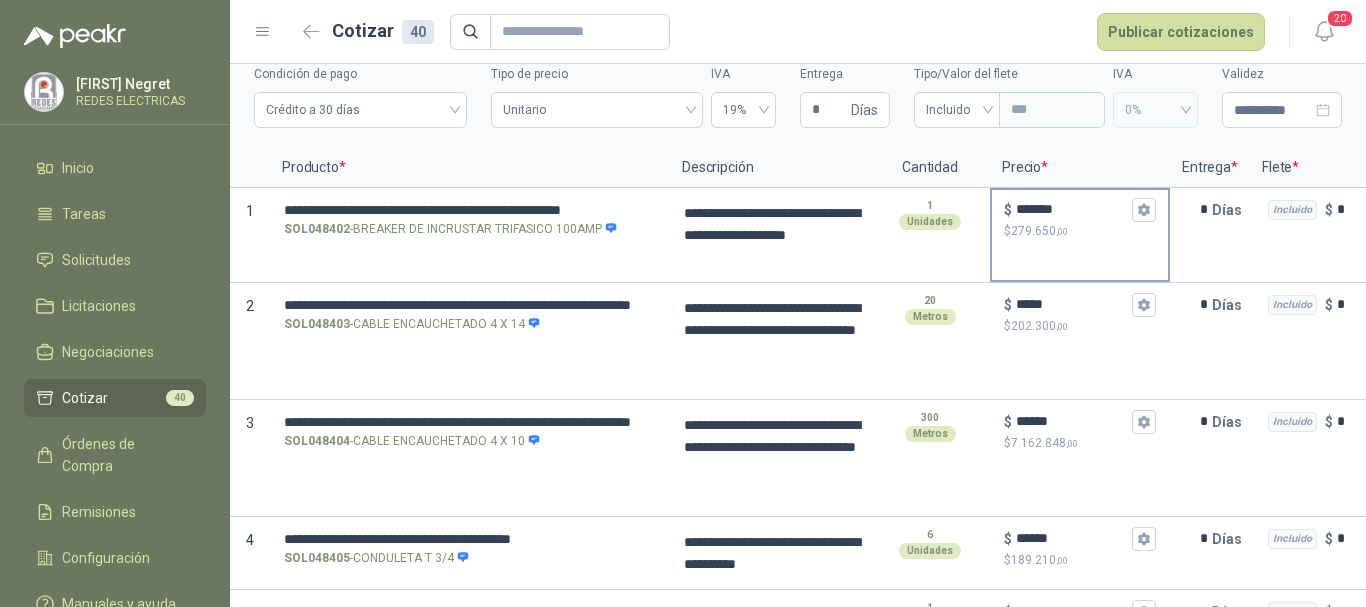 scroll, scrollTop: 0, scrollLeft: 0, axis: both 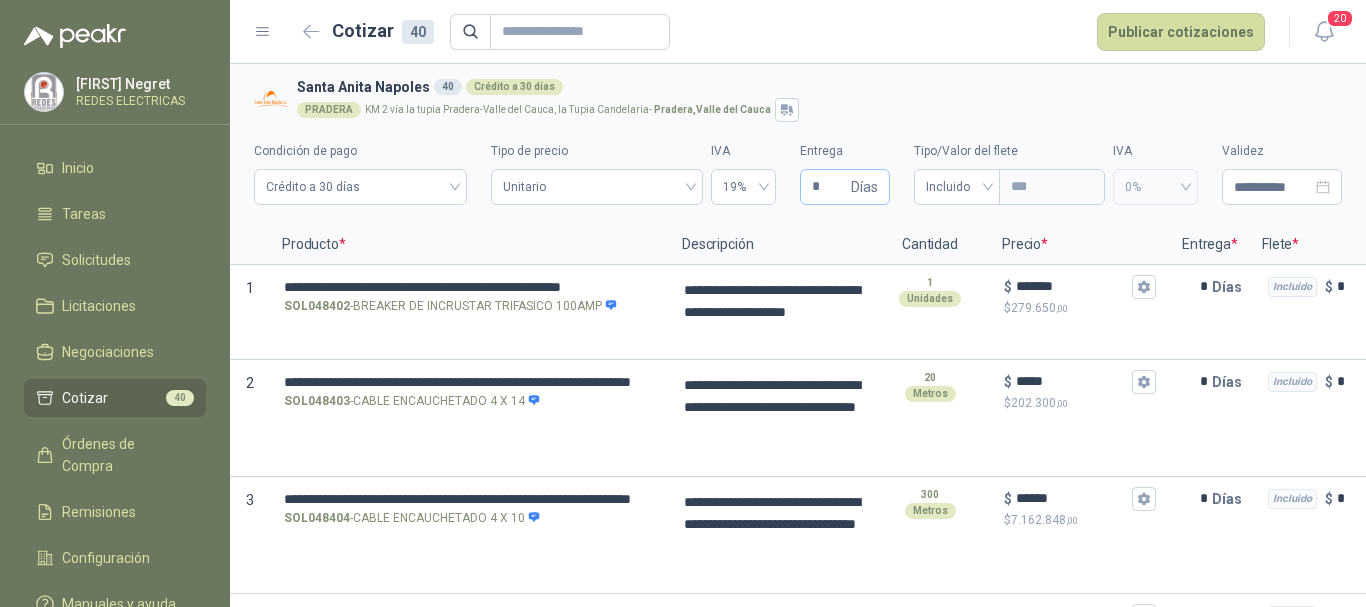 type on "******" 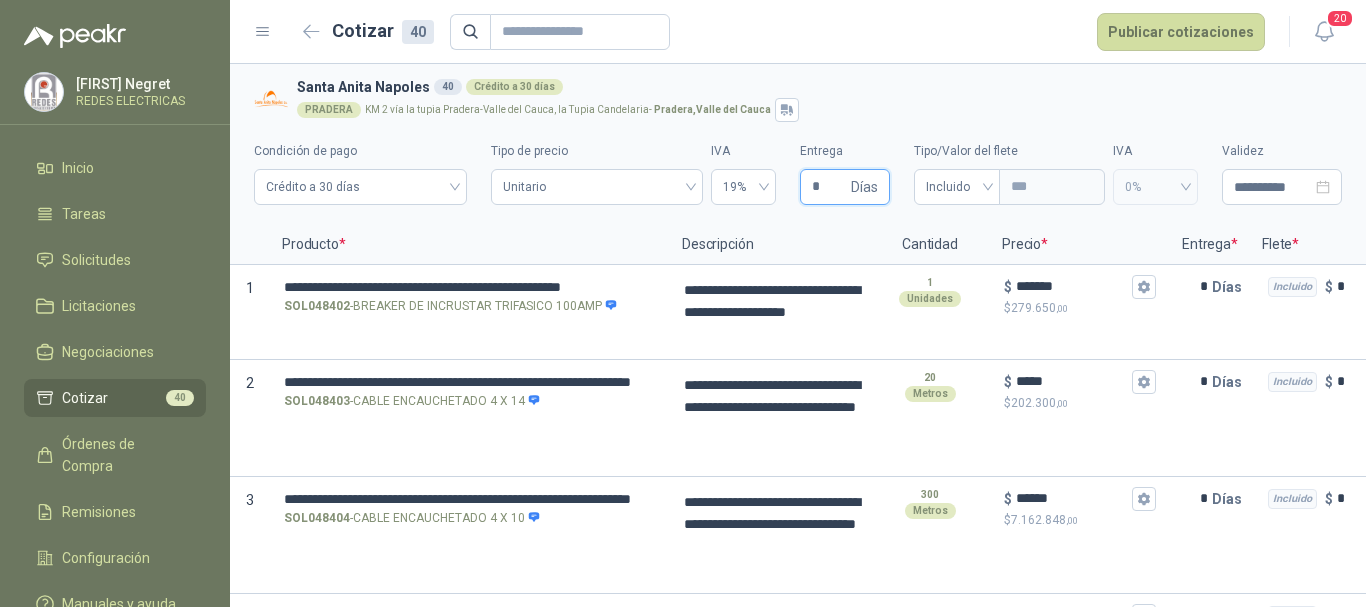 click on "*" at bounding box center (829, 187) 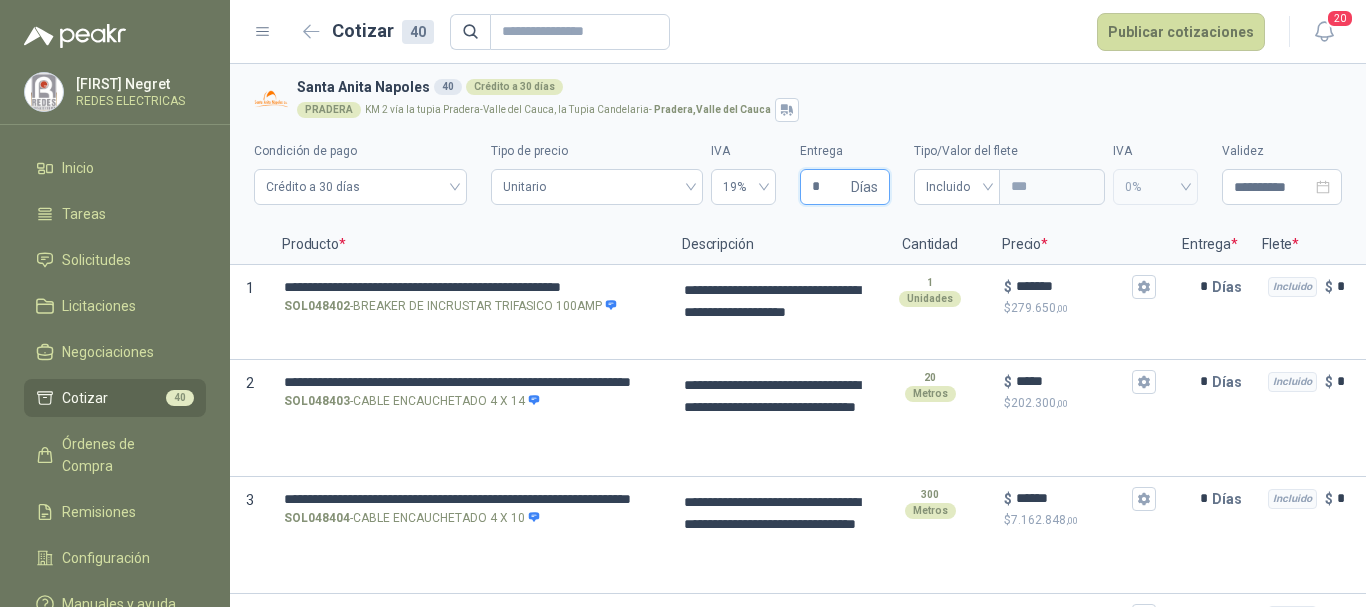 type on "*" 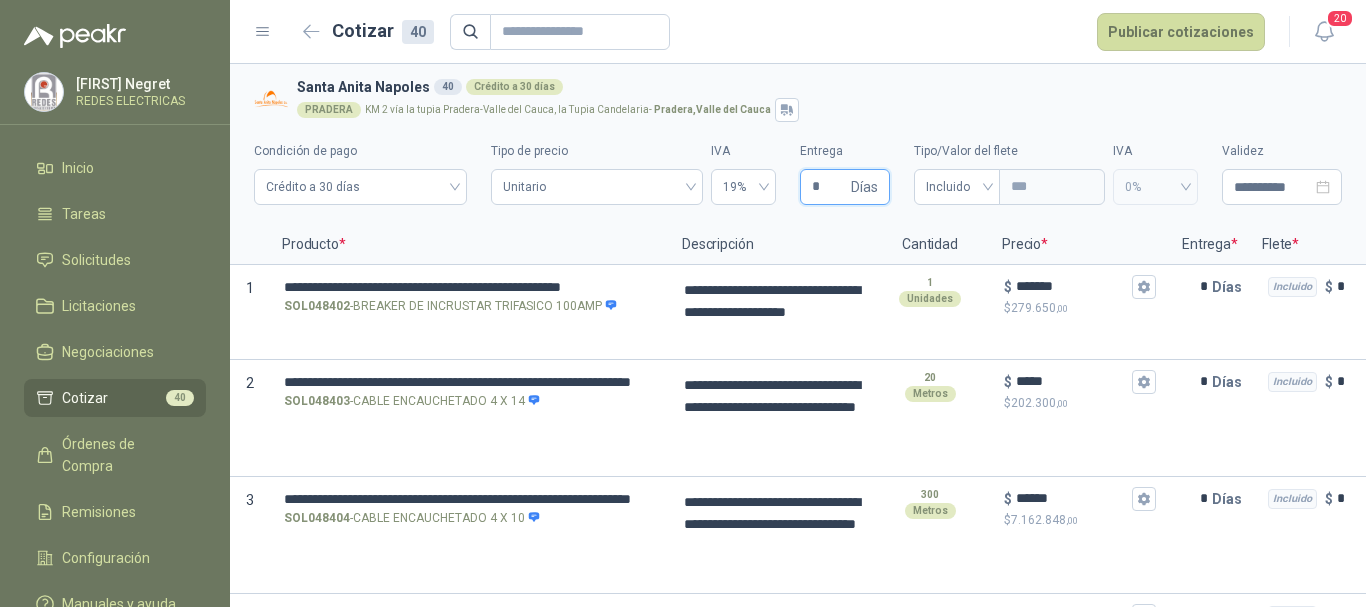 type on "*" 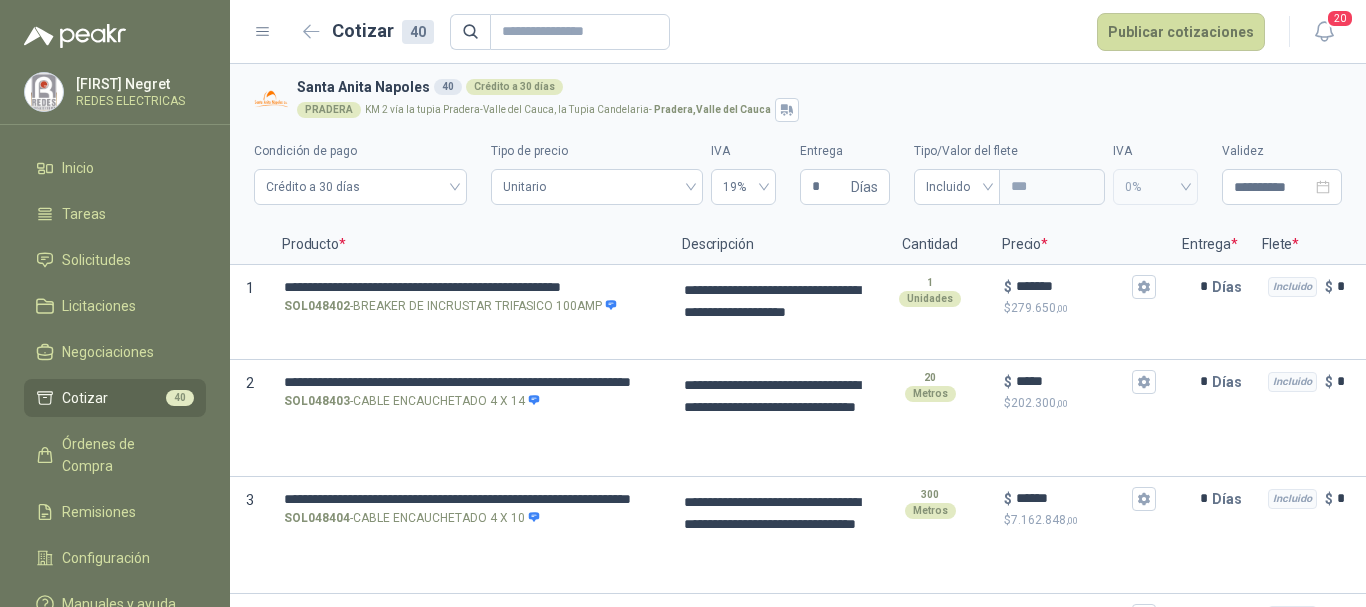click on "Entrega" at bounding box center (845, 151) 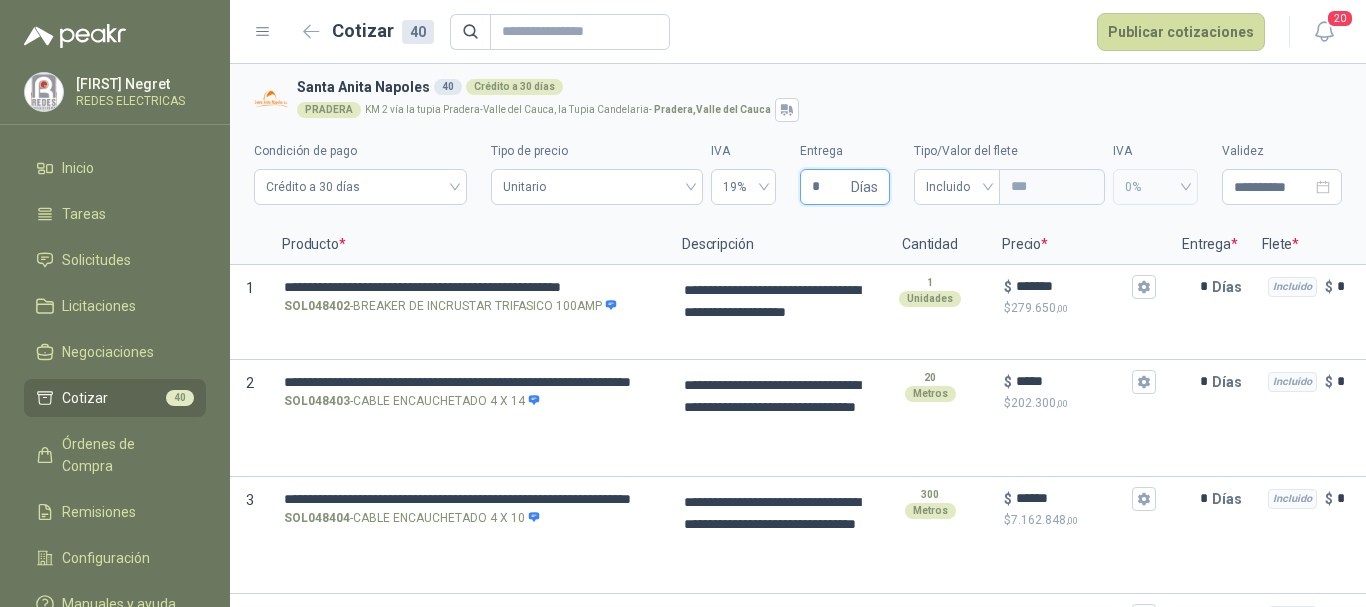 click on "*" at bounding box center [829, 187] 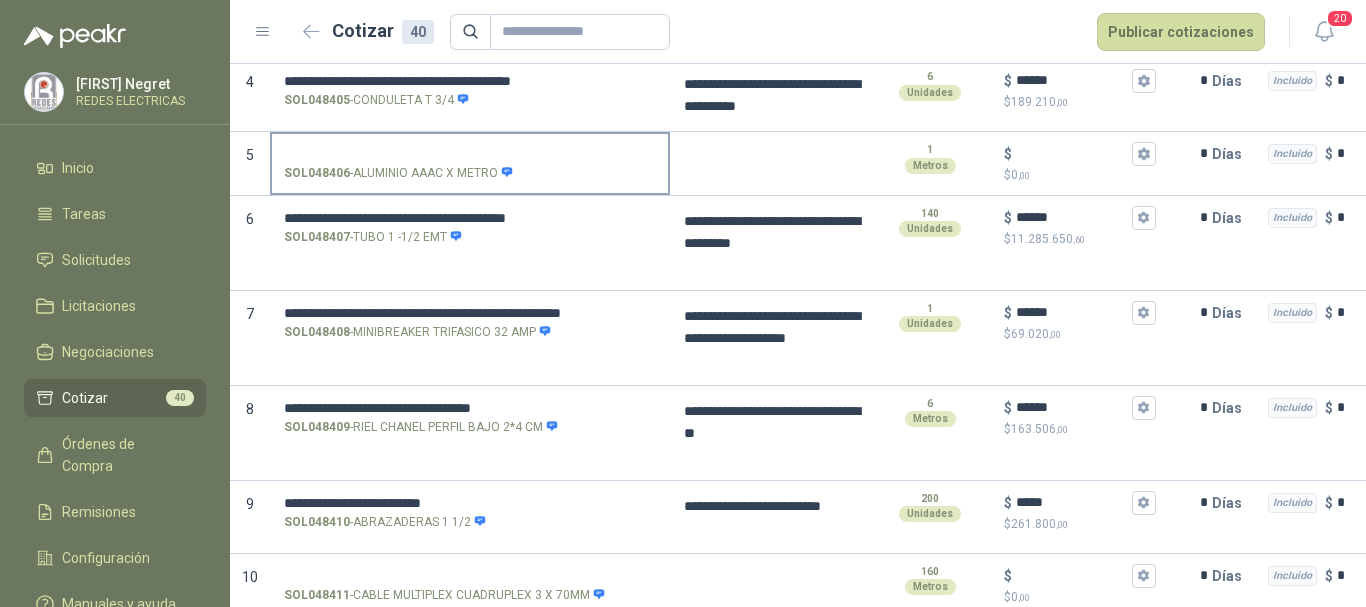 scroll, scrollTop: 500, scrollLeft: 0, axis: vertical 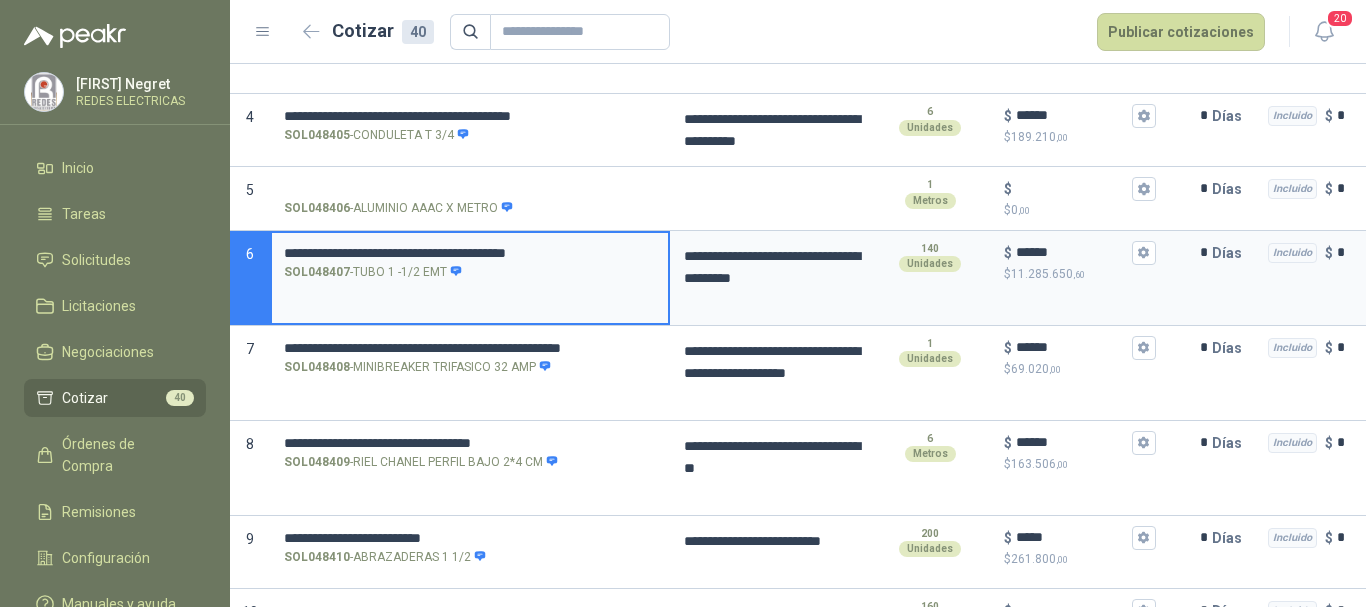drag, startPoint x: 285, startPoint y: 249, endPoint x: 627, endPoint y: 250, distance: 342.00146 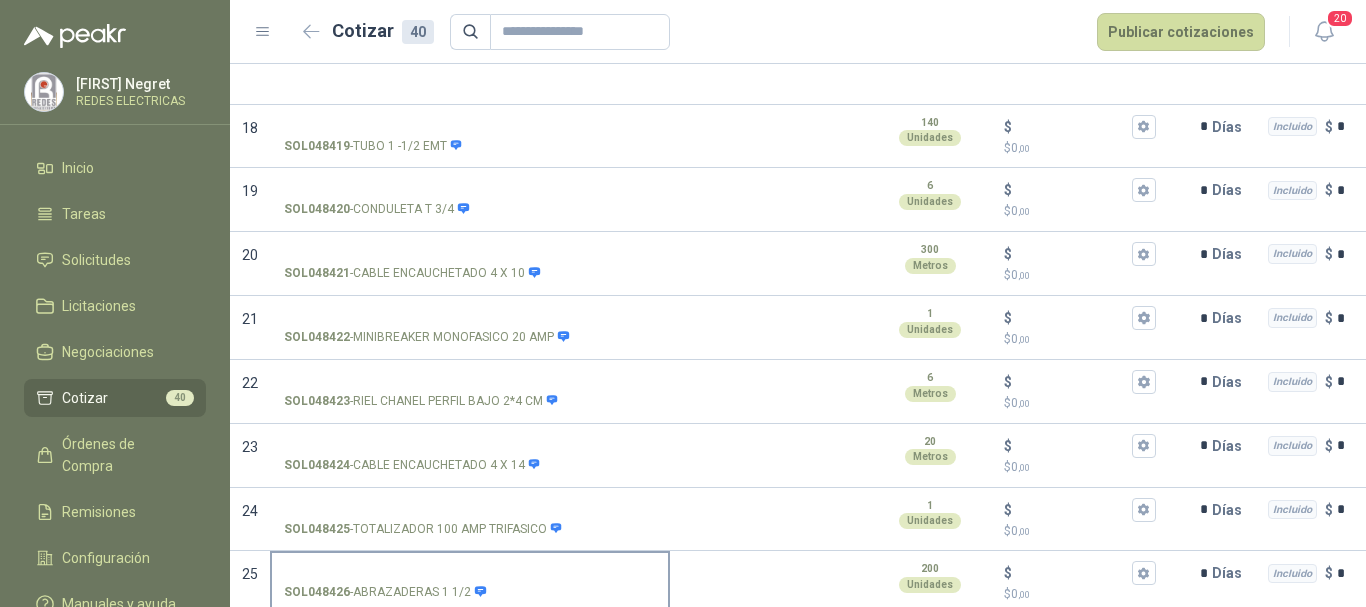 scroll, scrollTop: 1600, scrollLeft: 0, axis: vertical 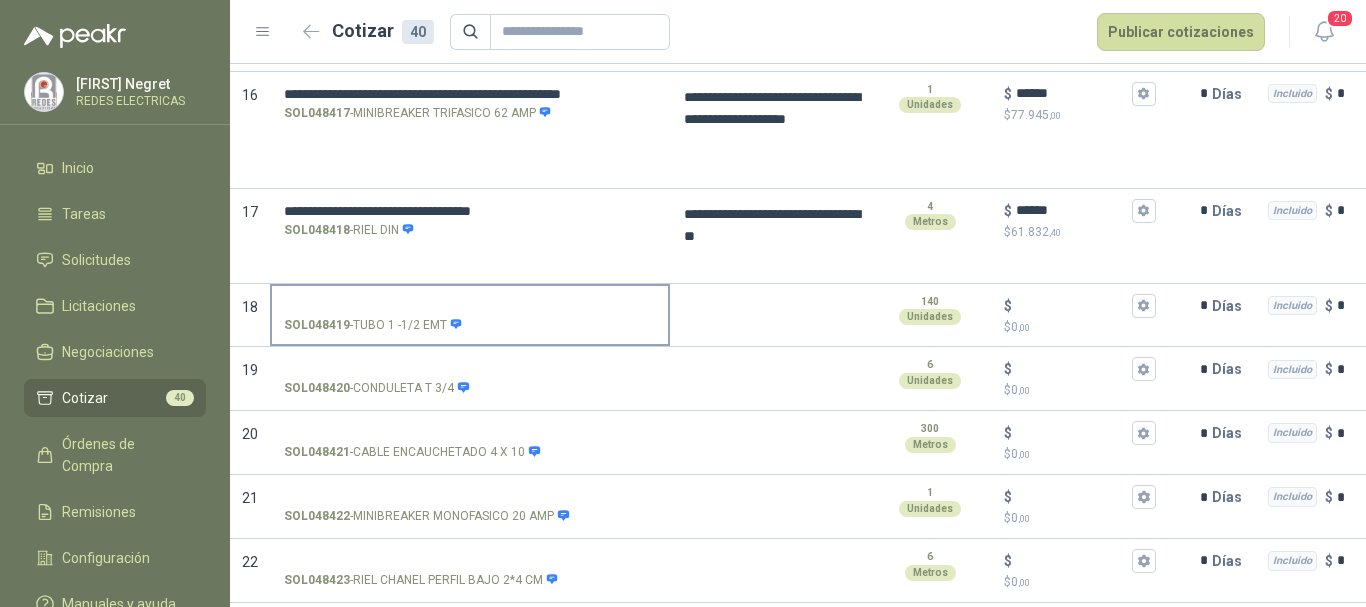 click on "SOL048419  -  TUBO 1 -1/2 EMT" at bounding box center (470, 306) 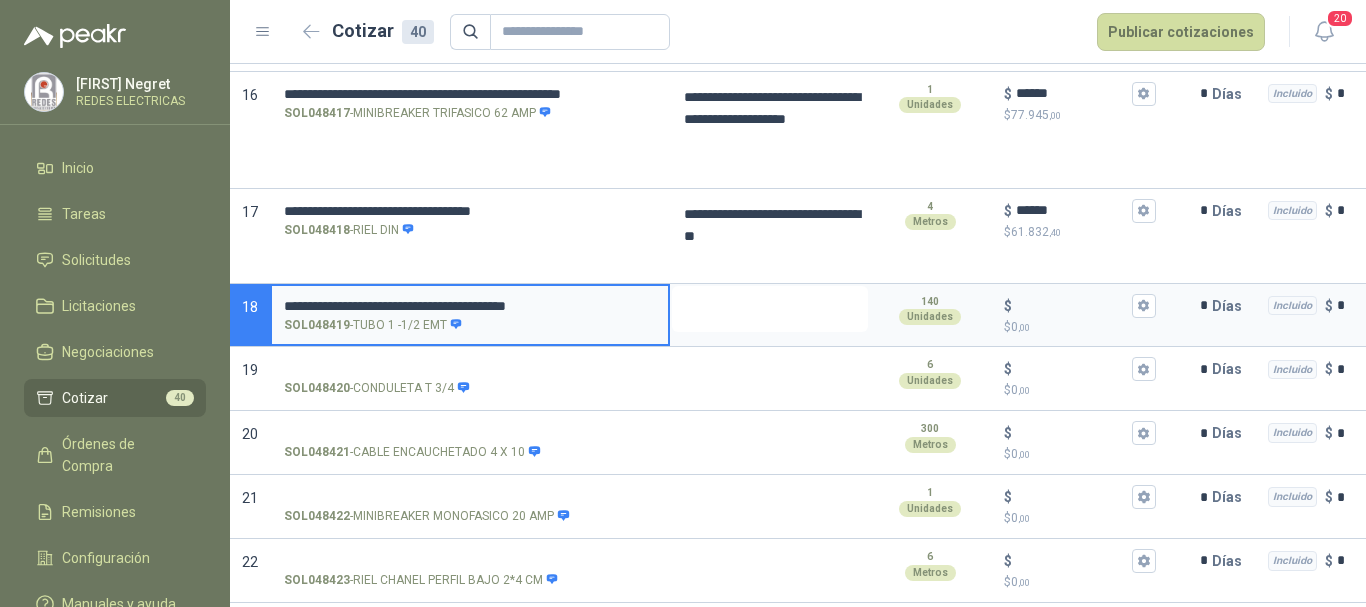 click at bounding box center [770, 309] 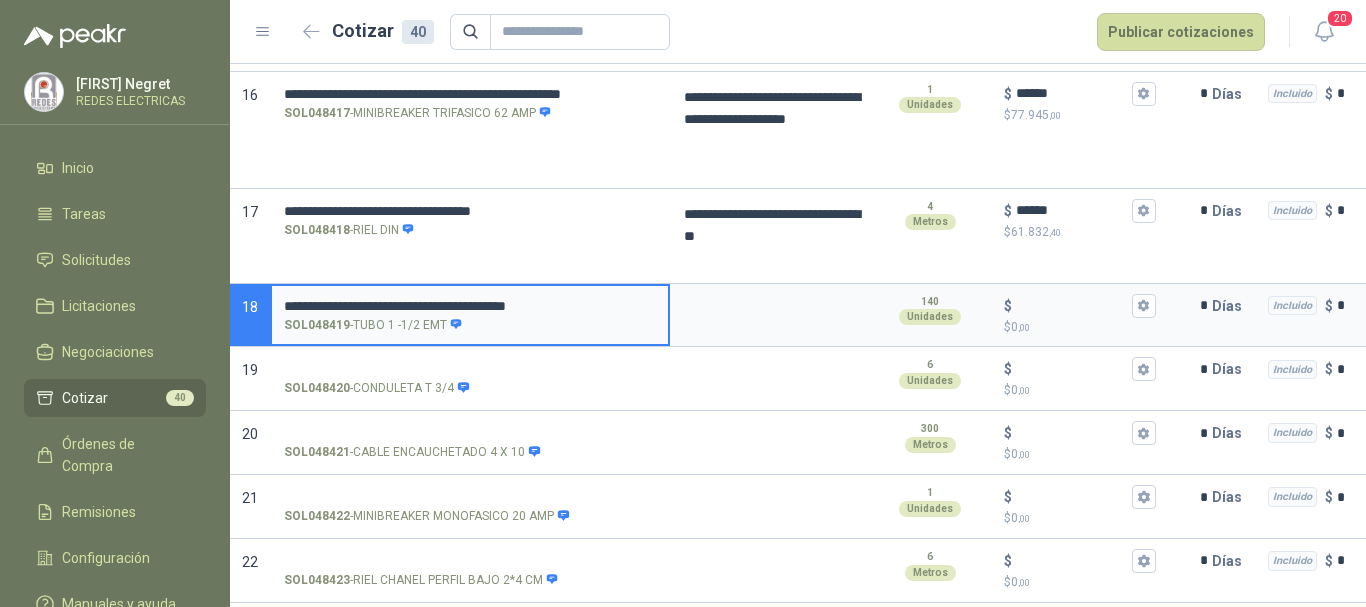 type 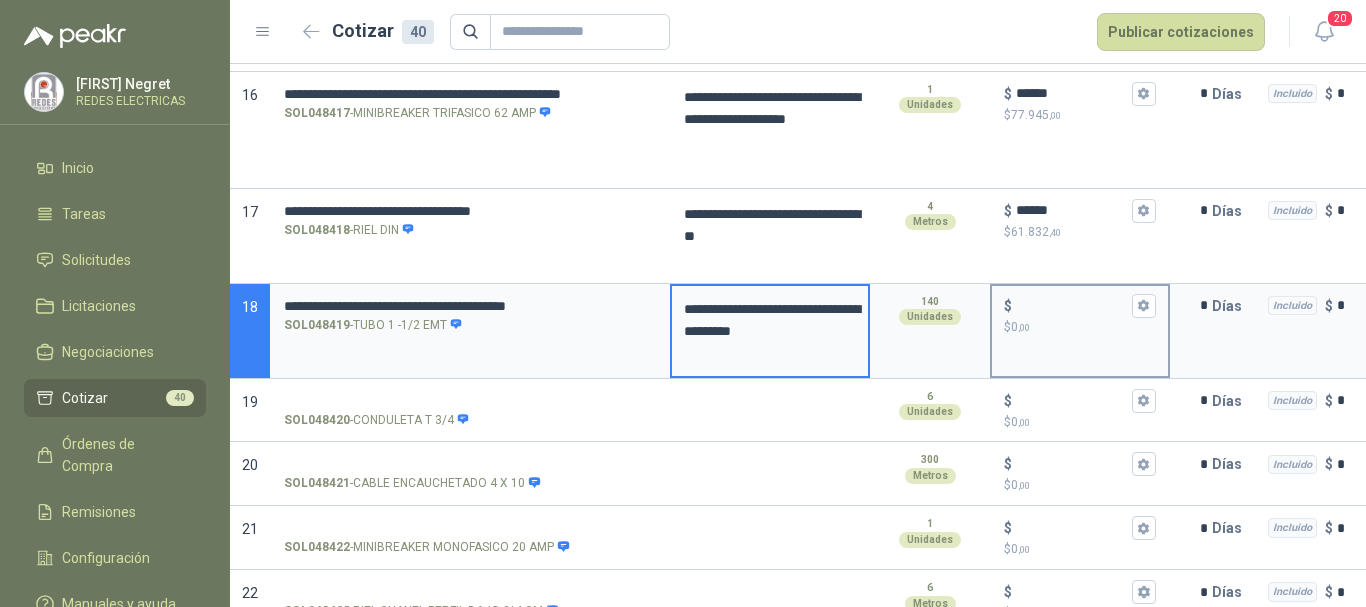 click on "$ $  0 ,00" at bounding box center [1072, 305] 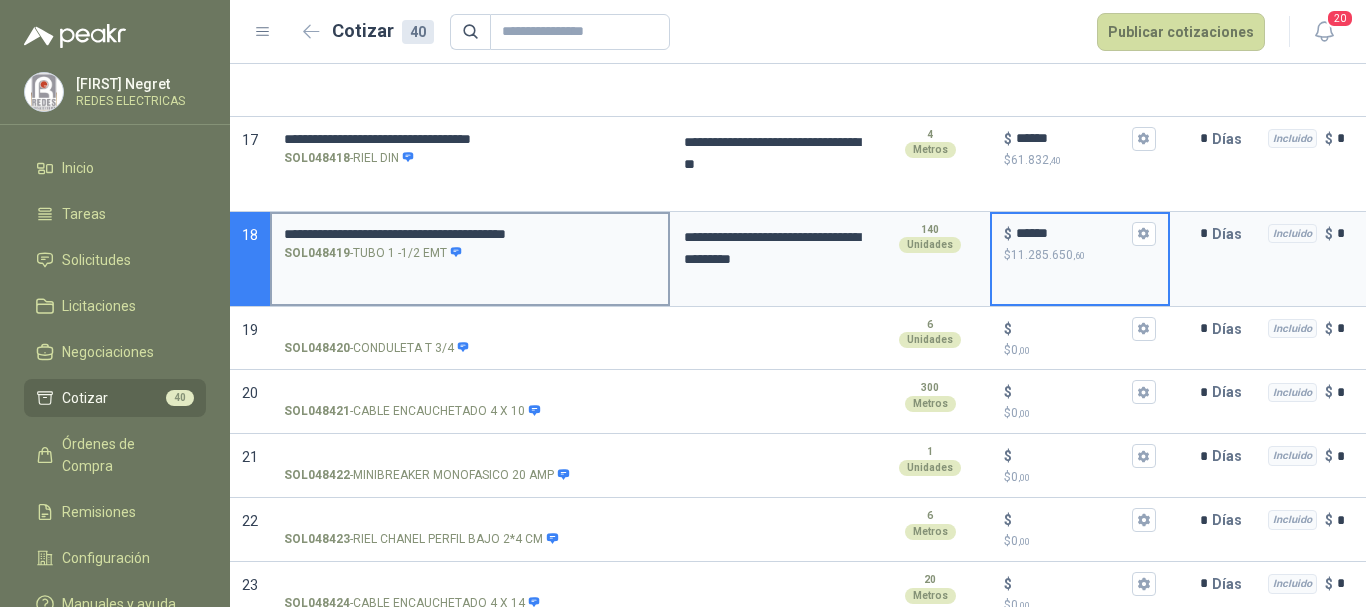 scroll, scrollTop: 1800, scrollLeft: 0, axis: vertical 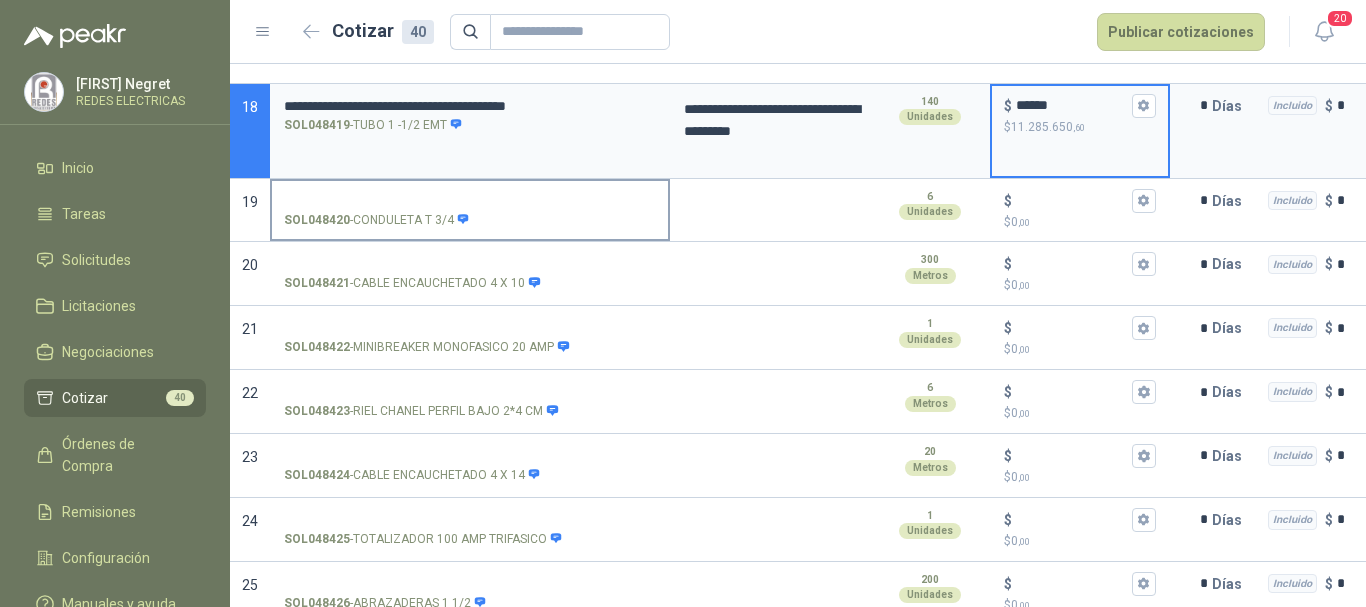 type on "******" 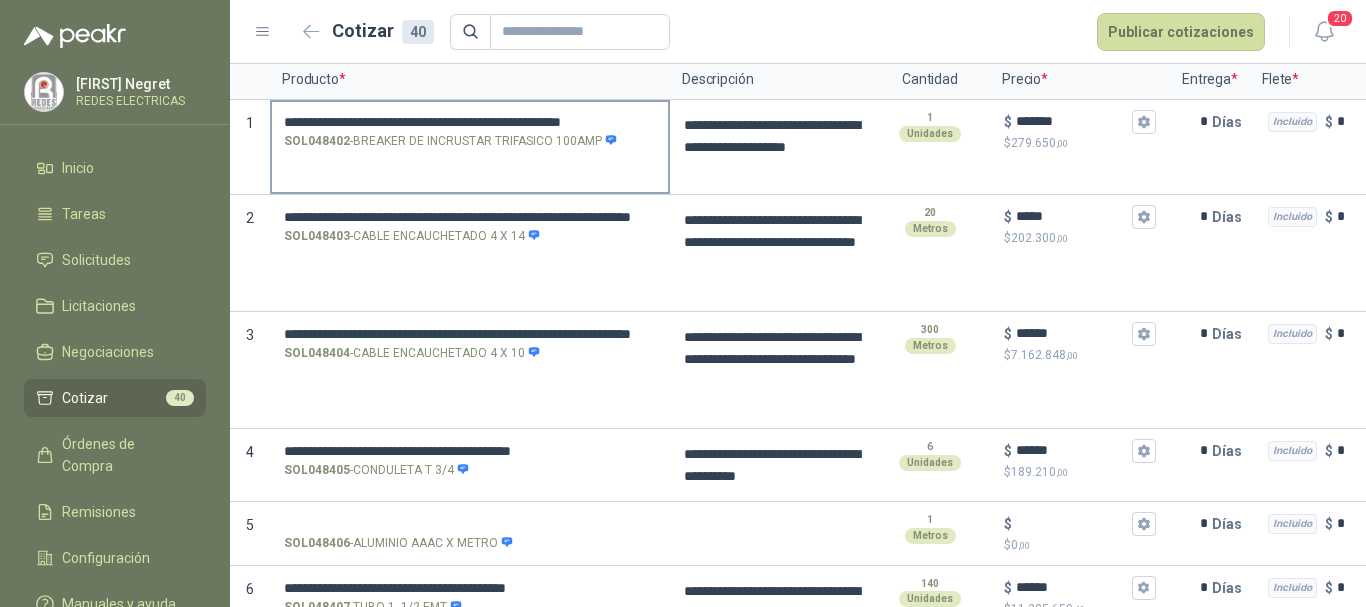 scroll, scrollTop: 100, scrollLeft: 0, axis: vertical 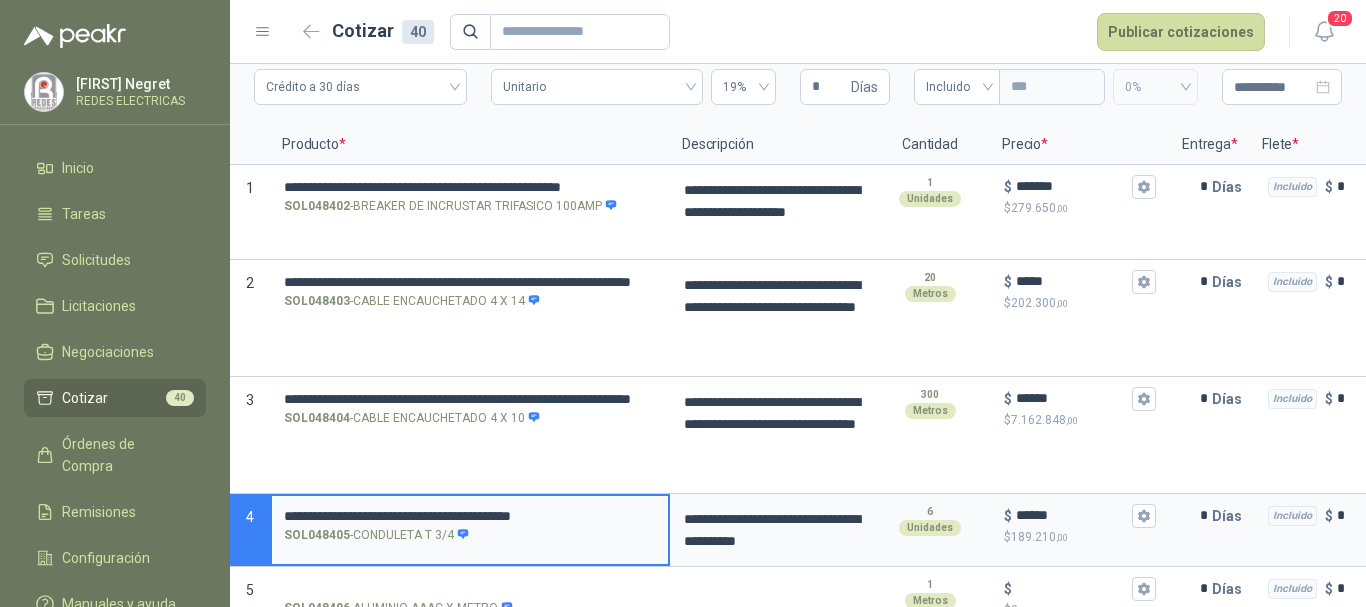 drag, startPoint x: 285, startPoint y: 516, endPoint x: 585, endPoint y: 515, distance: 300.00168 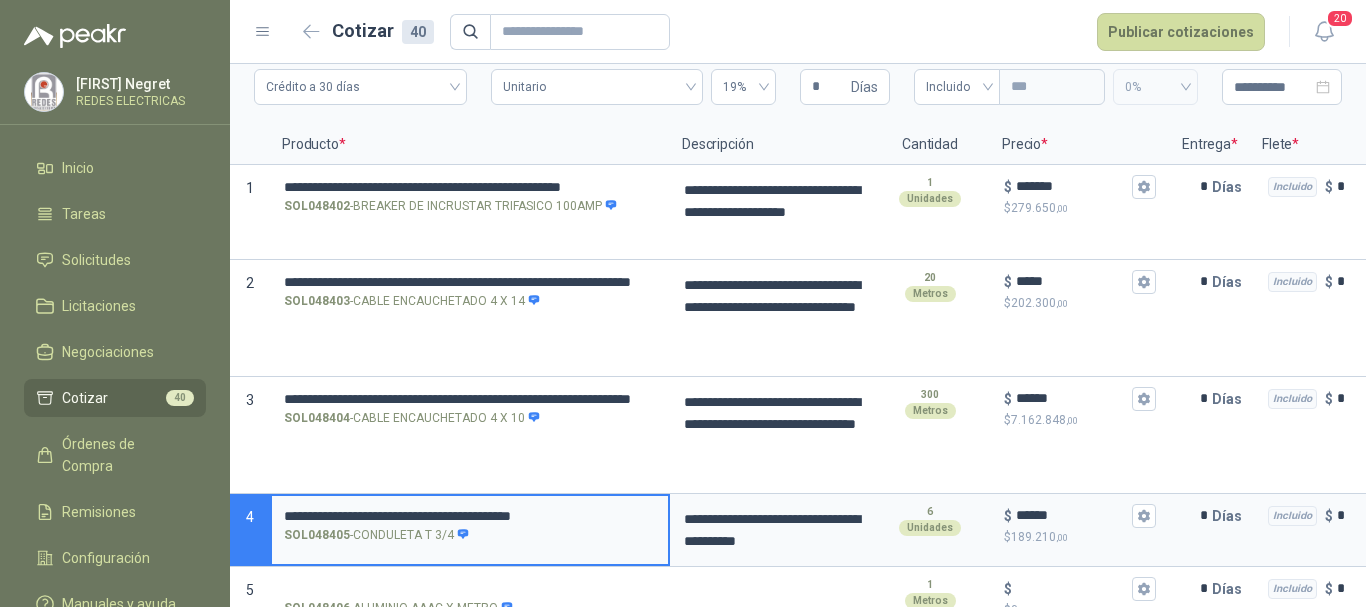 click on "**********" at bounding box center (470, 516) 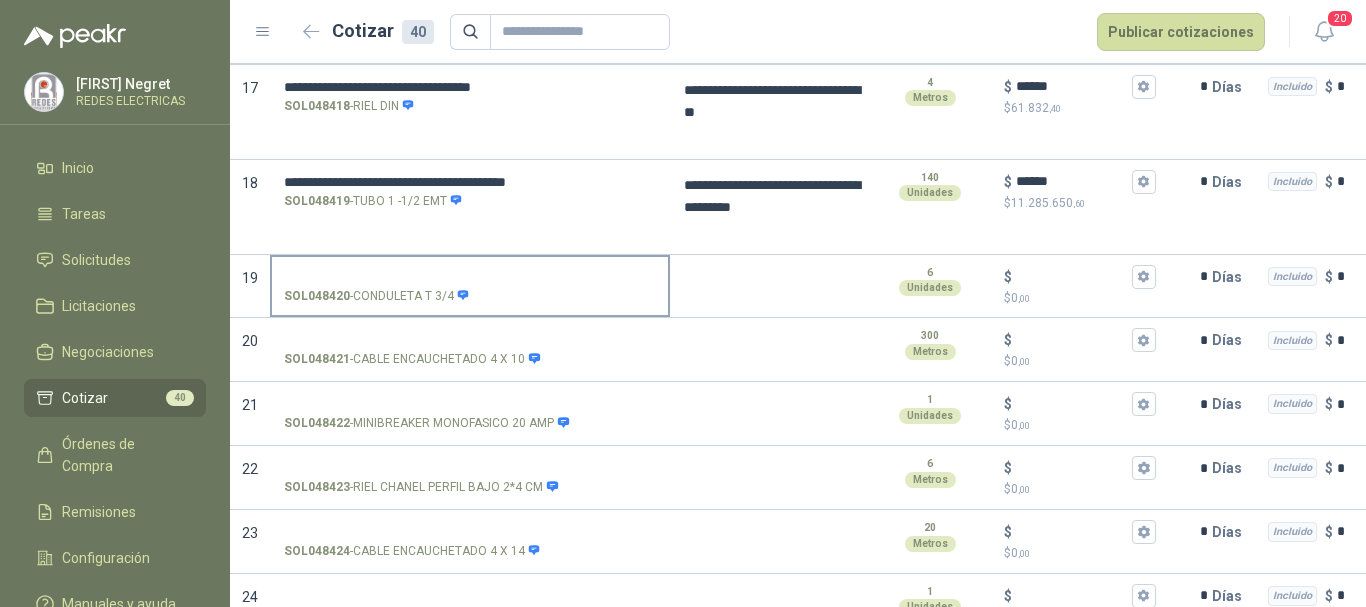 scroll, scrollTop: 1600, scrollLeft: 0, axis: vertical 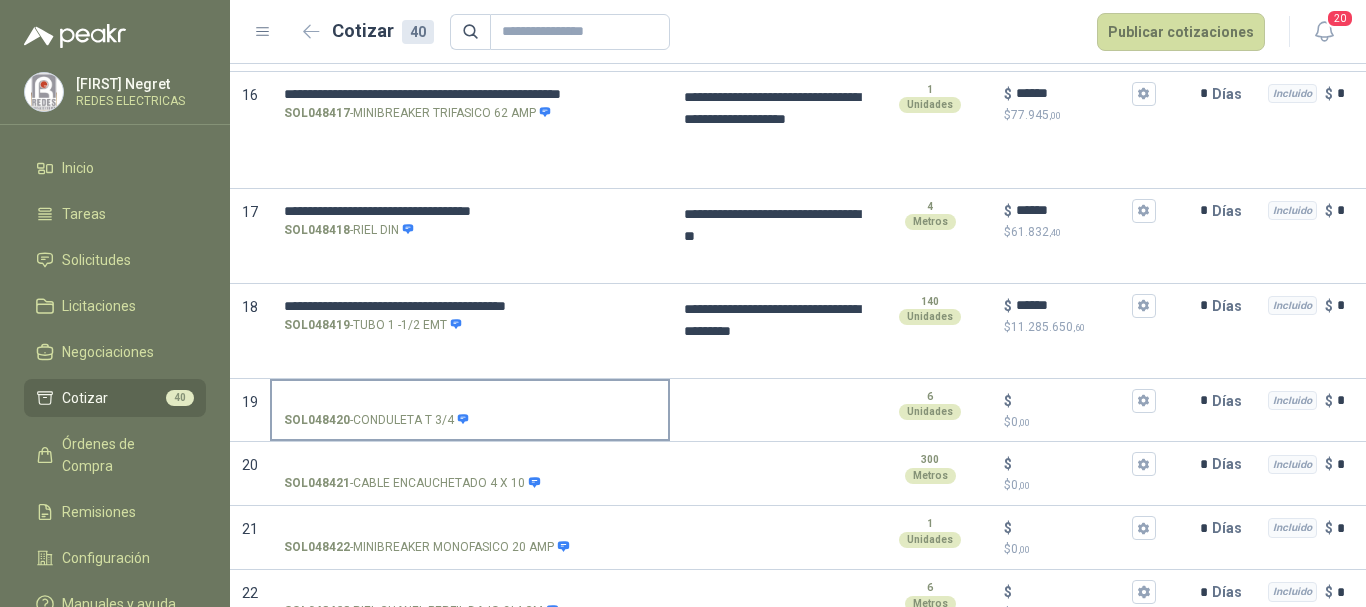click on "SOL048420  -  CONDULETA T 3/4" at bounding box center (470, 401) 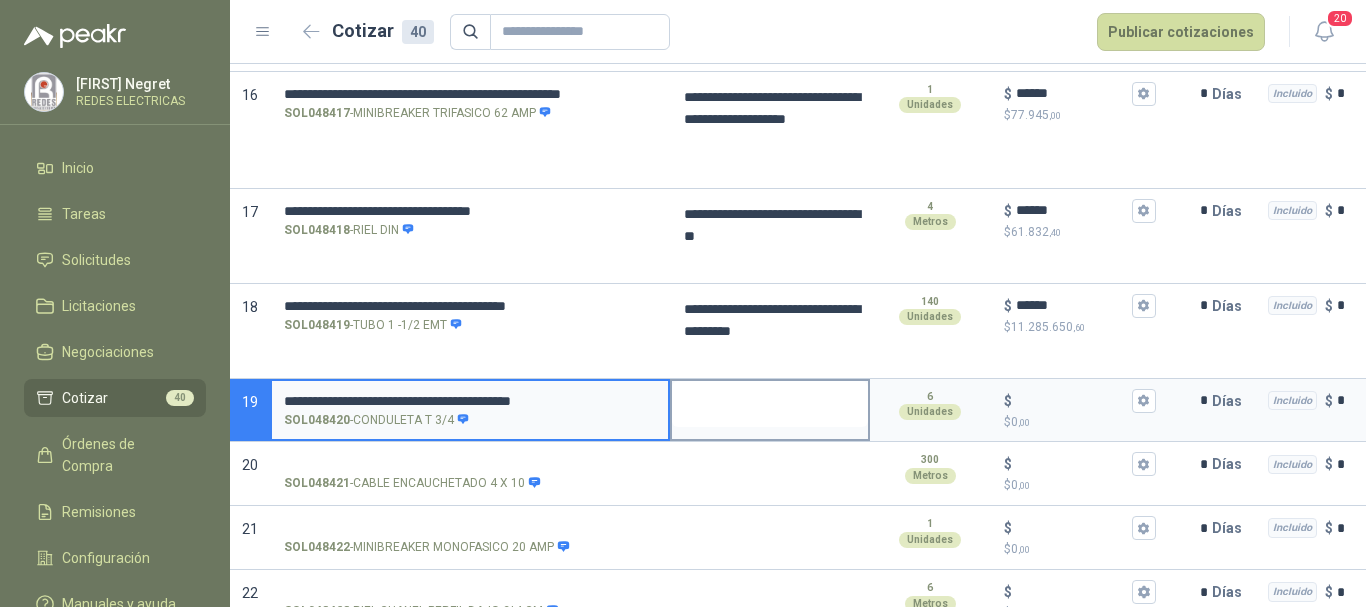 click at bounding box center (770, 404) 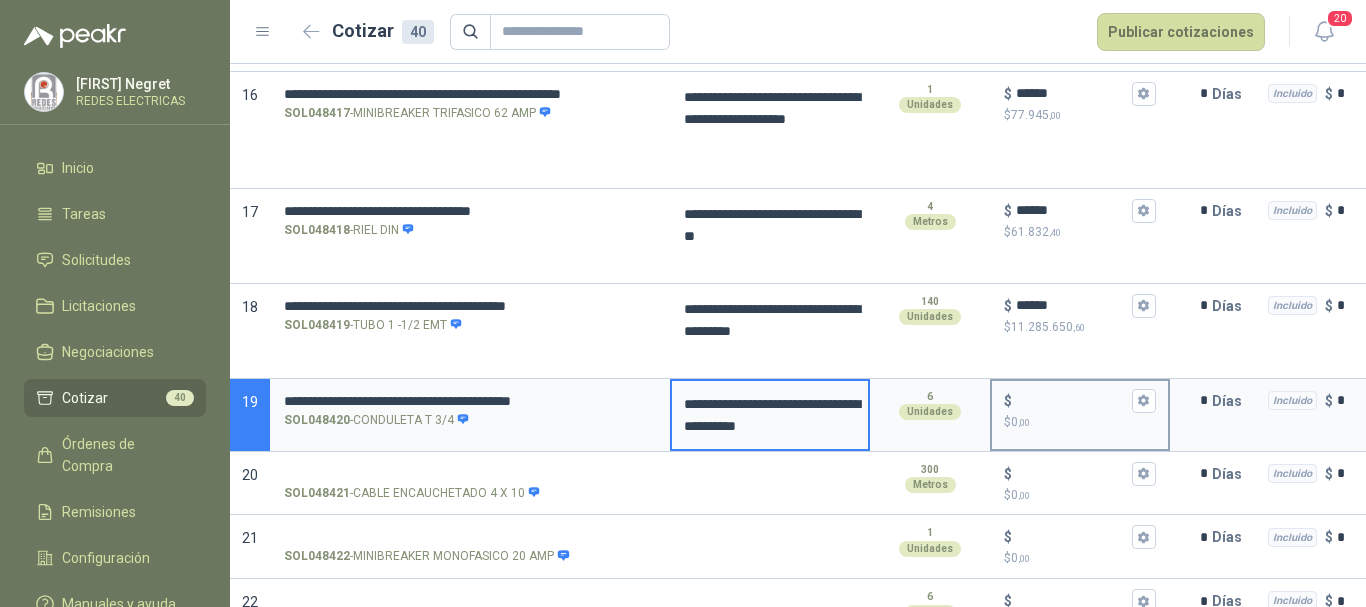 click on "$ $  0 ,00" at bounding box center [1072, 400] 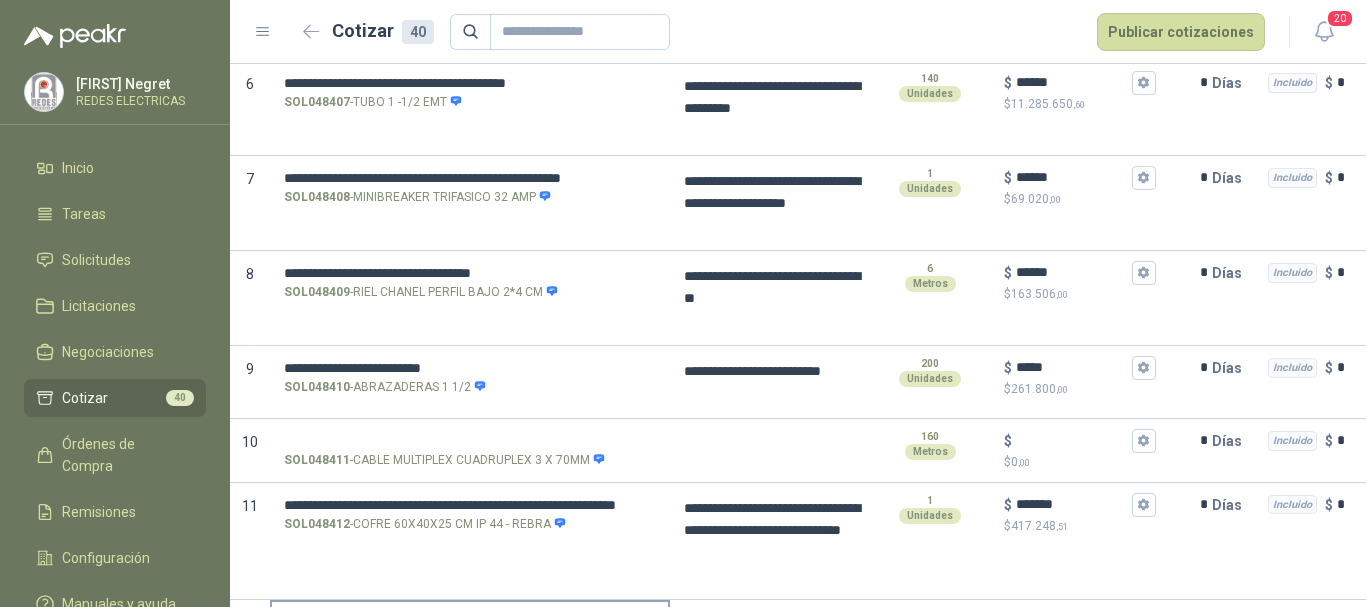 scroll, scrollTop: 300, scrollLeft: 0, axis: vertical 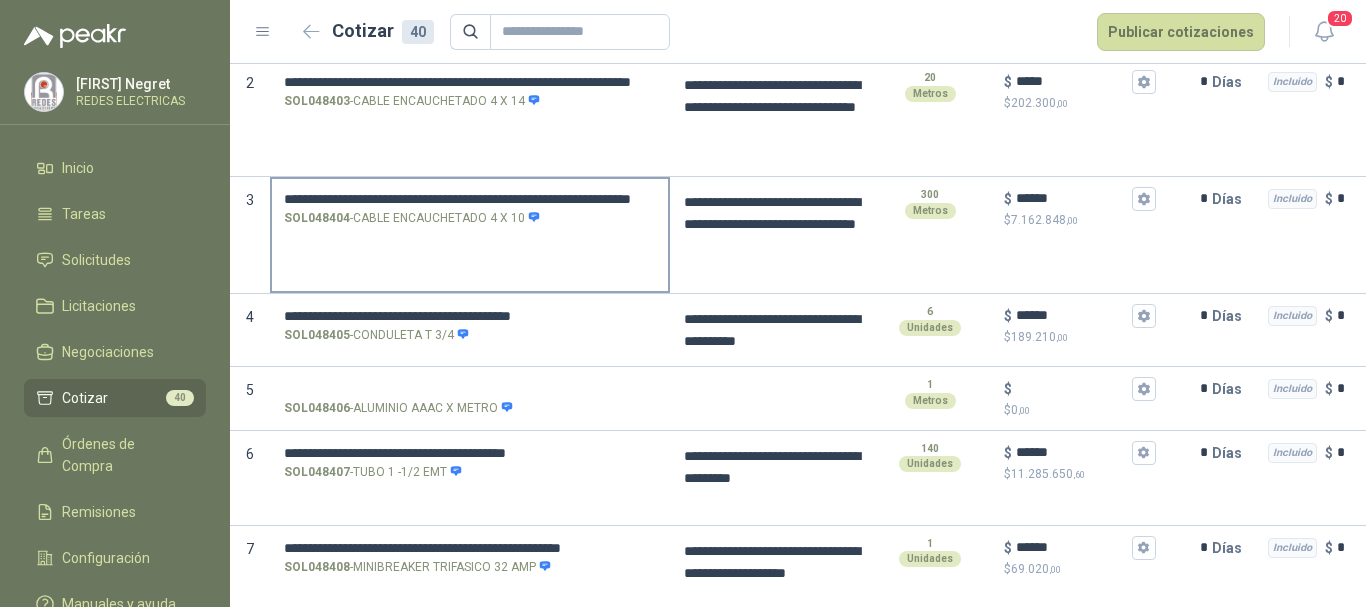 type on "******" 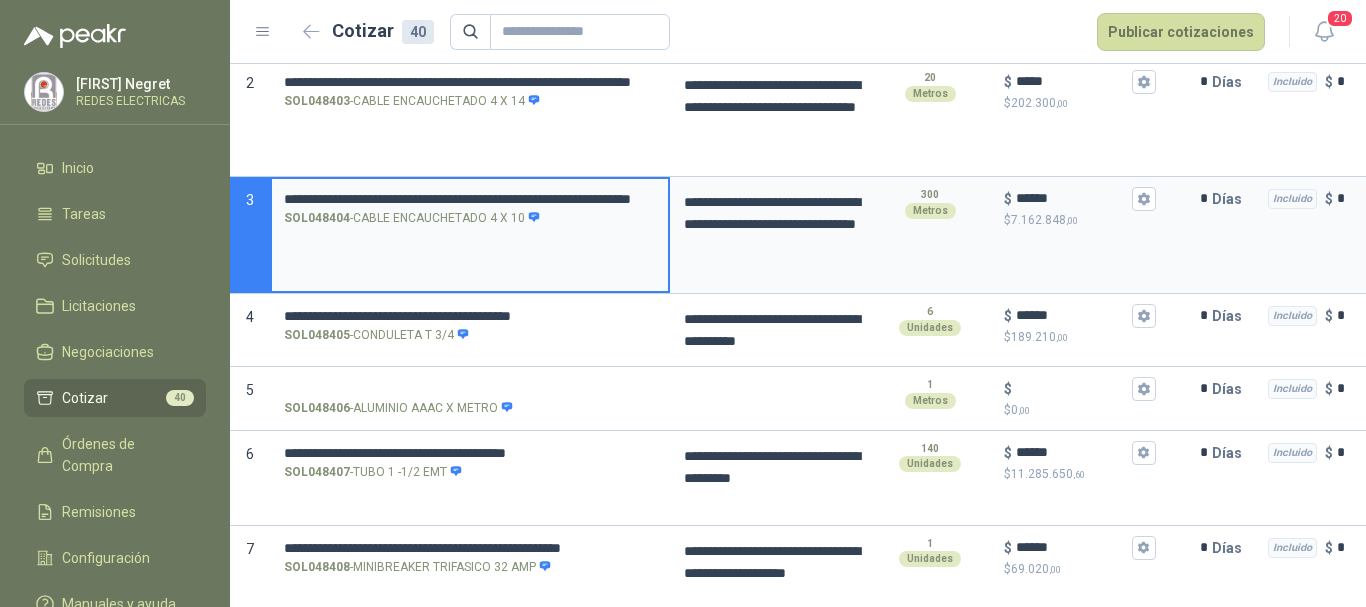 scroll, scrollTop: 0, scrollLeft: 187, axis: horizontal 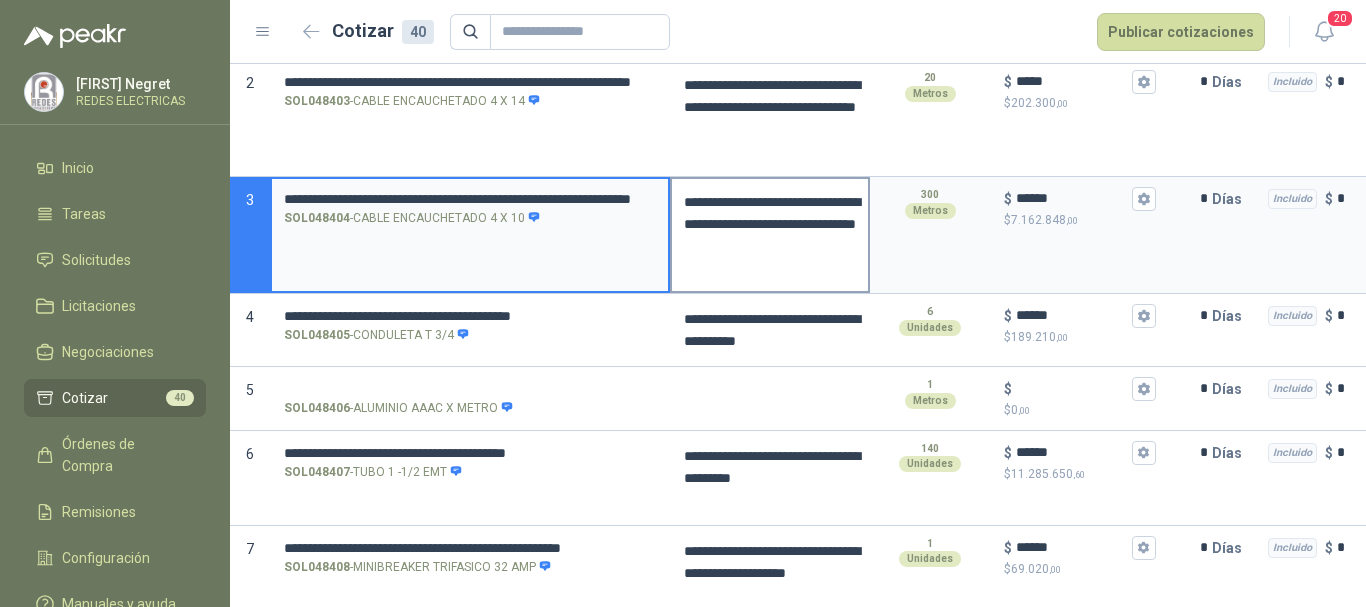 drag, startPoint x: 284, startPoint y: 196, endPoint x: 673, endPoint y: 199, distance: 389.01157 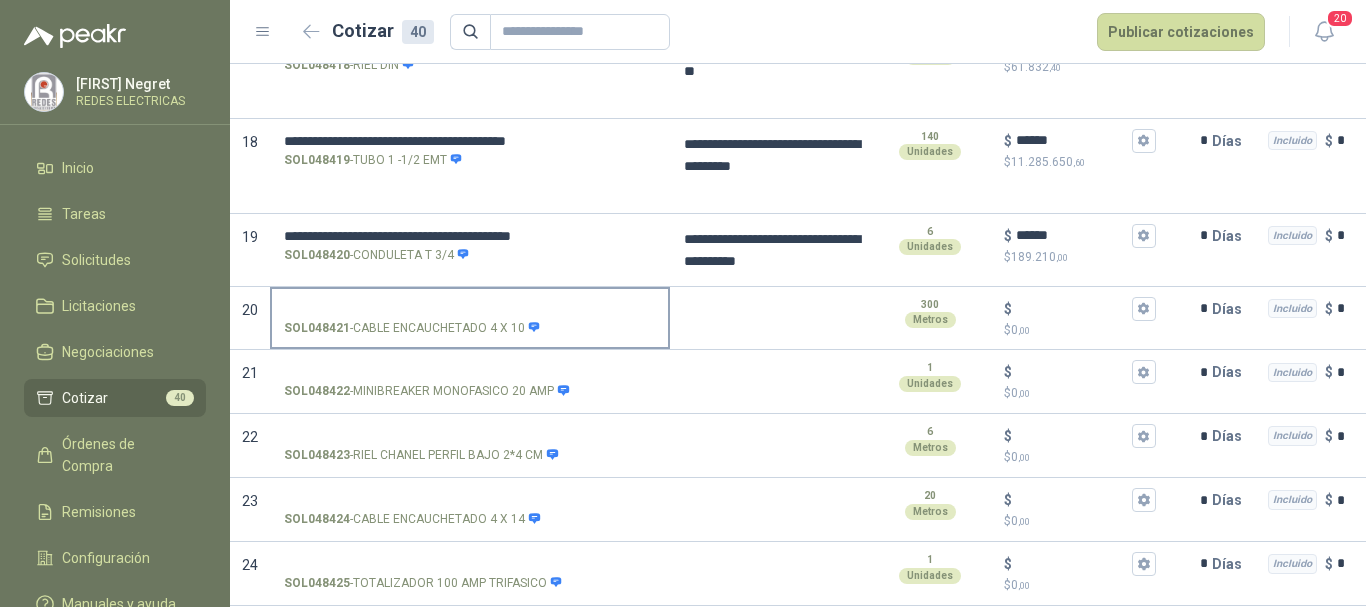 scroll, scrollTop: 1800, scrollLeft: 0, axis: vertical 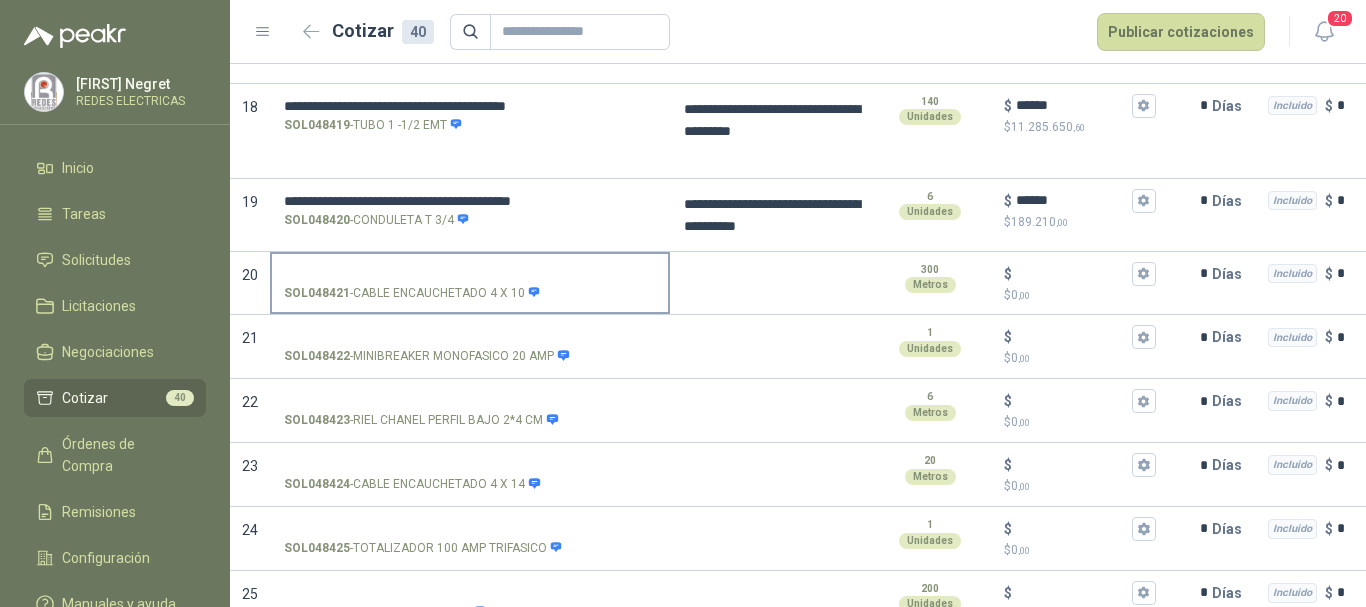 click on "SOL048421  -  CABLE ENCAUCHETADO 4 X 10" at bounding box center (470, 274) 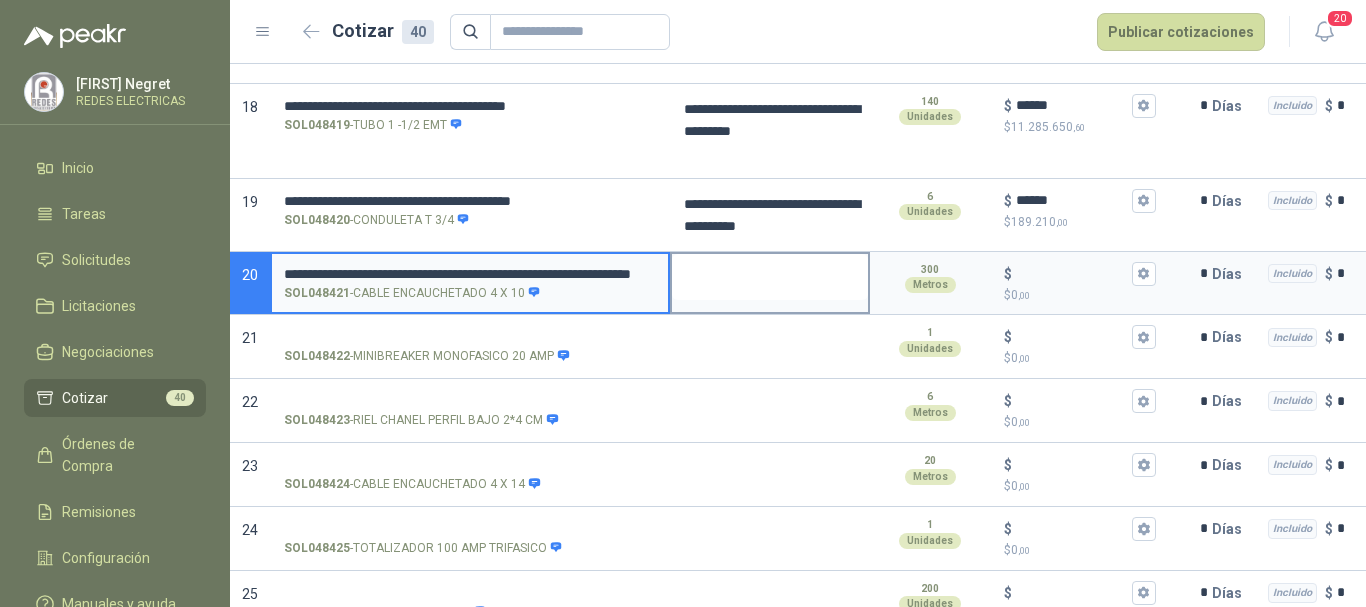 scroll, scrollTop: 0, scrollLeft: 0, axis: both 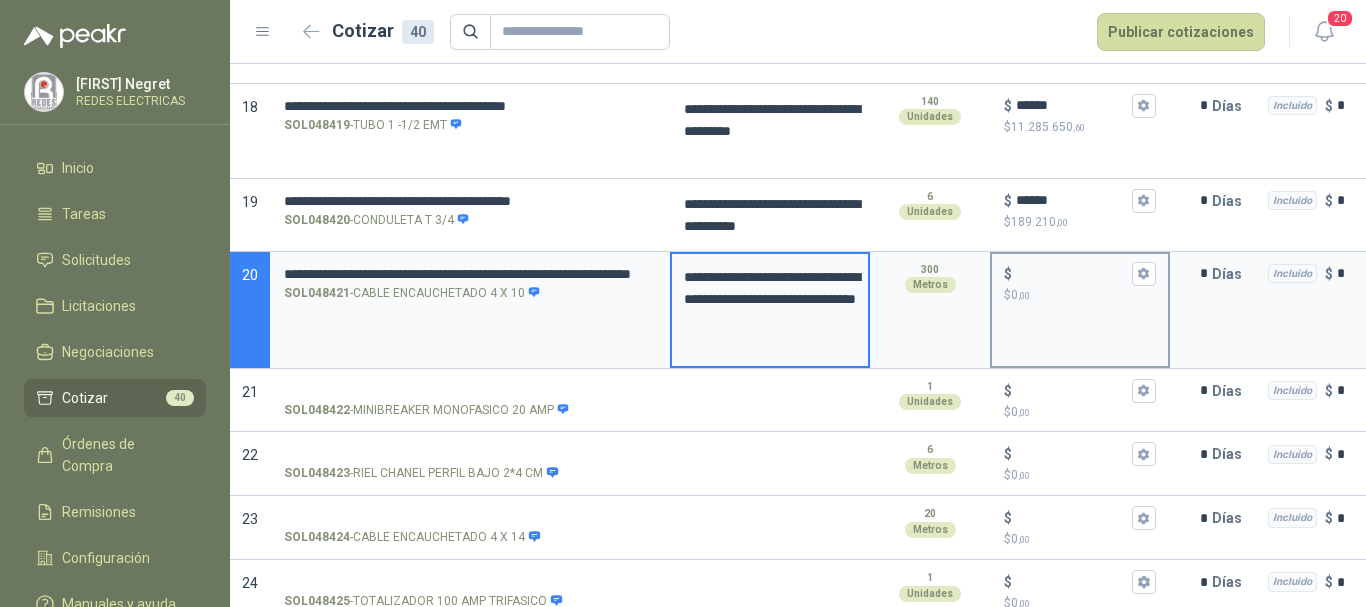 click on "$ $  0 ,00" at bounding box center [1072, 273] 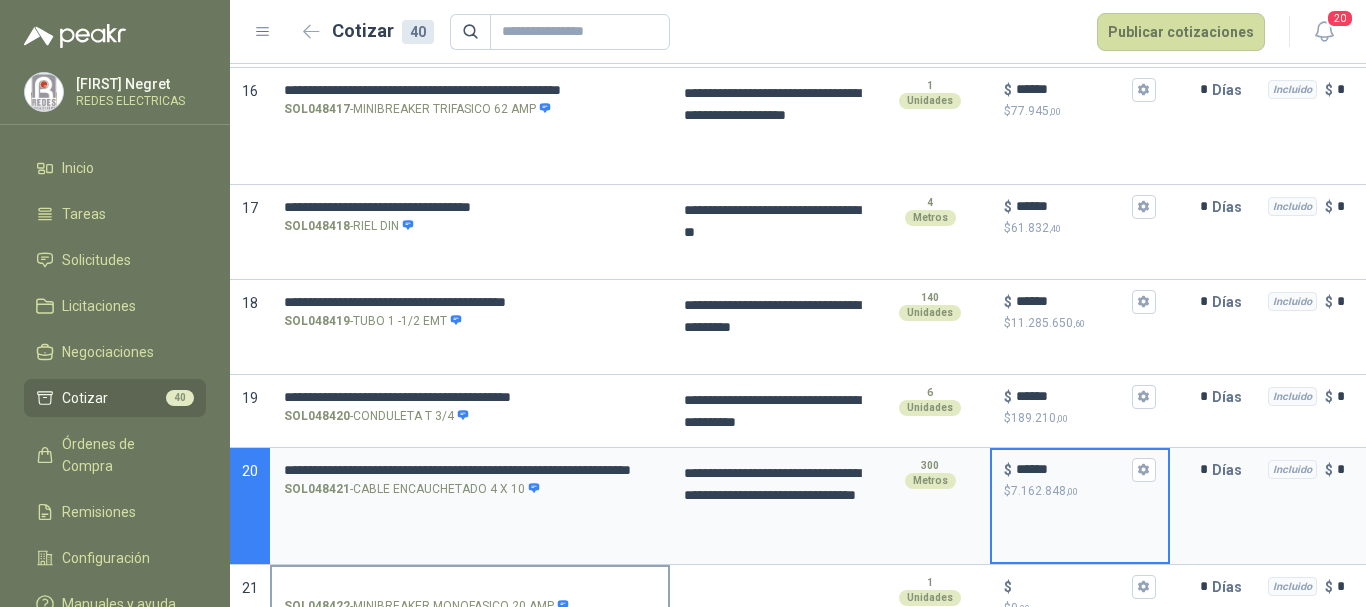 scroll, scrollTop: 1600, scrollLeft: 0, axis: vertical 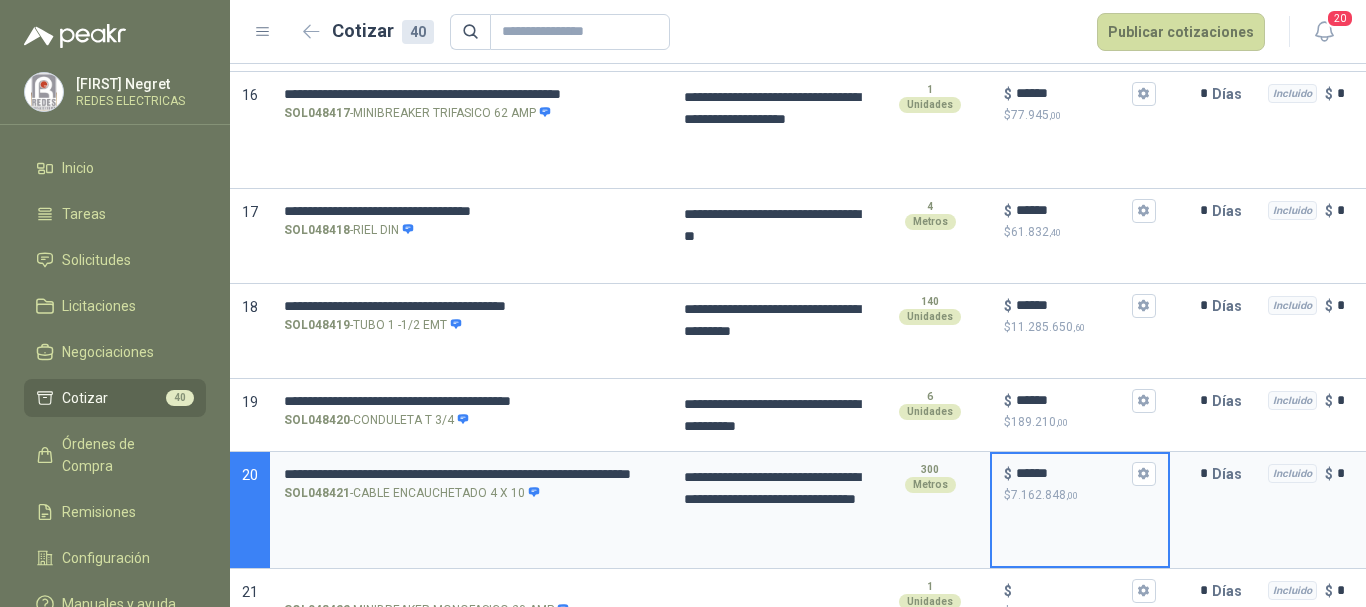 type on "******" 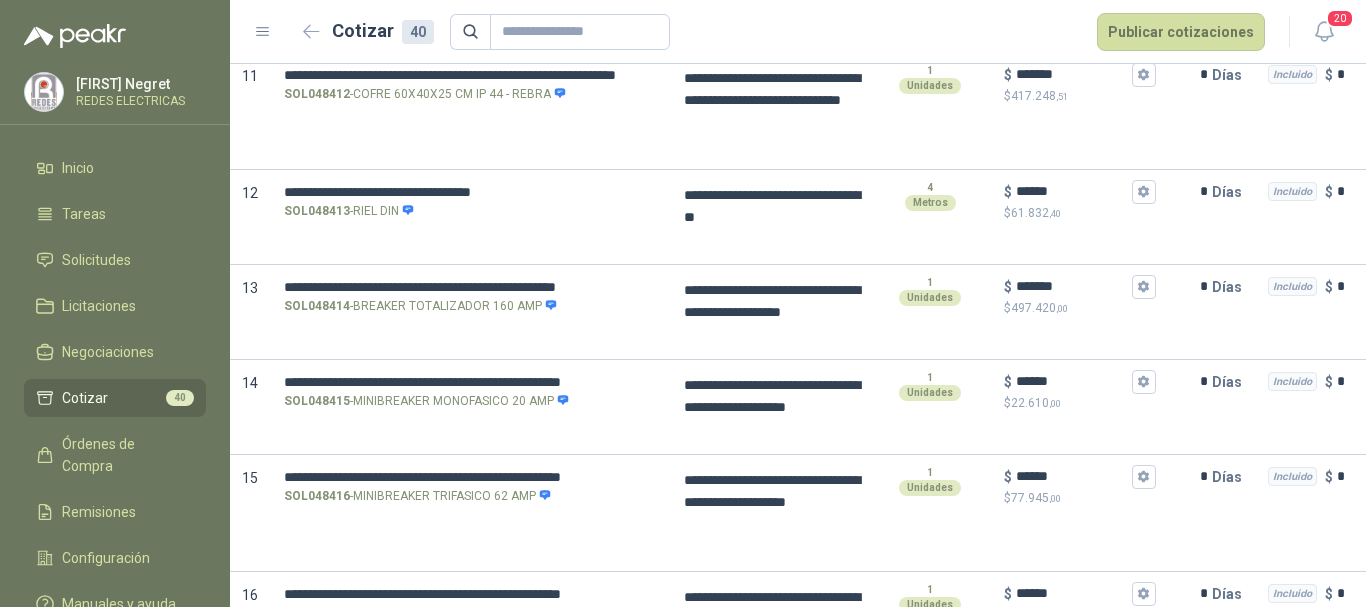 scroll, scrollTop: 1200, scrollLeft: 0, axis: vertical 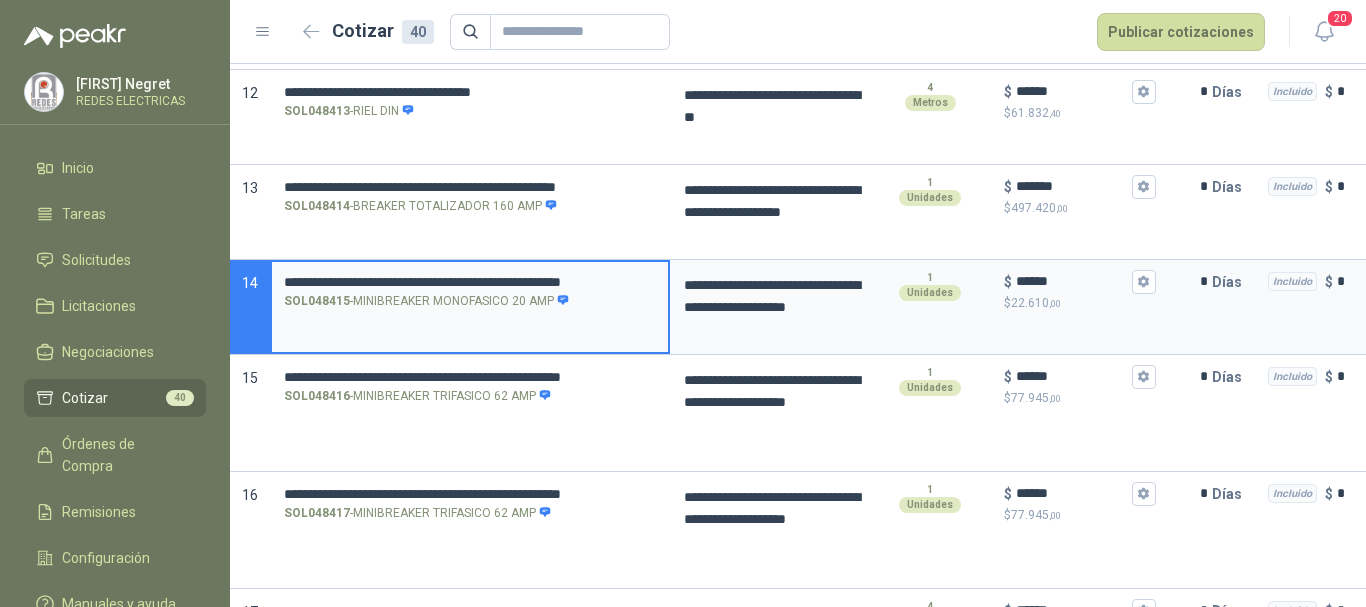 drag, startPoint x: 284, startPoint y: 278, endPoint x: 655, endPoint y: 281, distance: 371.01212 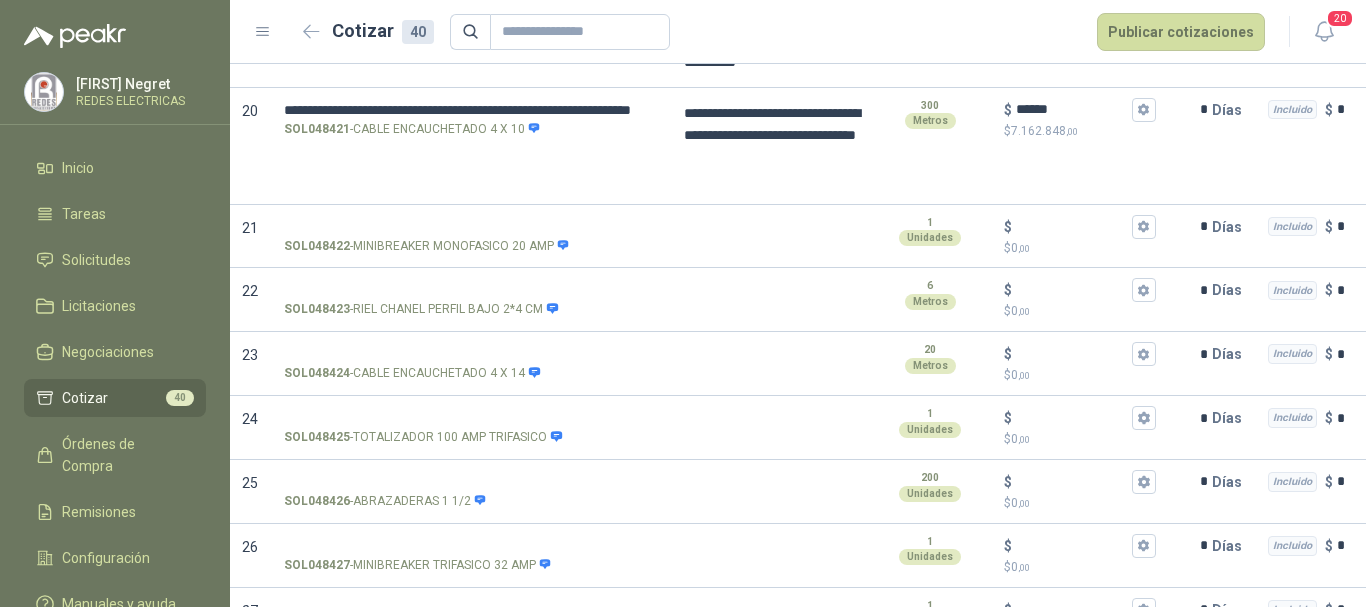 scroll, scrollTop: 2000, scrollLeft: 0, axis: vertical 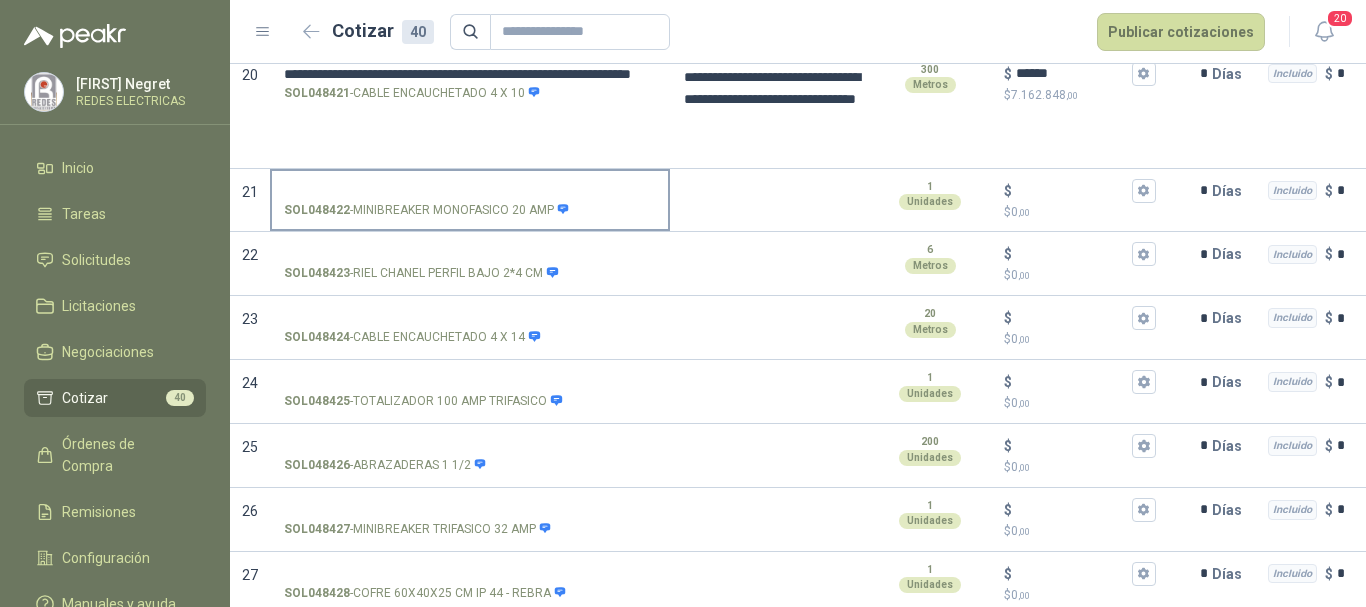 click on "SOL048422  -  MINIBREAKER MONOFASICO 20 AMP" at bounding box center [470, 191] 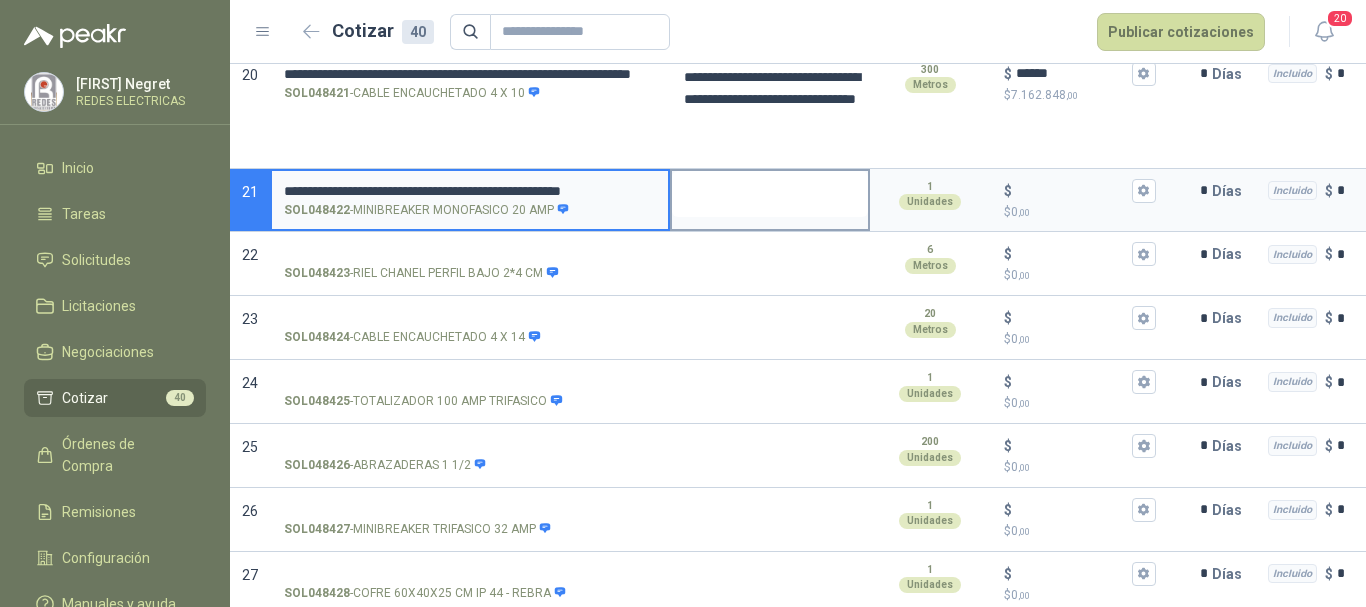 scroll, scrollTop: 0, scrollLeft: 0, axis: both 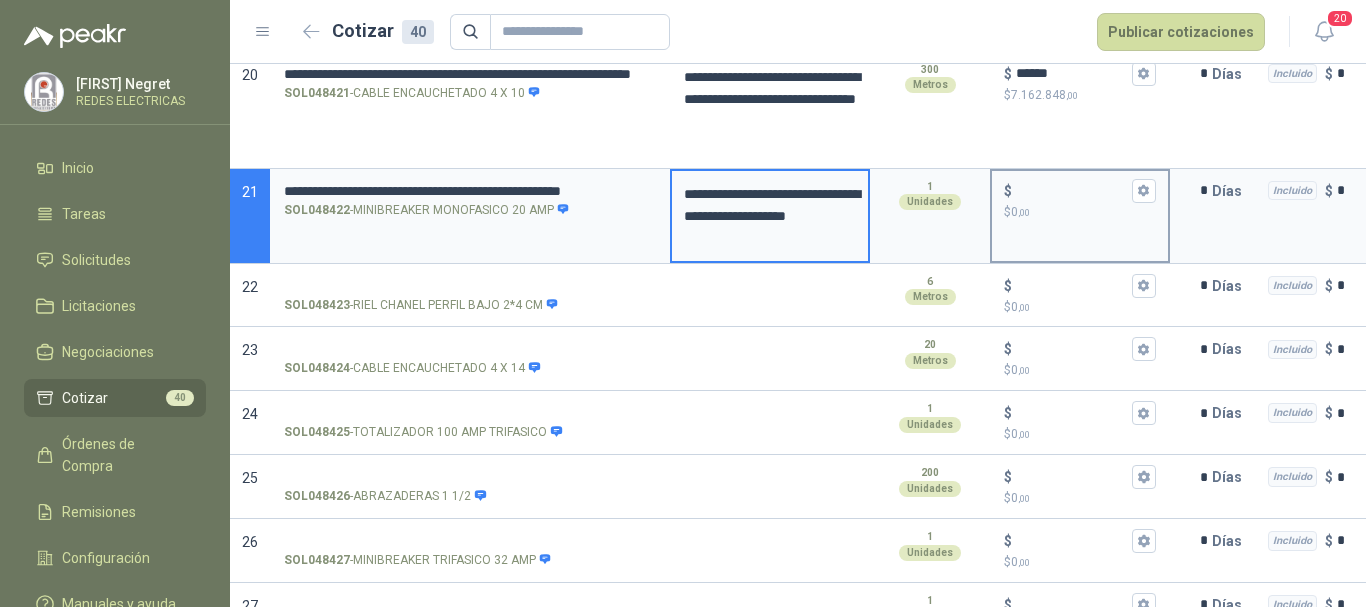 click on "$ $  0 ,00" at bounding box center (1072, 190) 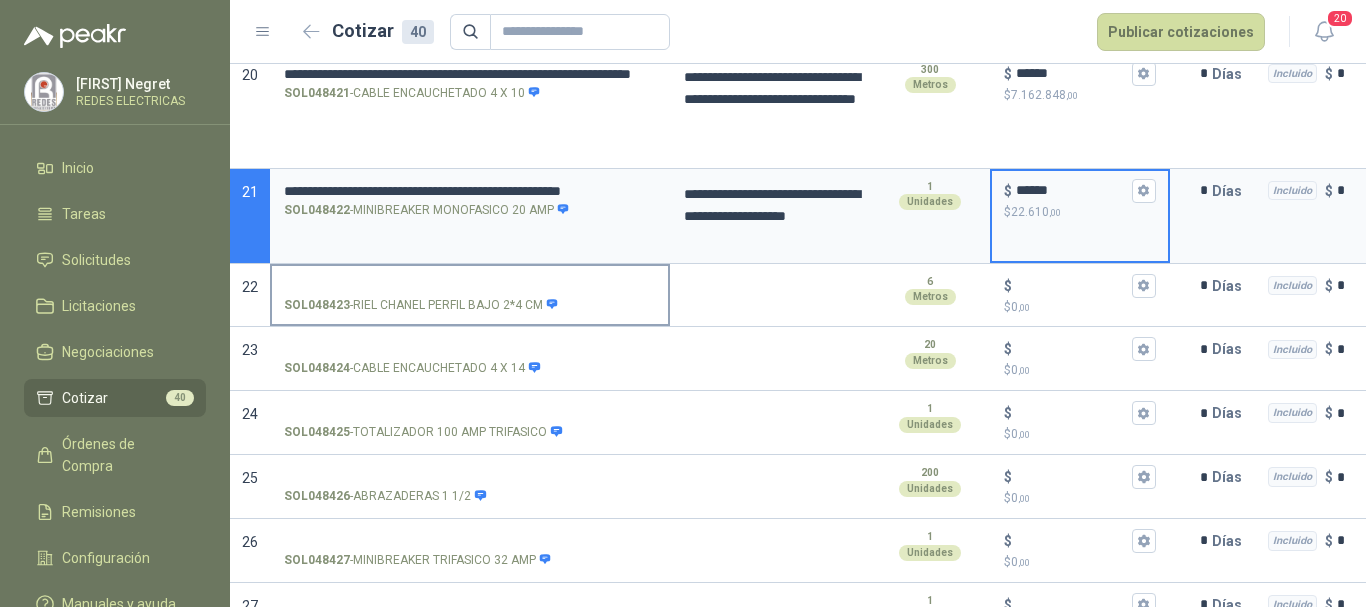 type on "******" 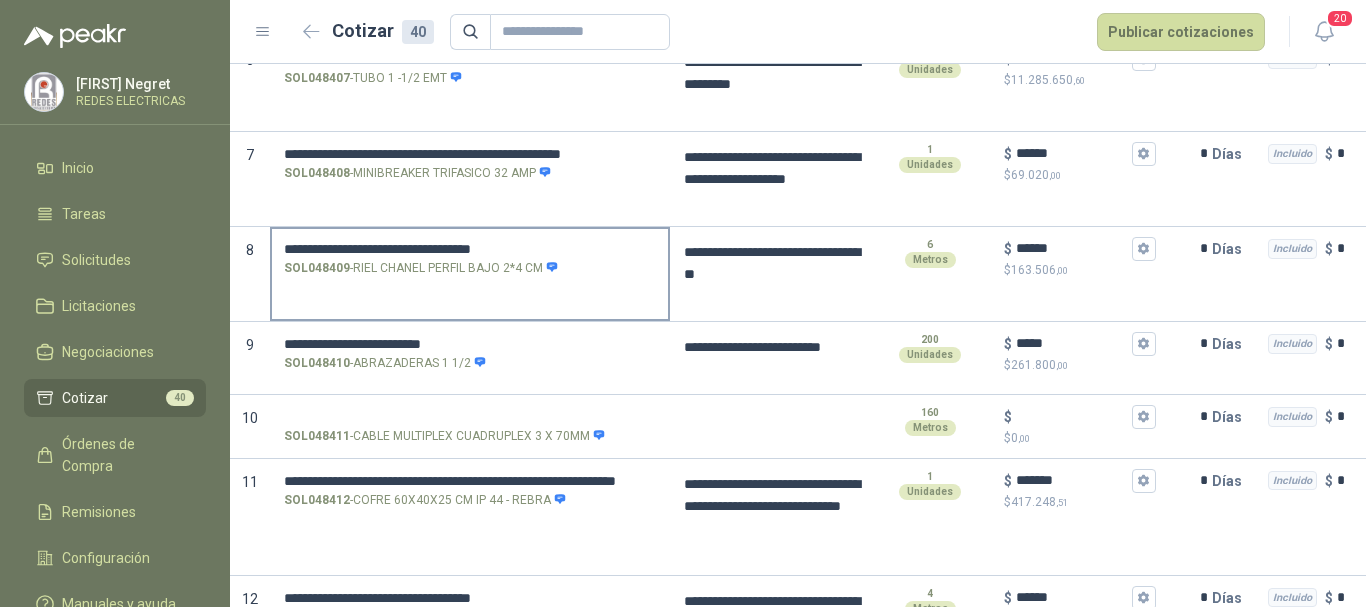 scroll, scrollTop: 700, scrollLeft: 0, axis: vertical 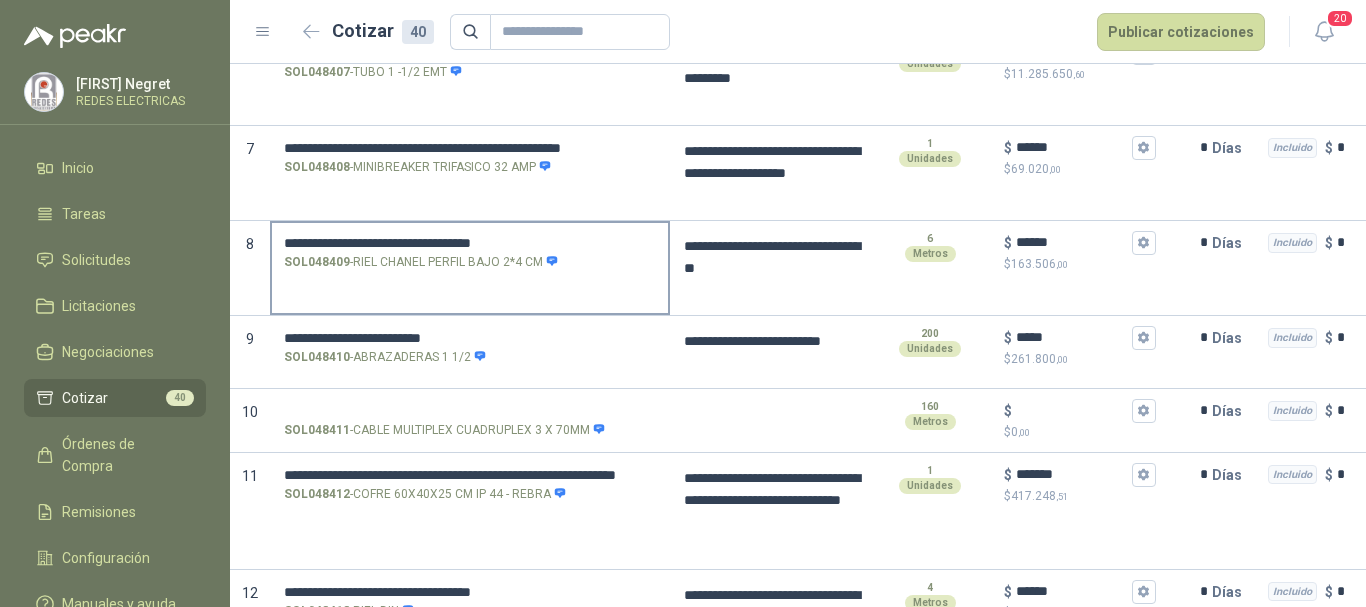 drag, startPoint x: 282, startPoint y: 242, endPoint x: 294, endPoint y: 235, distance: 13.892444 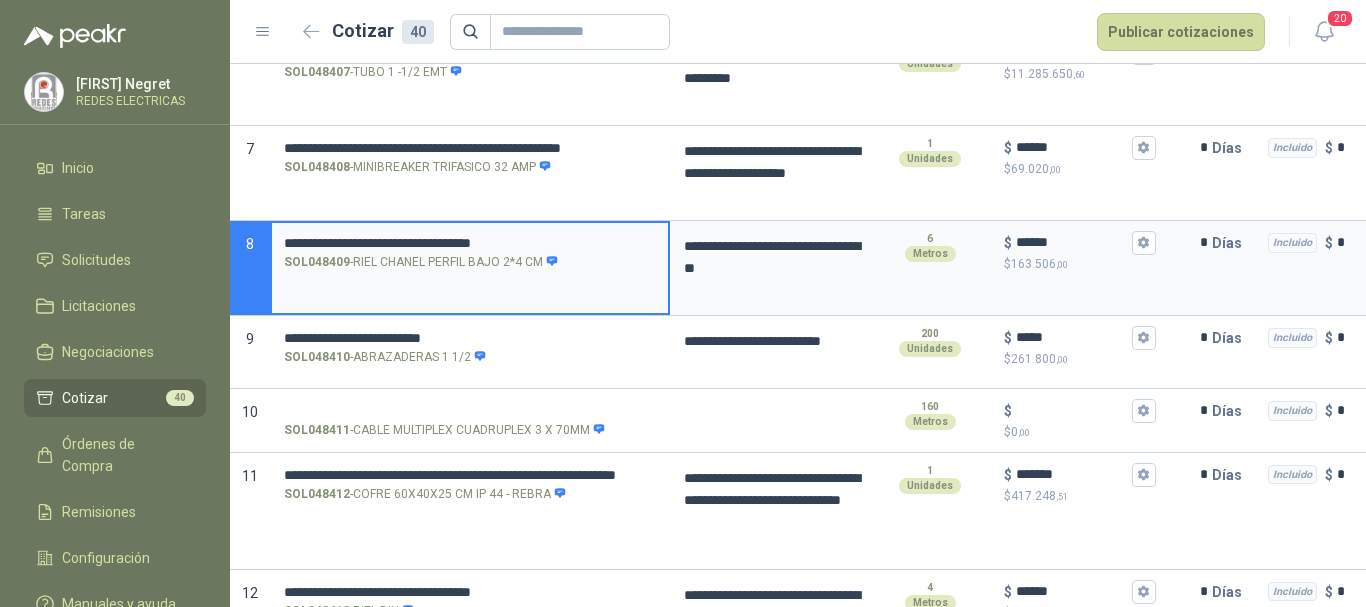 click on "**********" at bounding box center (470, 251) 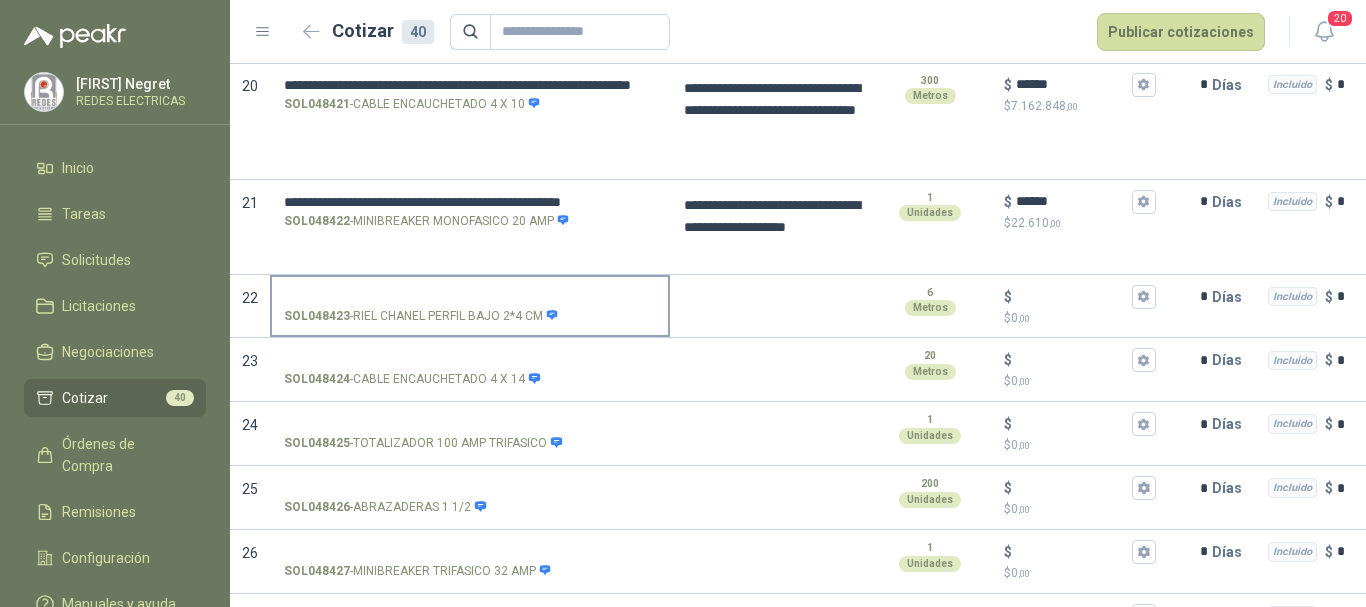 scroll, scrollTop: 2000, scrollLeft: 0, axis: vertical 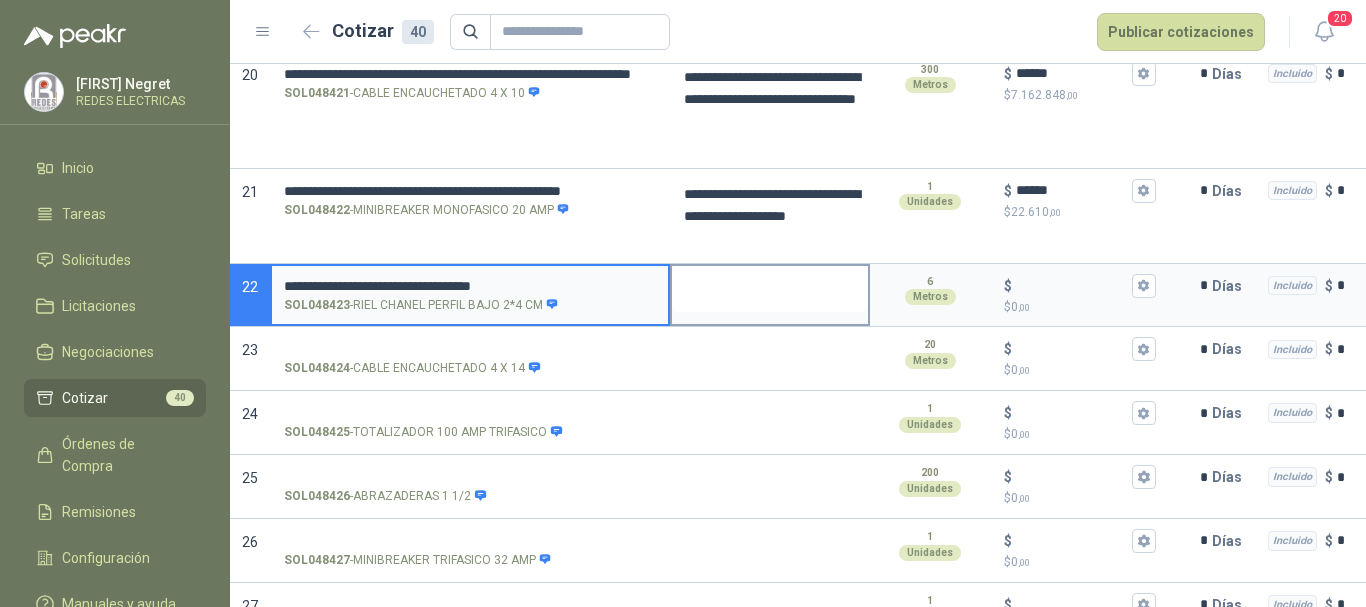 click at bounding box center [770, 289] 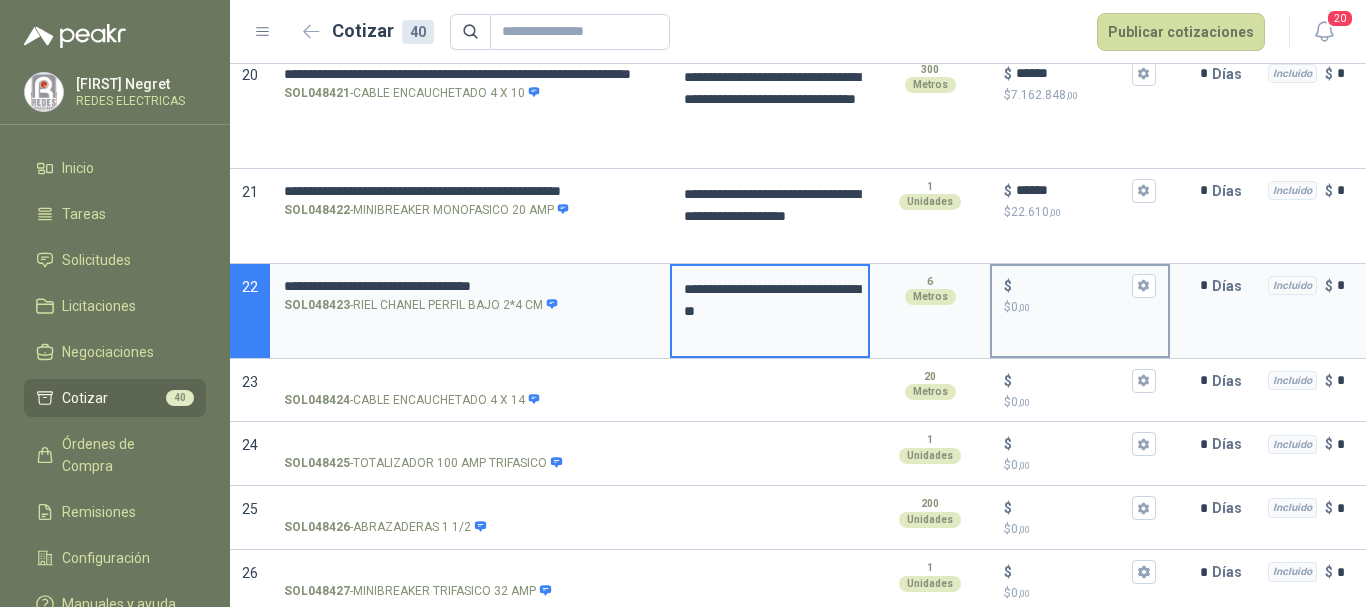 click on "$ $  0 ,00" at bounding box center (1072, 285) 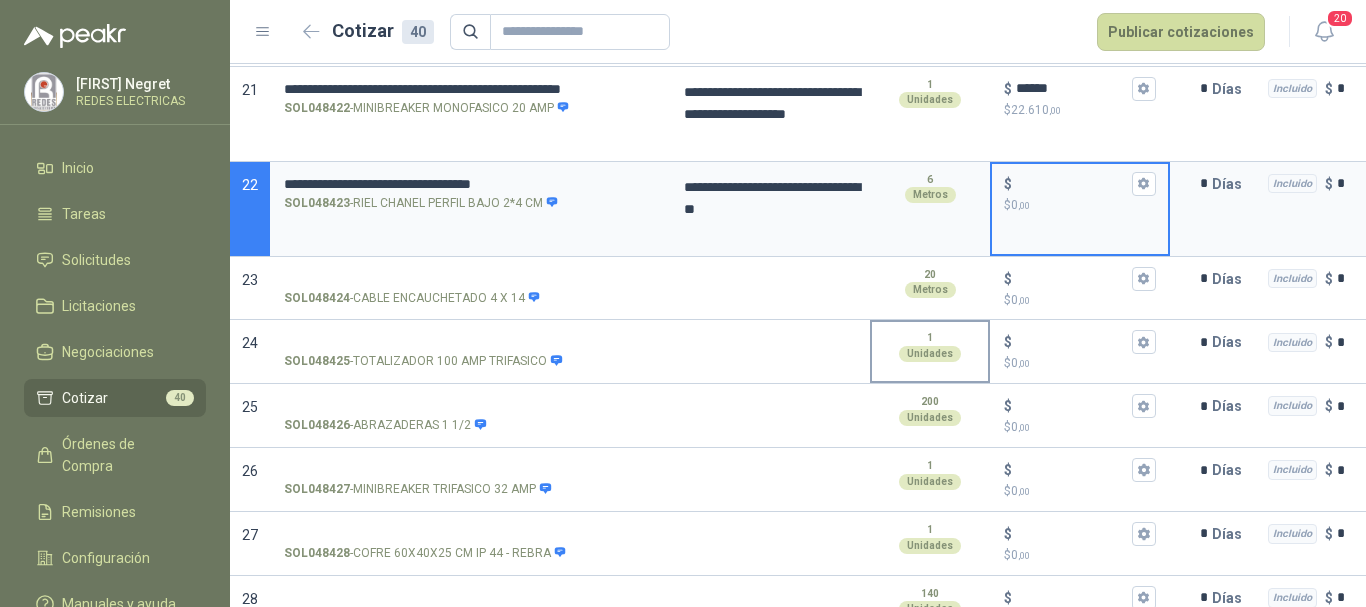 scroll, scrollTop: 2200, scrollLeft: 0, axis: vertical 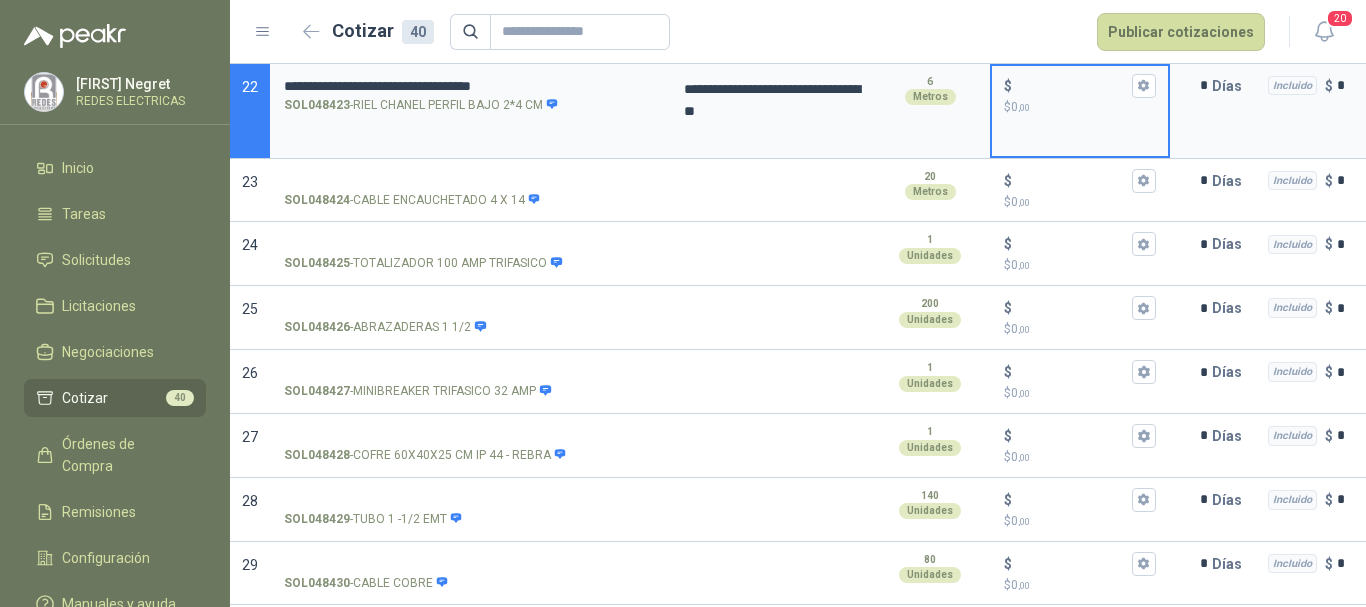 click on "$ $  0 ,00" at bounding box center [1072, 85] 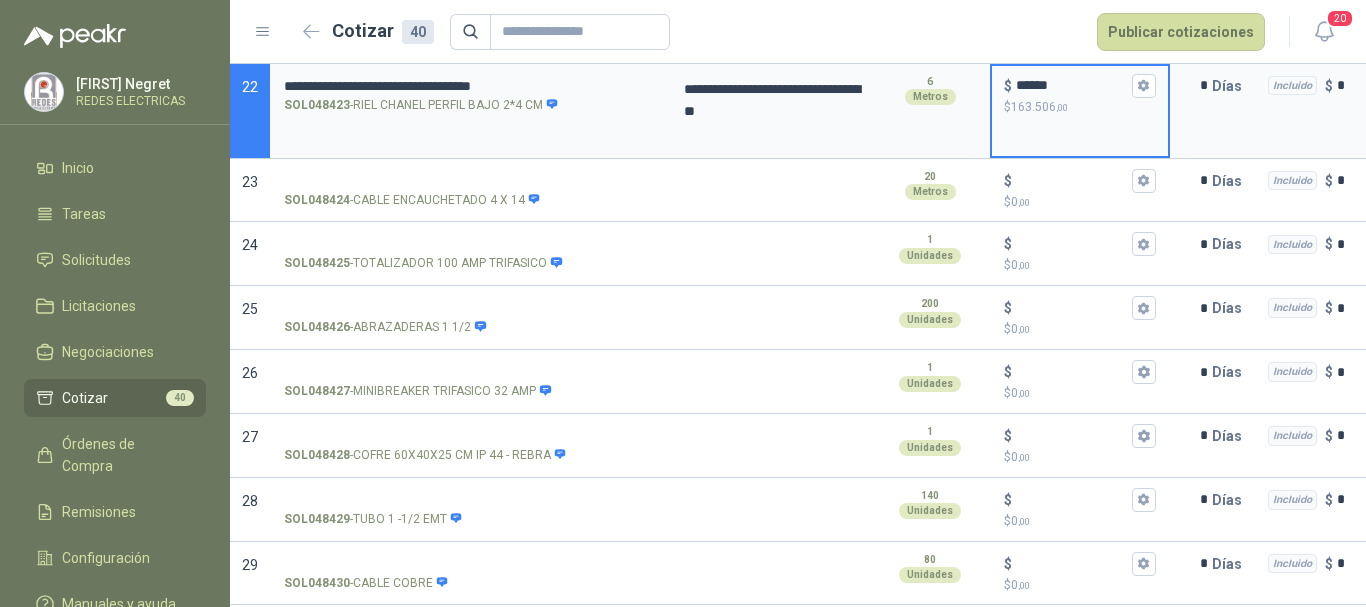 type on "******" 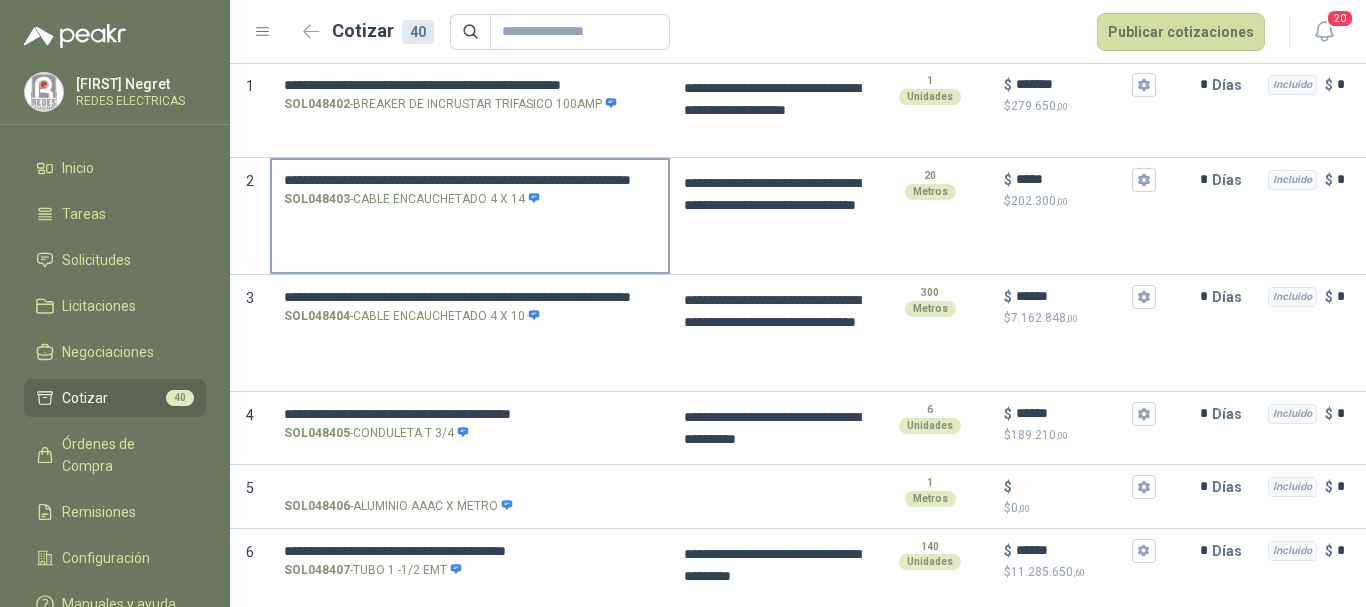 scroll, scrollTop: 200, scrollLeft: 0, axis: vertical 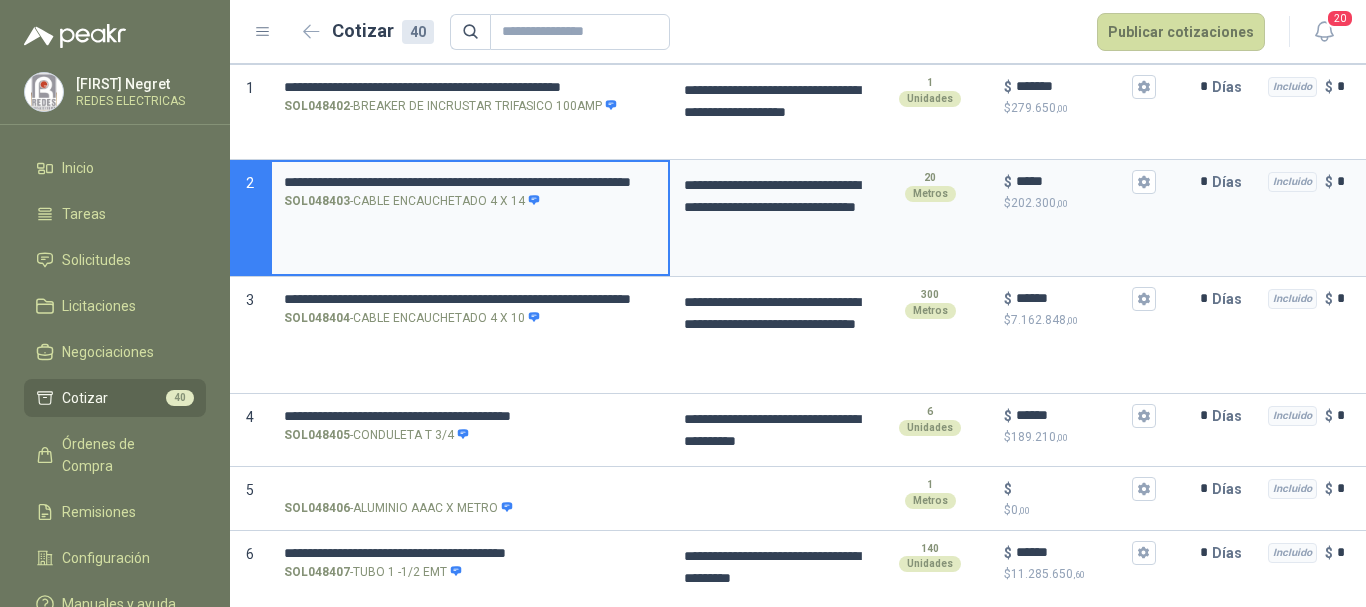 drag, startPoint x: 286, startPoint y: 181, endPoint x: 657, endPoint y: 183, distance: 371.0054 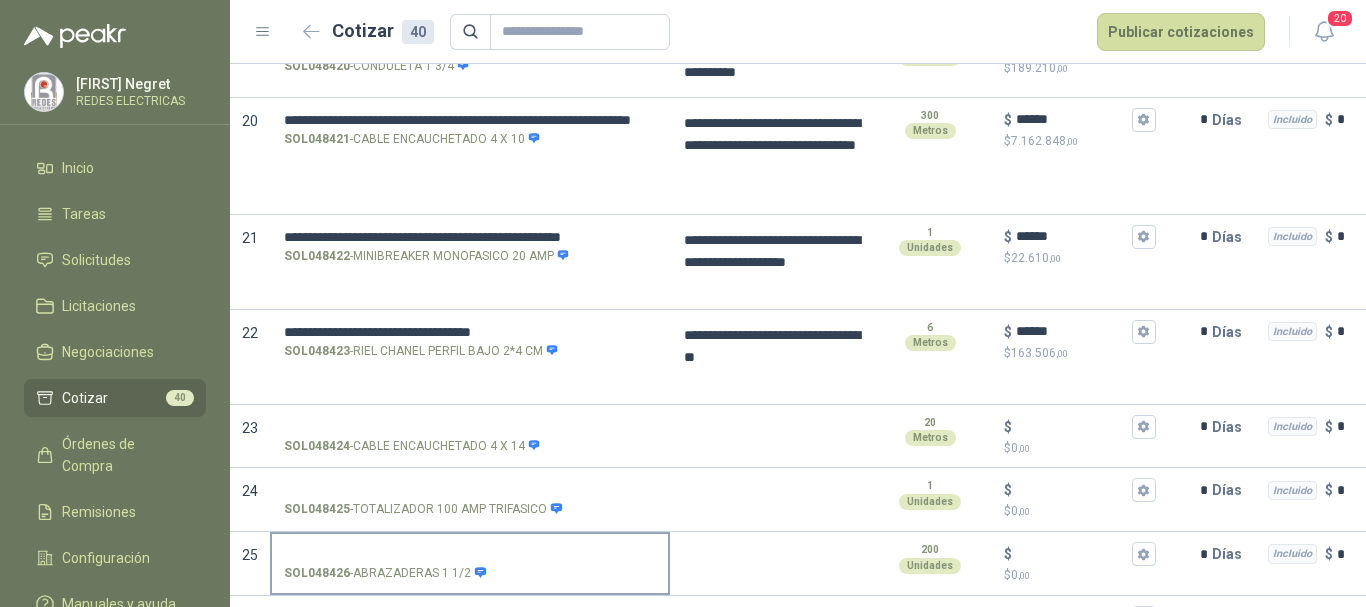 scroll, scrollTop: 2200, scrollLeft: 0, axis: vertical 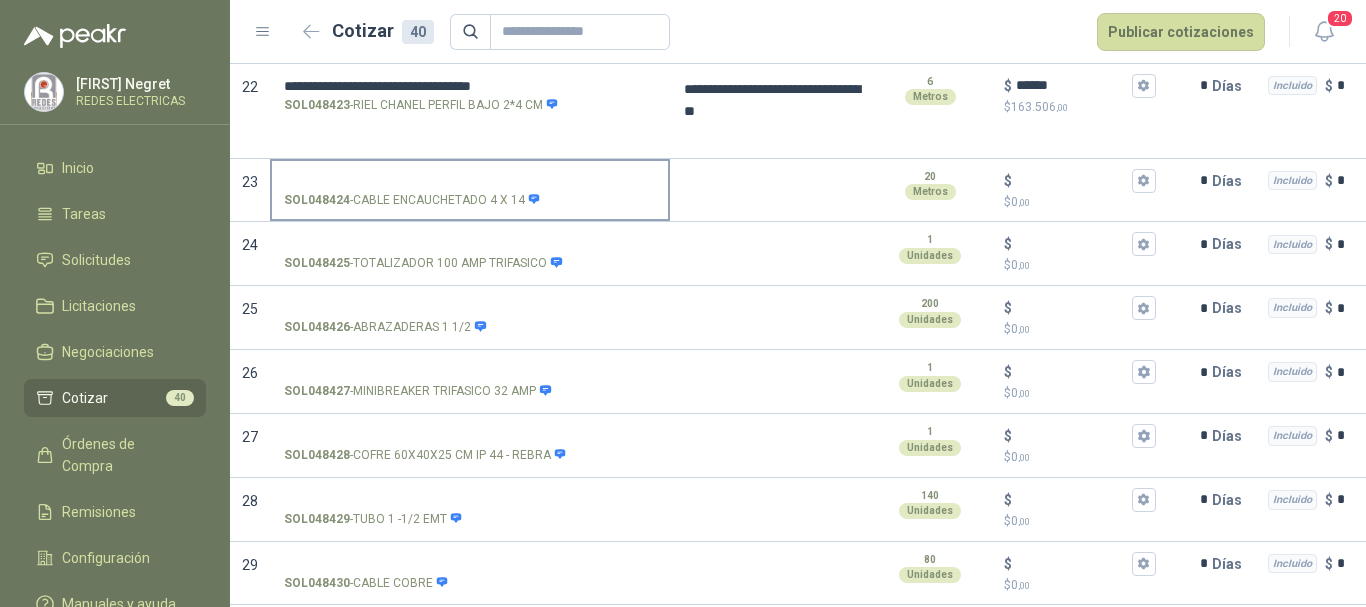 click on "SOL048424  -  CABLE ENCAUCHETADO 4 X 14" at bounding box center (470, 181) 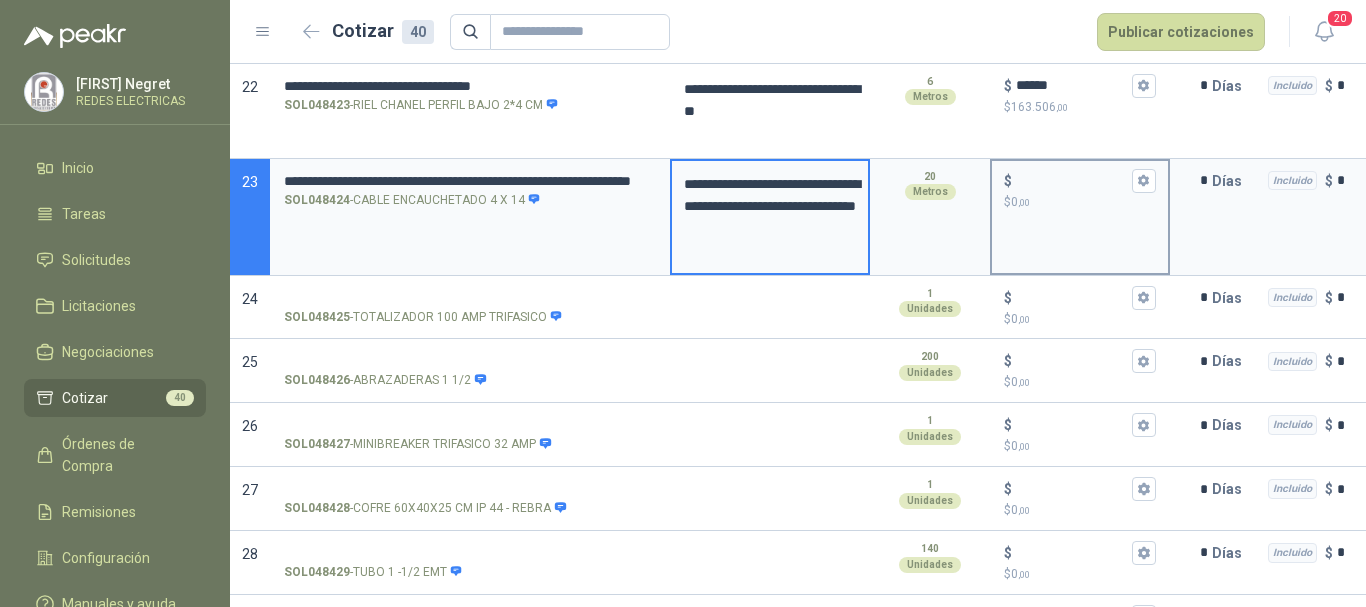scroll, scrollTop: 0, scrollLeft: 0, axis: both 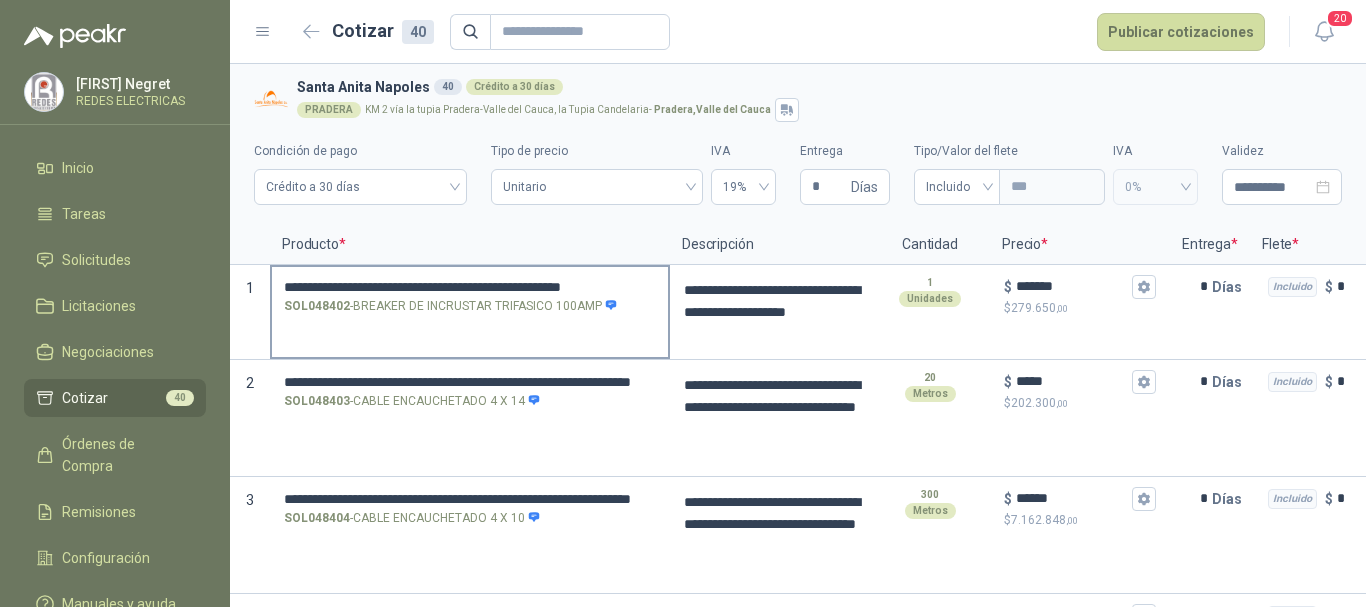 type on "*****" 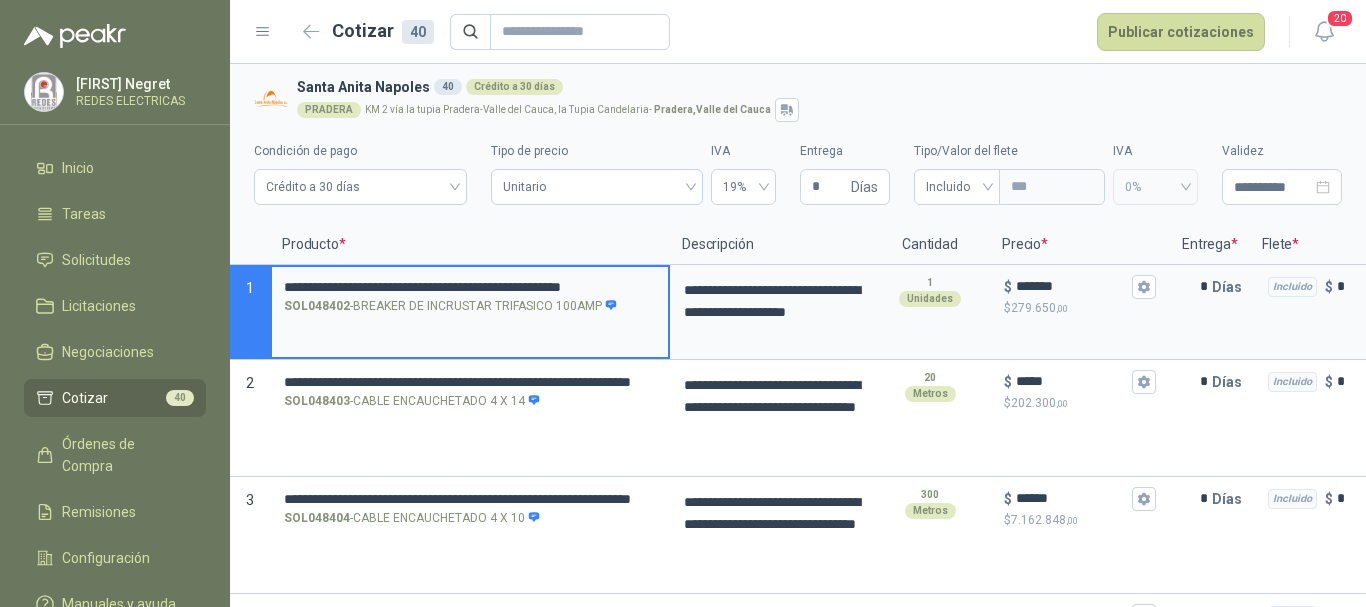 drag, startPoint x: 424, startPoint y: 286, endPoint x: 412, endPoint y: 283, distance: 12.369317 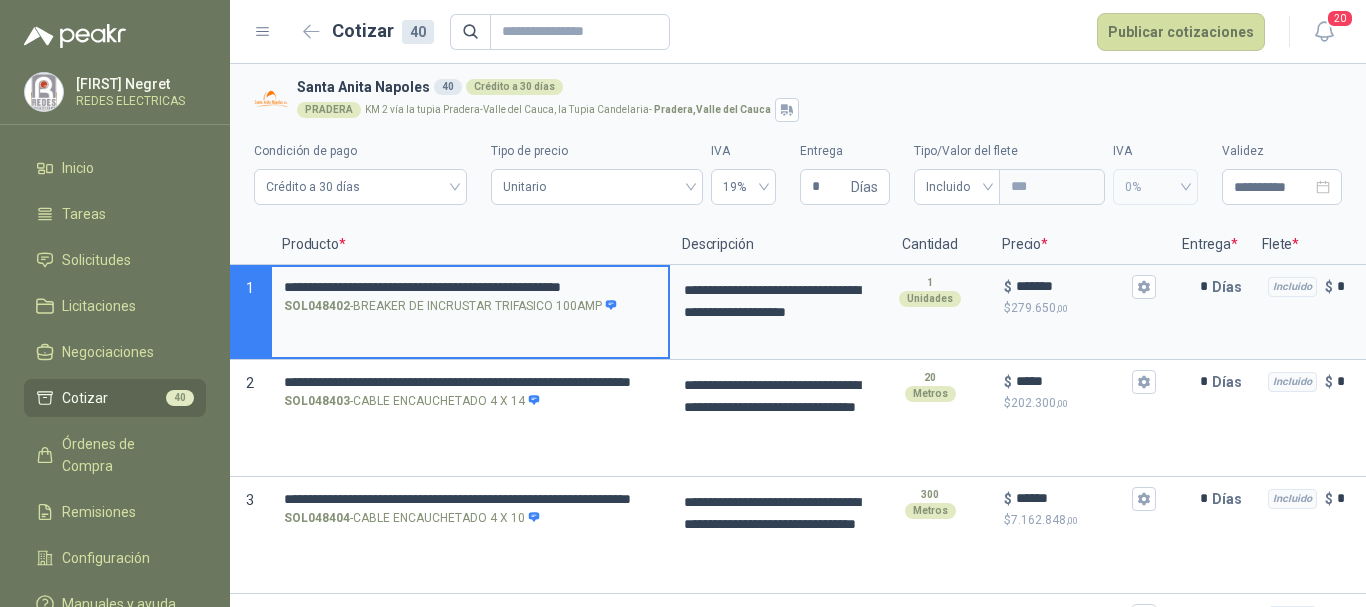 click on "**********" at bounding box center [470, 287] 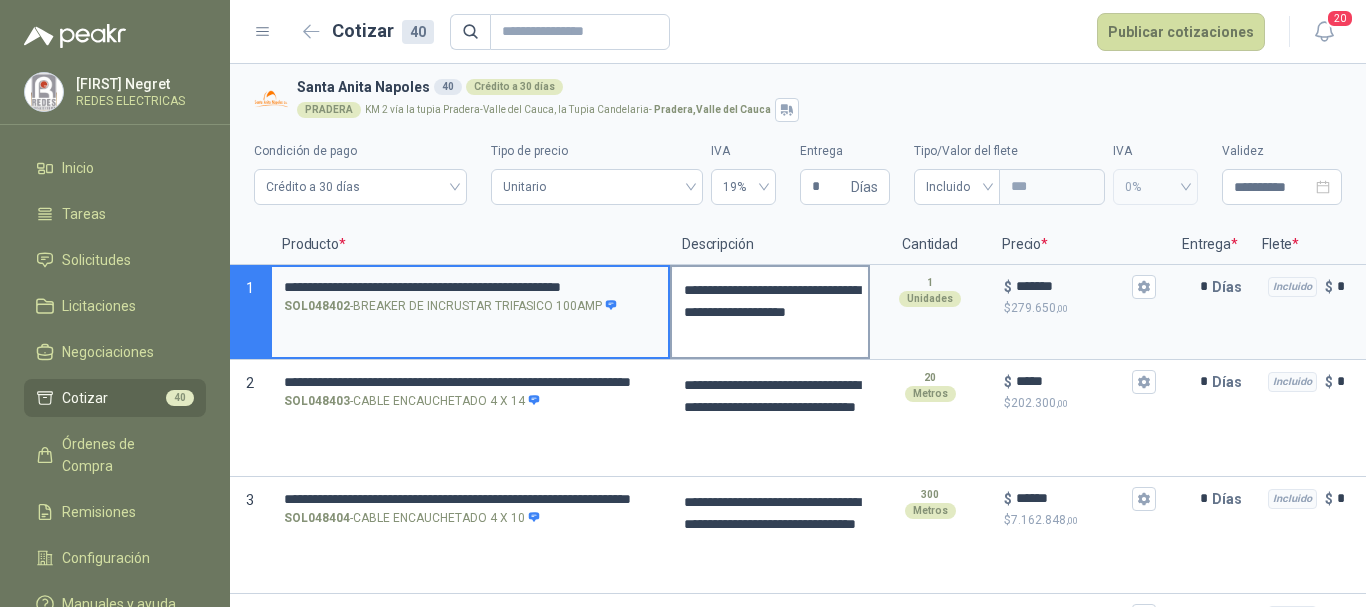 scroll, scrollTop: 0, scrollLeft: 53, axis: horizontal 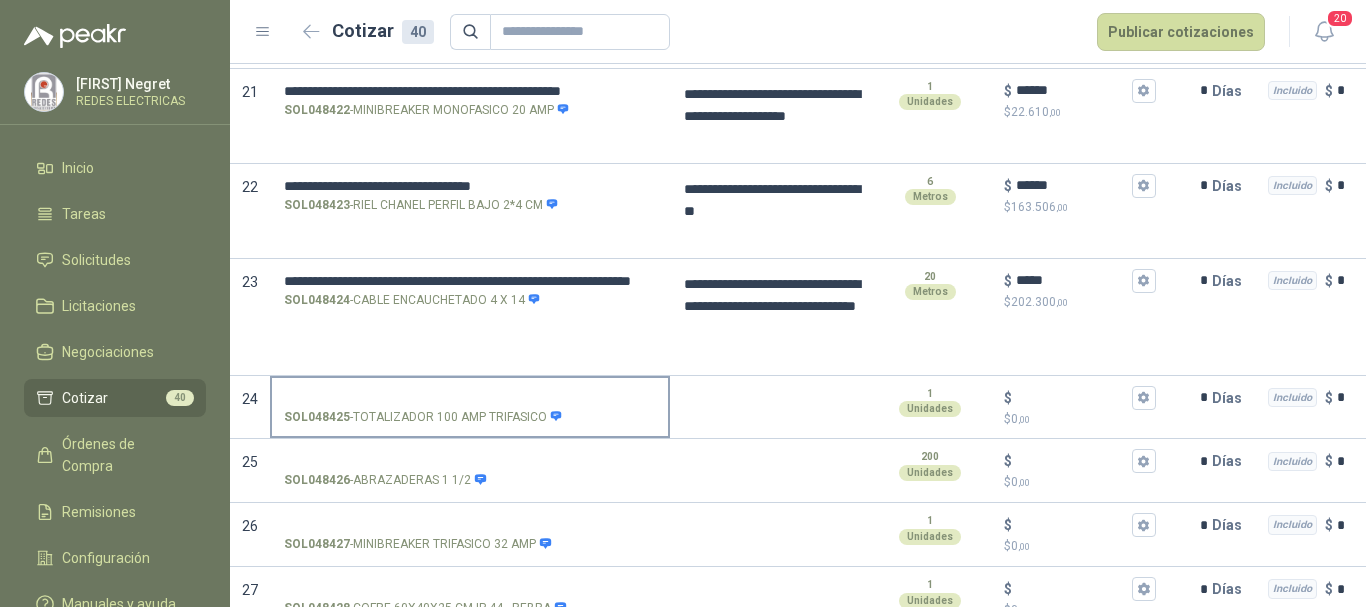 click on "SOL048425  -  TOTALIZADOR 100 AMP TRIFASICO" at bounding box center [470, 398] 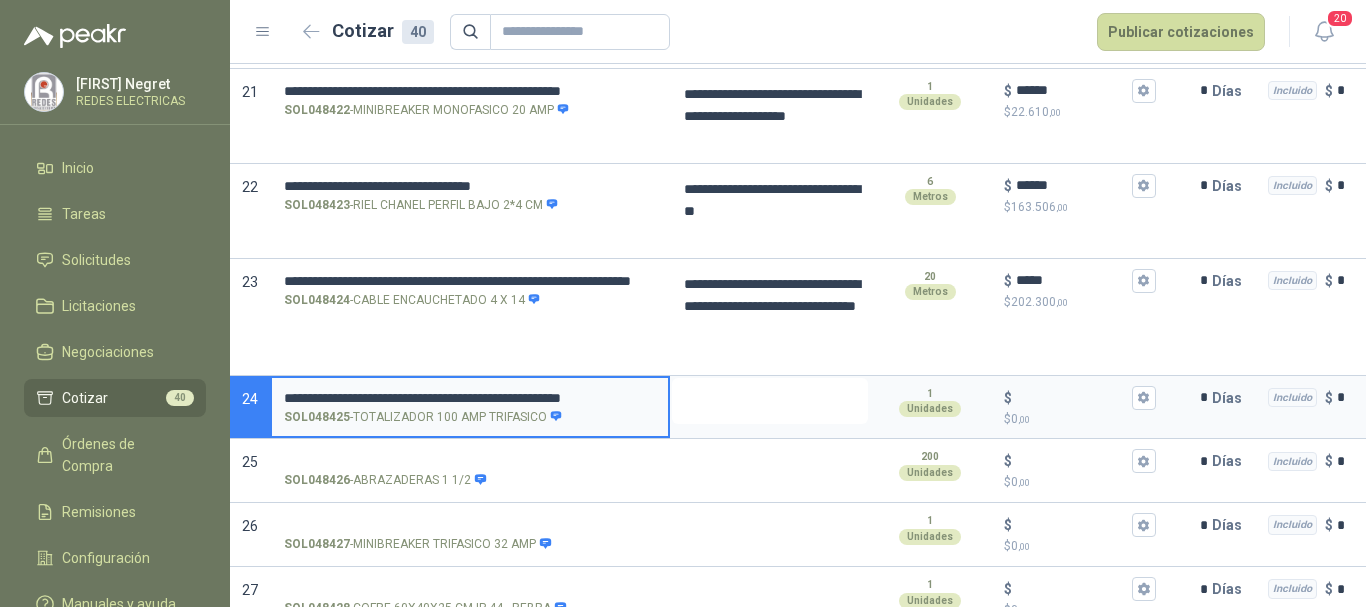 click at bounding box center (770, 401) 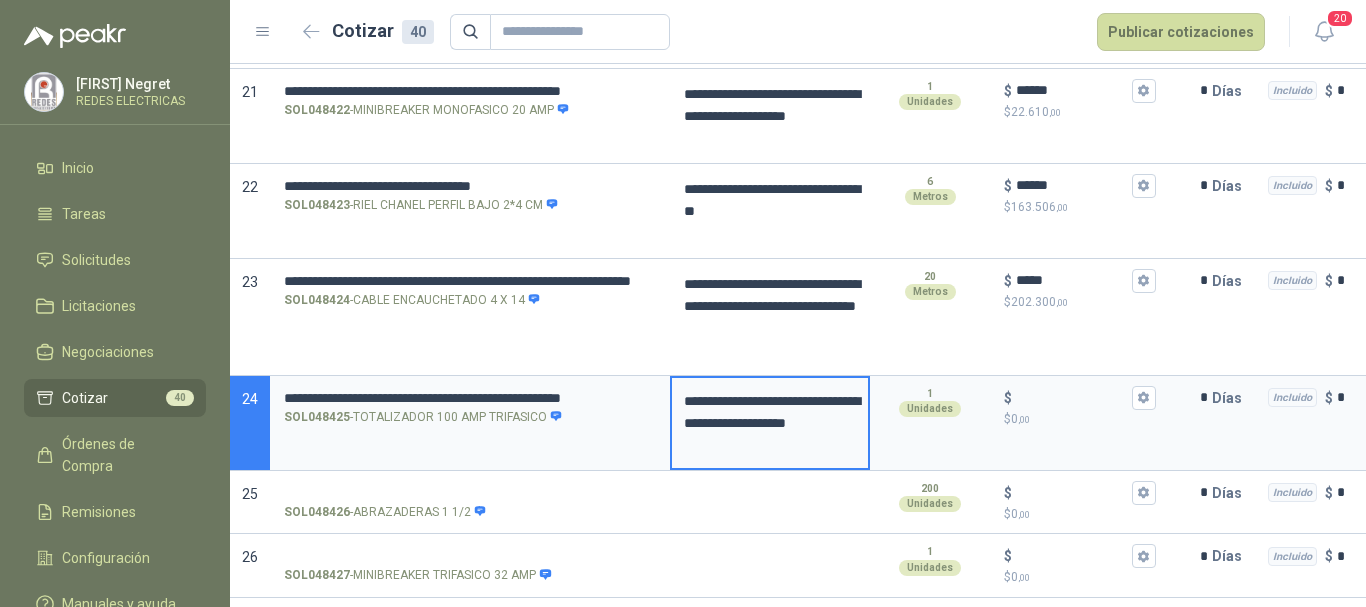 type 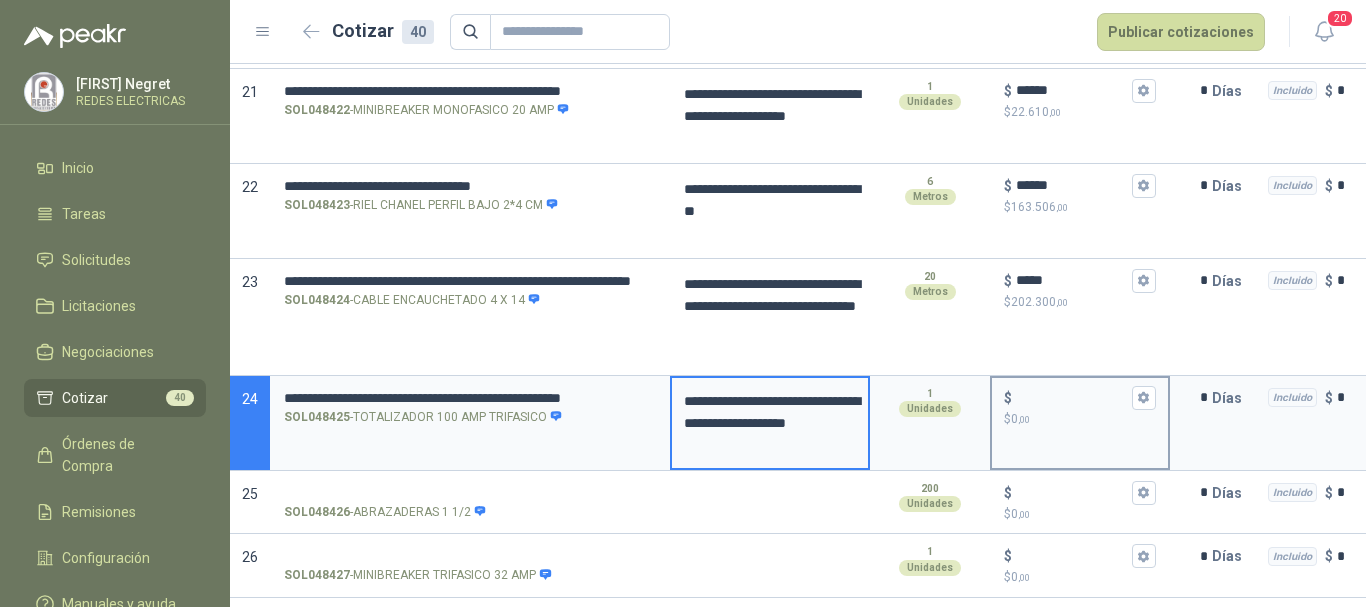 click on "$ $  0 ,00" at bounding box center [1072, 397] 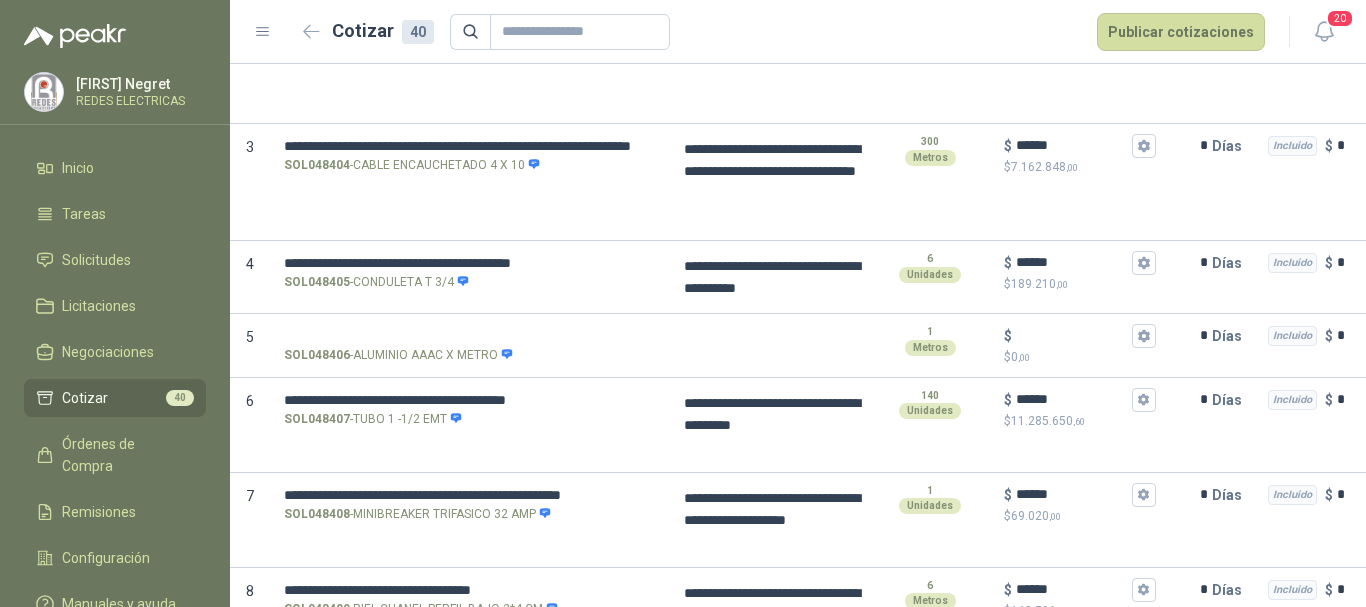 scroll, scrollTop: 0, scrollLeft: 0, axis: both 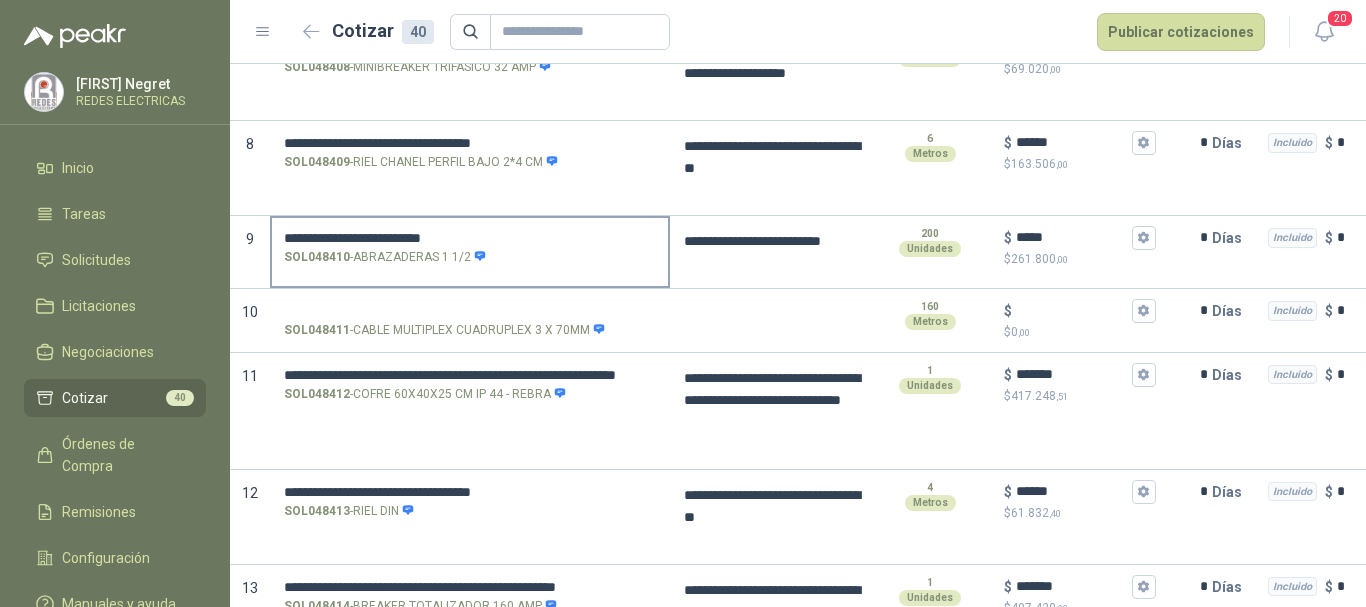 type on "*******" 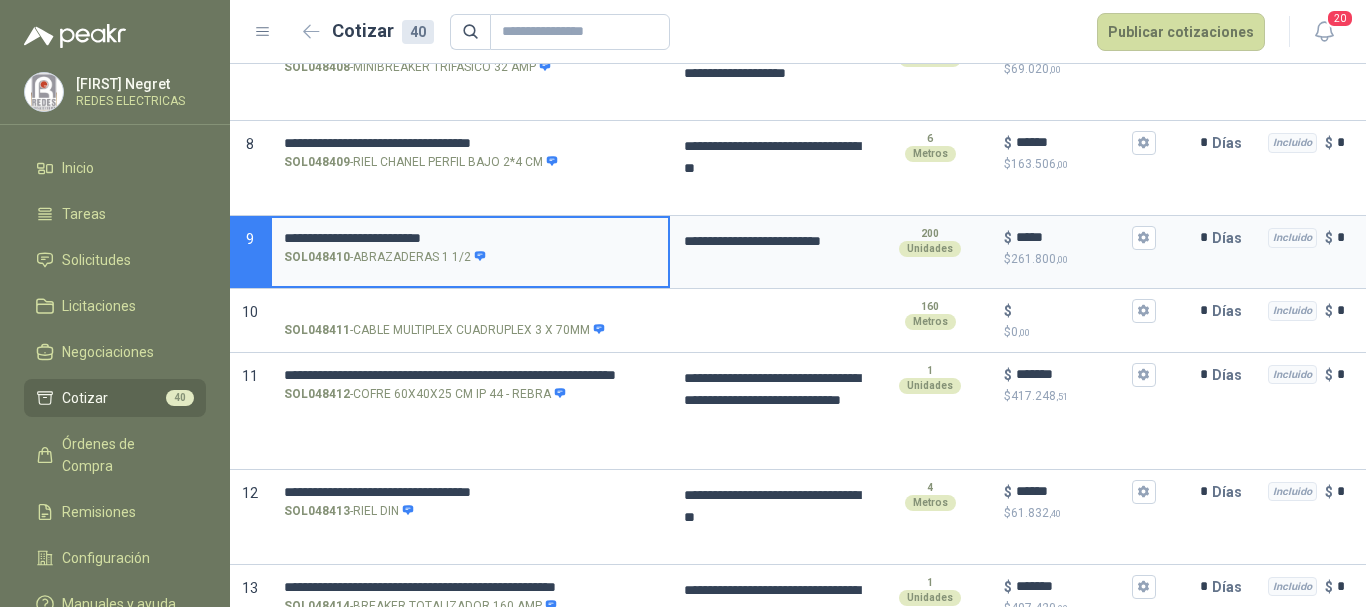 drag, startPoint x: 285, startPoint y: 236, endPoint x: 491, endPoint y: 235, distance: 206.00243 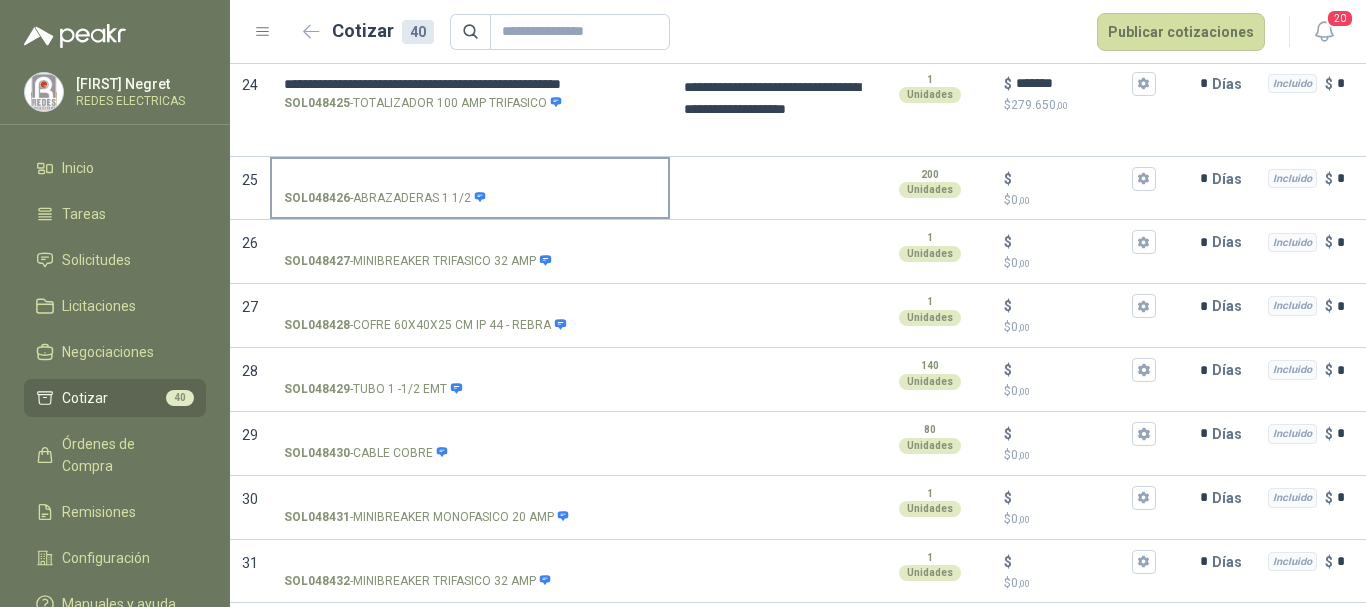 scroll, scrollTop: 2394, scrollLeft: 0, axis: vertical 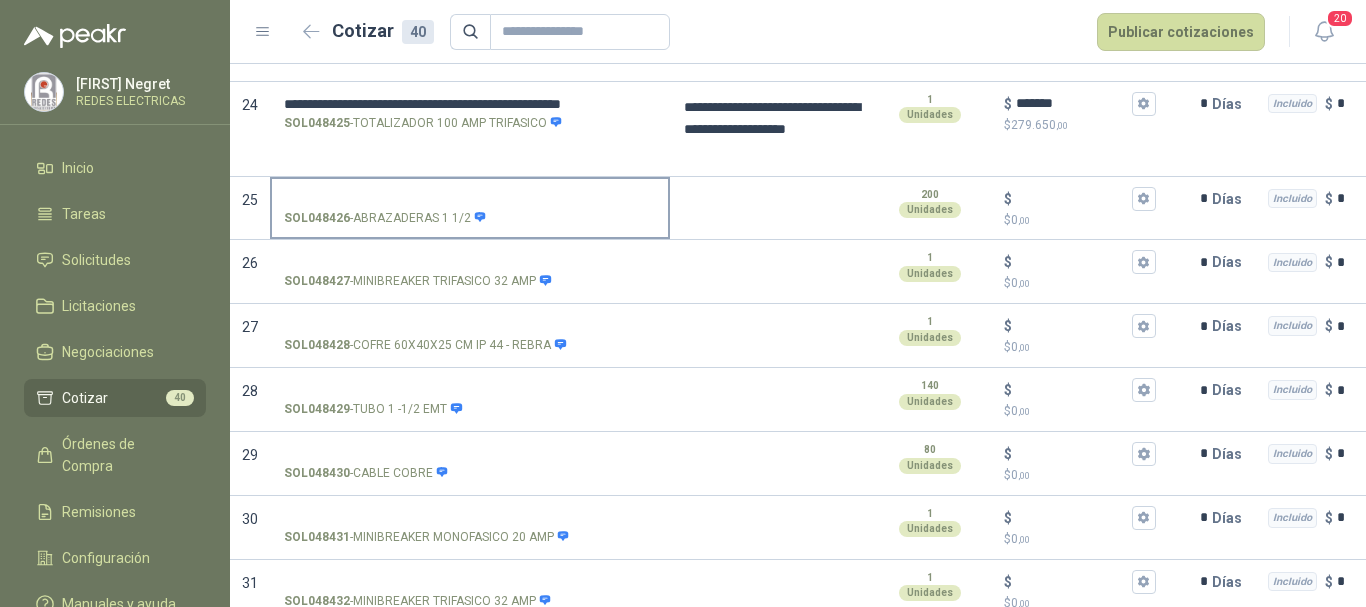 click on "SOL048426  -  ABRAZADERAS 1  1/2" at bounding box center [470, 199] 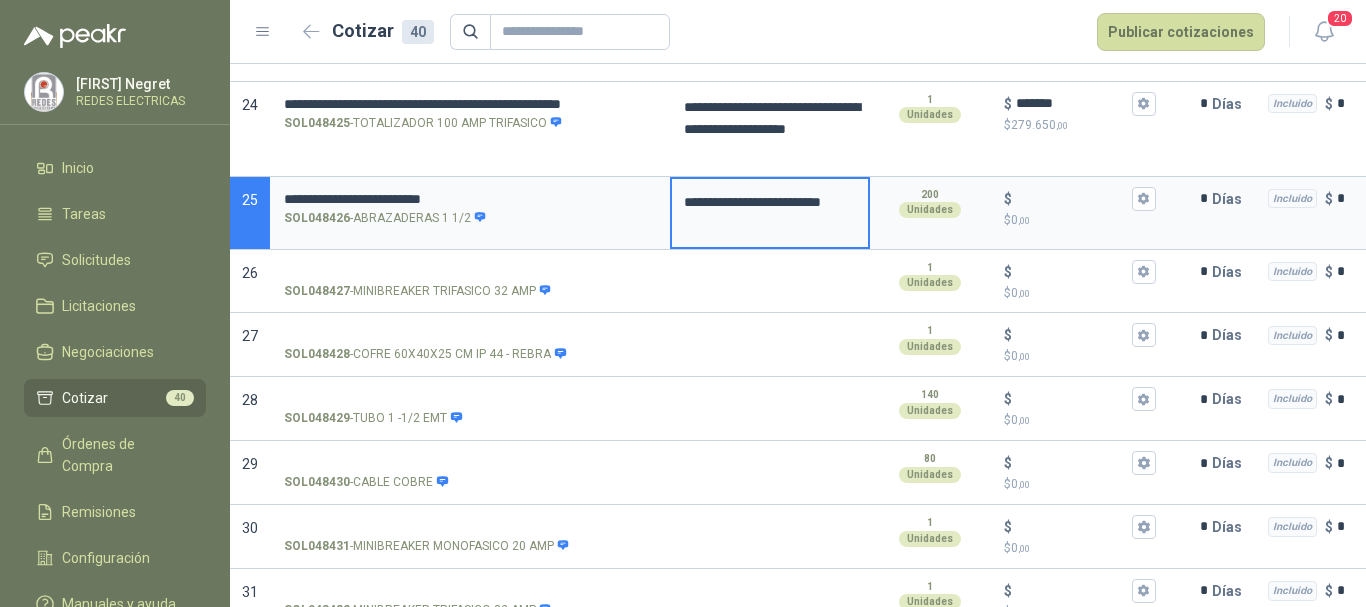 type 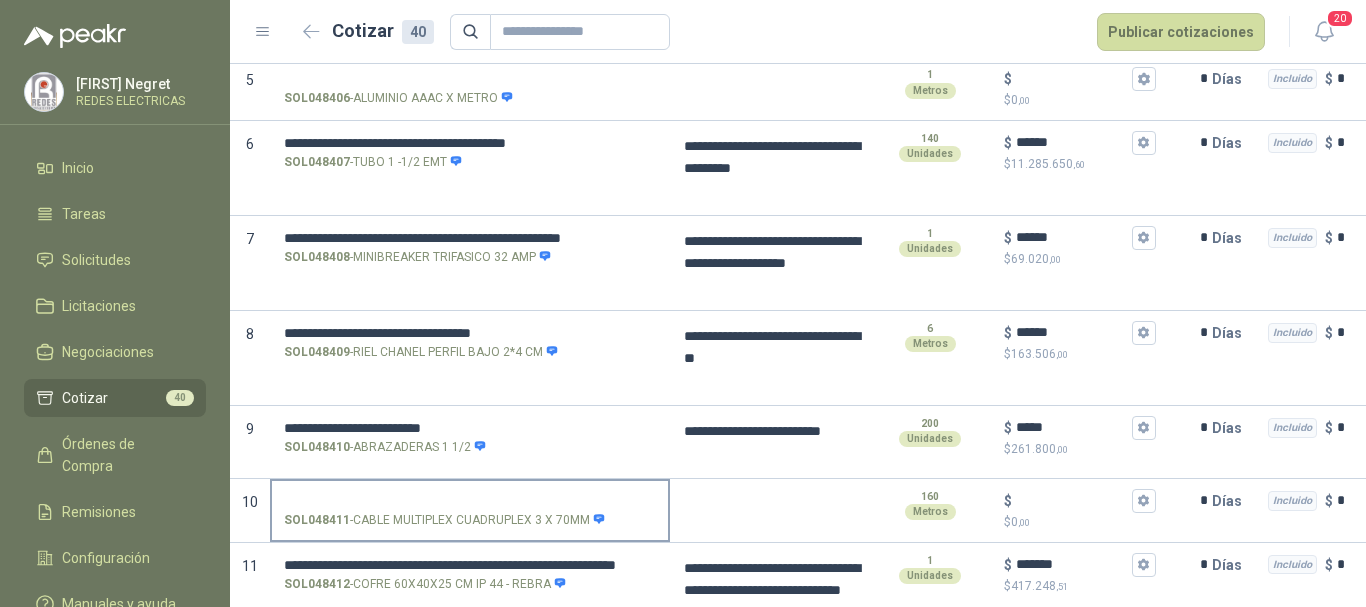 scroll, scrollTop: 594, scrollLeft: 0, axis: vertical 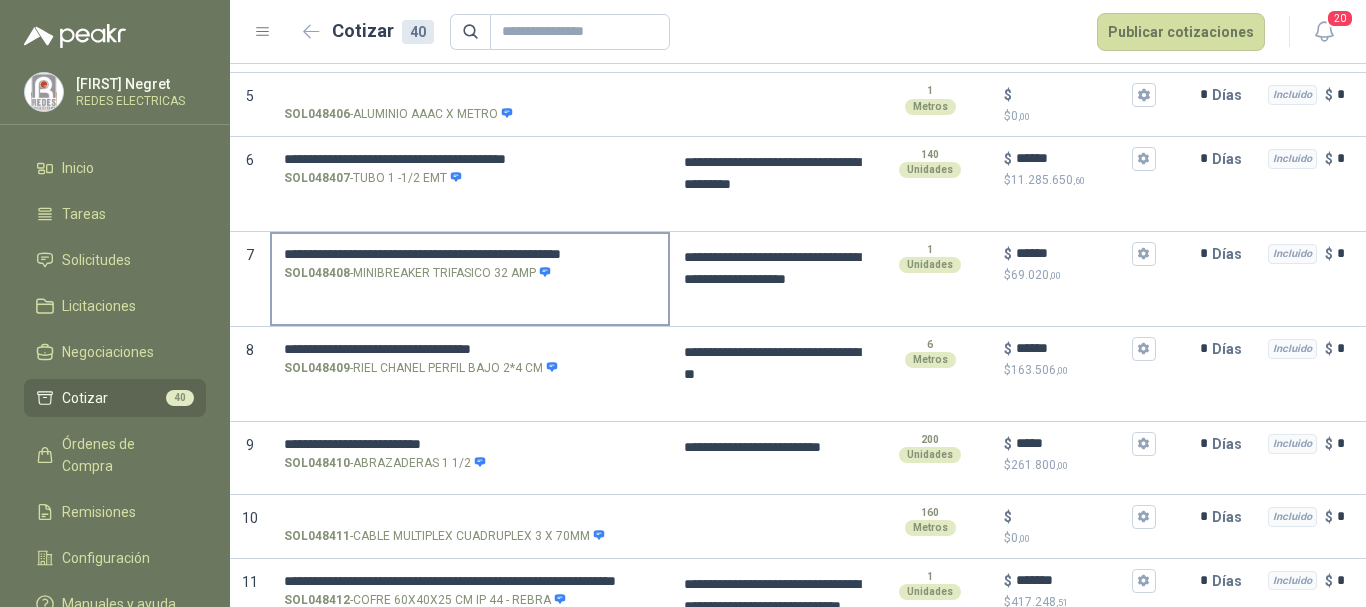type on "*****" 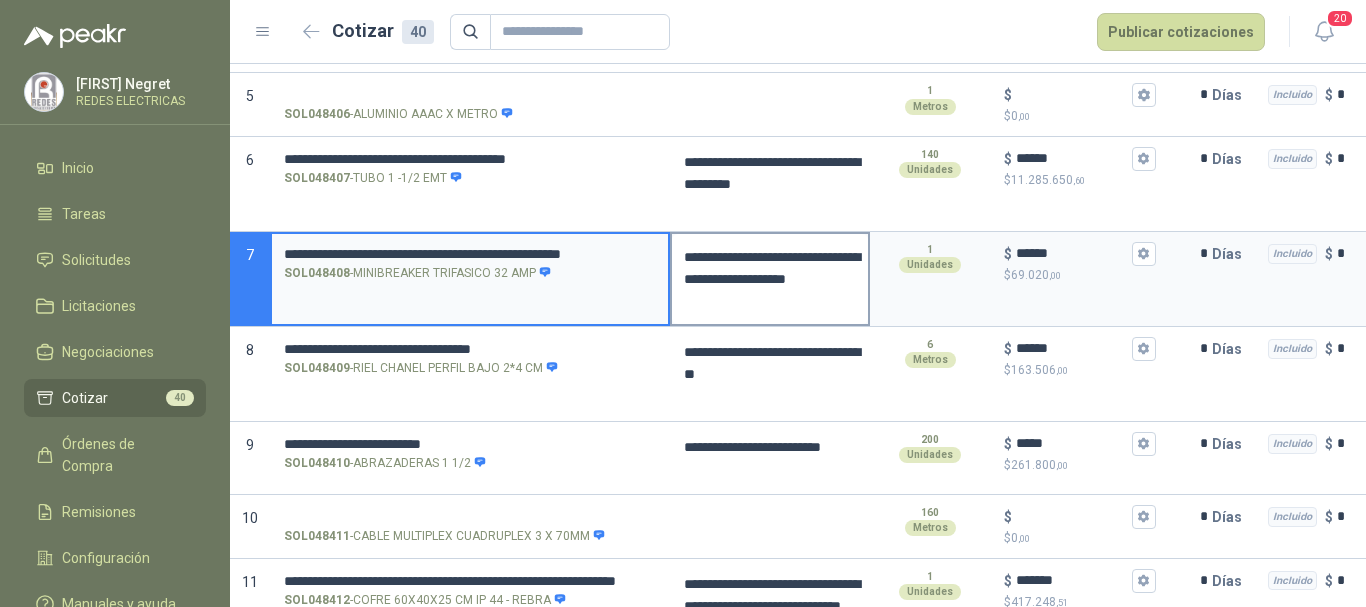 scroll, scrollTop: 0, scrollLeft: 48, axis: horizontal 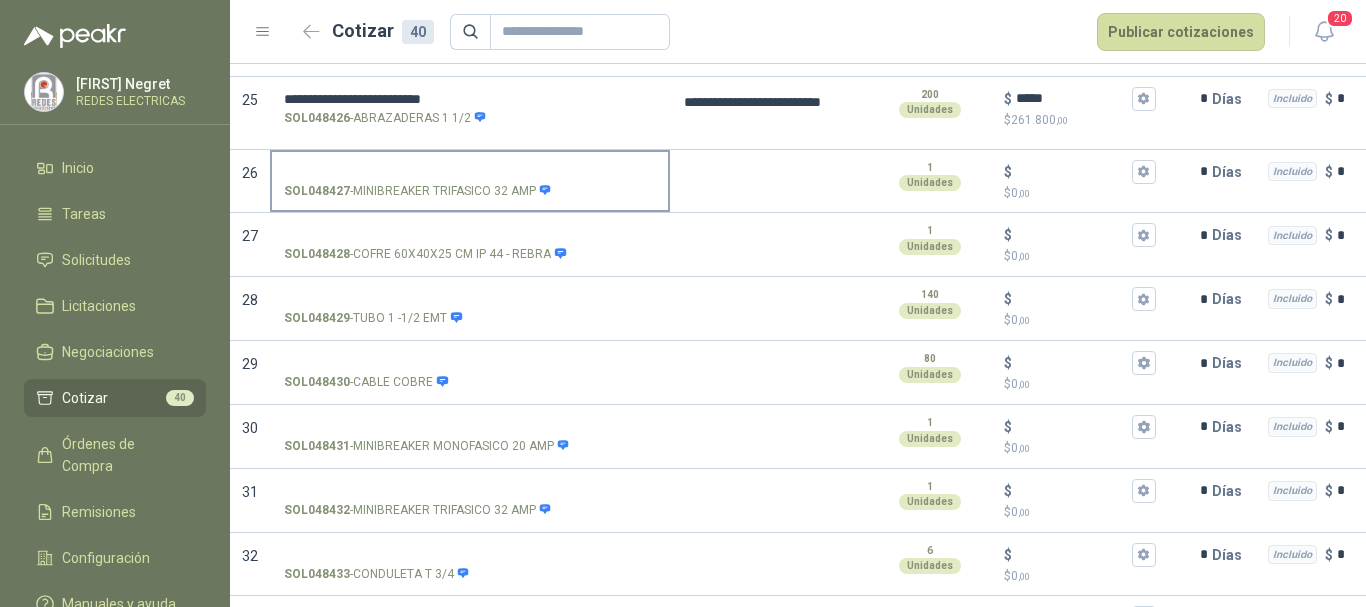 click on "SOL048427  -  MINIBREAKER TRIFASICO 32 AMP" at bounding box center (470, 172) 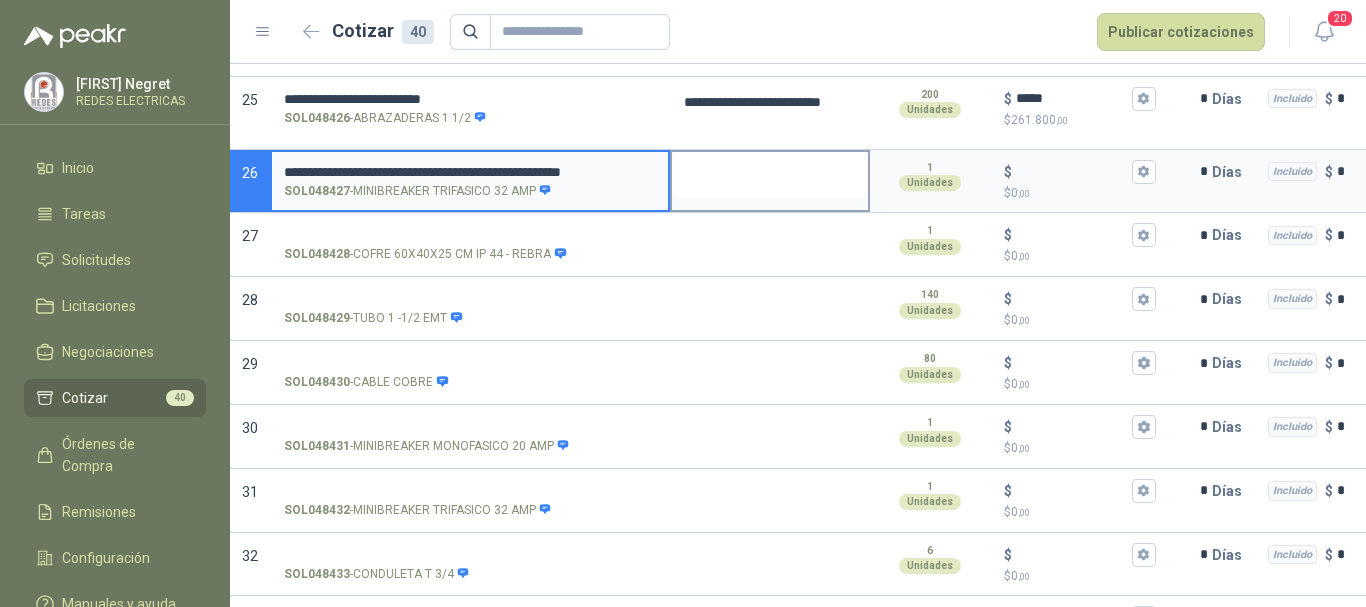 scroll, scrollTop: 0, scrollLeft: 0, axis: both 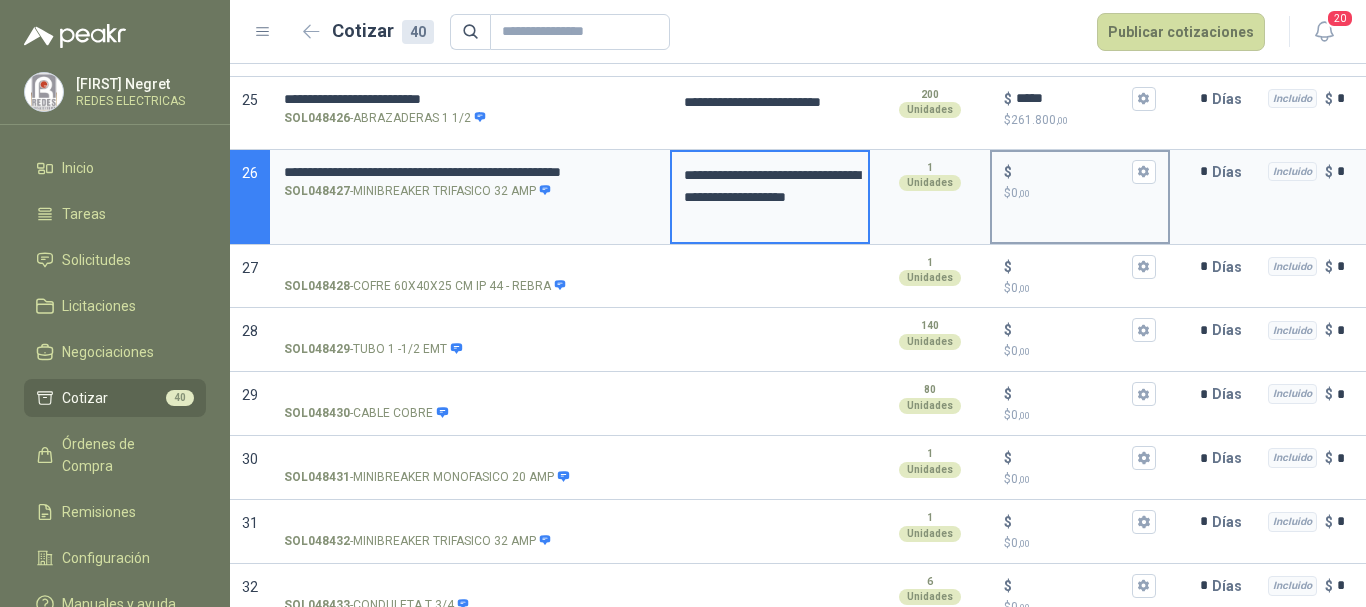 click on "$ $  0 ,00" at bounding box center [1072, 171] 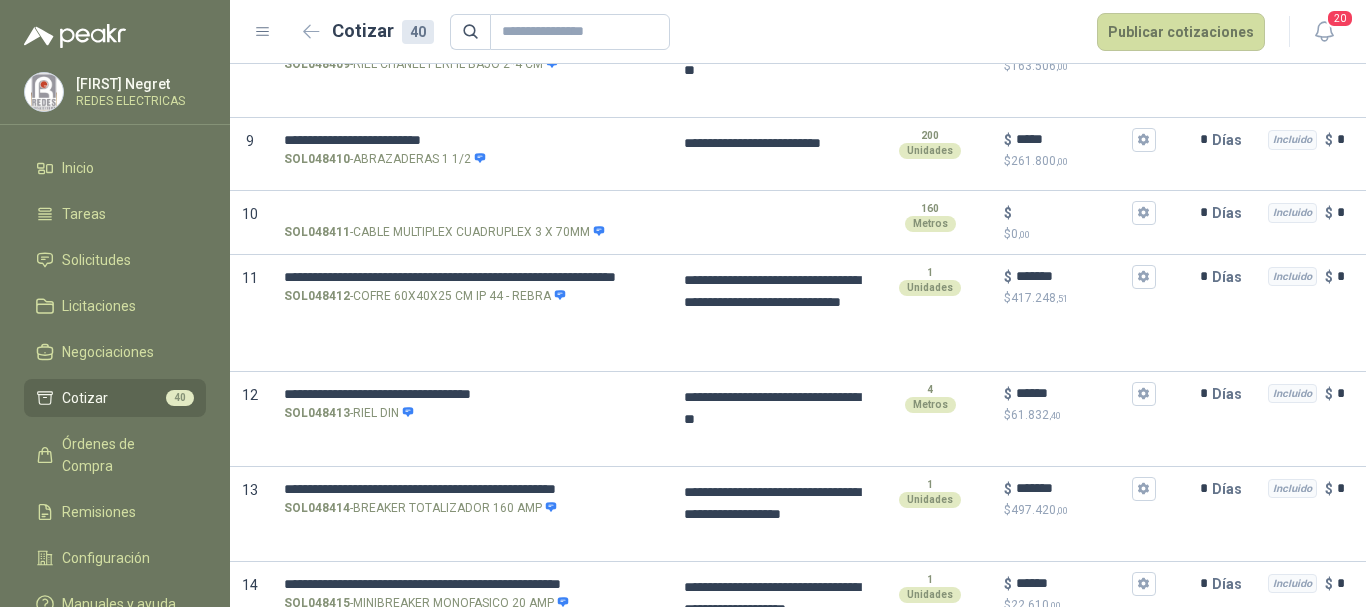scroll, scrollTop: 900, scrollLeft: 0, axis: vertical 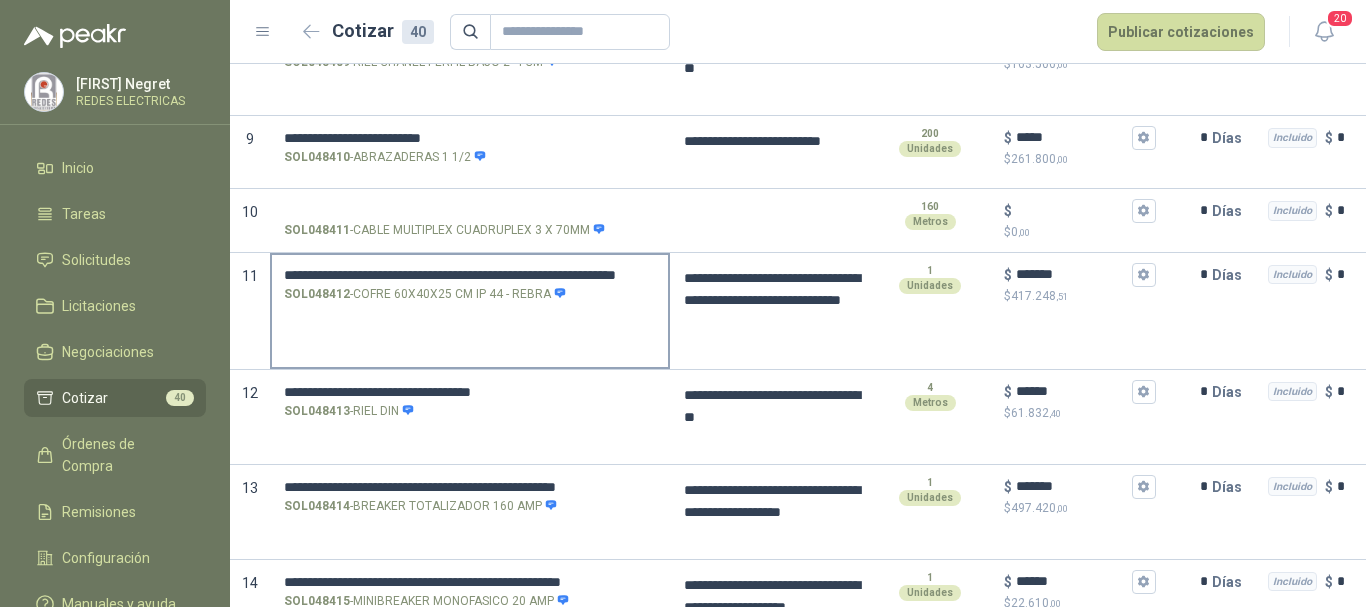 type on "******" 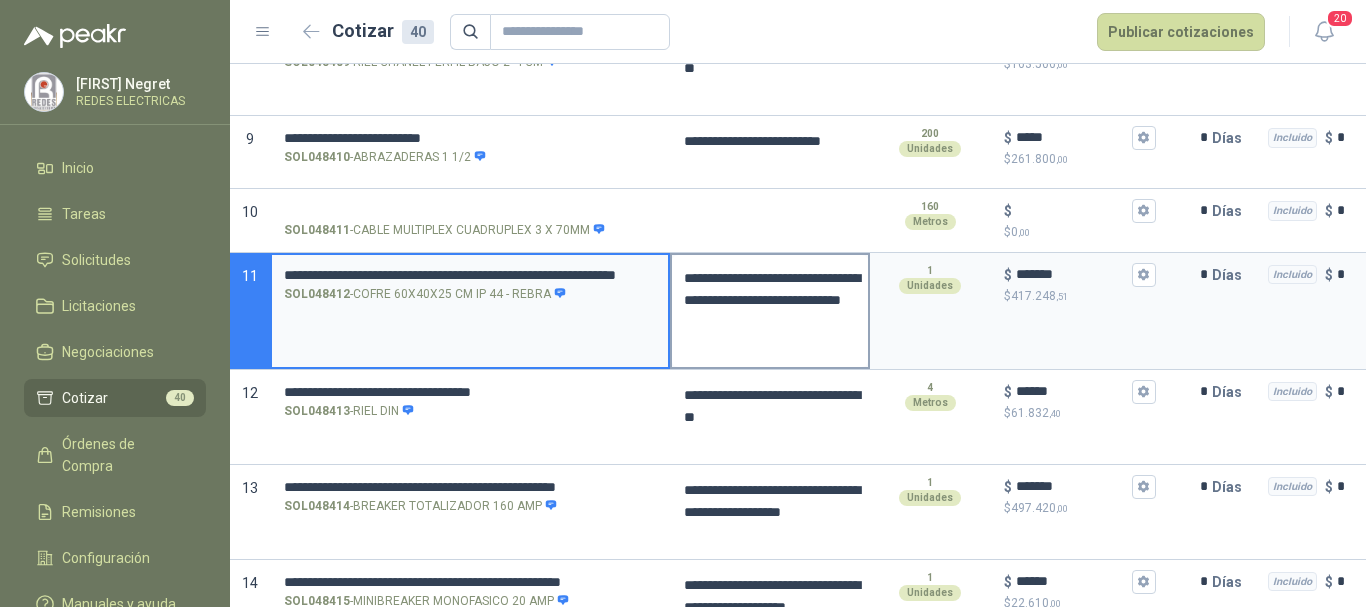 scroll, scrollTop: 0, scrollLeft: 130, axis: horizontal 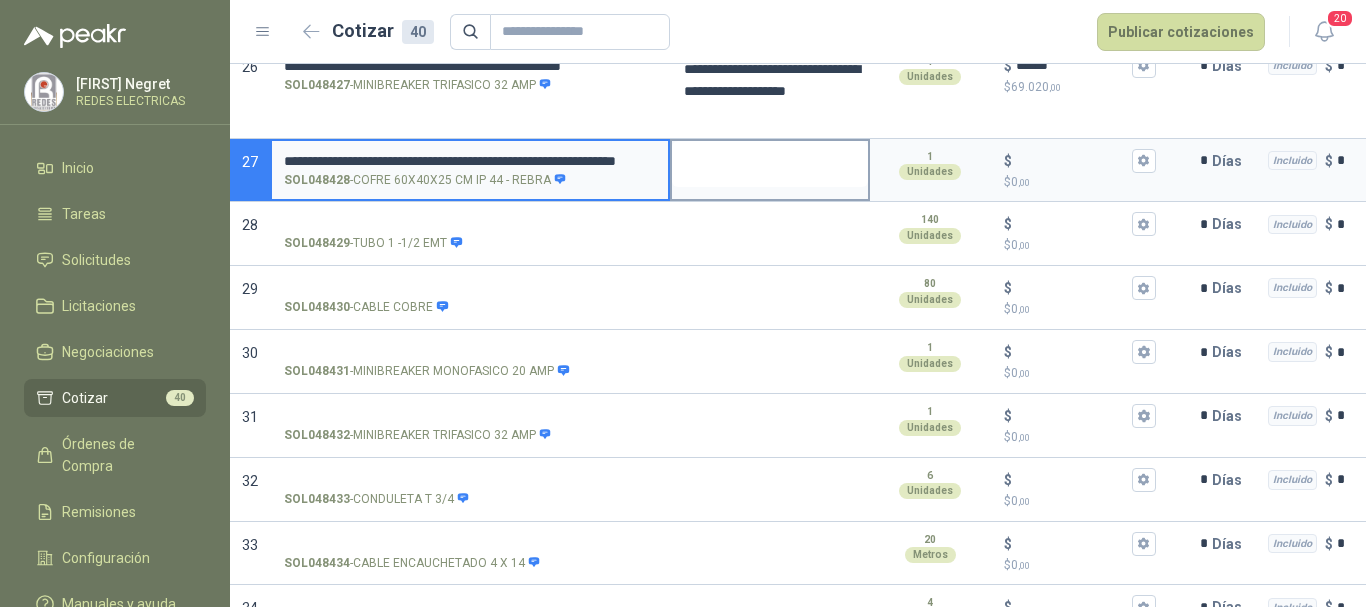 click at bounding box center (770, 164) 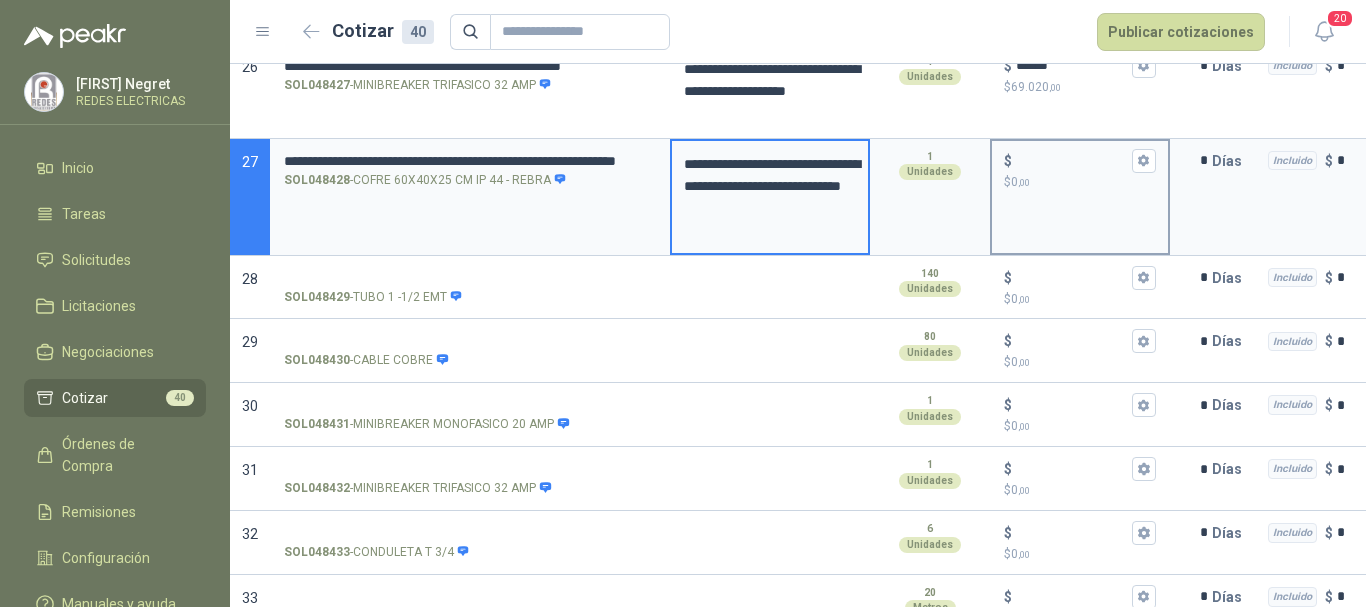 type 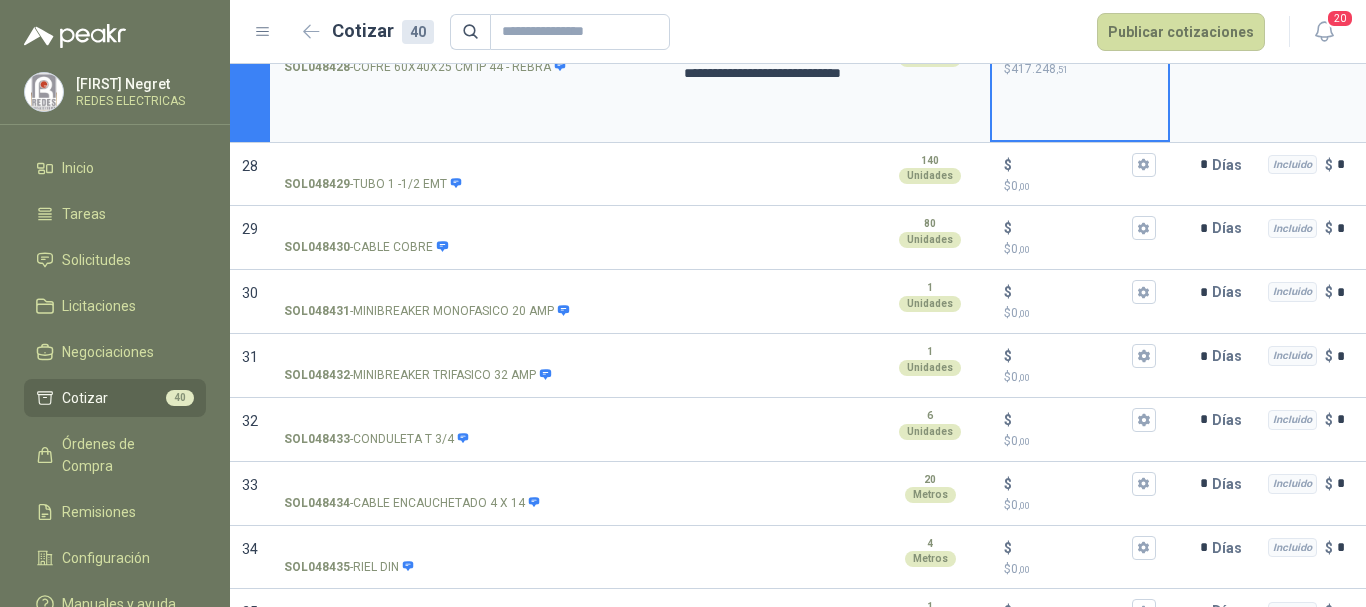 scroll, scrollTop: 2633, scrollLeft: 0, axis: vertical 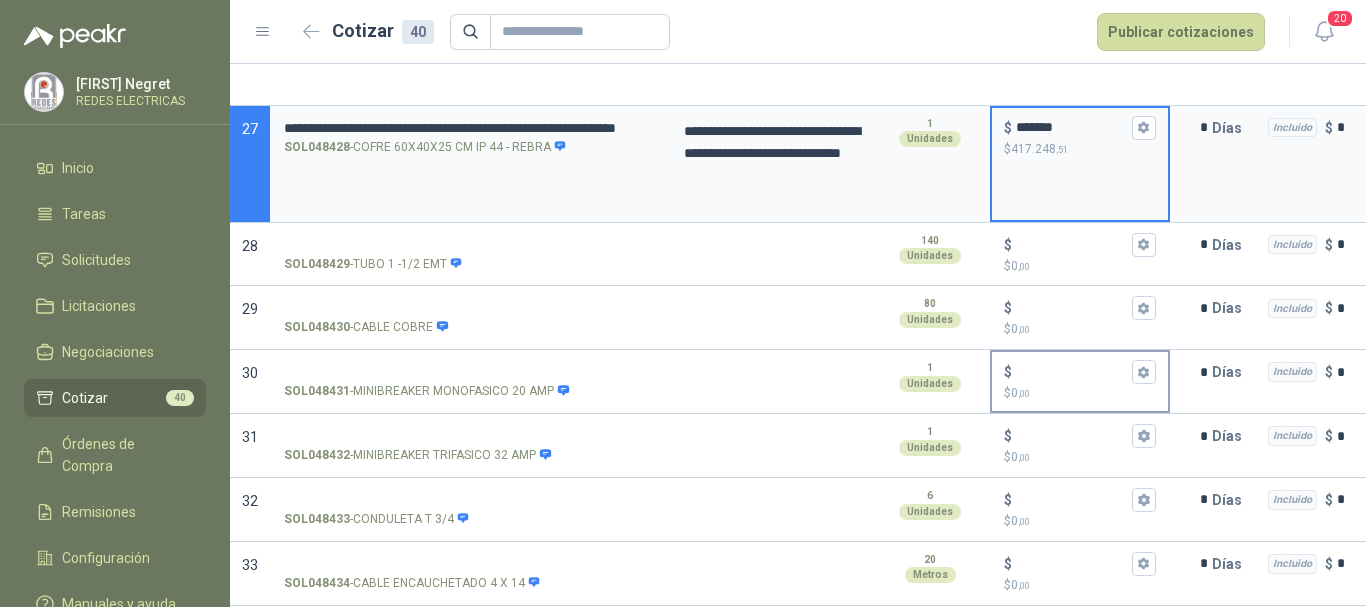 type on "*******" 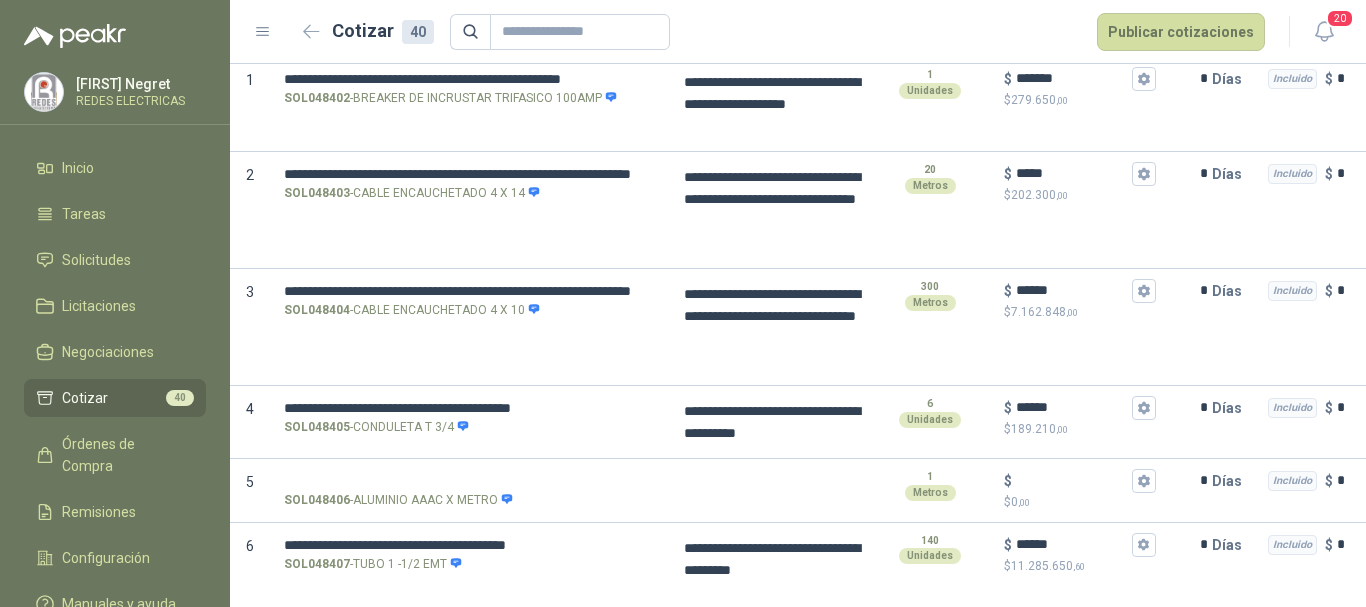 scroll, scrollTop: 436, scrollLeft: 0, axis: vertical 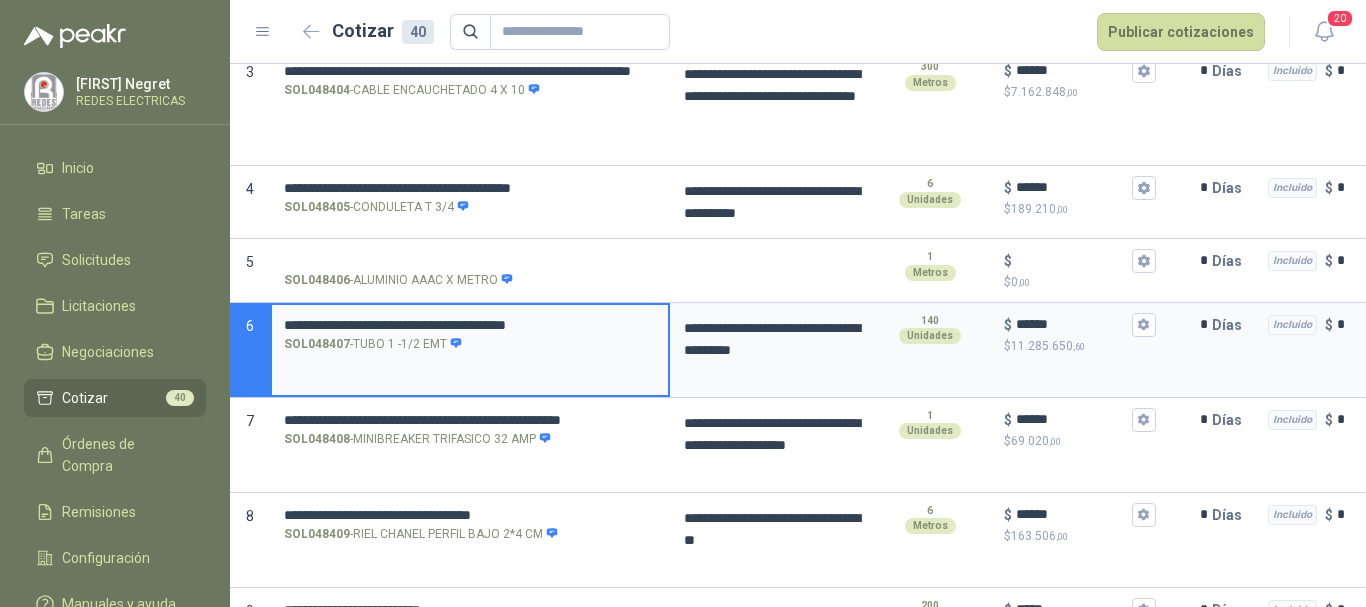 drag, startPoint x: 286, startPoint y: 323, endPoint x: 669, endPoint y: 324, distance: 383.0013 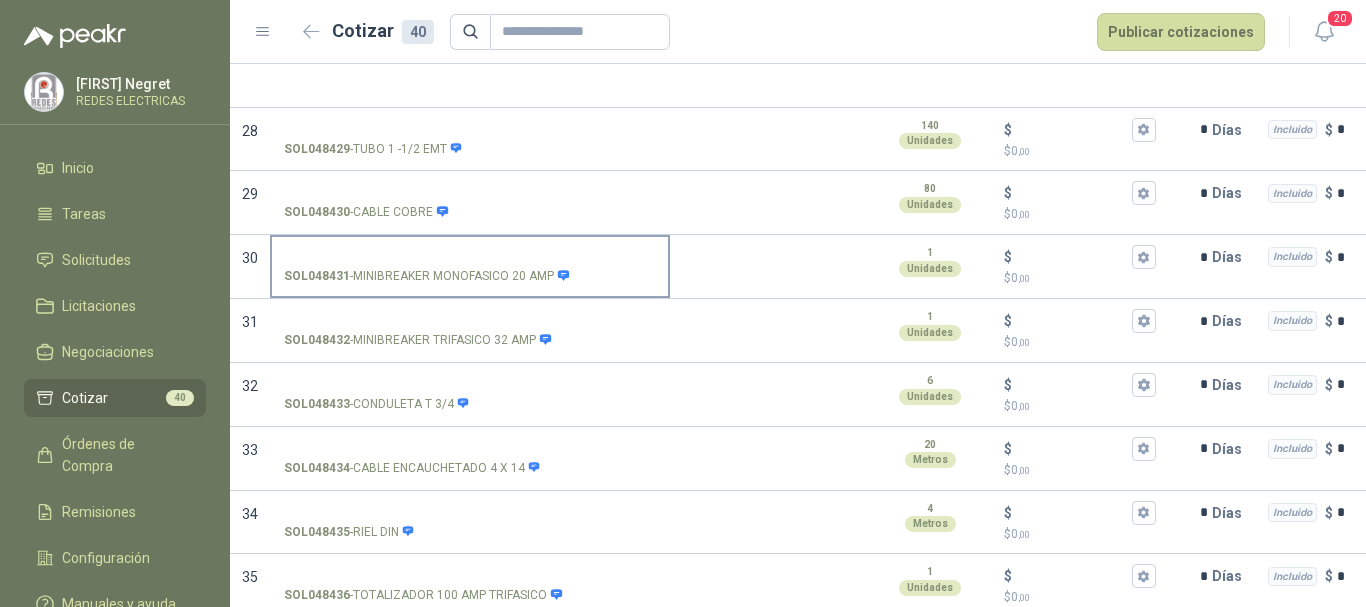 scroll, scrollTop: 2728, scrollLeft: 0, axis: vertical 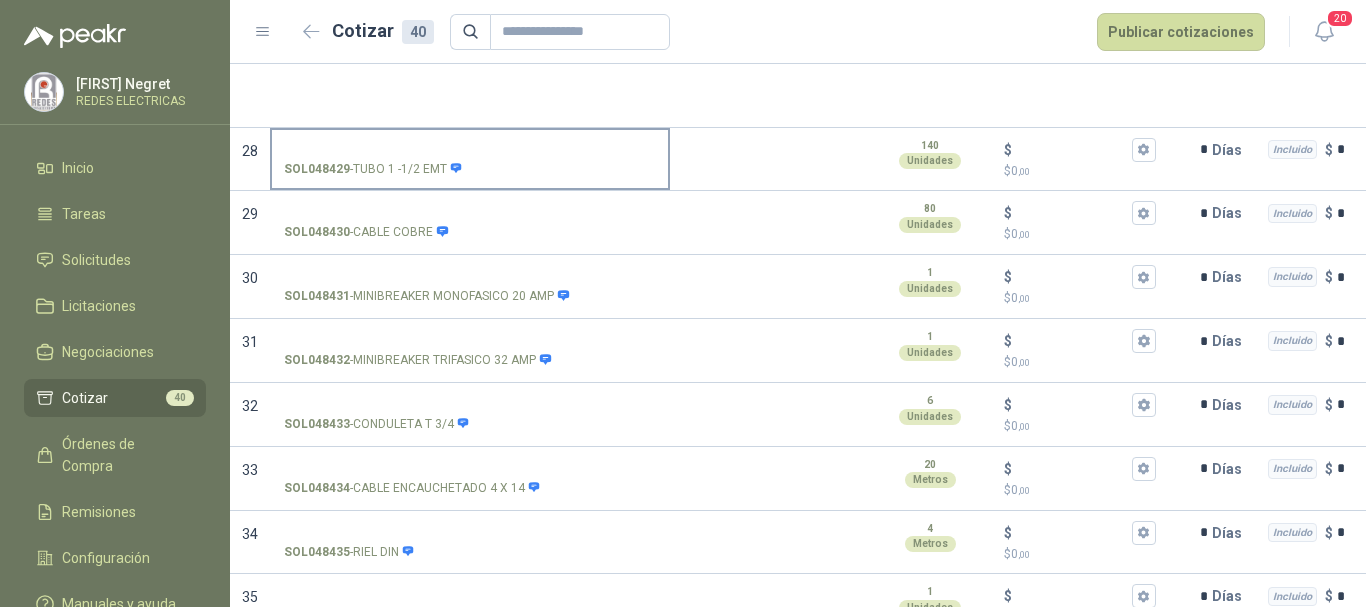 click on "SOL048429  -  TUBO 1 -1/2 EMT" at bounding box center (470, 150) 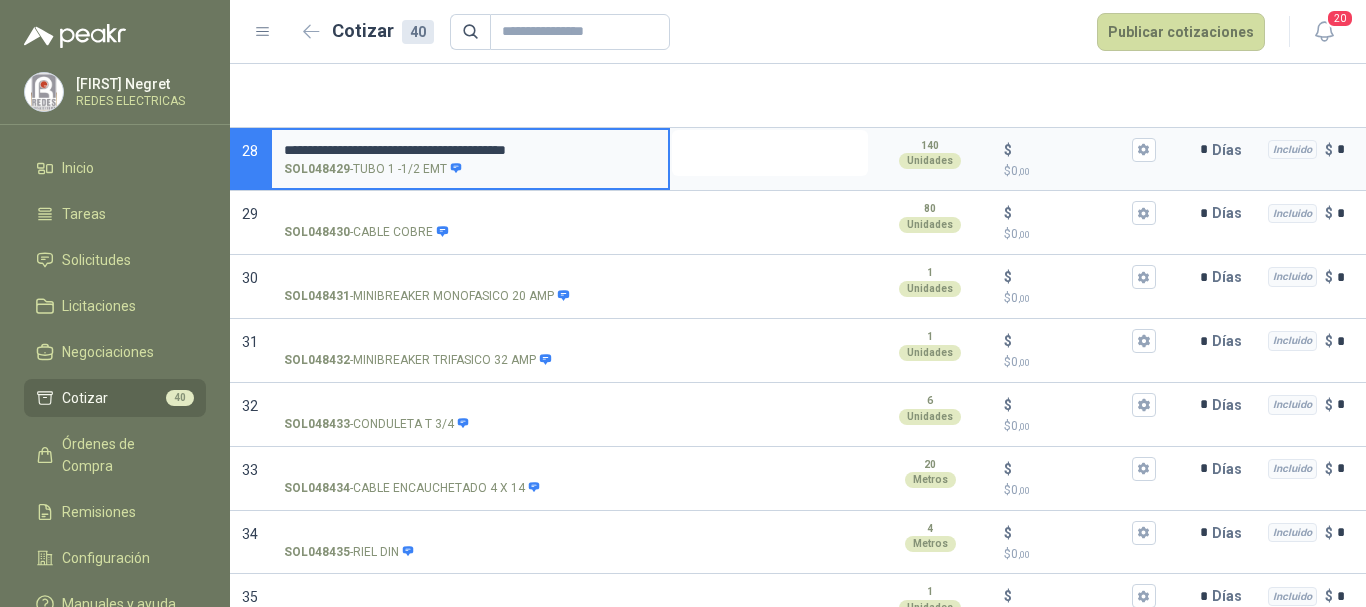 click at bounding box center [770, 153] 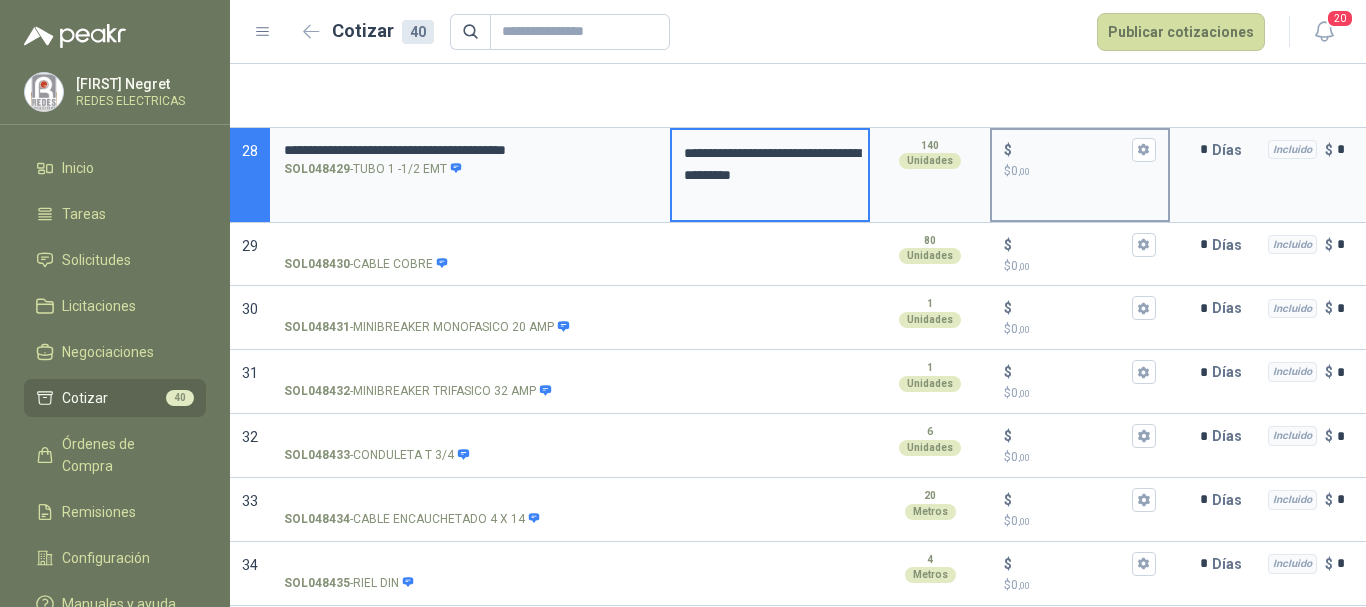 type 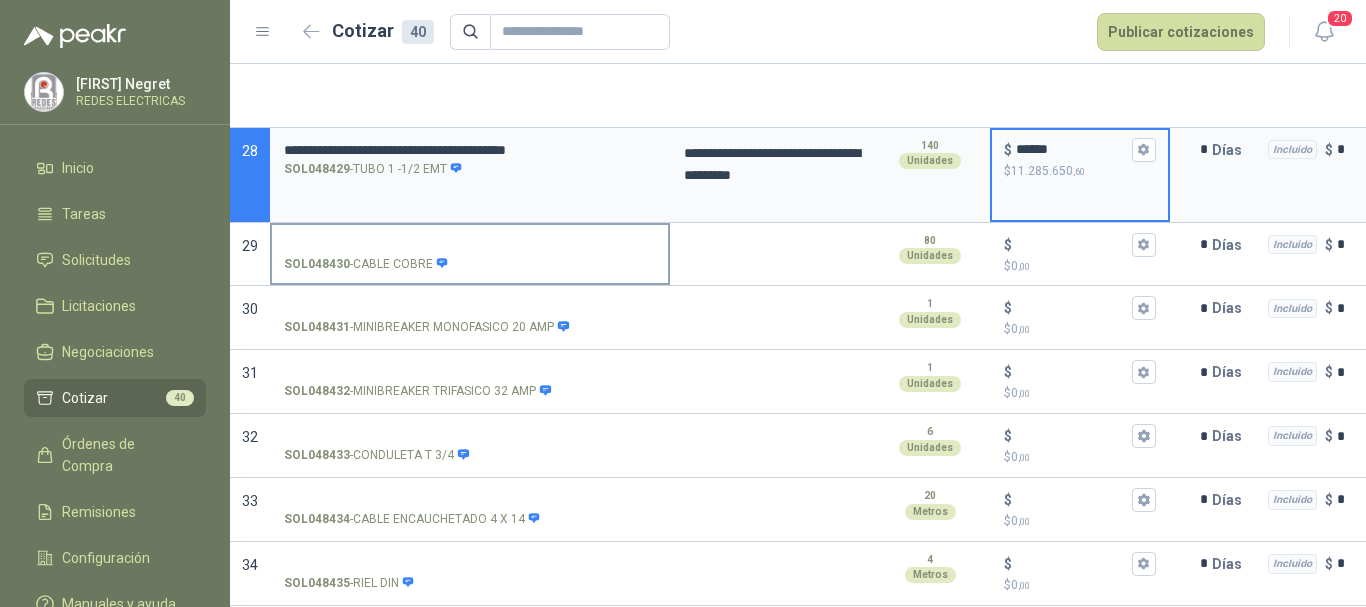 type on "******" 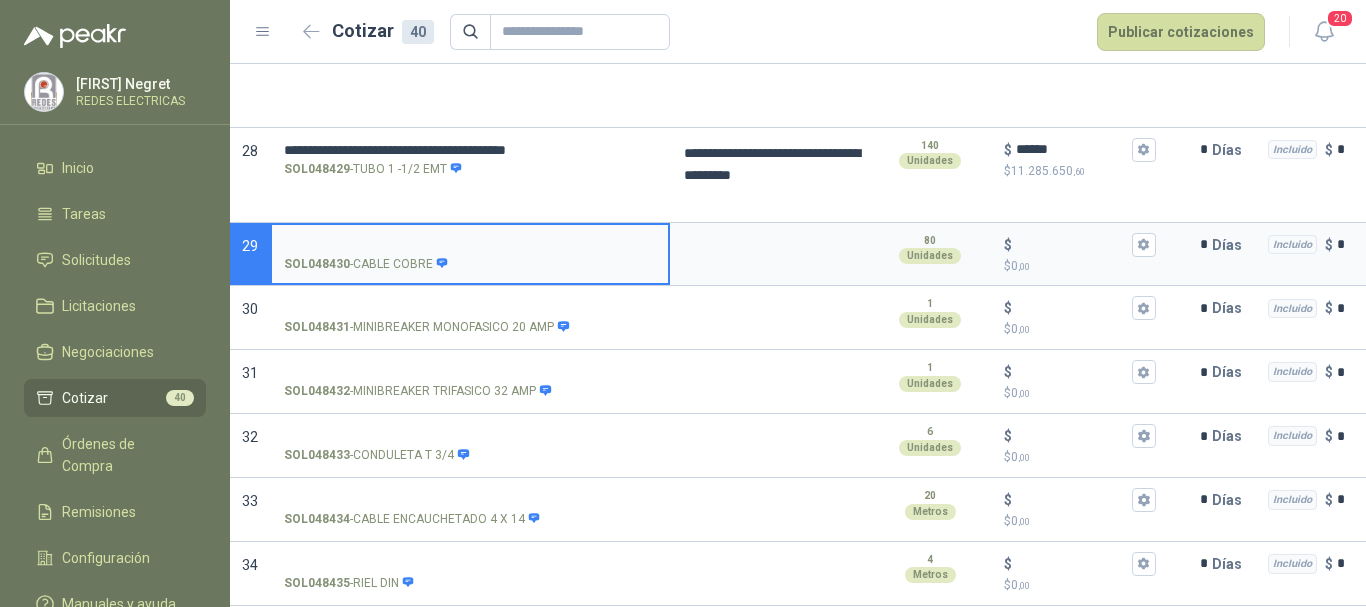 click on "SOL048430  -  CABLE COBRE" at bounding box center [470, 245] 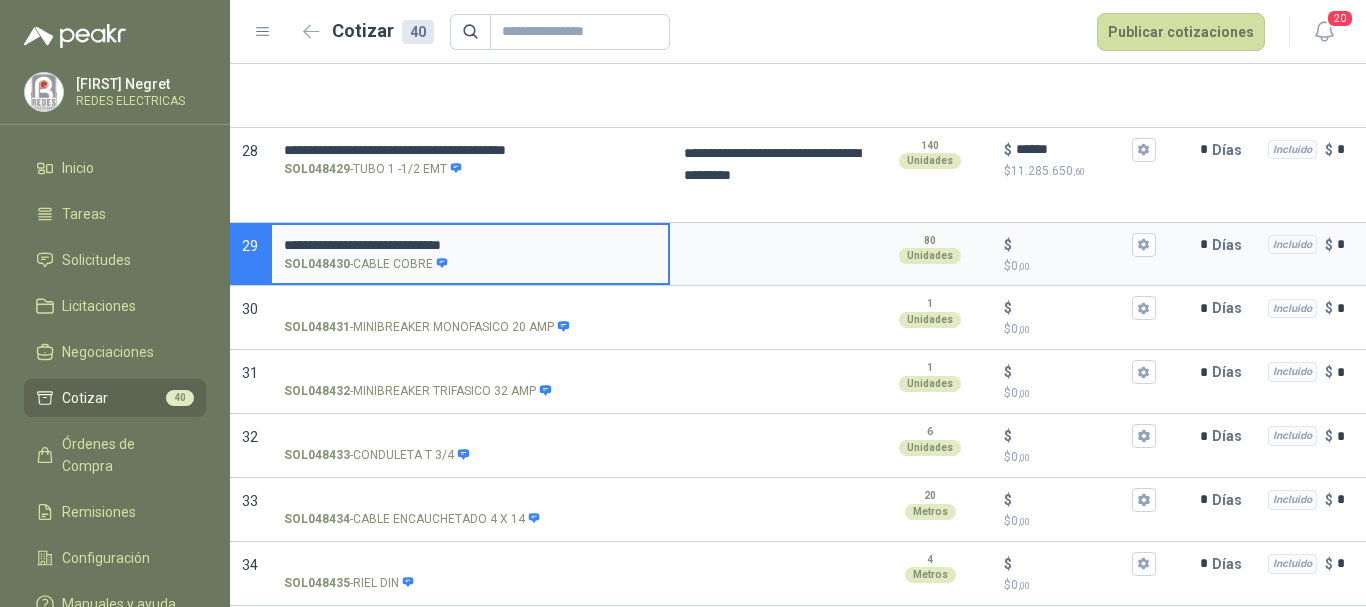 type 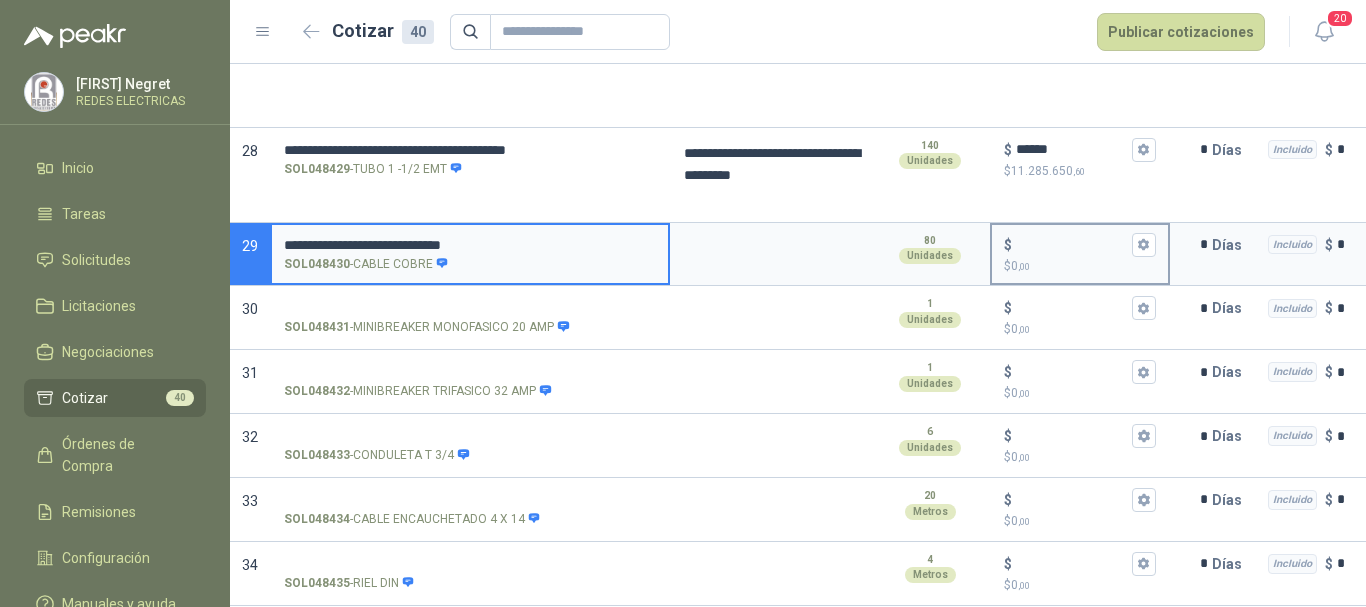 click on "$ $  0 ,00" at bounding box center (1072, 244) 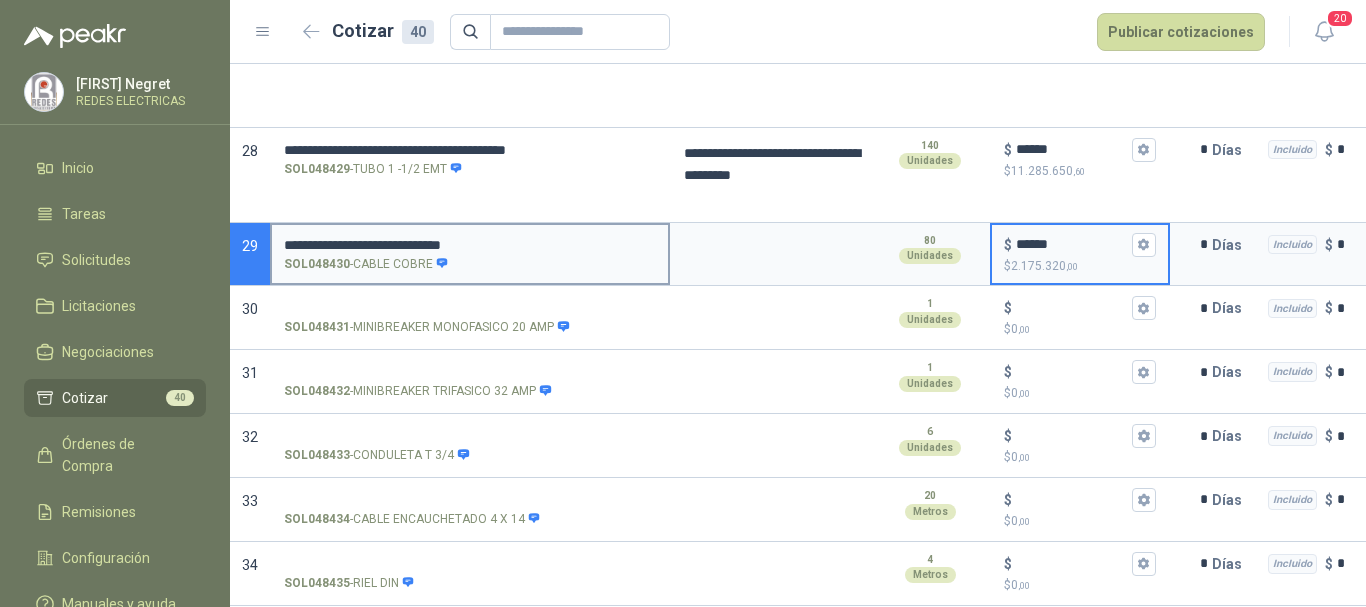 type on "******" 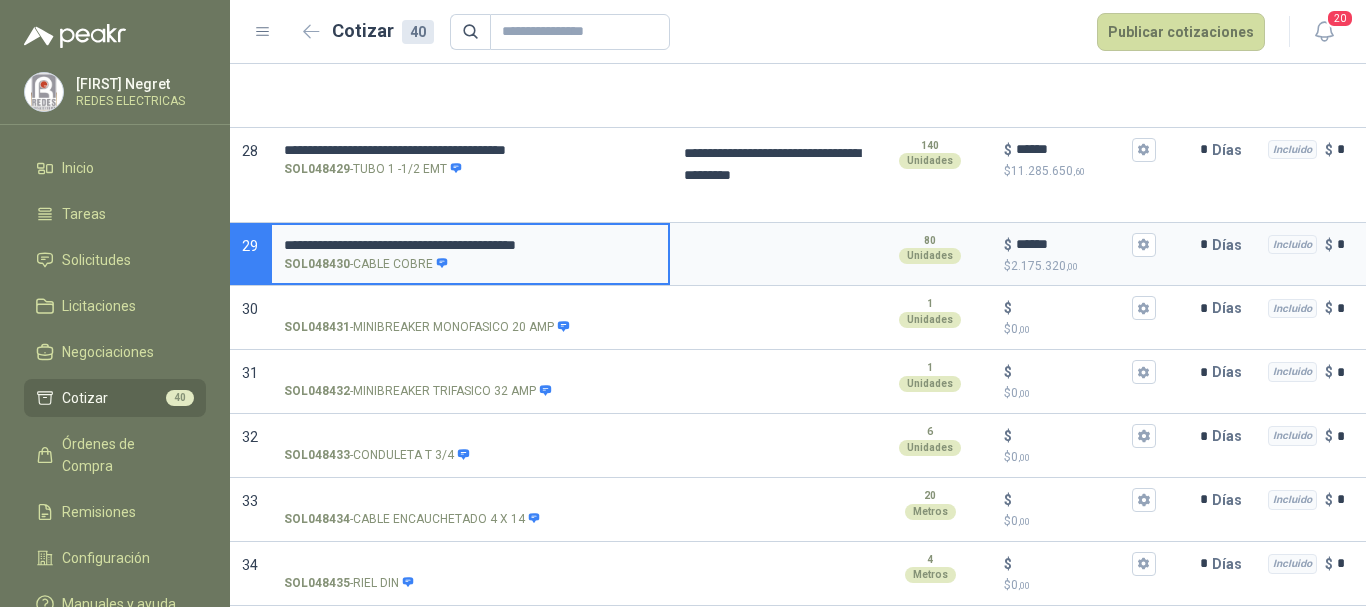 type on "**********" 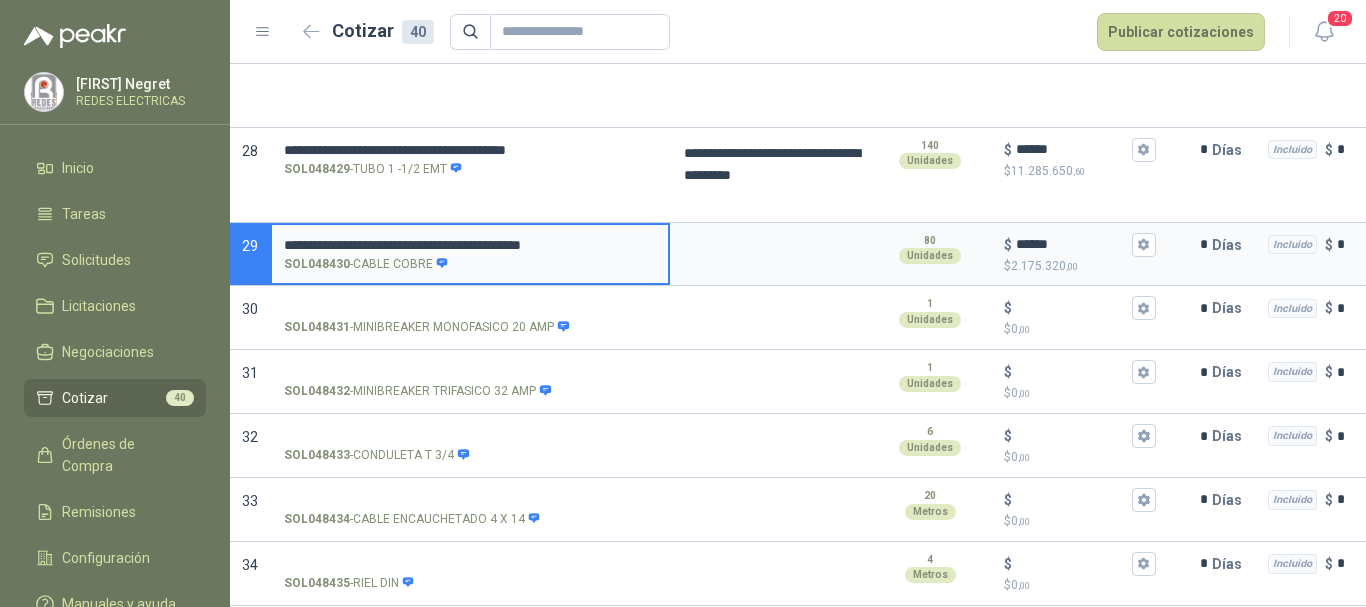 scroll, scrollTop: 0, scrollLeft: 1, axis: horizontal 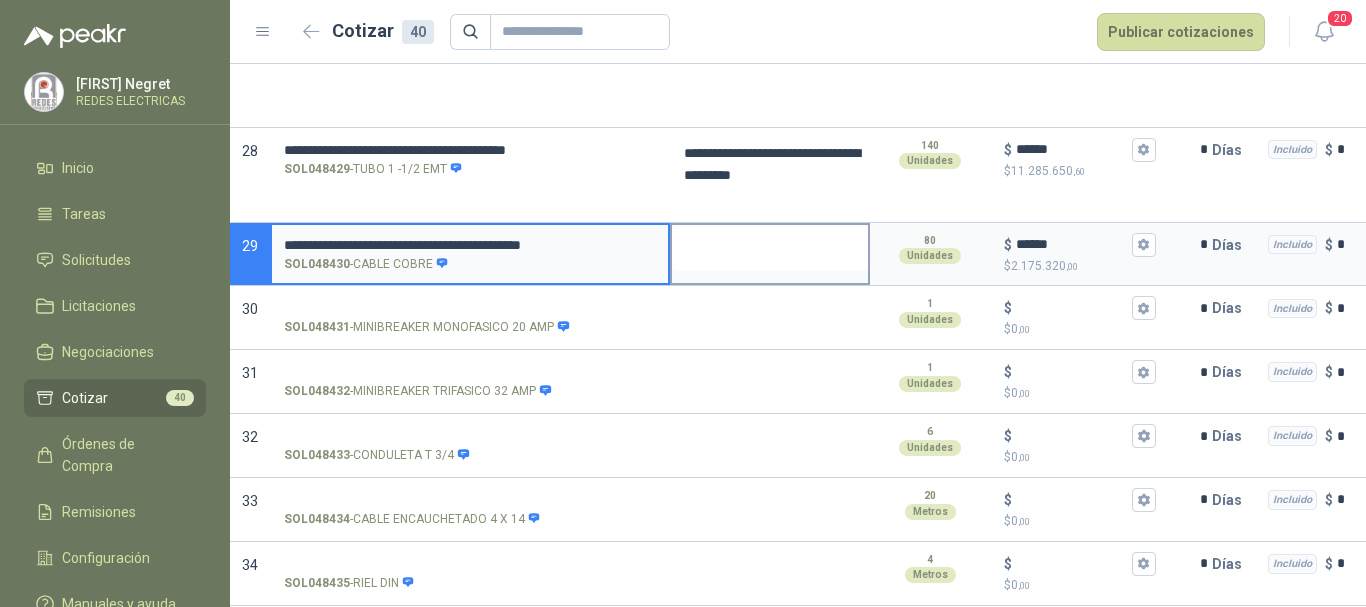 drag, startPoint x: 288, startPoint y: 244, endPoint x: 719, endPoint y: 240, distance: 431.01855 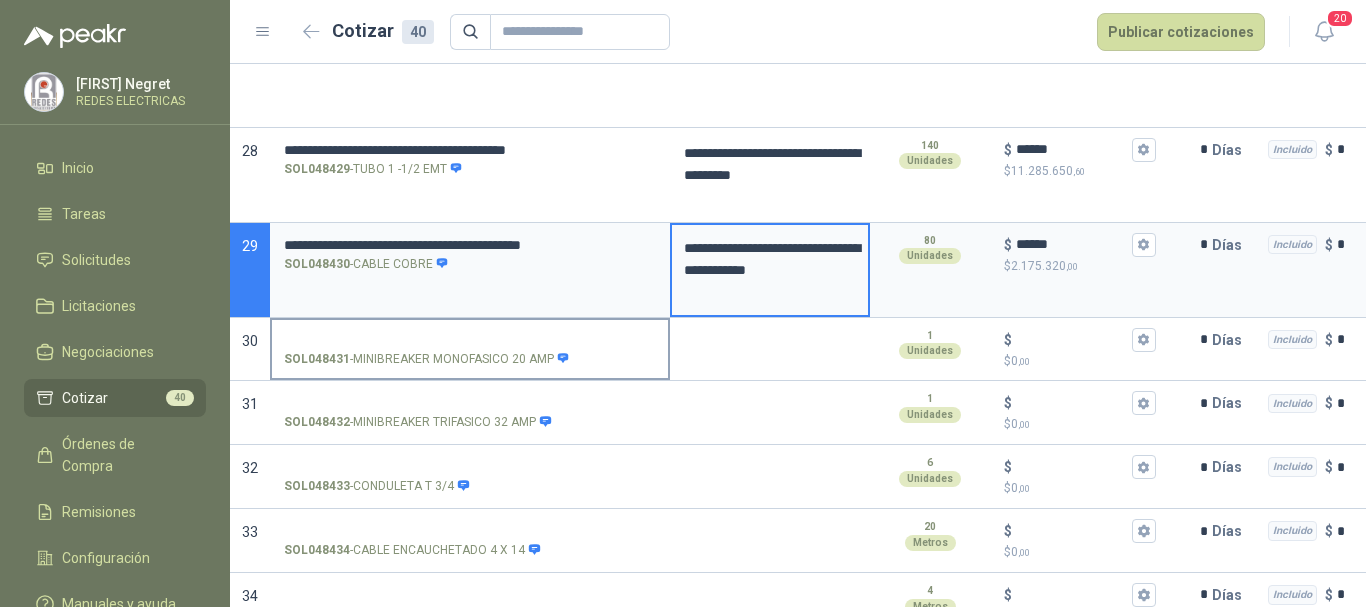 click on "SOL048431  -  MINIBREAKER MONOFASICO 20 AMP" at bounding box center [470, 340] 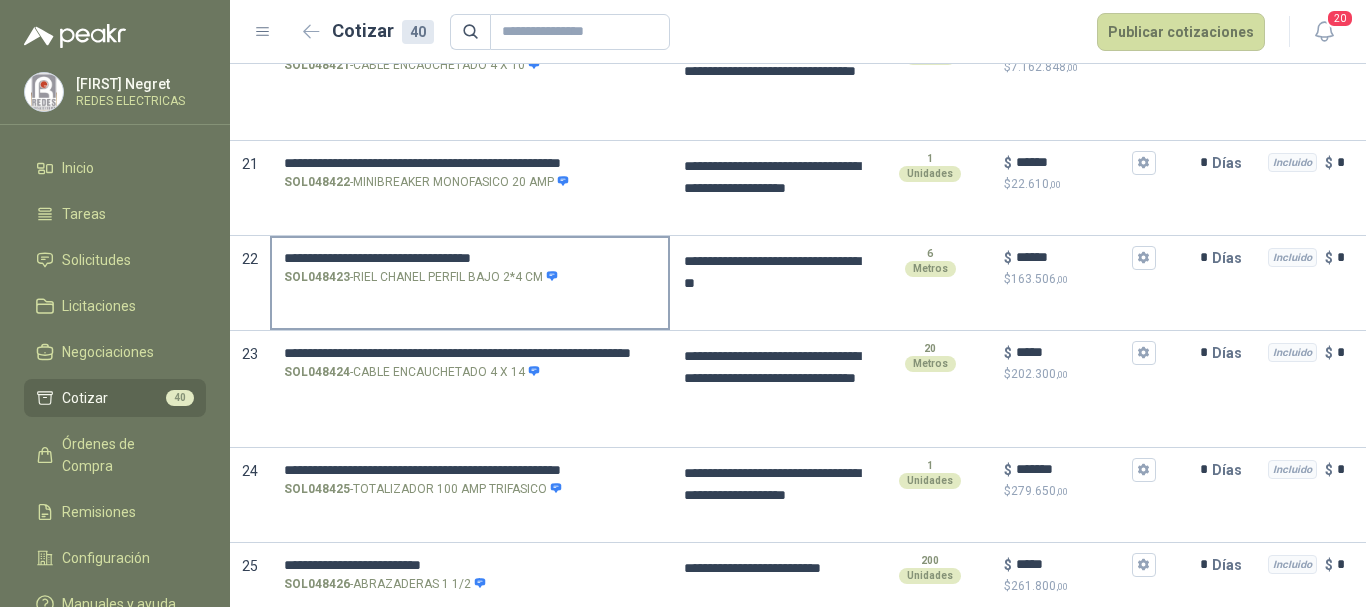 scroll, scrollTop: 1928, scrollLeft: 0, axis: vertical 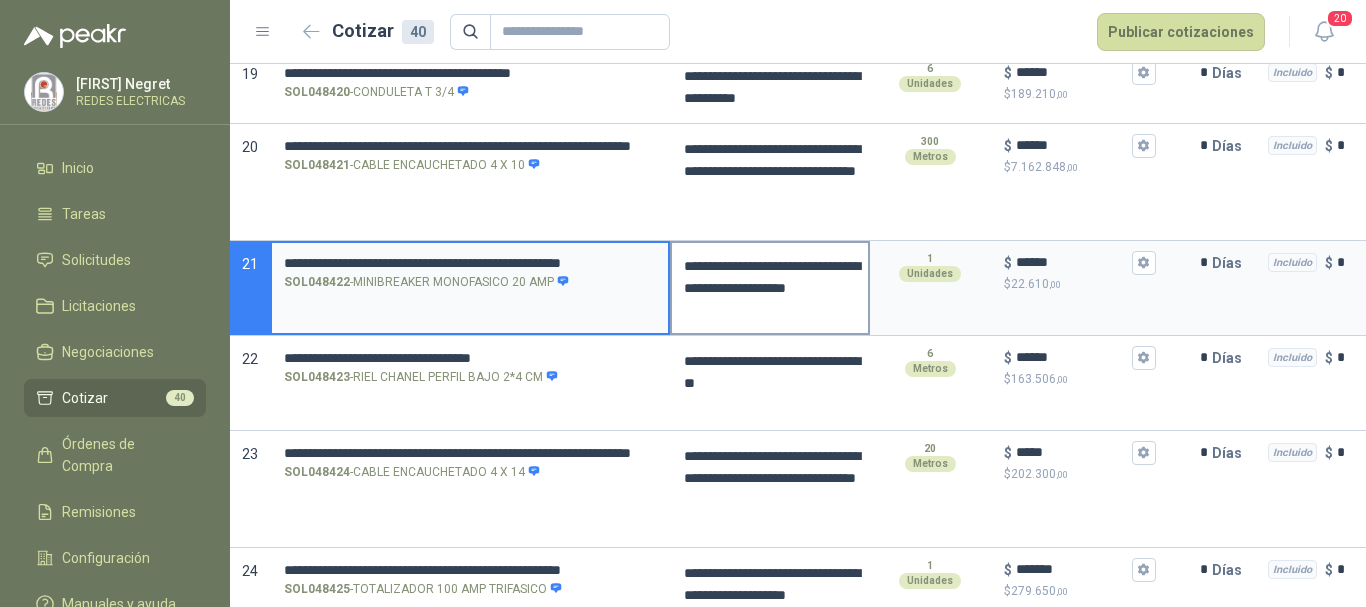 drag, startPoint x: 284, startPoint y: 264, endPoint x: 675, endPoint y: 262, distance: 391.00513 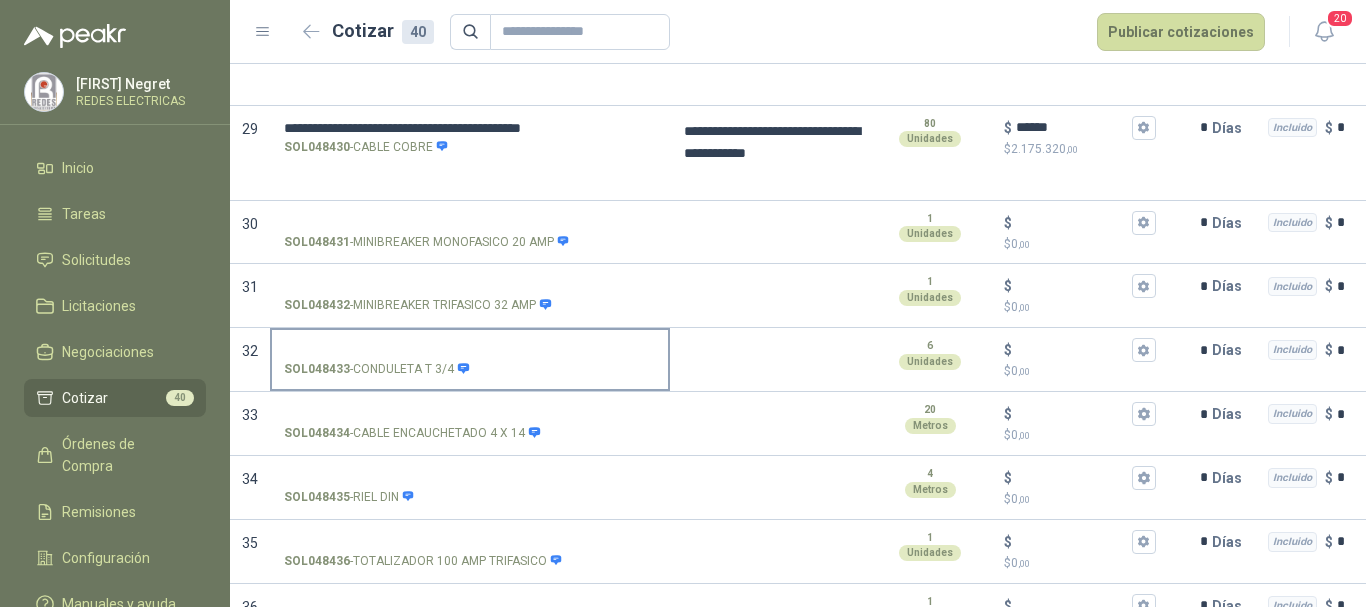 scroll, scrollTop: 2828, scrollLeft: 0, axis: vertical 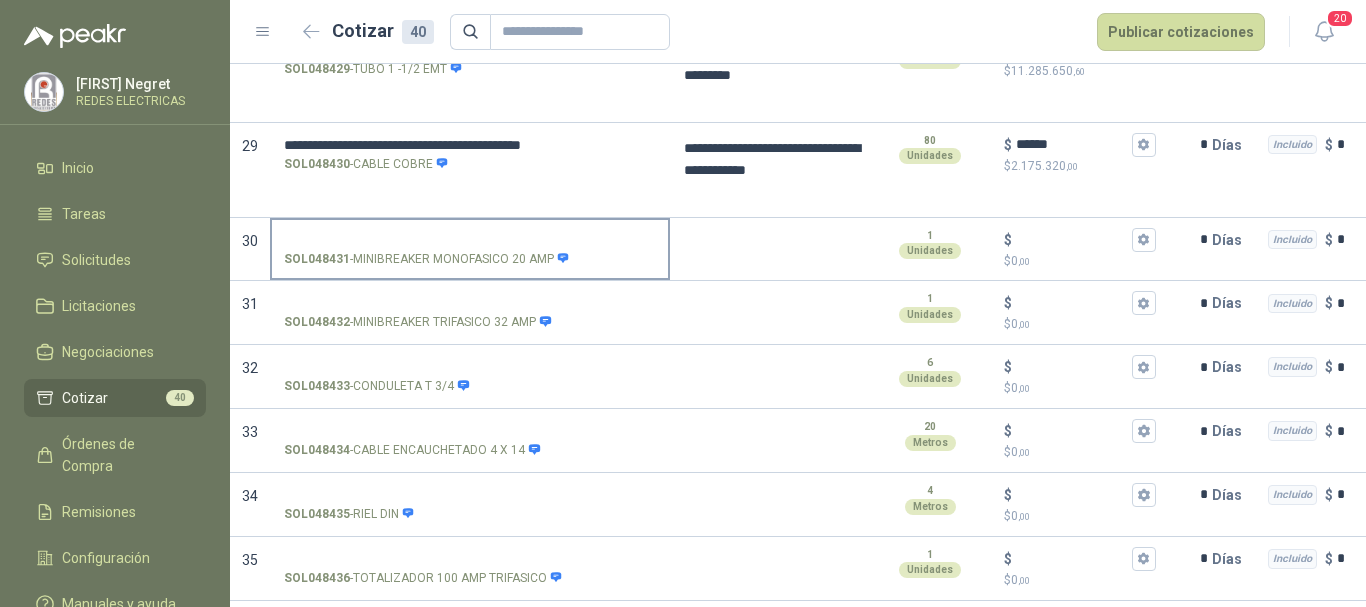 click on "SOL048431  -  MINIBREAKER MONOFASICO 20 AMP" at bounding box center [470, 240] 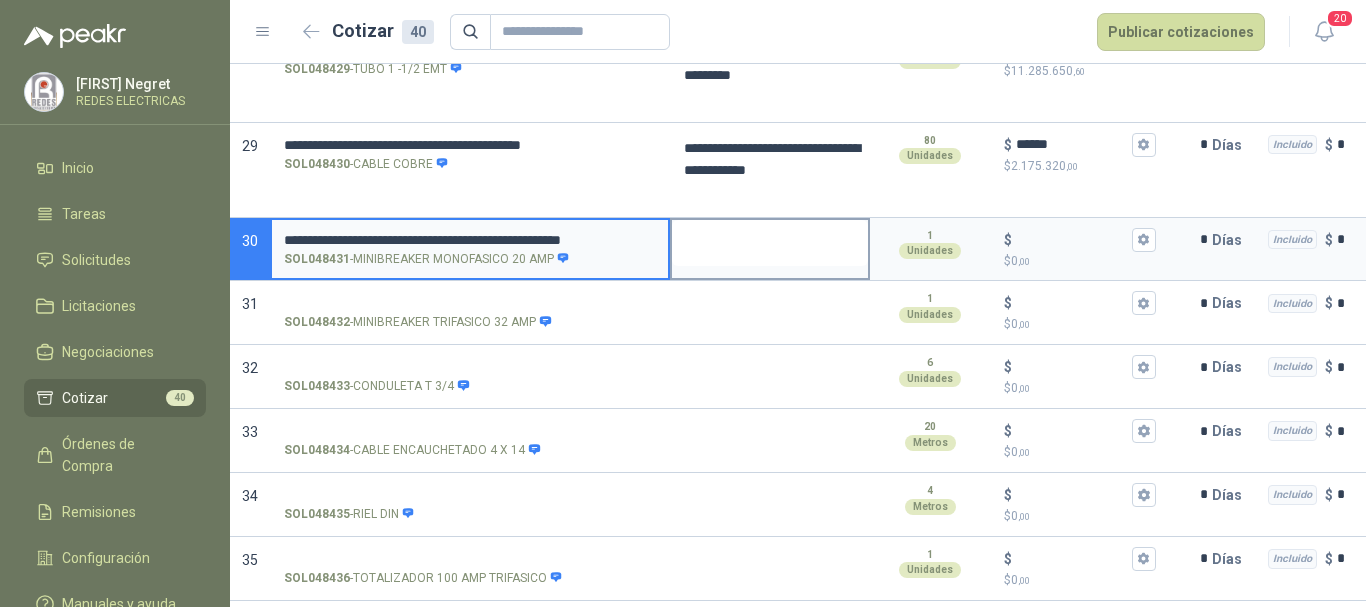 scroll, scrollTop: 0, scrollLeft: 0, axis: both 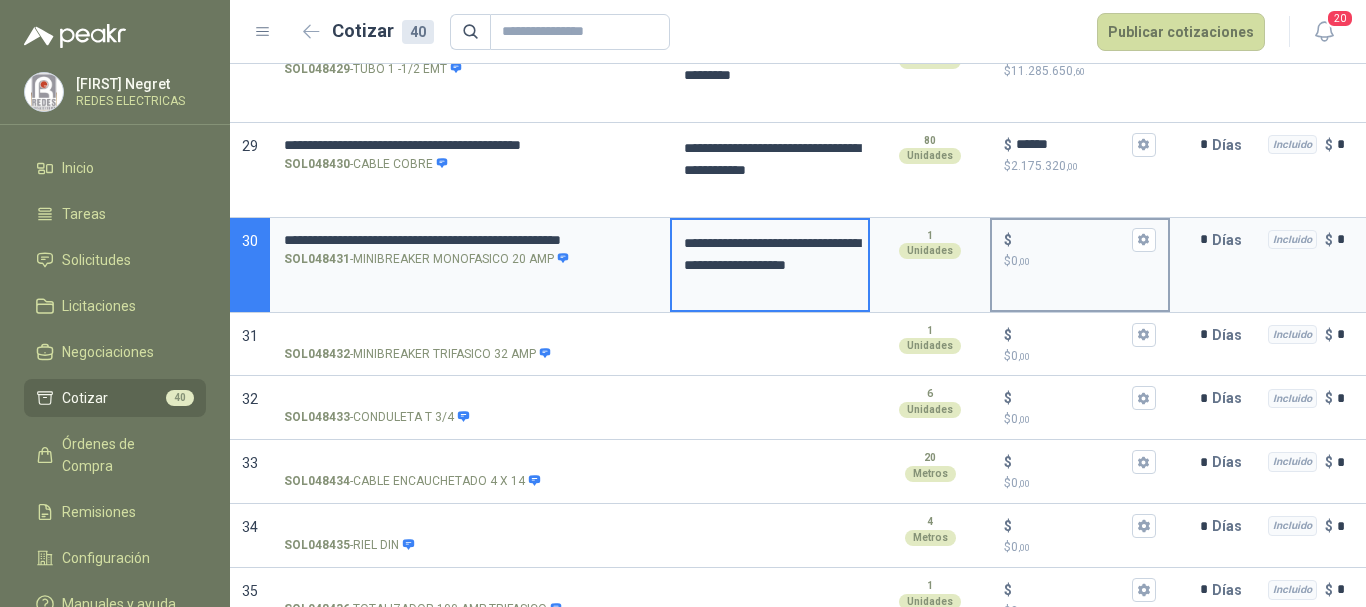 click on "$ $  0 ,00" at bounding box center [1072, 239] 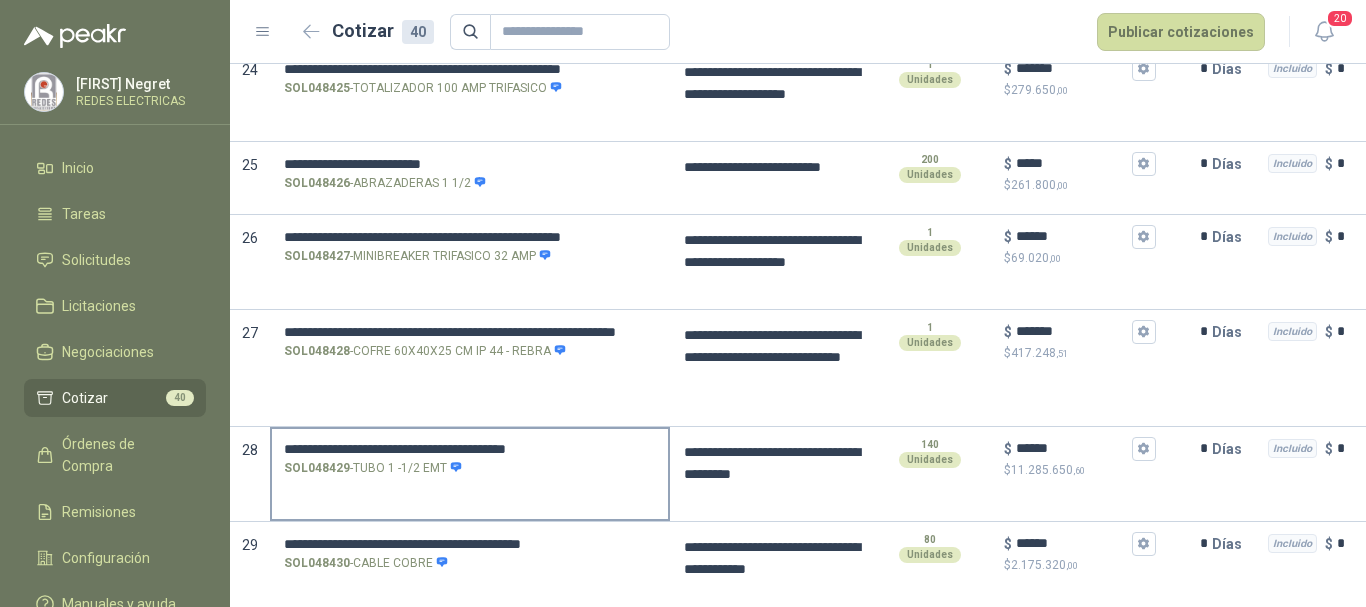 scroll, scrollTop: 2428, scrollLeft: 0, axis: vertical 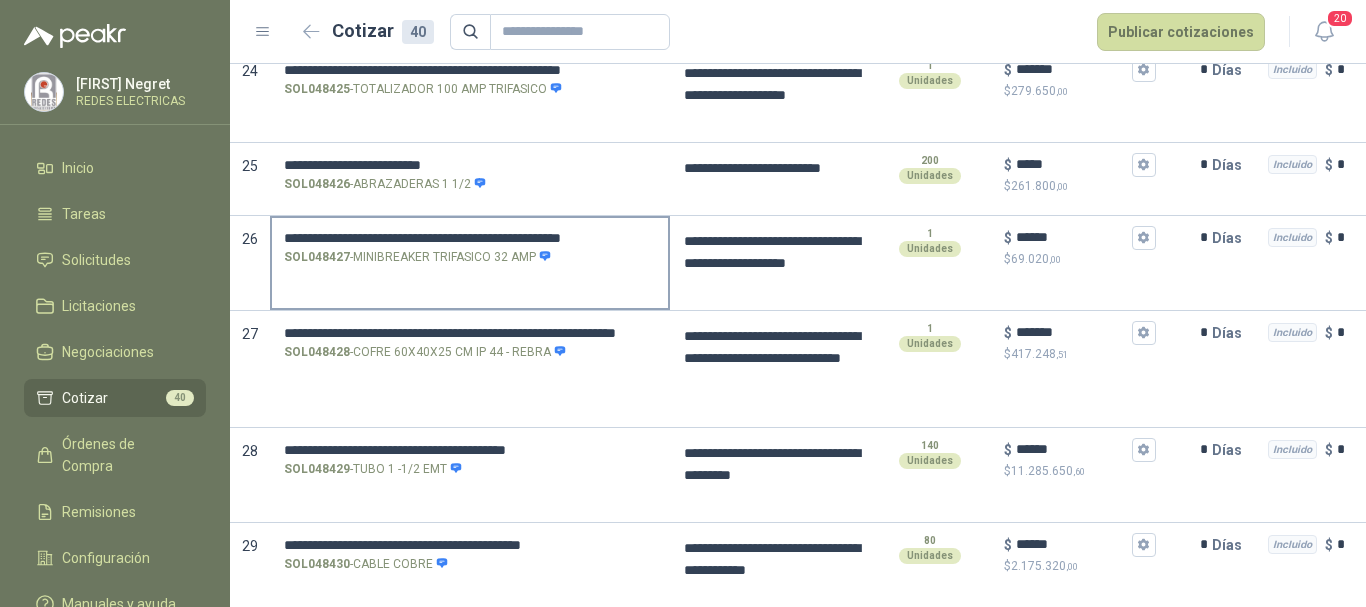type on "******" 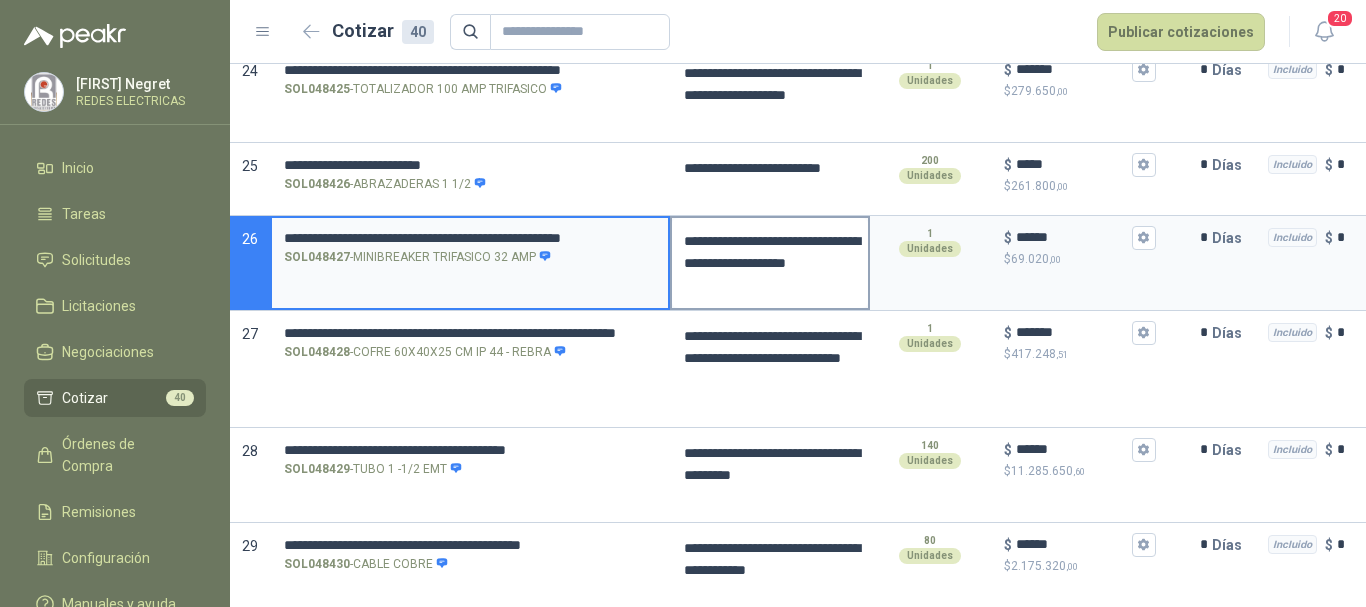 scroll, scrollTop: 0, scrollLeft: 48, axis: horizontal 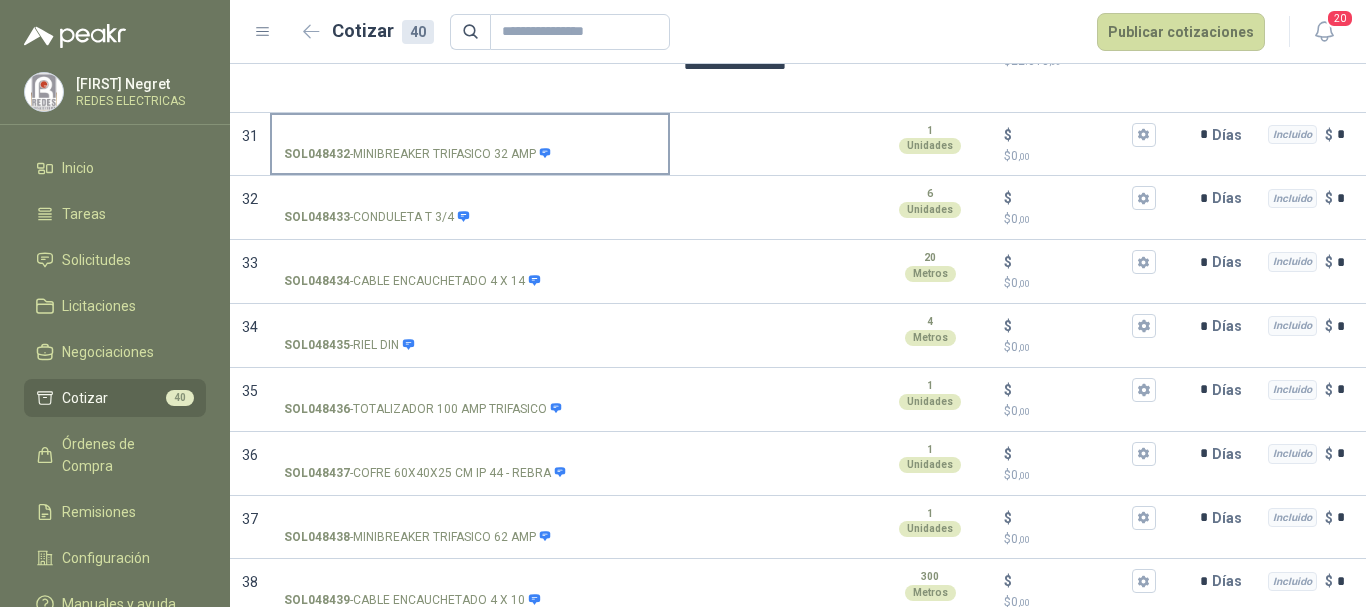 click on "SOL048432  -  MINIBREAKER TRIFASICO 32 AMP" at bounding box center [470, 135] 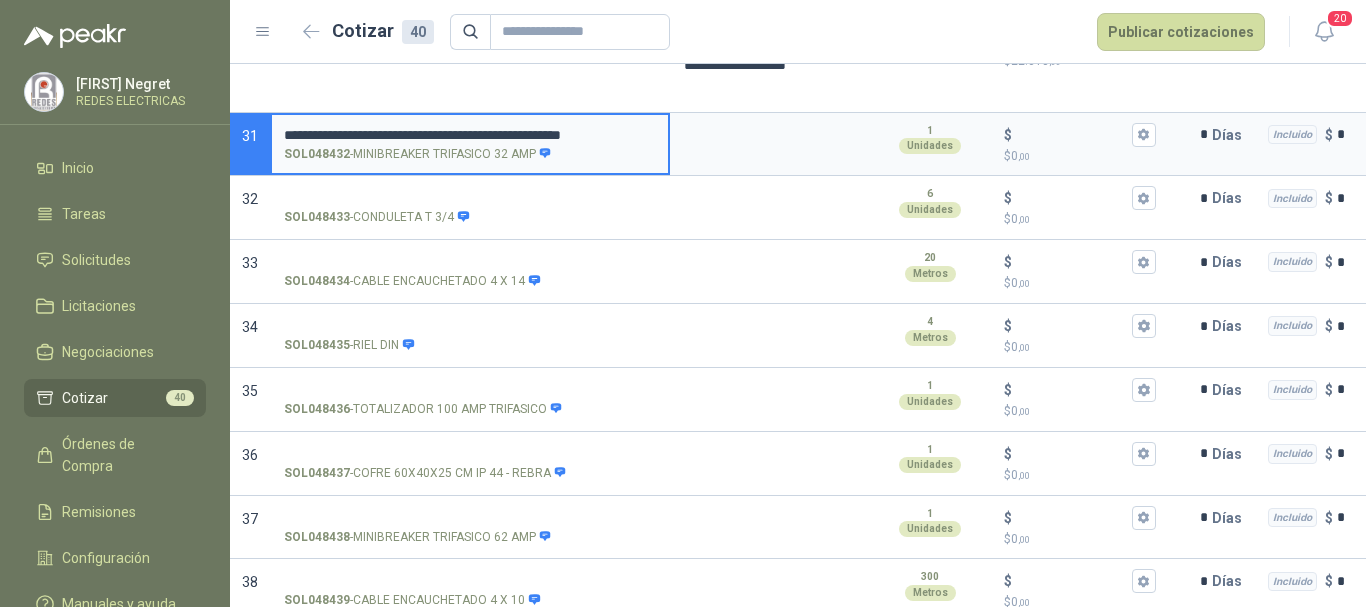 scroll, scrollTop: 0, scrollLeft: 0, axis: both 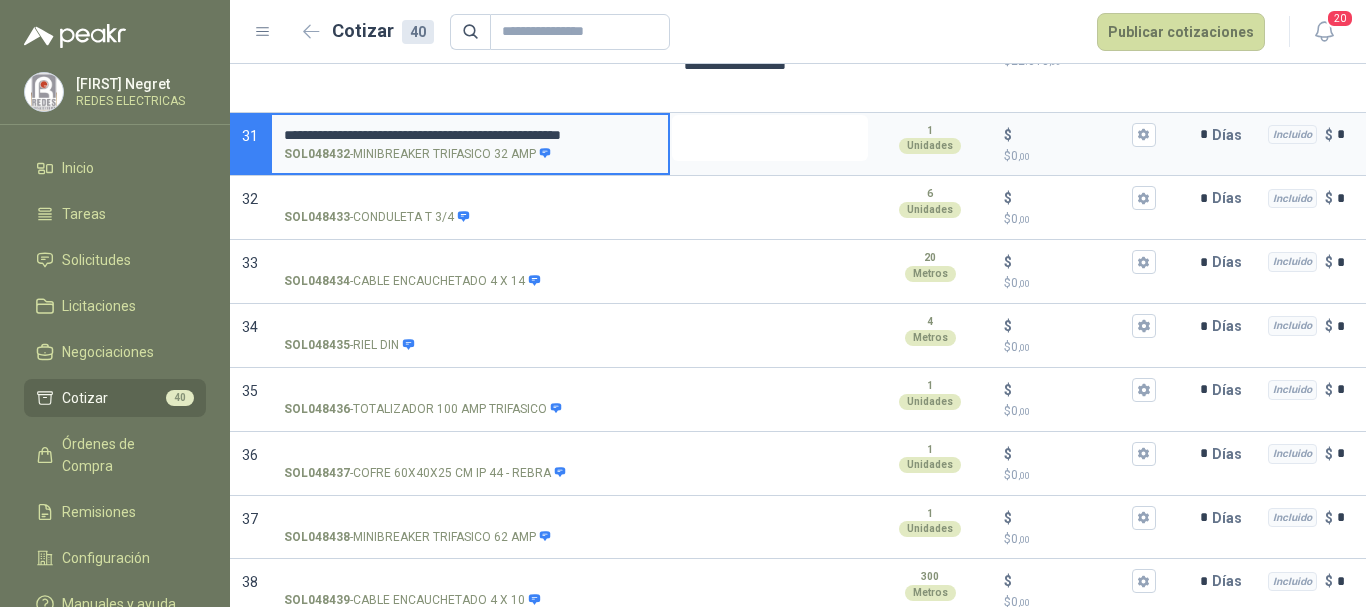 click at bounding box center [770, 138] 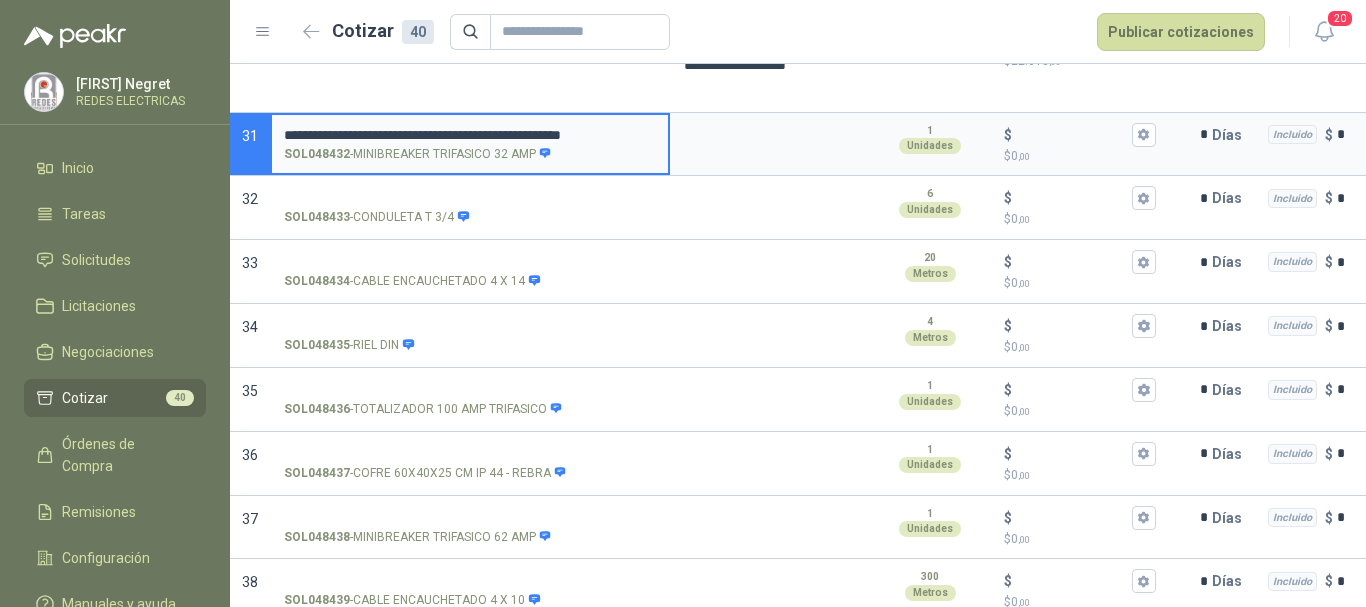 type 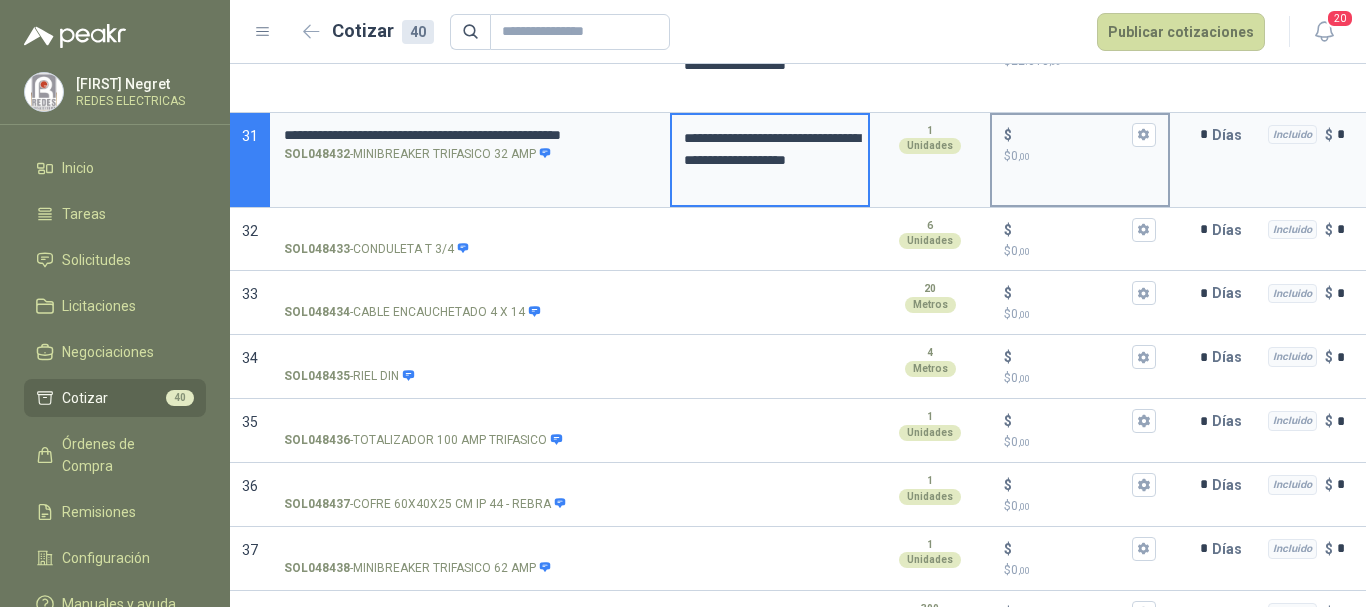 click on "$ $  0 ,00" at bounding box center (1072, 134) 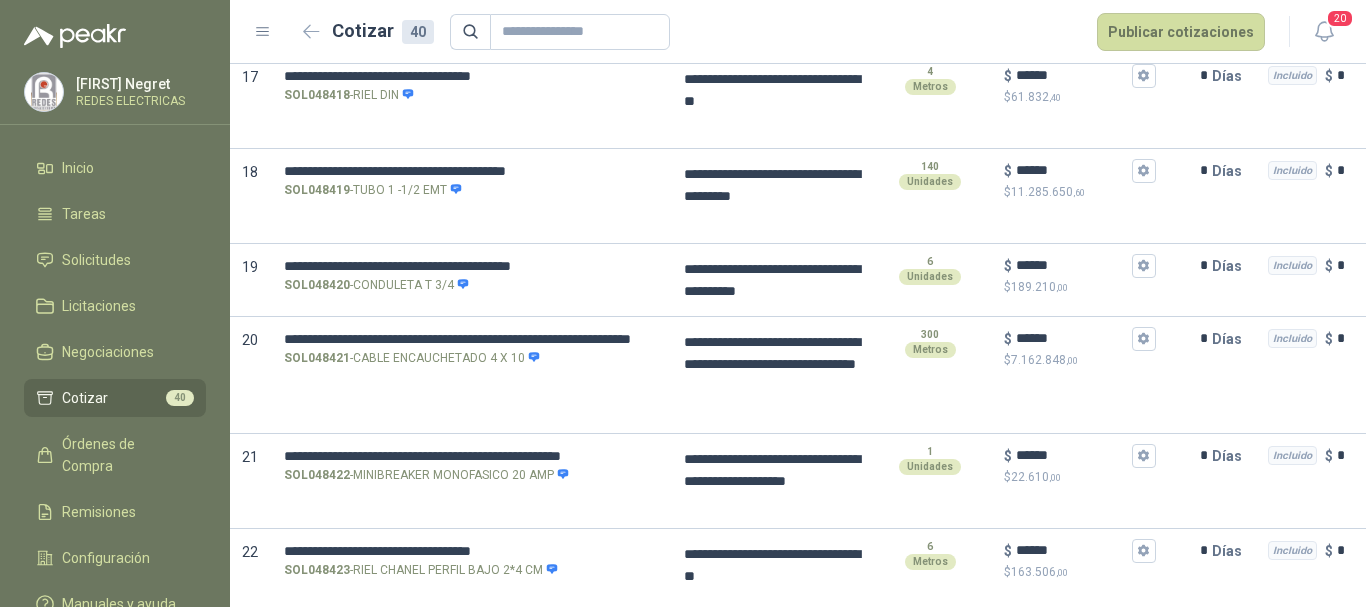 scroll, scrollTop: 1728, scrollLeft: 0, axis: vertical 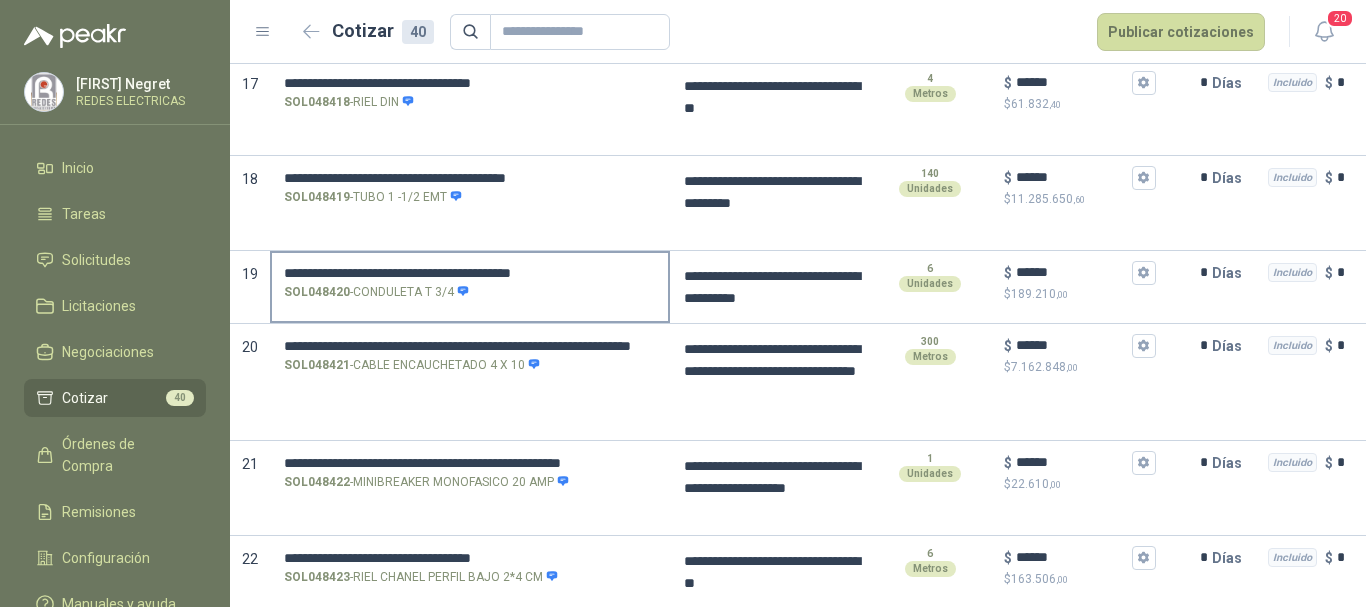type on "******" 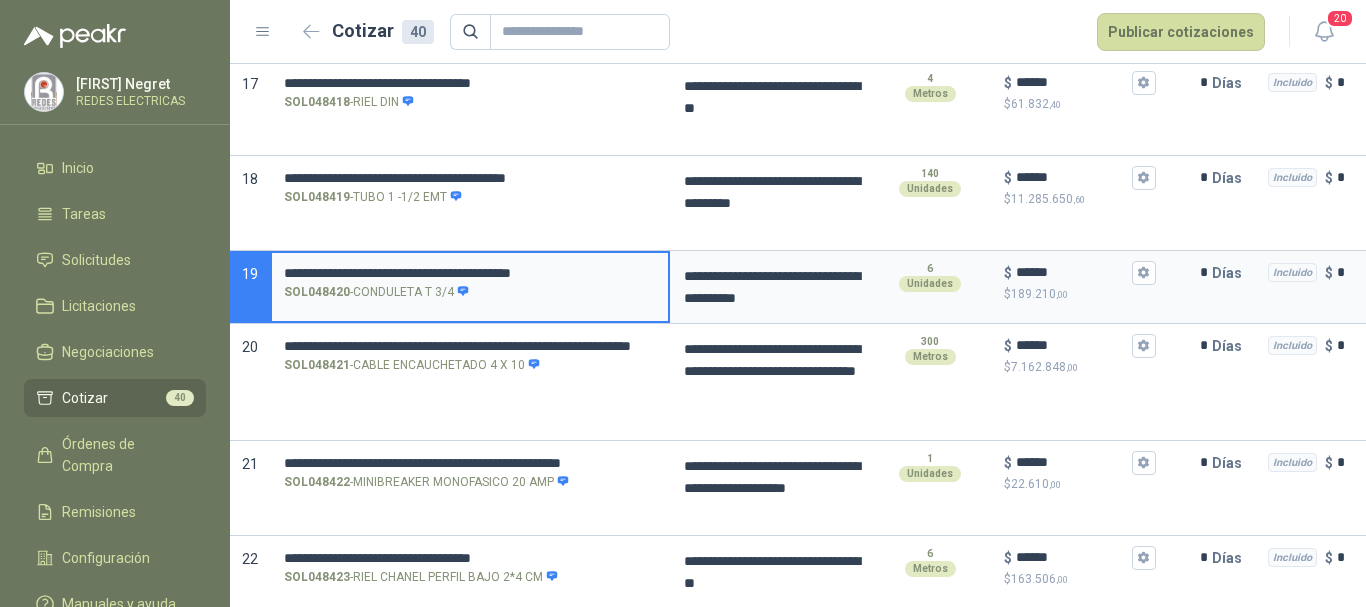 drag, startPoint x: 285, startPoint y: 270, endPoint x: 601, endPoint y: 270, distance: 316 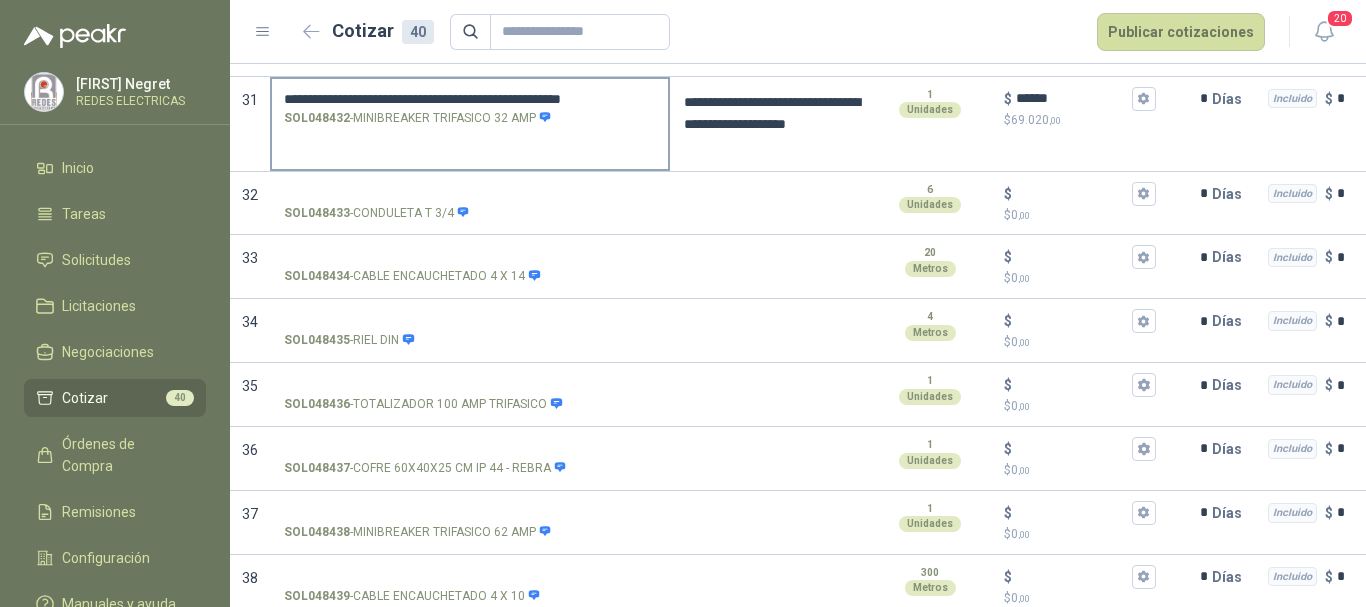 scroll, scrollTop: 3028, scrollLeft: 0, axis: vertical 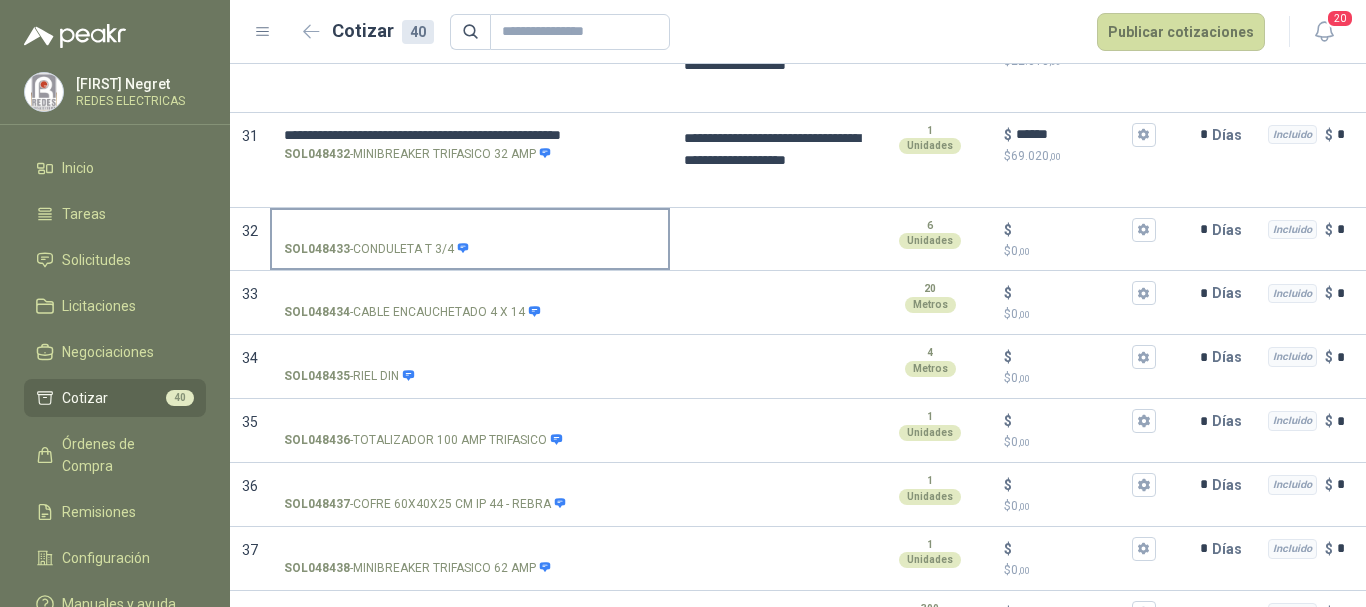 click on "SOL048433  -  CONDULETA T 3/4" at bounding box center [470, 238] 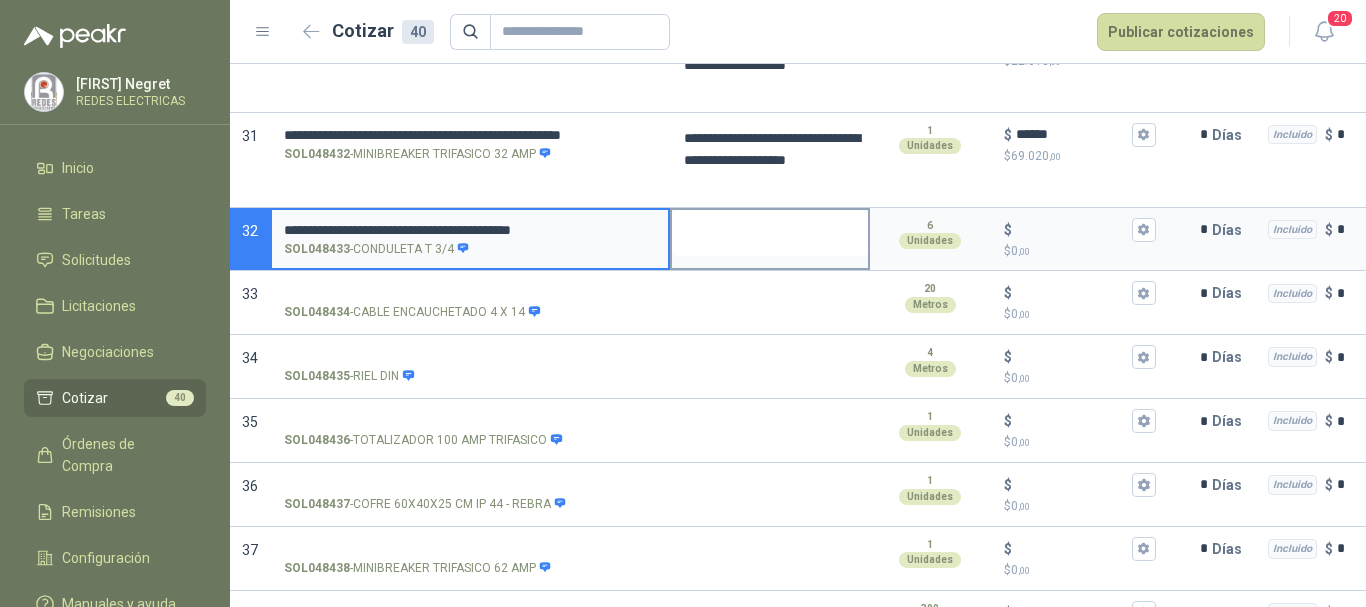 click at bounding box center [770, 233] 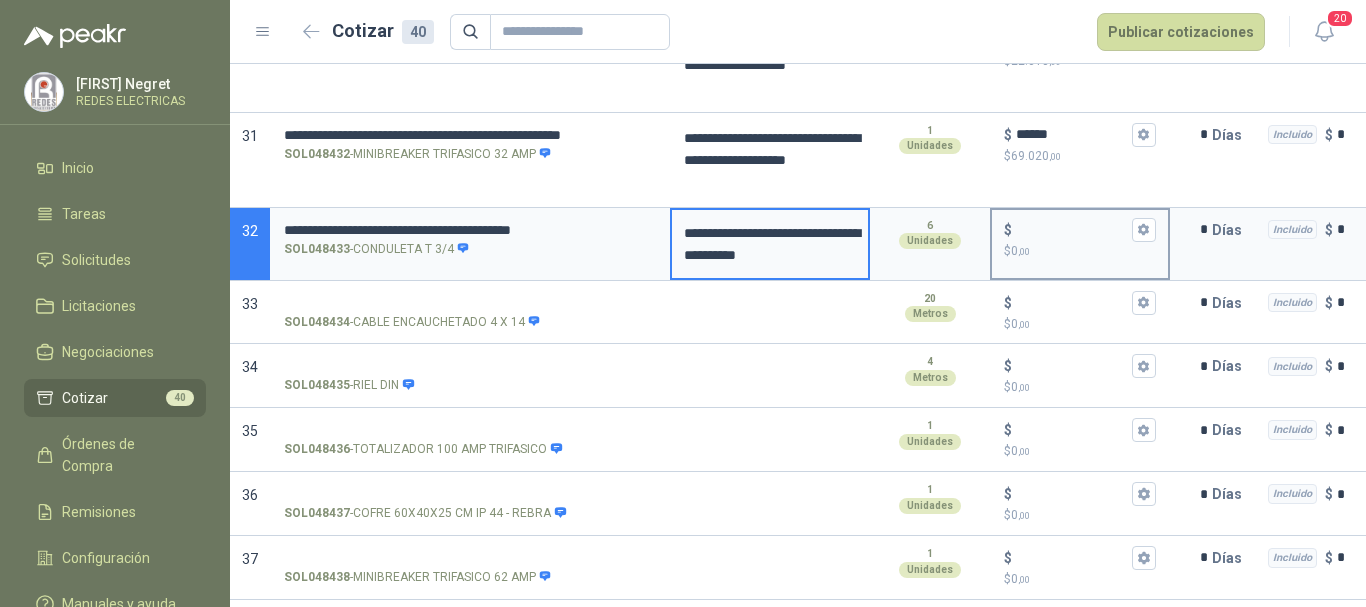type 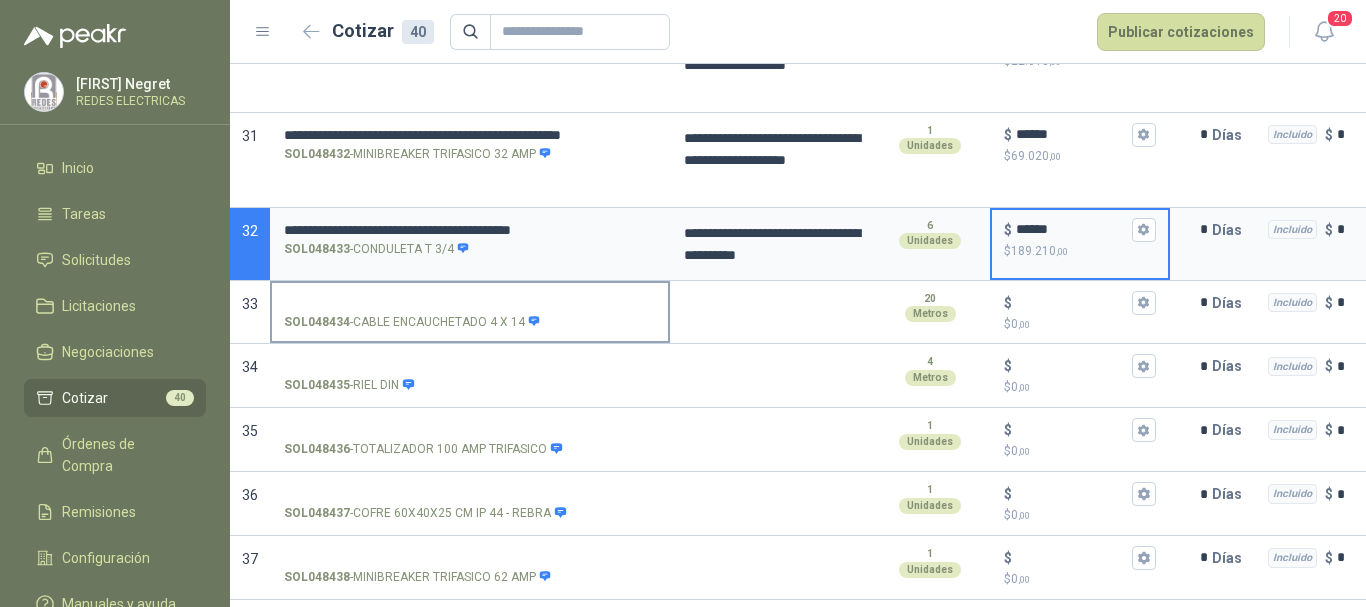 type on "******" 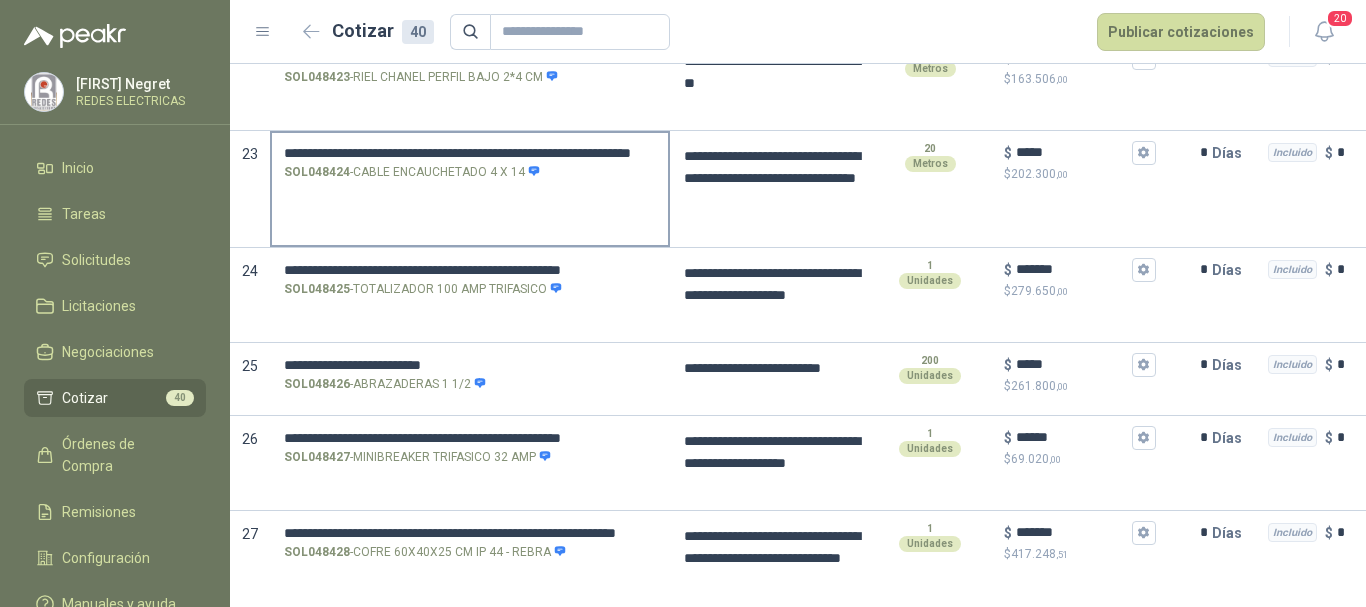 scroll, scrollTop: 2128, scrollLeft: 0, axis: vertical 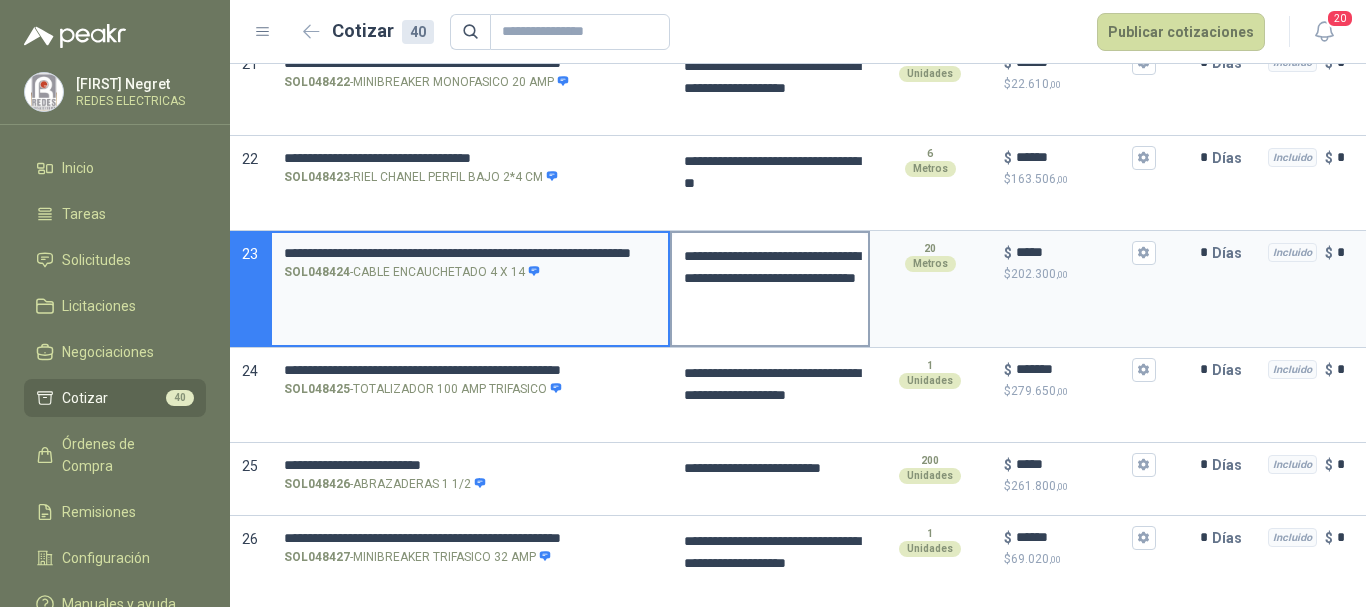 drag, startPoint x: 288, startPoint y: 251, endPoint x: 681, endPoint y: 250, distance: 393.00128 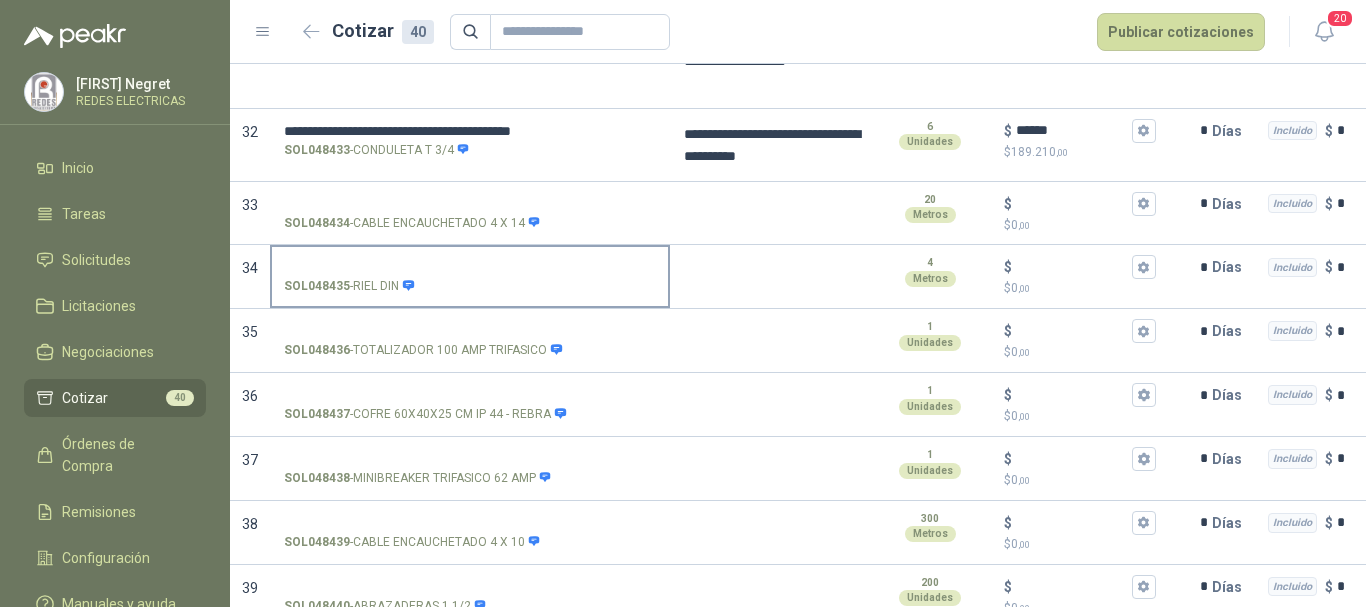 scroll, scrollTop: 3128, scrollLeft: 0, axis: vertical 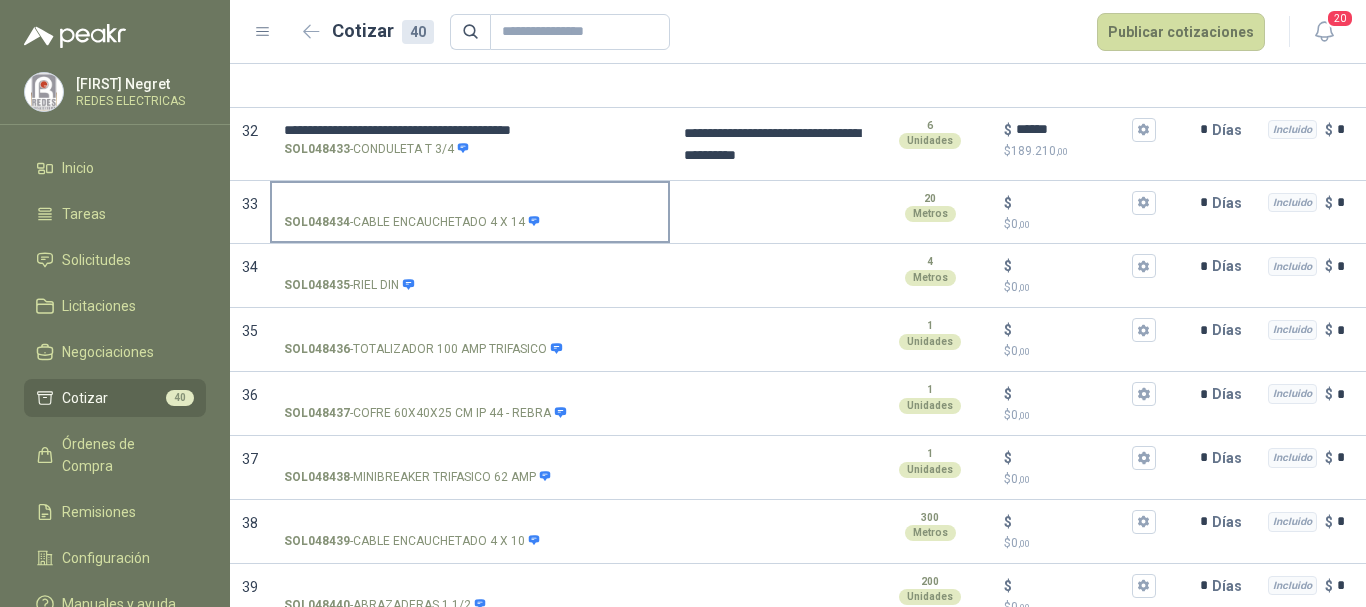 click on "SOL048434  -  CABLE ENCAUCHETADO 4 X 14" at bounding box center [470, 203] 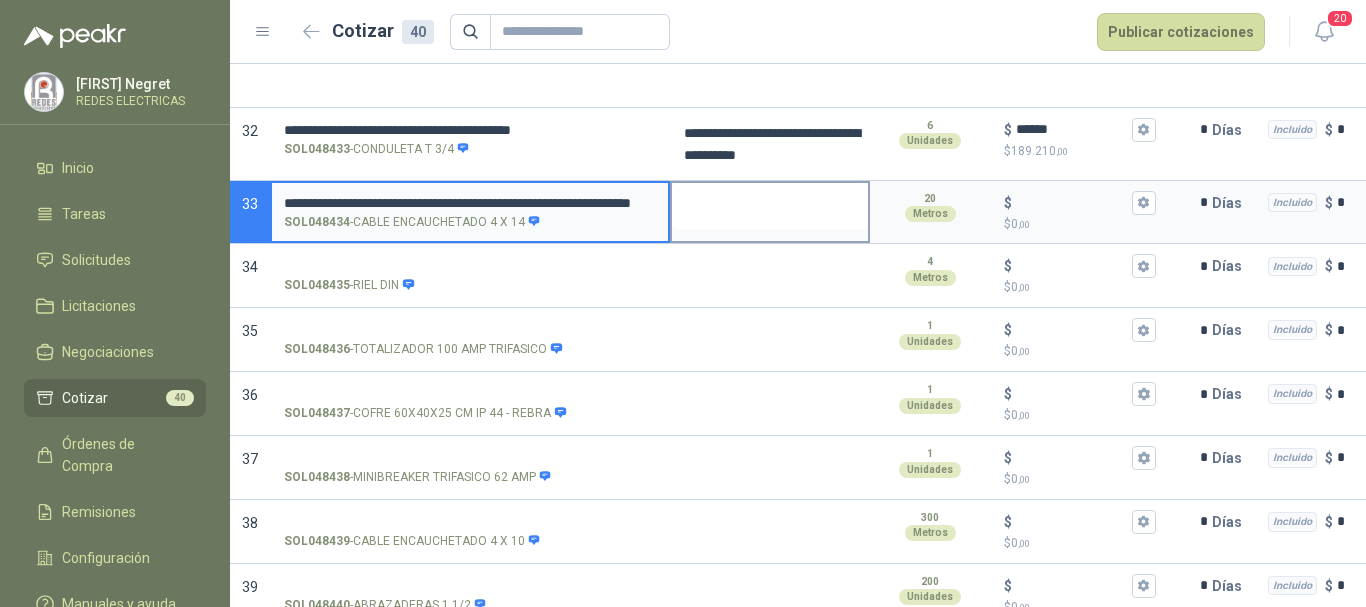 scroll, scrollTop: 0, scrollLeft: 0, axis: both 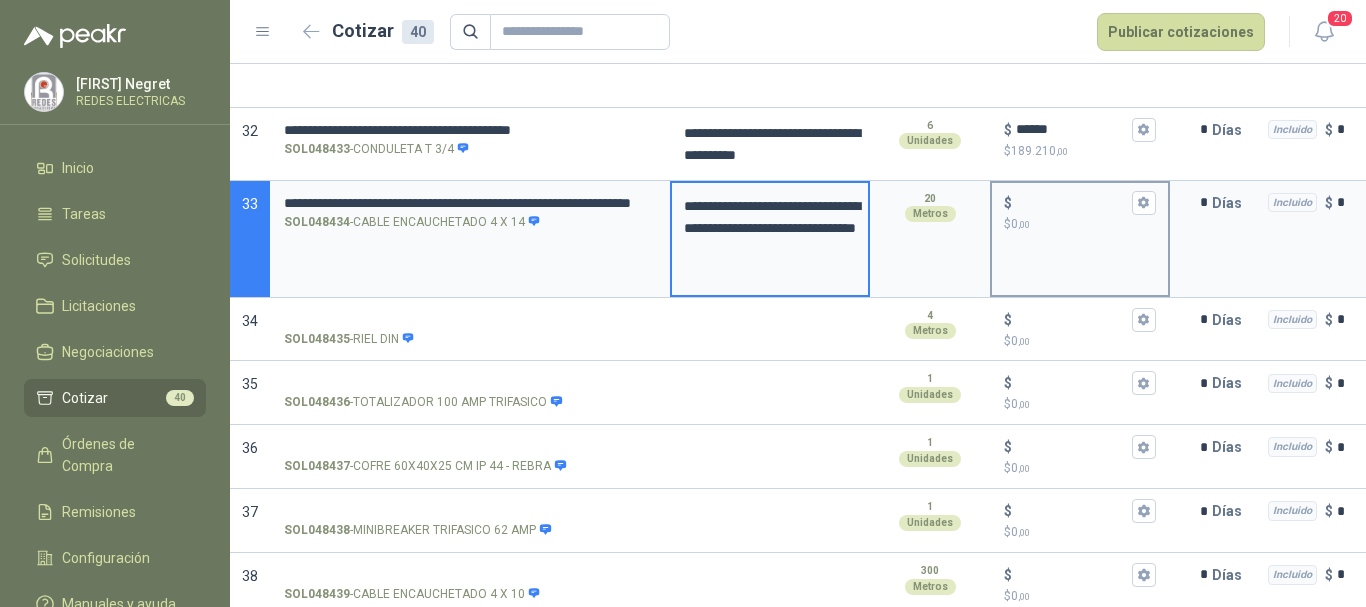 click on "$ $  0 ,00" at bounding box center (1072, 202) 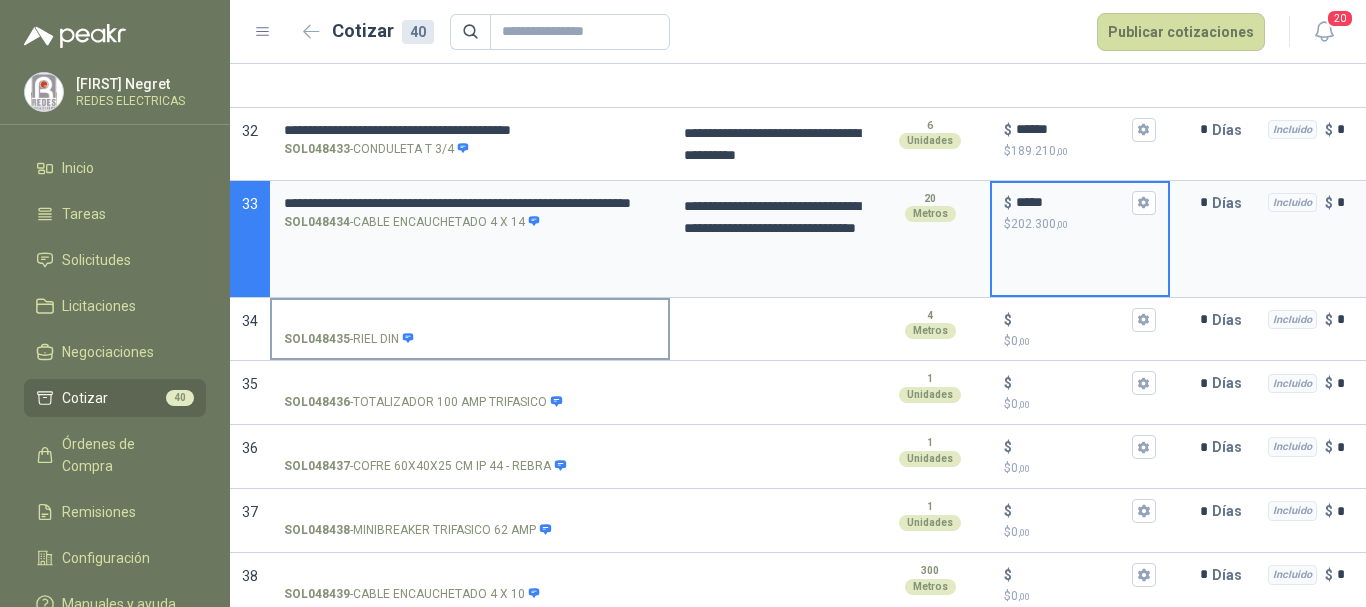 type on "*****" 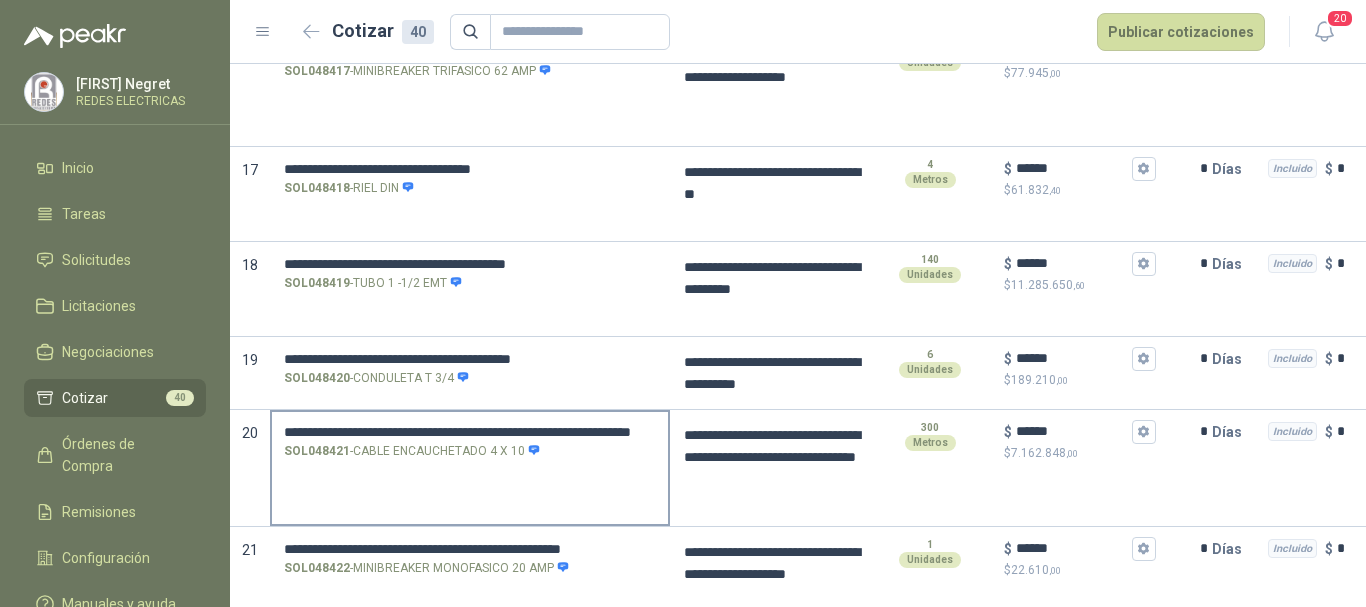 scroll, scrollTop: 1628, scrollLeft: 0, axis: vertical 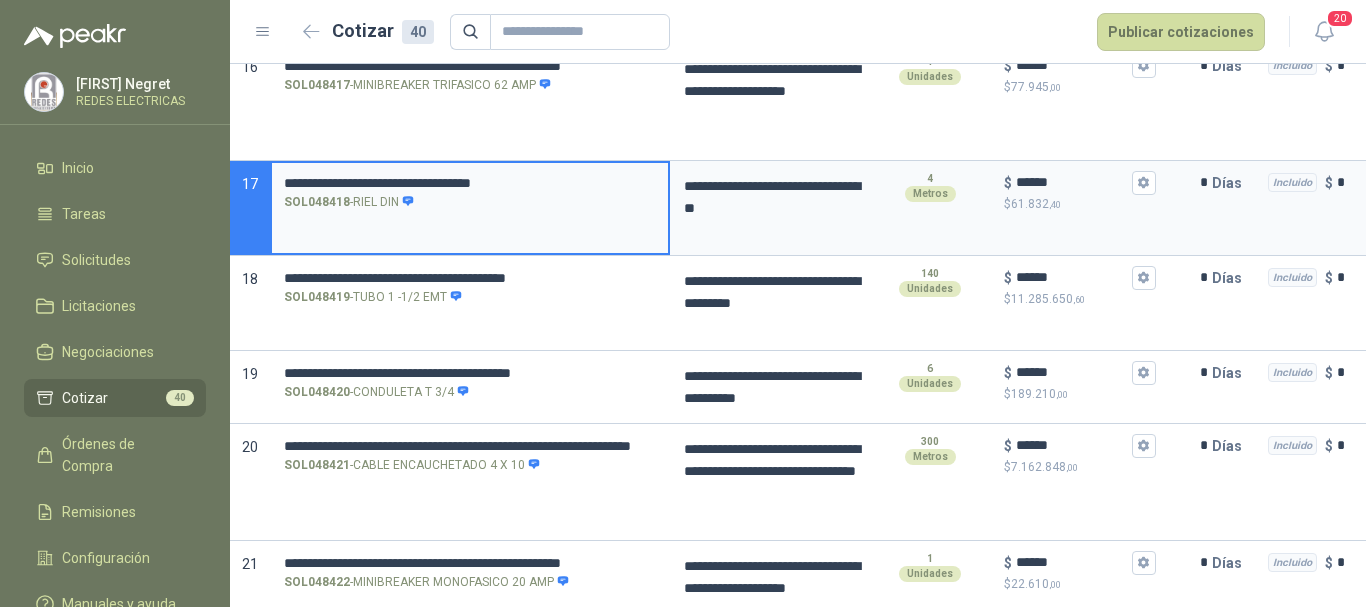 drag, startPoint x: 284, startPoint y: 183, endPoint x: 591, endPoint y: 183, distance: 307 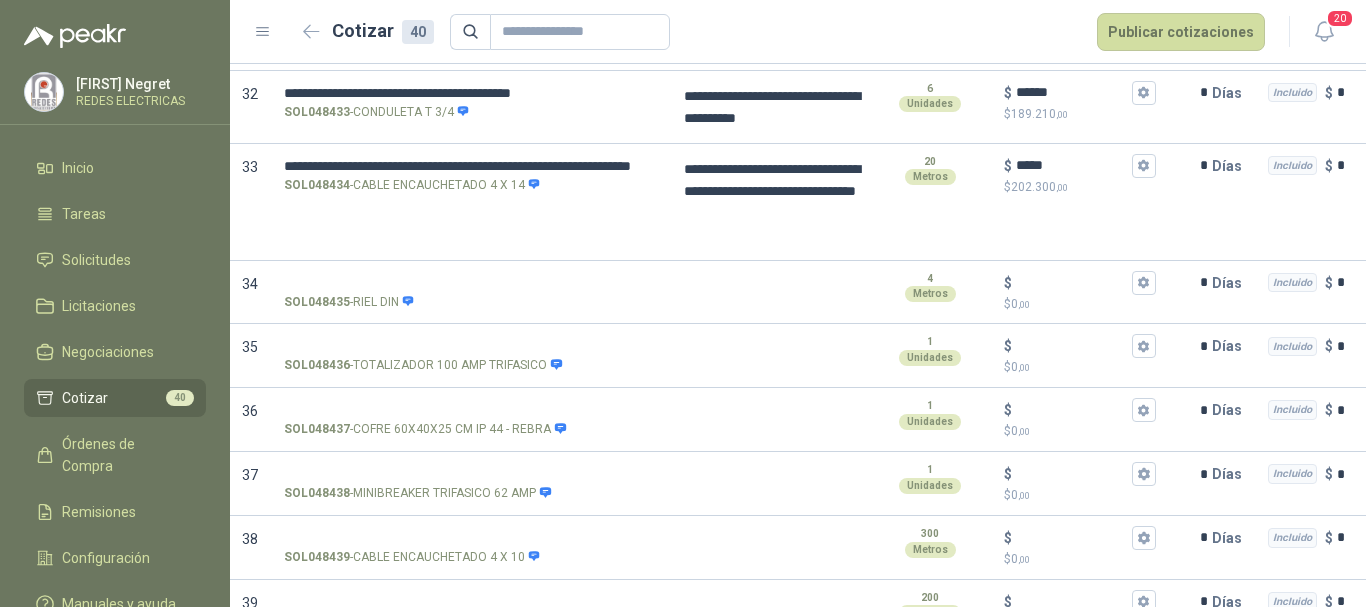 scroll, scrollTop: 3228, scrollLeft: 0, axis: vertical 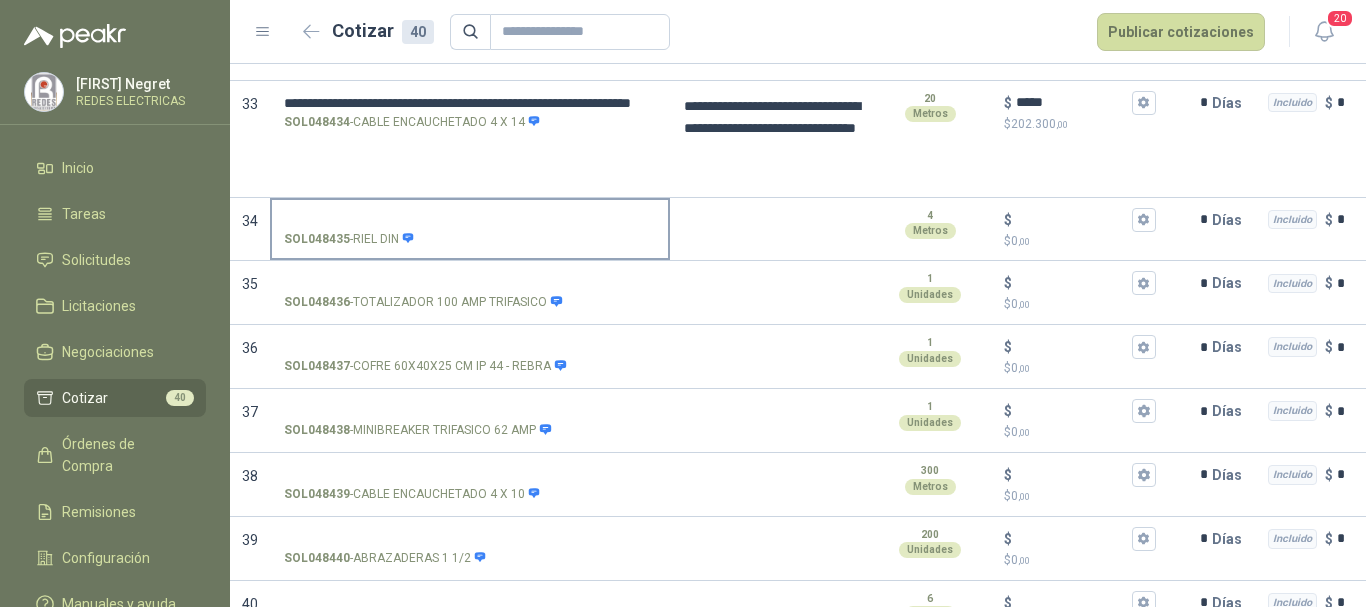 click on "SOL048435  -  RIEL DIN" at bounding box center [470, 220] 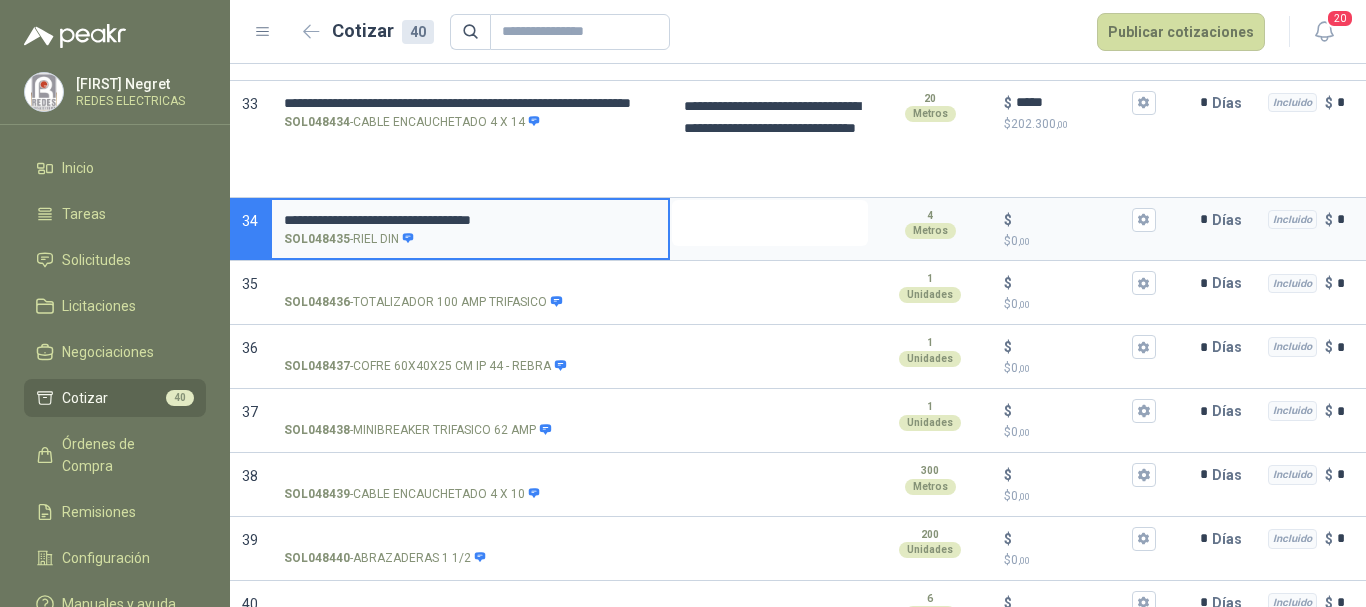 click at bounding box center [770, 223] 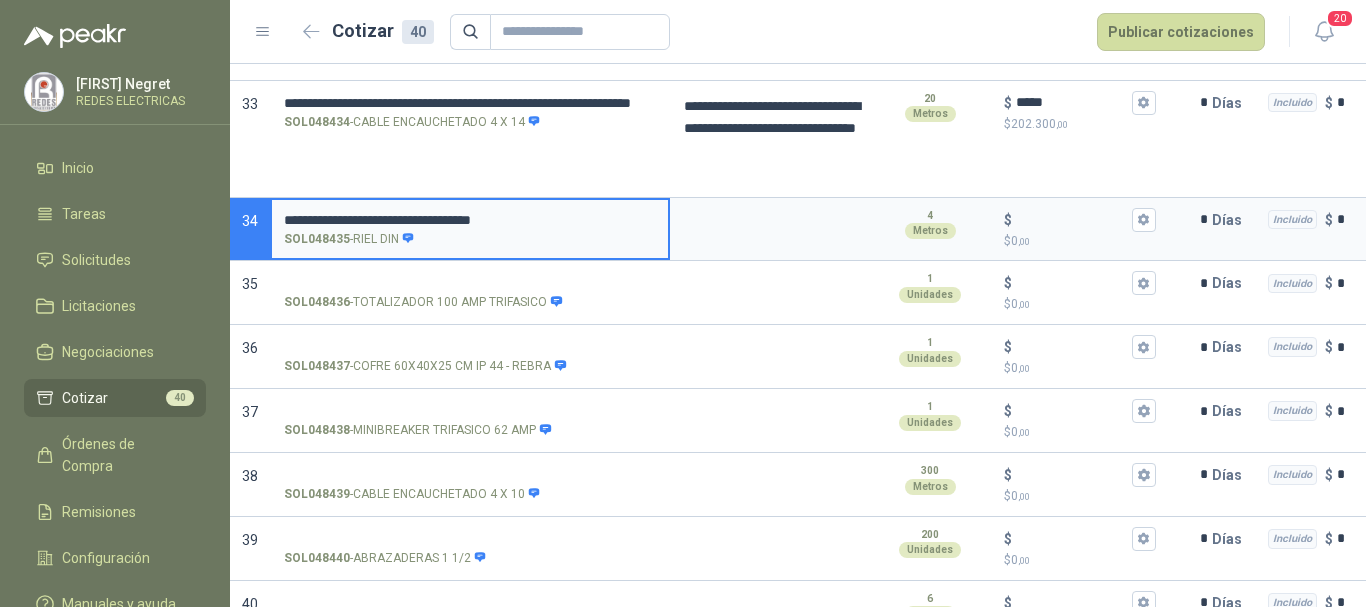 type 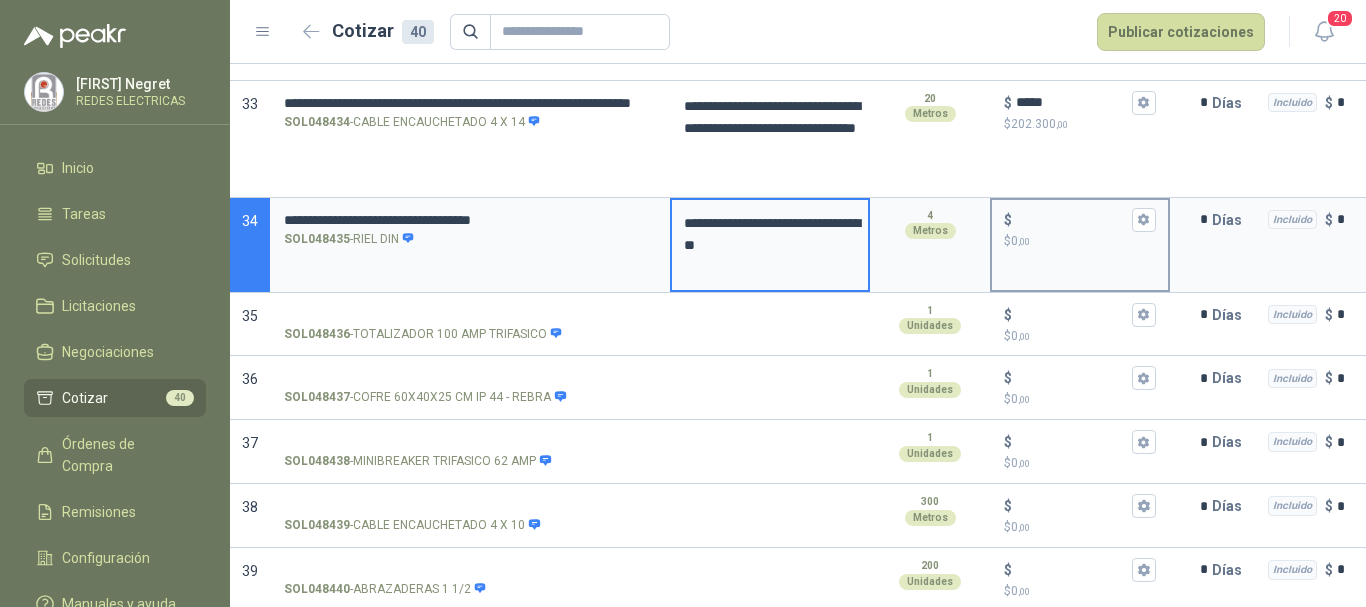 click on "$  0 ,00" at bounding box center (1080, 241) 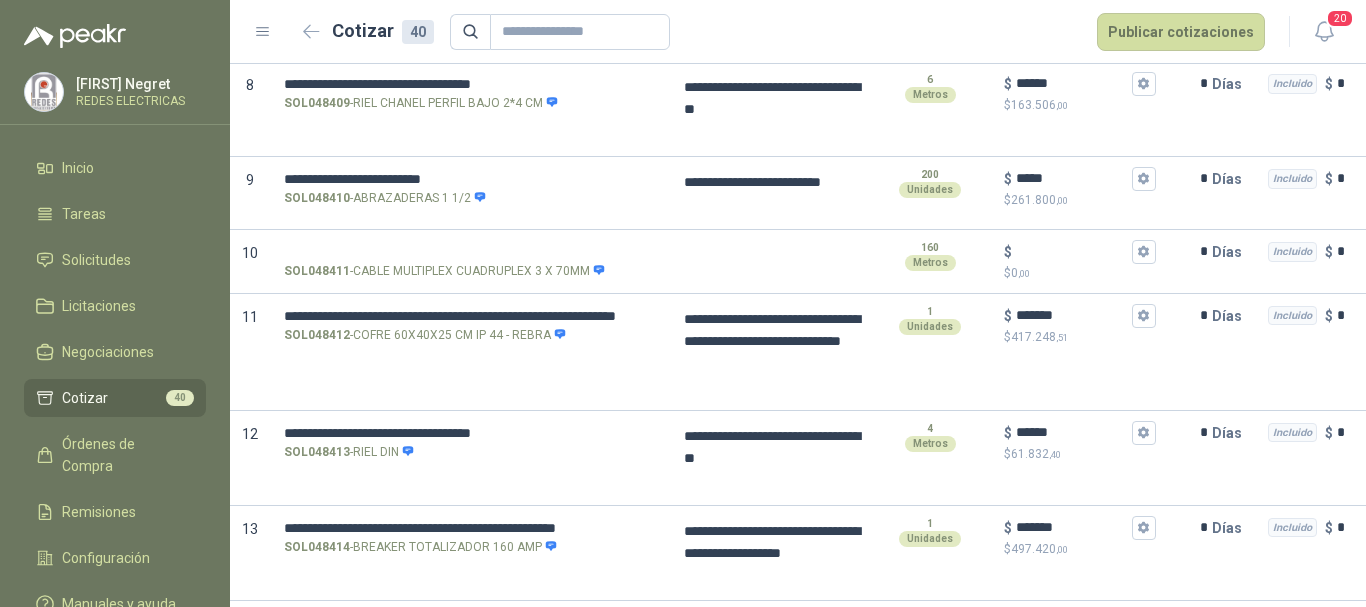 scroll, scrollTop: 0, scrollLeft: 0, axis: both 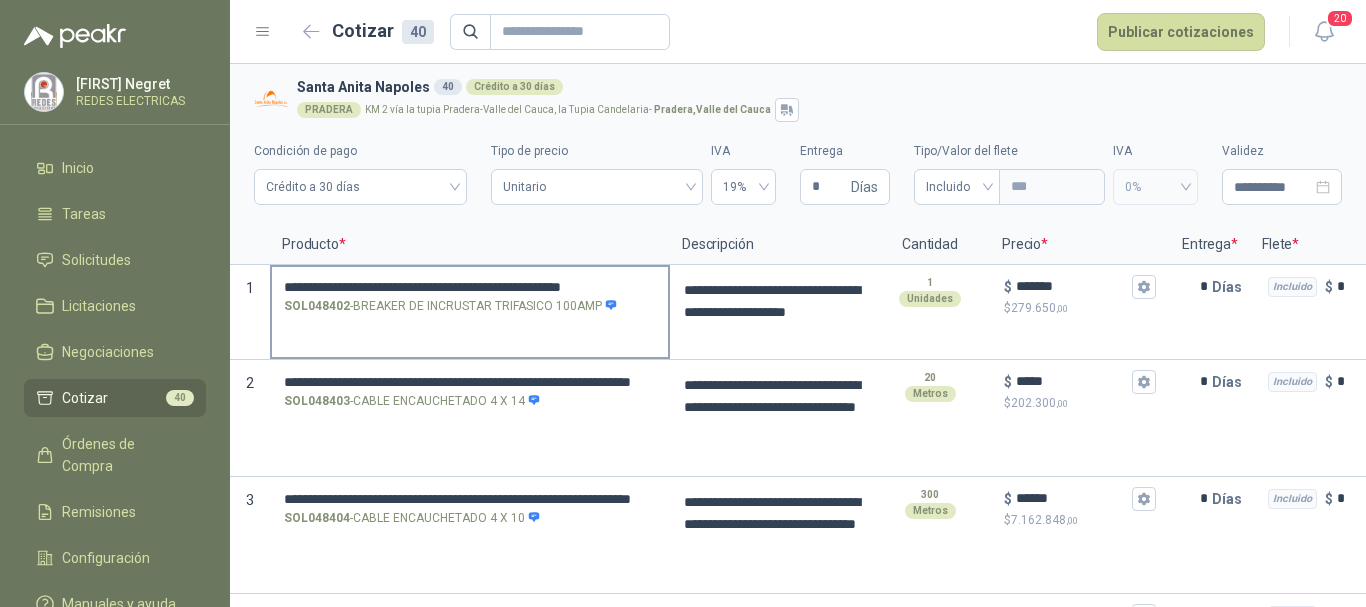 type on "******" 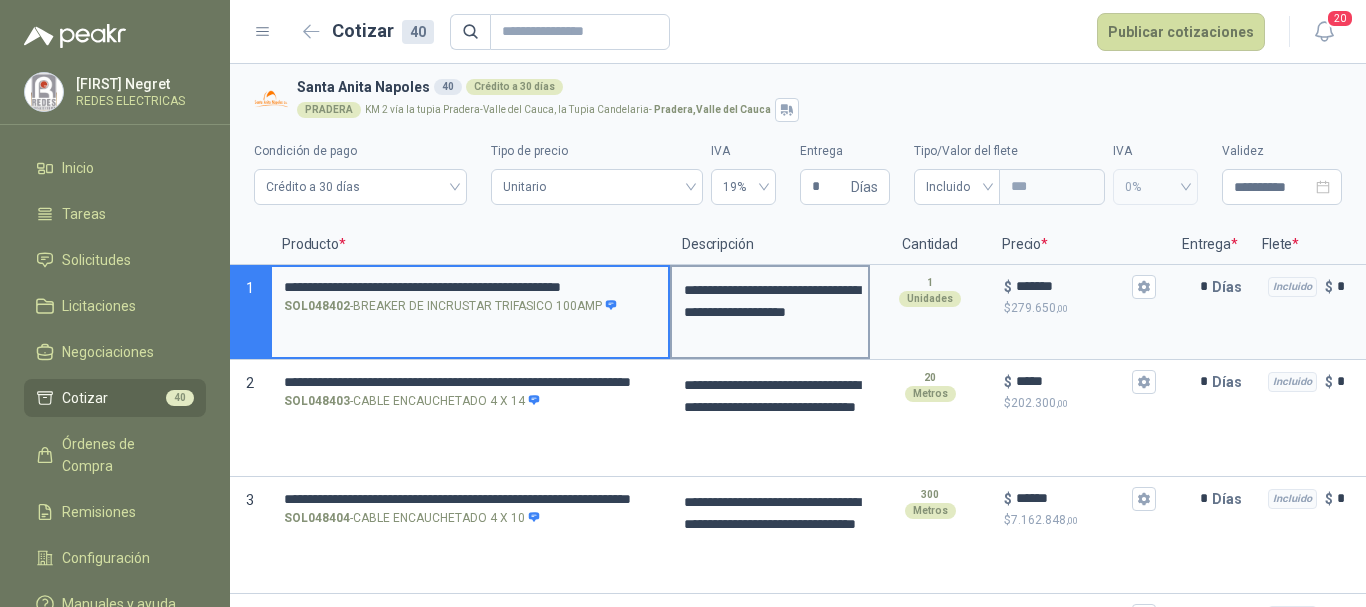 scroll, scrollTop: 0, scrollLeft: 53, axis: horizontal 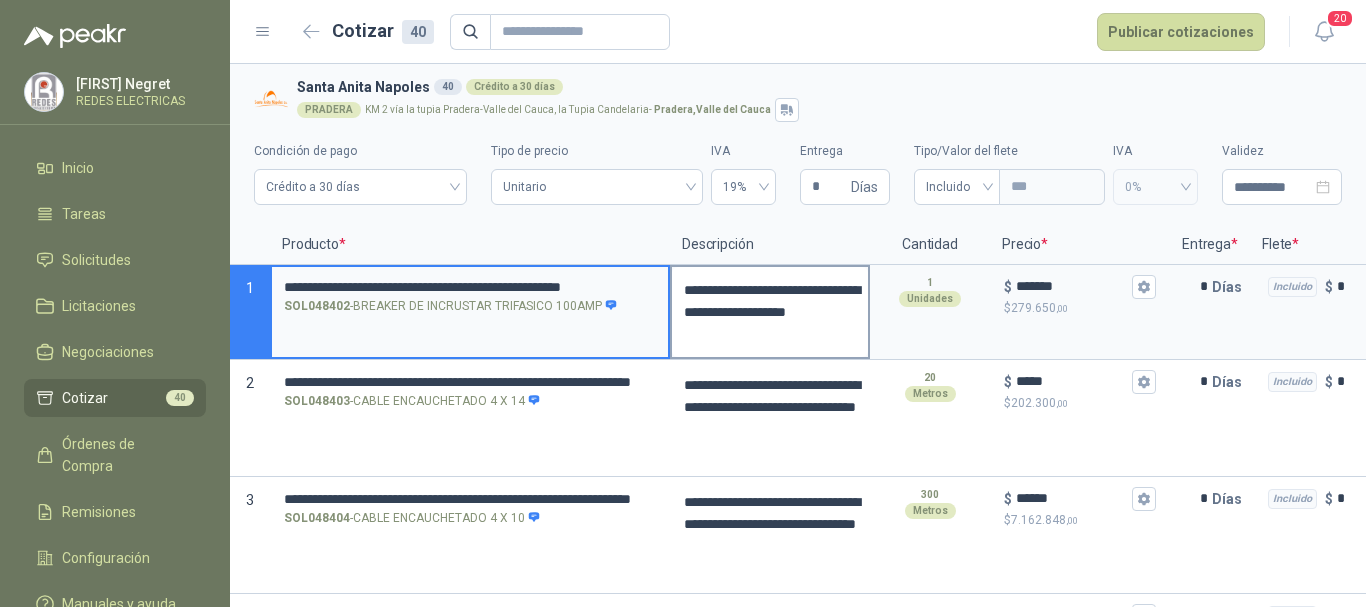drag, startPoint x: 284, startPoint y: 281, endPoint x: 673, endPoint y: 285, distance: 389.02057 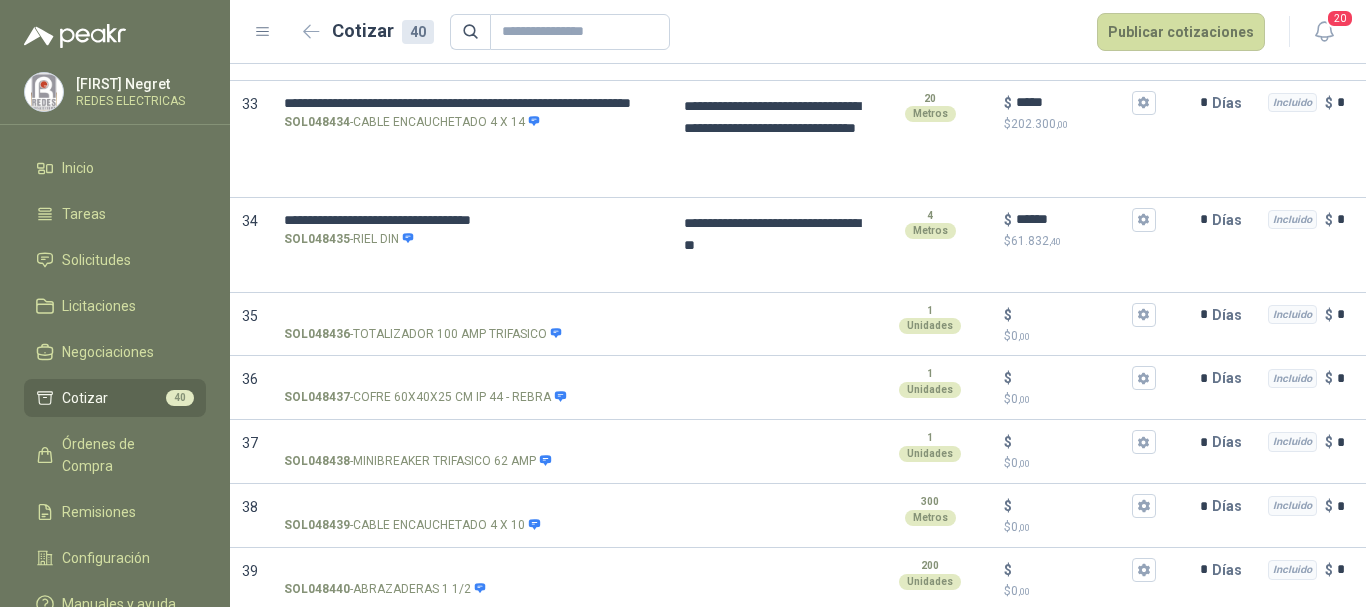 scroll, scrollTop: 3313, scrollLeft: 0, axis: vertical 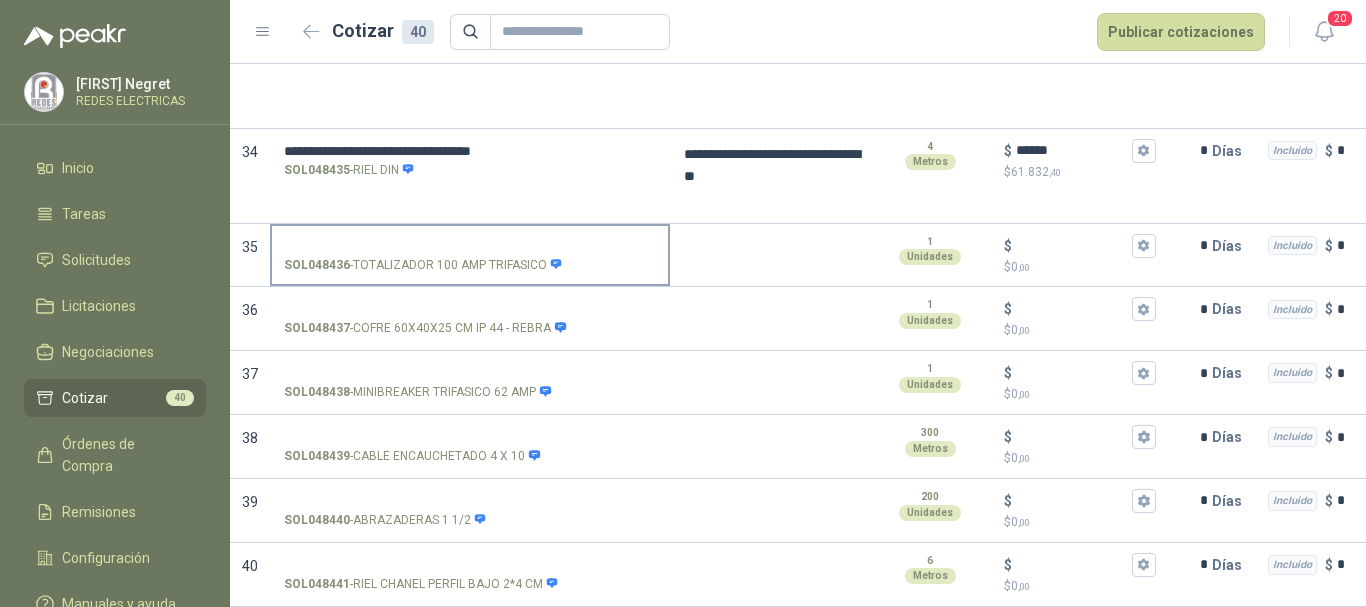 click on "SOL048436  -  TOTALIZADOR 100 AMP TRIFASICO" at bounding box center [470, 246] 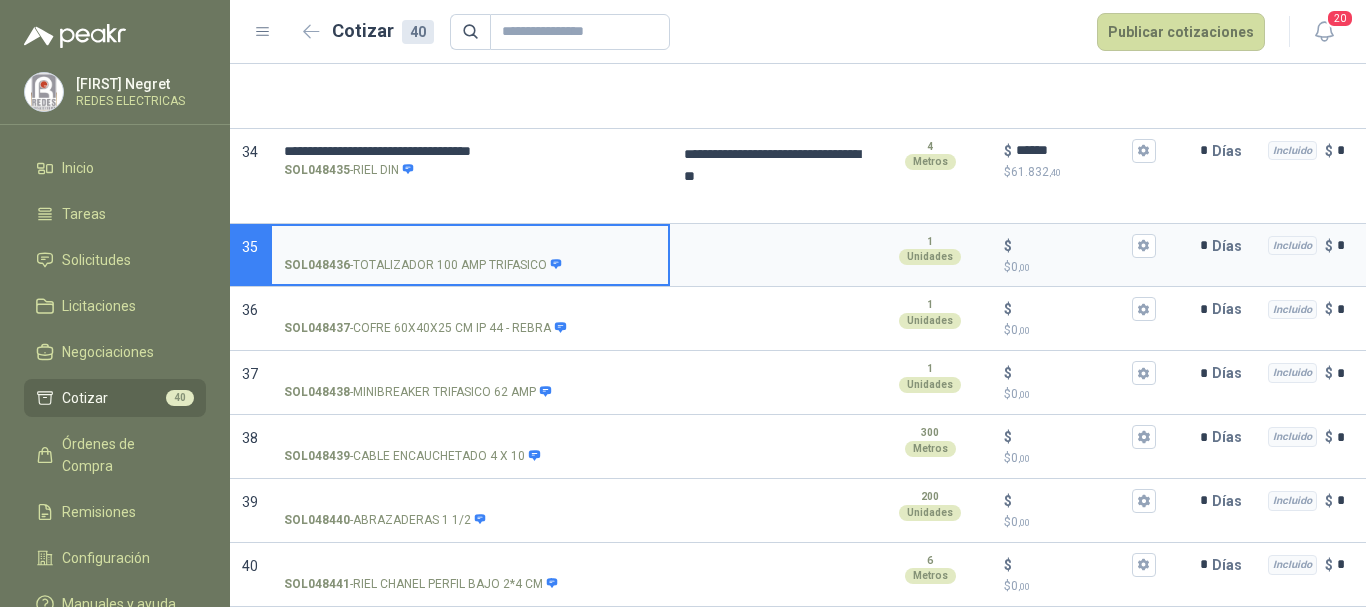 scroll, scrollTop: 0, scrollLeft: 0, axis: both 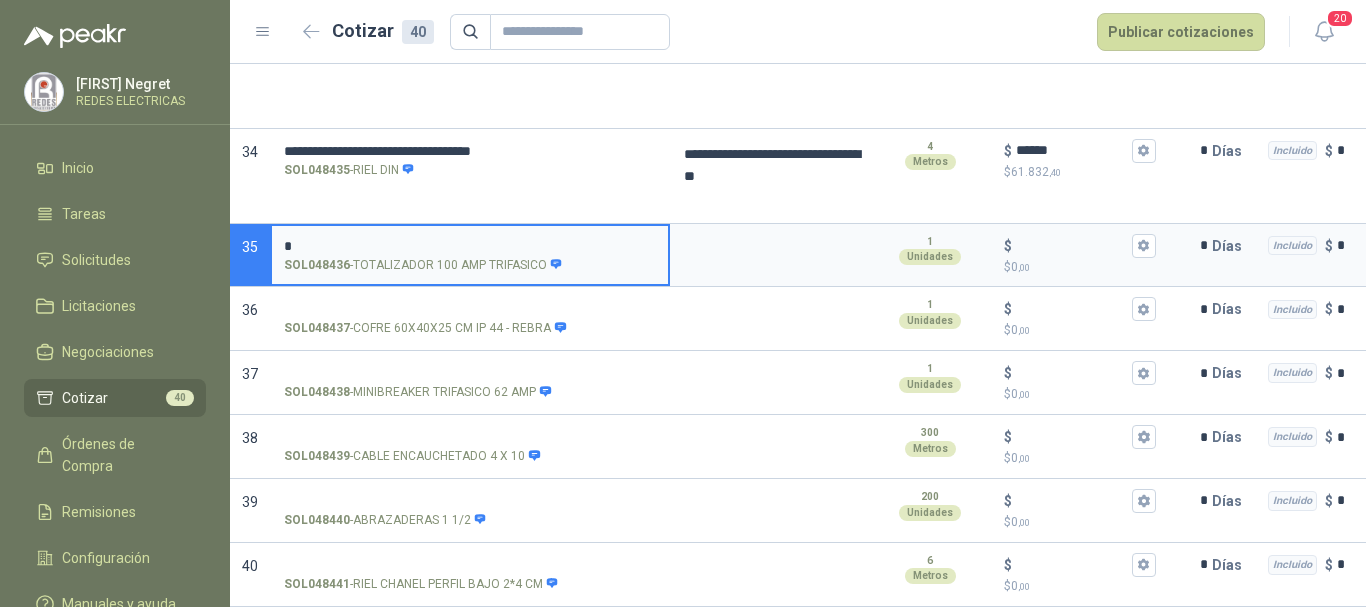 type 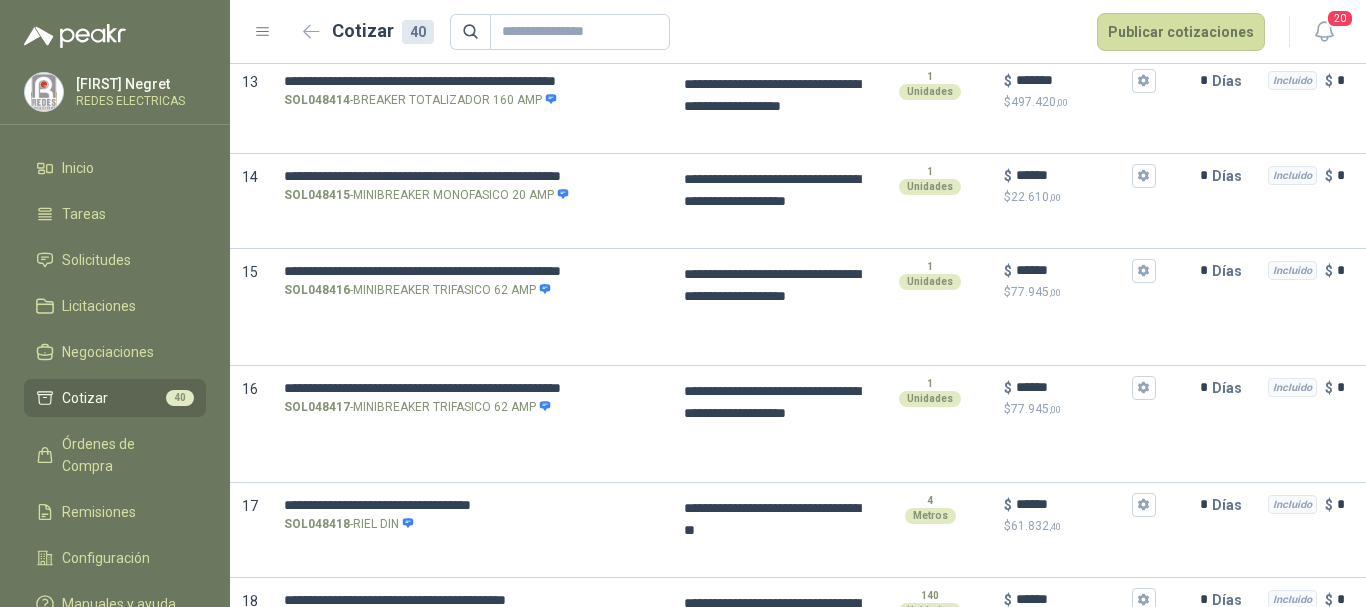 scroll, scrollTop: 0, scrollLeft: 0, axis: both 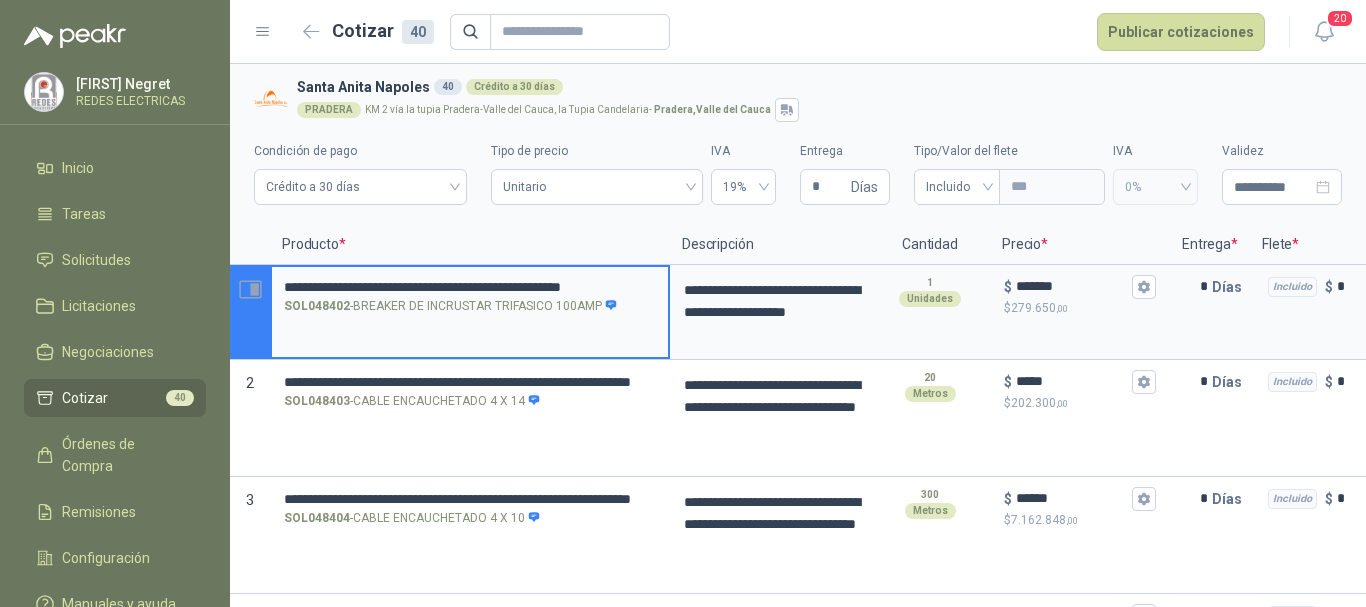 drag, startPoint x: 286, startPoint y: 286, endPoint x: 253, endPoint y: 282, distance: 33.24154 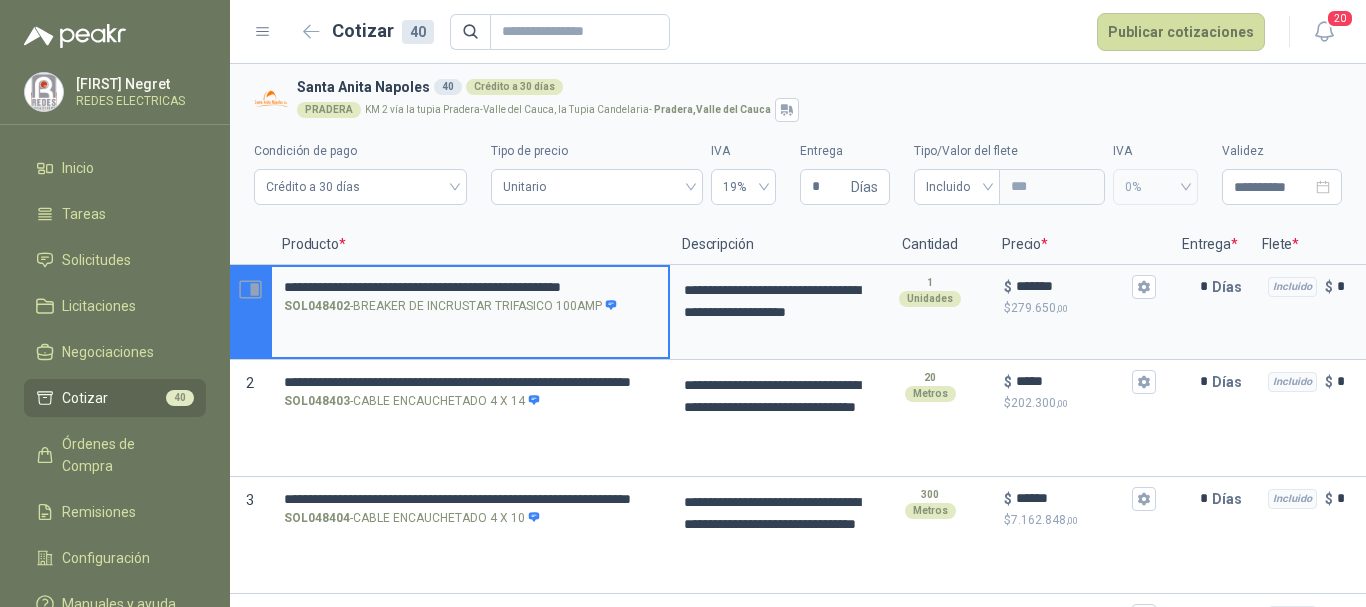 click on "**********" at bounding box center (470, 287) 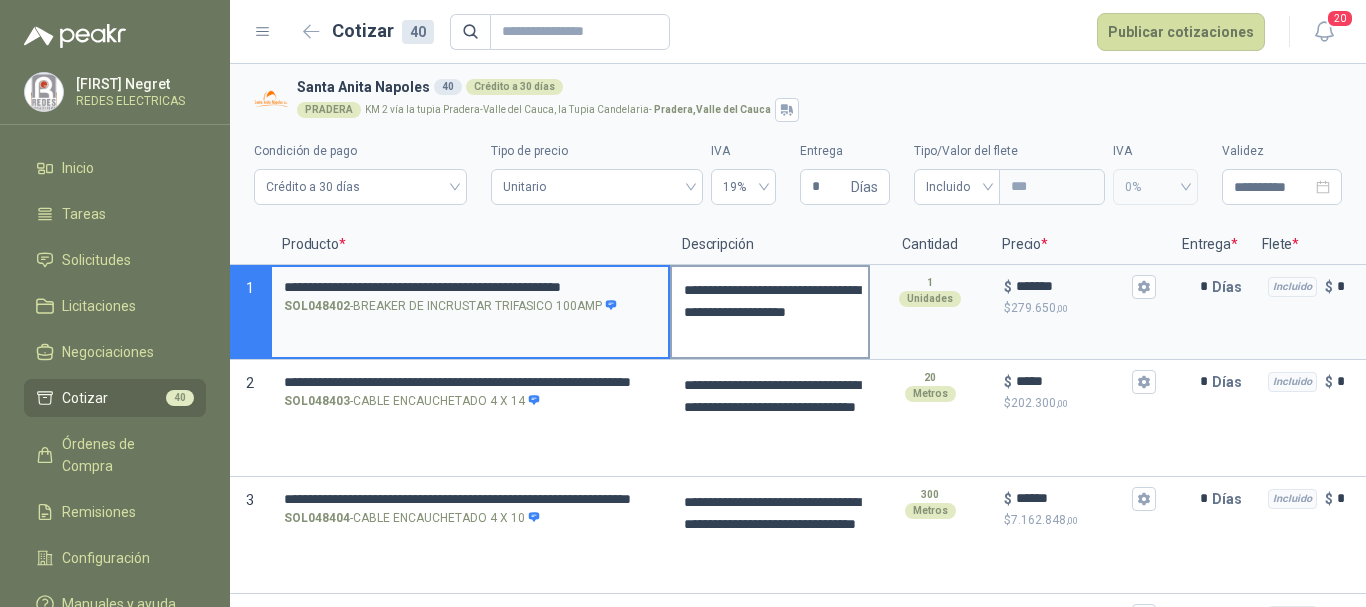scroll, scrollTop: 0, scrollLeft: 53, axis: horizontal 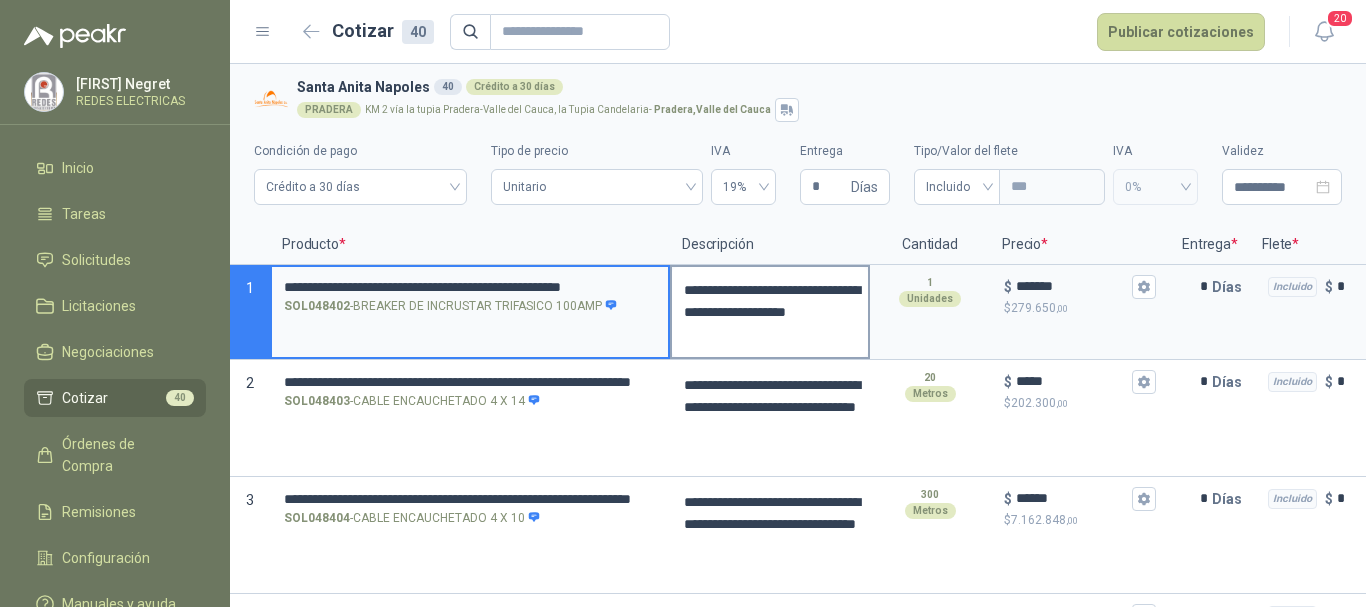 drag, startPoint x: 285, startPoint y: 287, endPoint x: 690, endPoint y: 286, distance: 405.00122 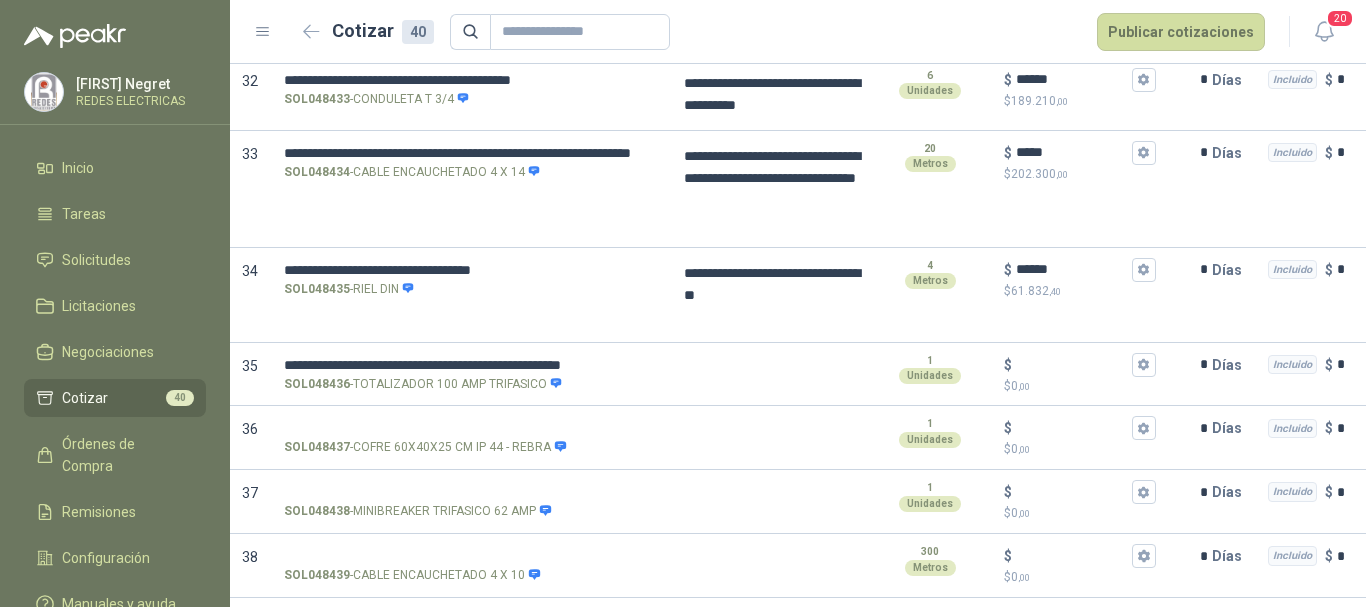 scroll, scrollTop: 3313, scrollLeft: 0, axis: vertical 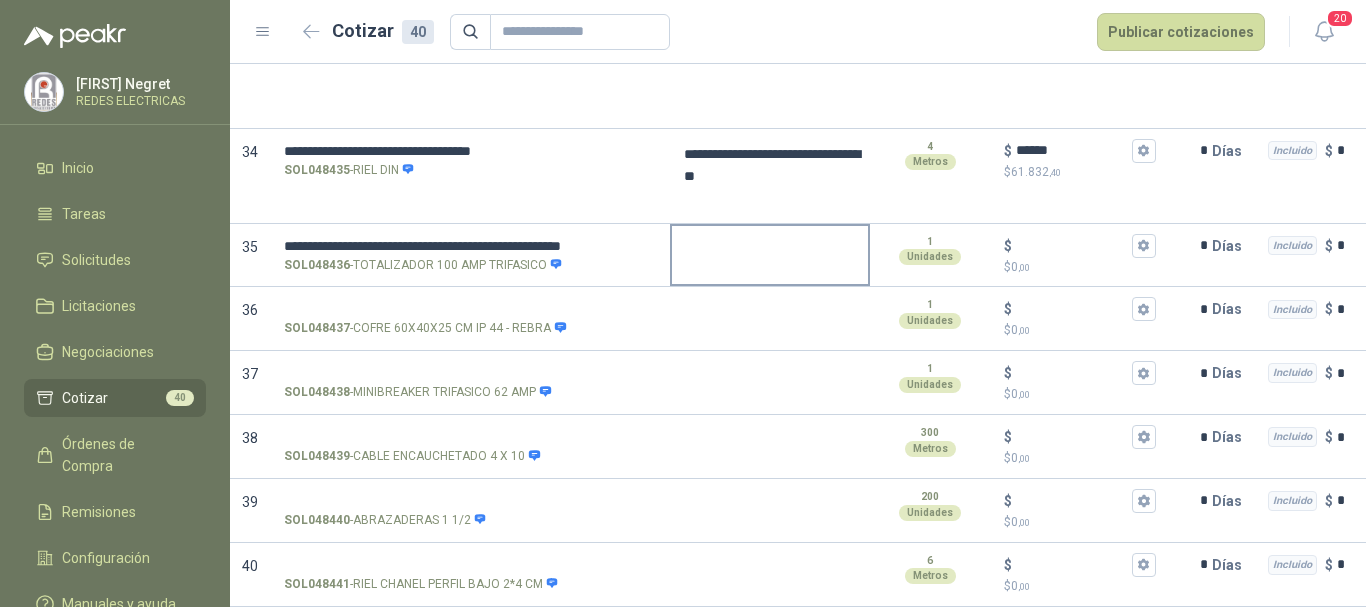 click at bounding box center [770, 249] 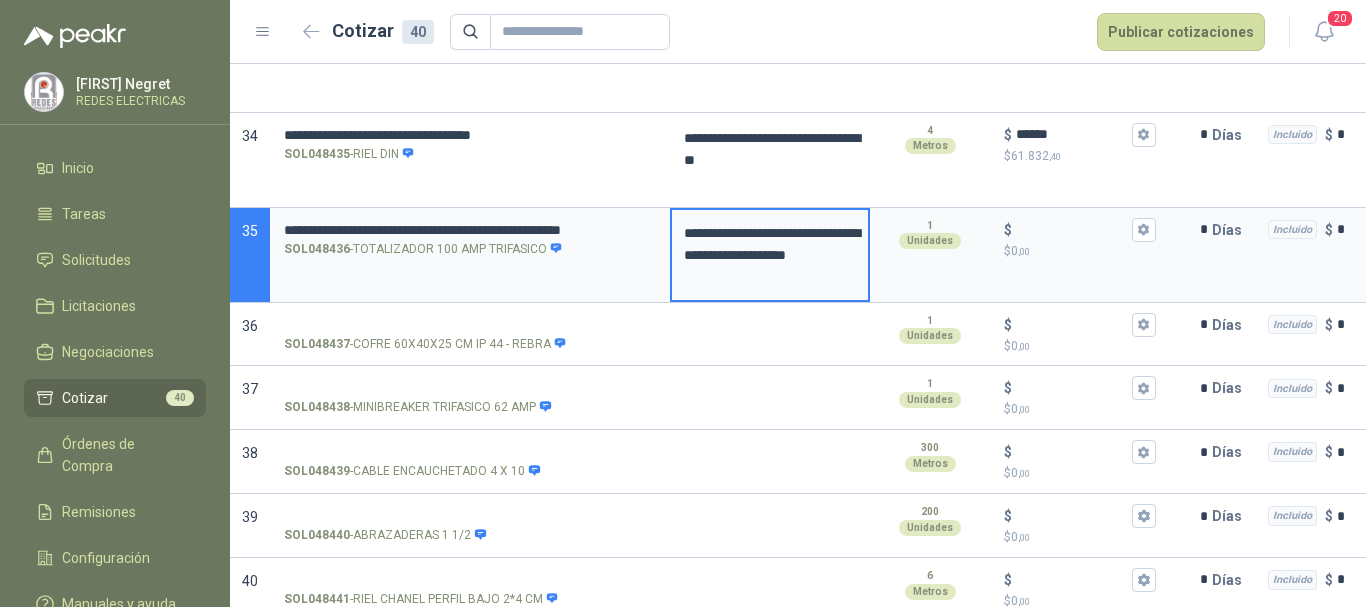 type 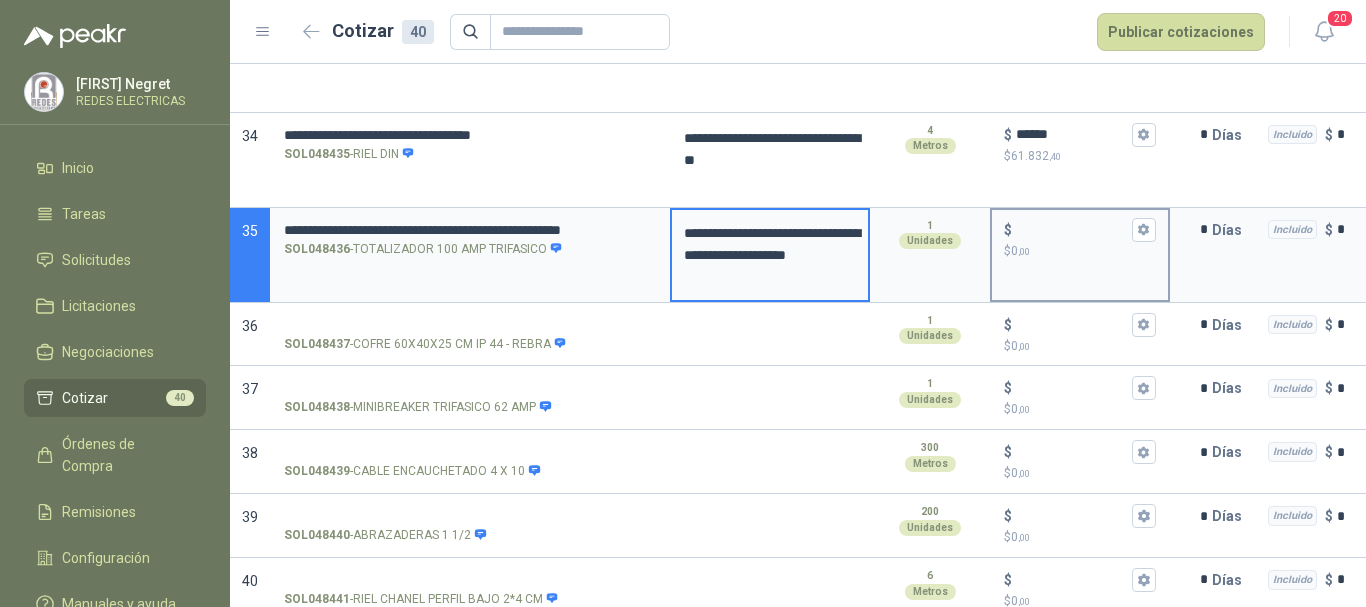 click on "$" at bounding box center (1080, 230) 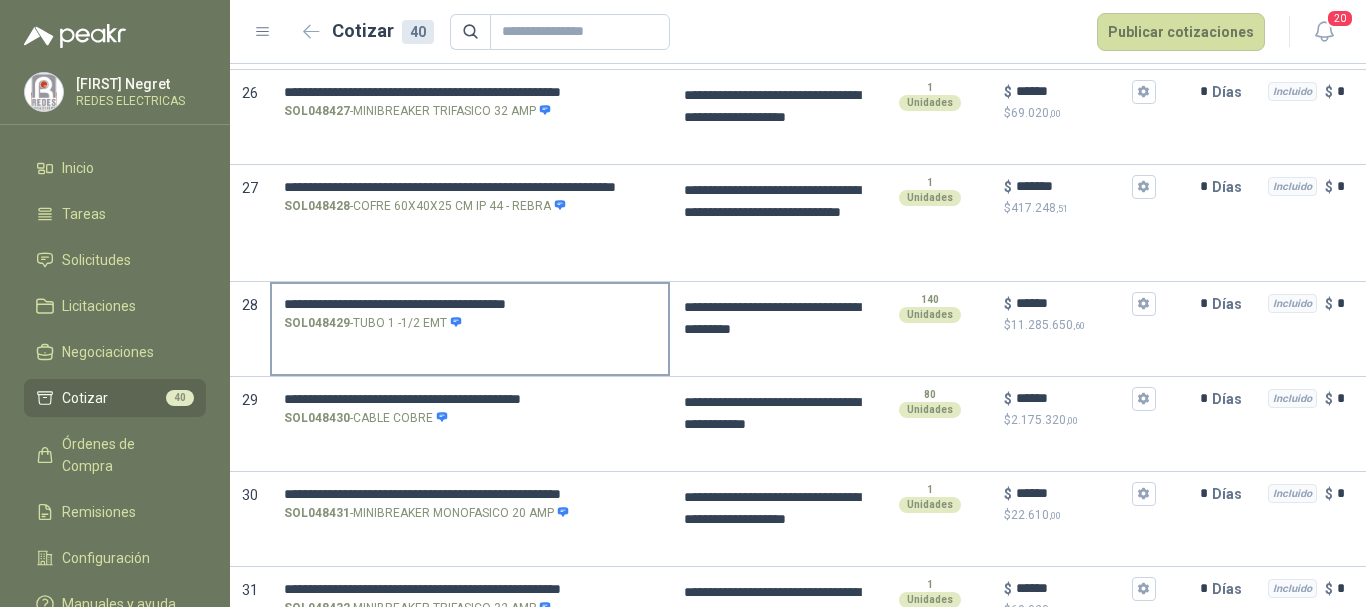 scroll, scrollTop: 2513, scrollLeft: 0, axis: vertical 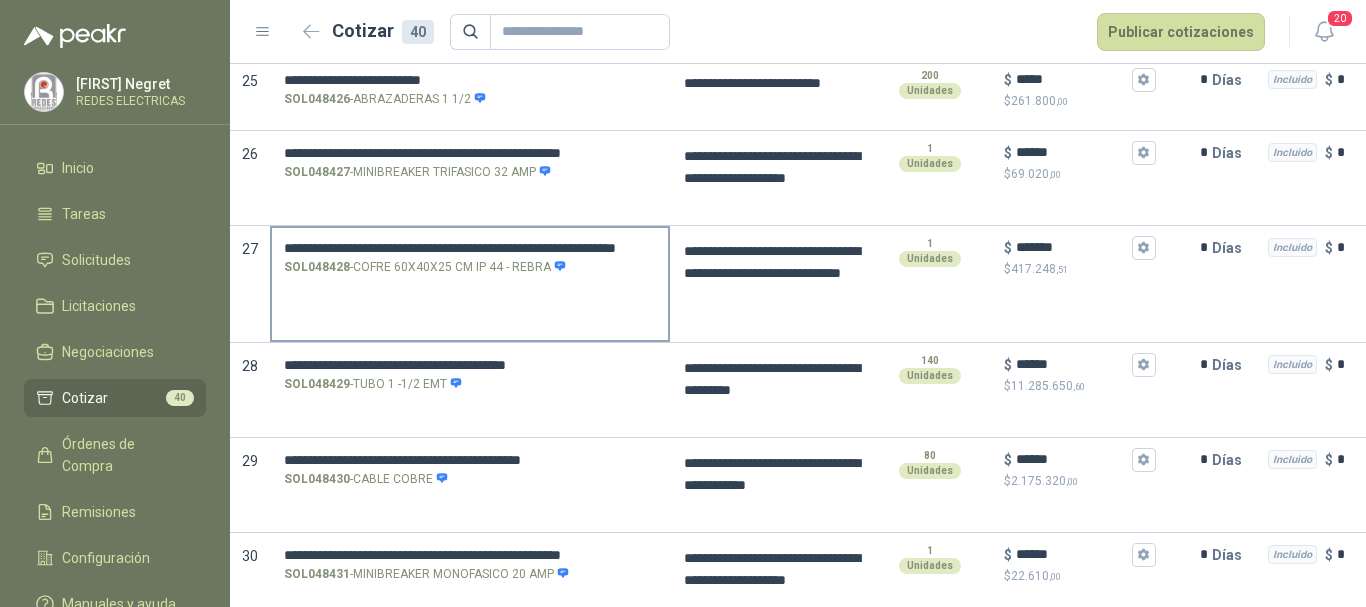 type on "*******" 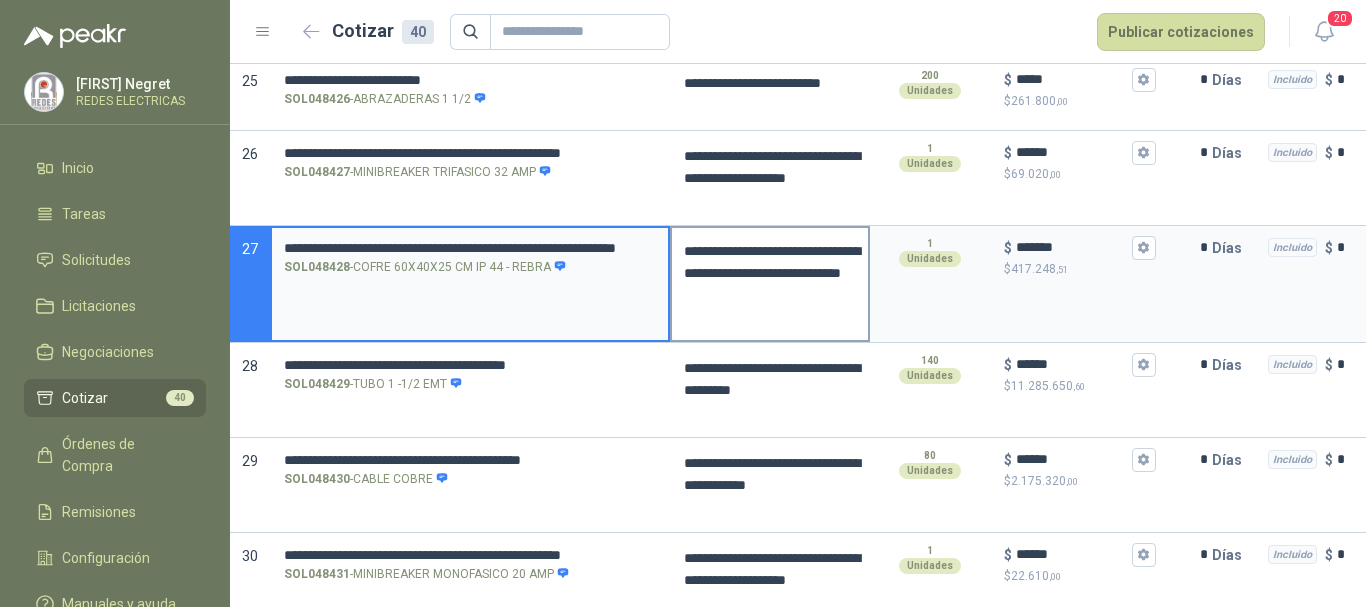 scroll, scrollTop: 0, scrollLeft: 130, axis: horizontal 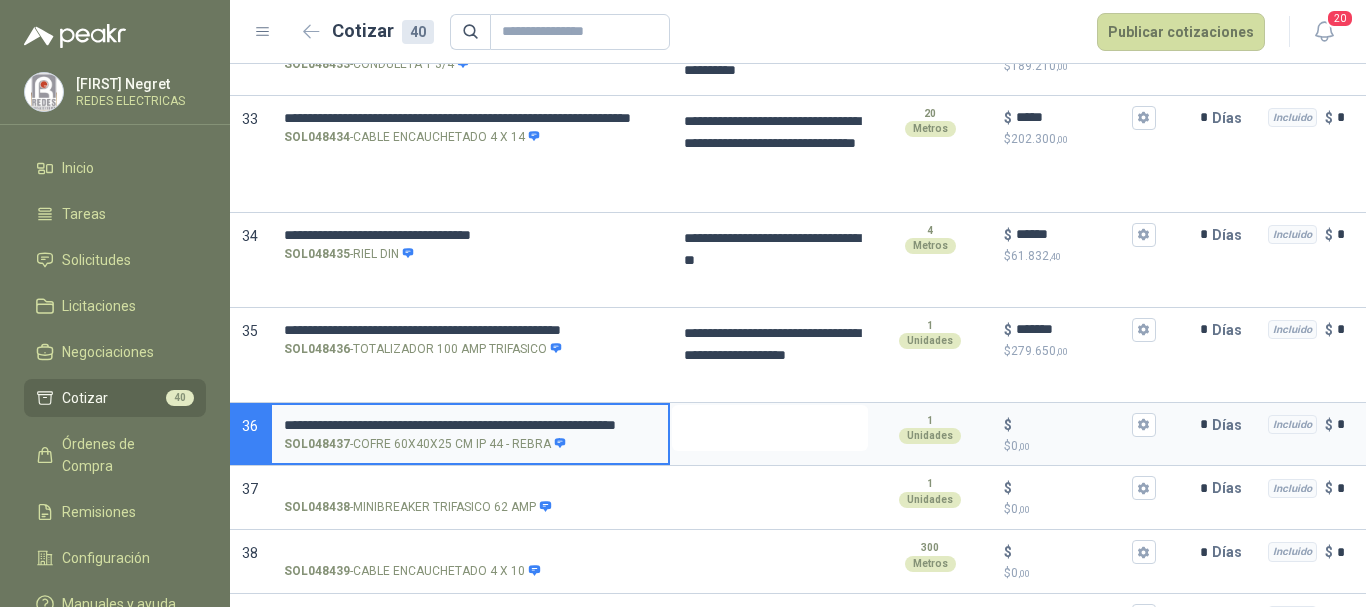 click at bounding box center (770, 428) 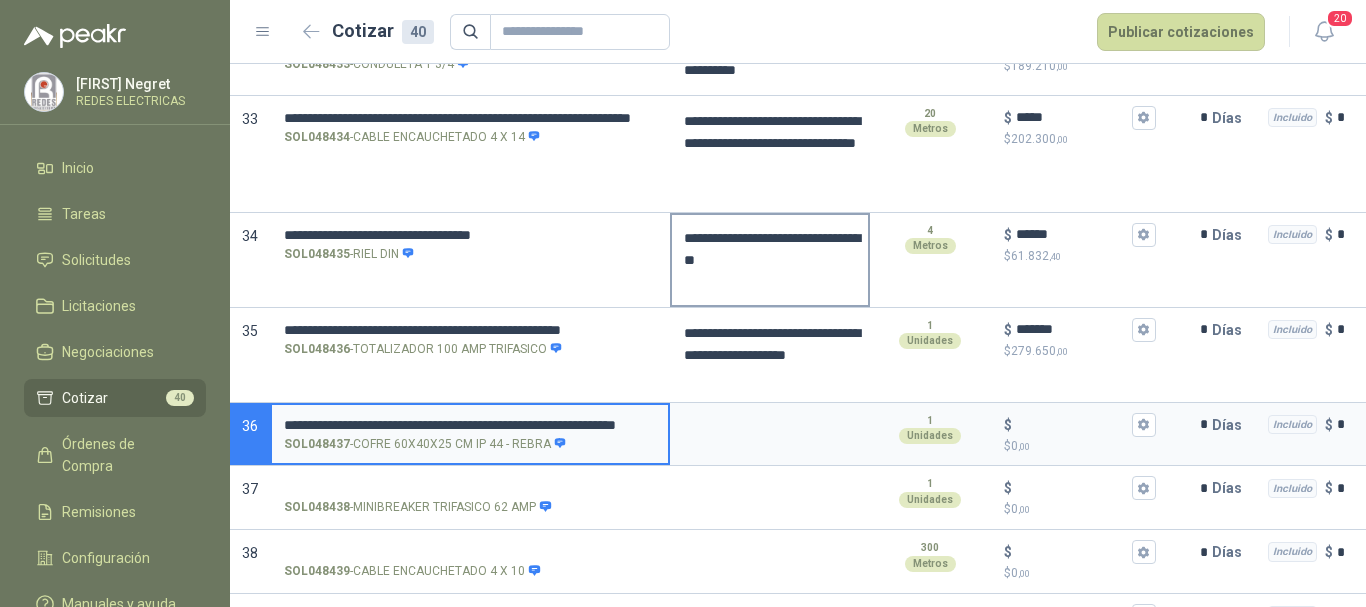 type 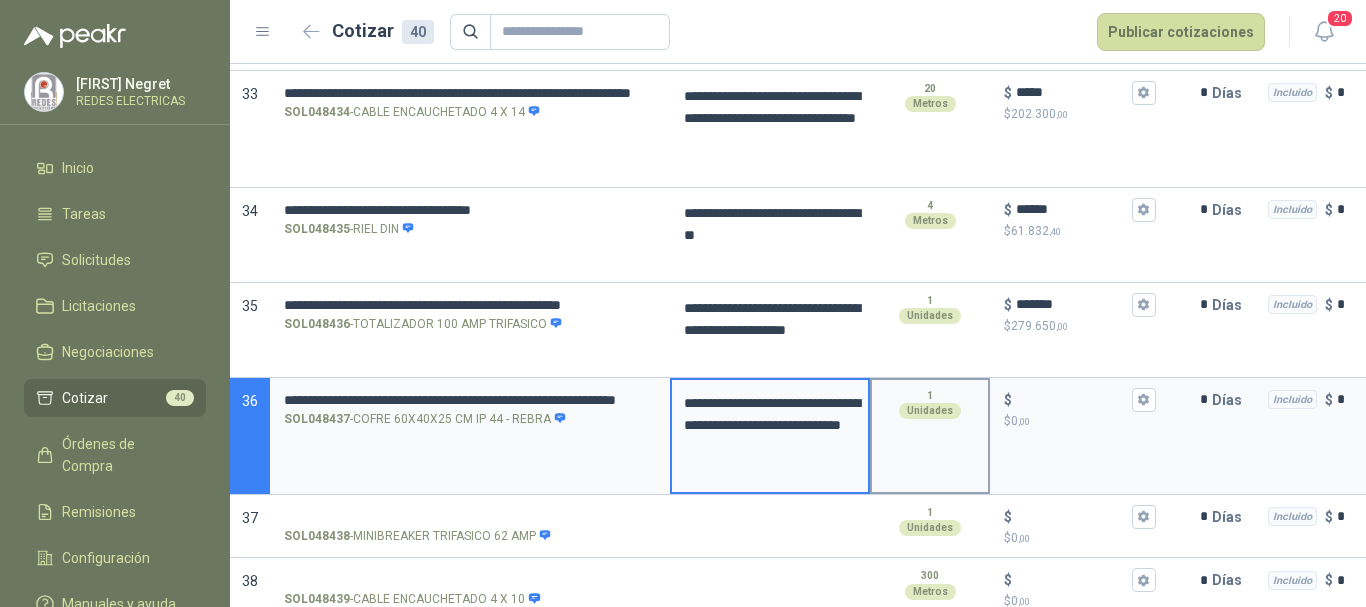 scroll, scrollTop: 3397, scrollLeft: 0, axis: vertical 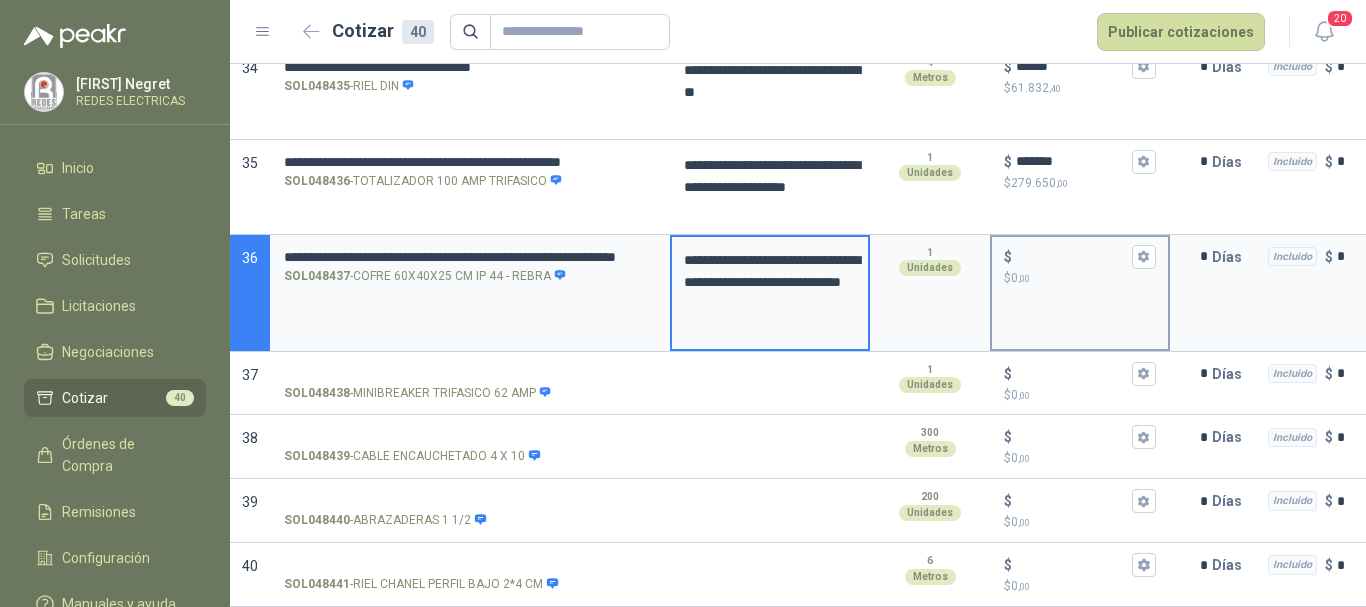 click on "$ $  0 ,00" at bounding box center [1072, 256] 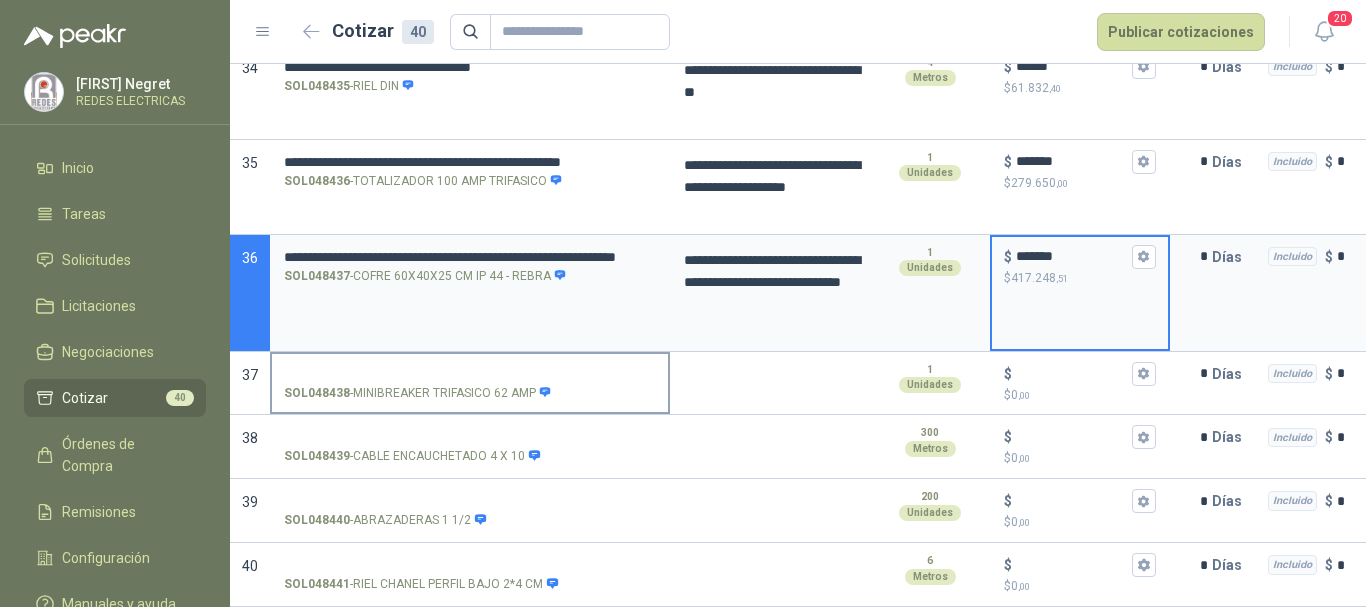 type on "*******" 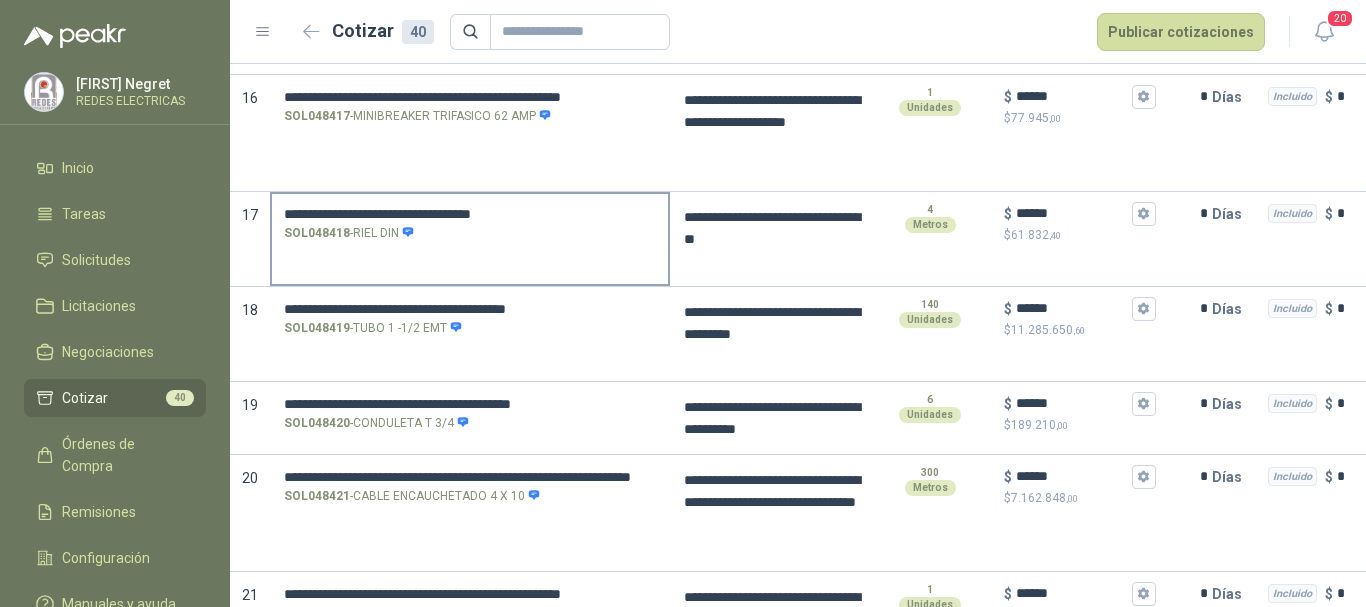 scroll, scrollTop: 1497, scrollLeft: 0, axis: vertical 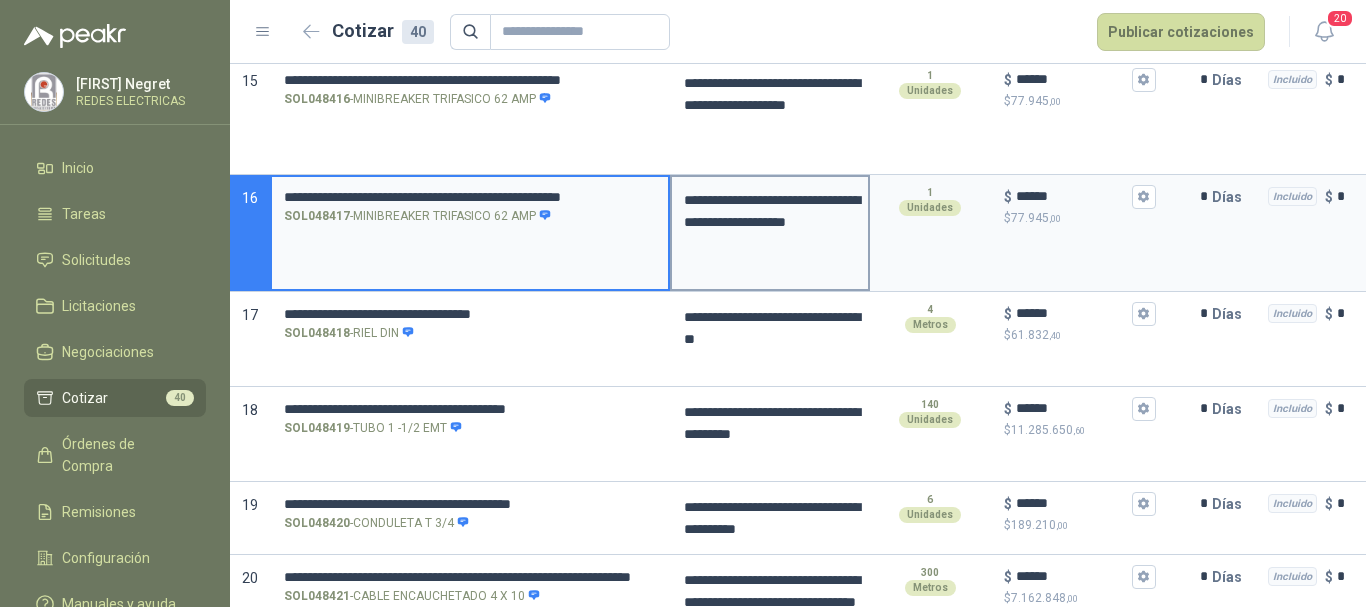 drag, startPoint x: 284, startPoint y: 196, endPoint x: 670, endPoint y: 200, distance: 386.02072 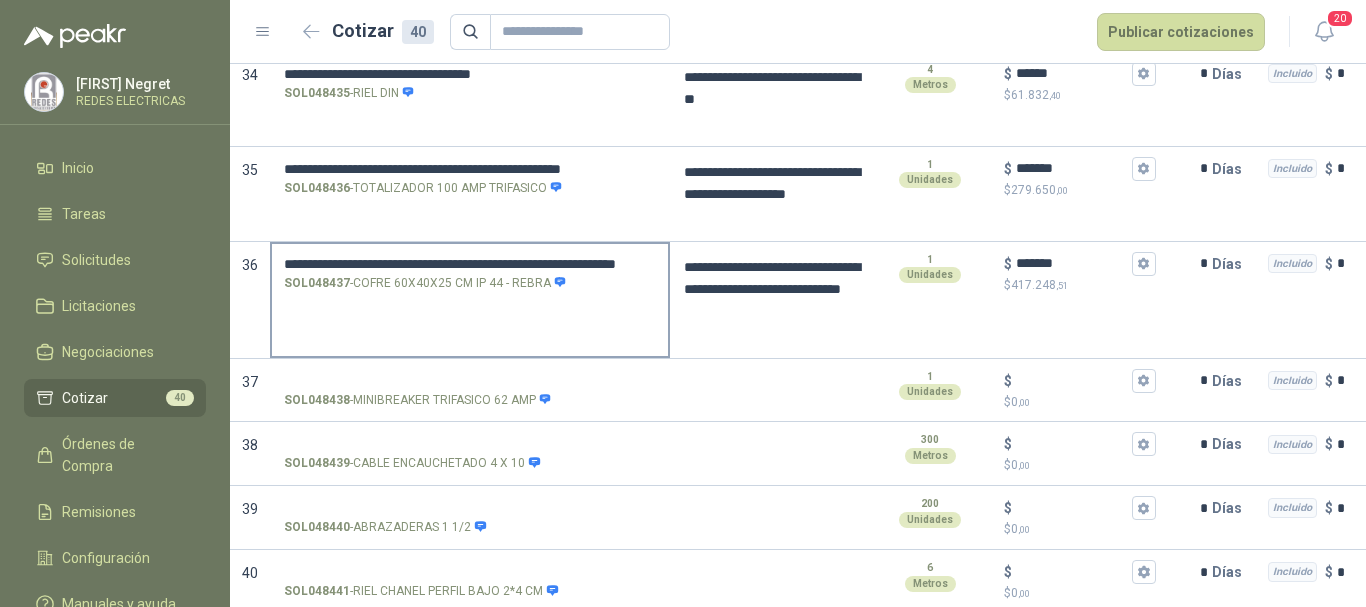 scroll, scrollTop: 3397, scrollLeft: 0, axis: vertical 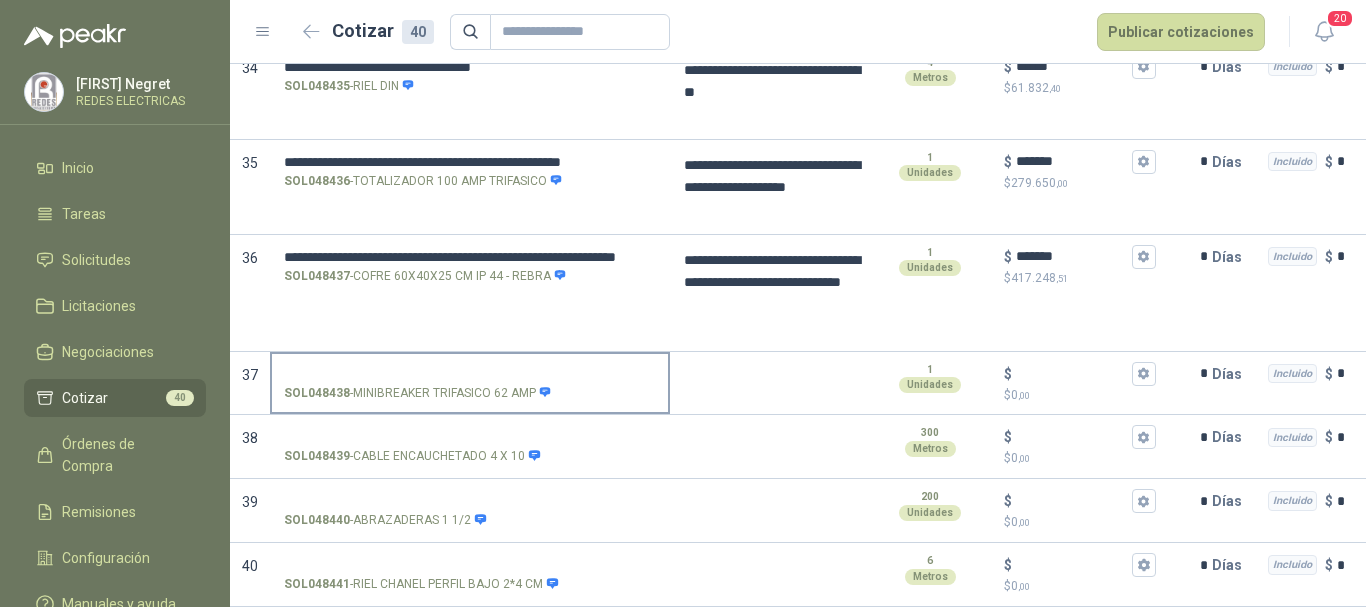 drag, startPoint x: 414, startPoint y: 373, endPoint x: 409, endPoint y: 364, distance: 10.29563 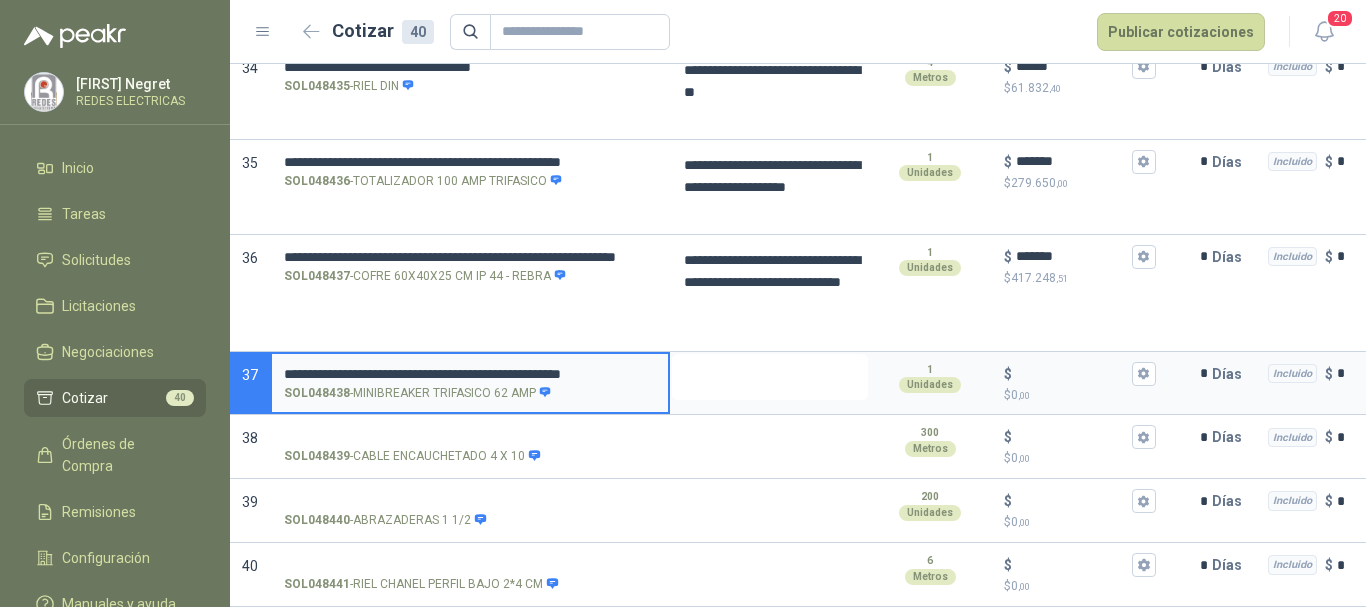 click at bounding box center [770, 377] 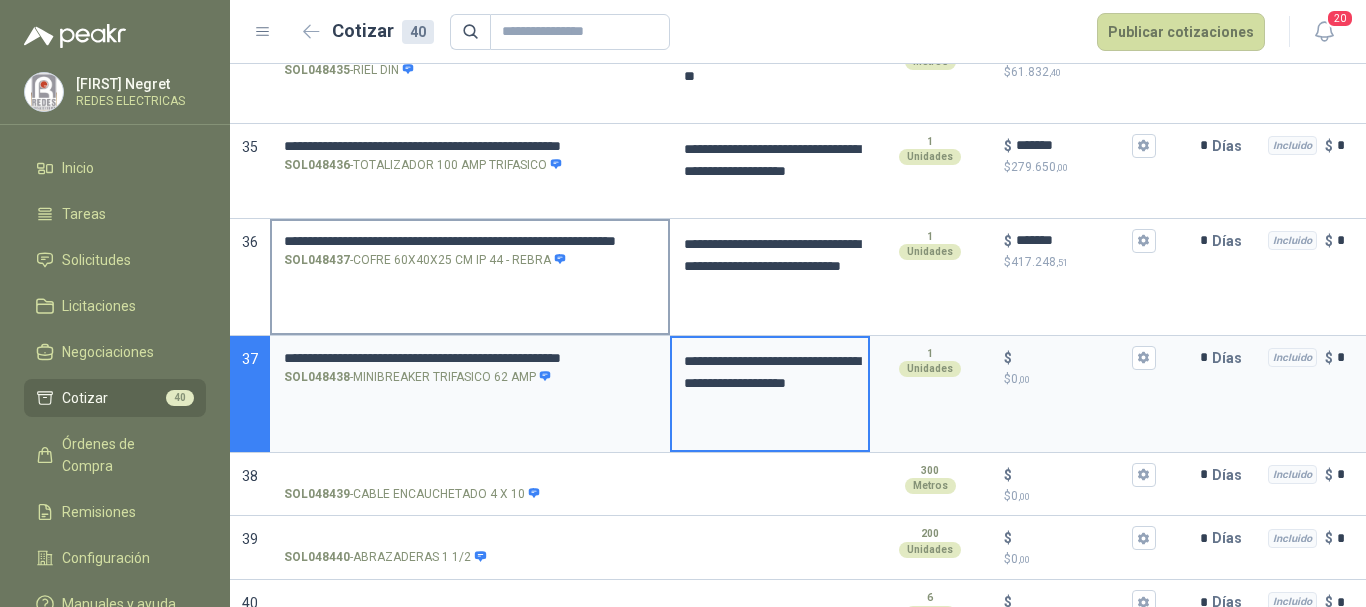 type 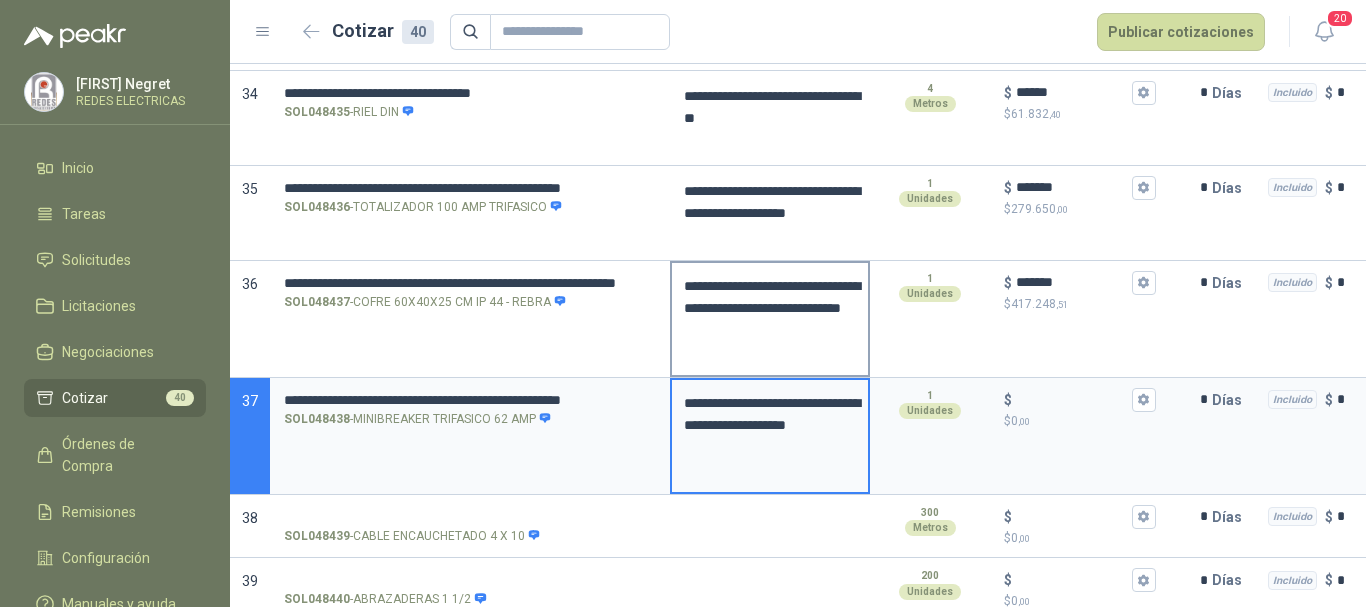 scroll, scrollTop: 3450, scrollLeft: 0, axis: vertical 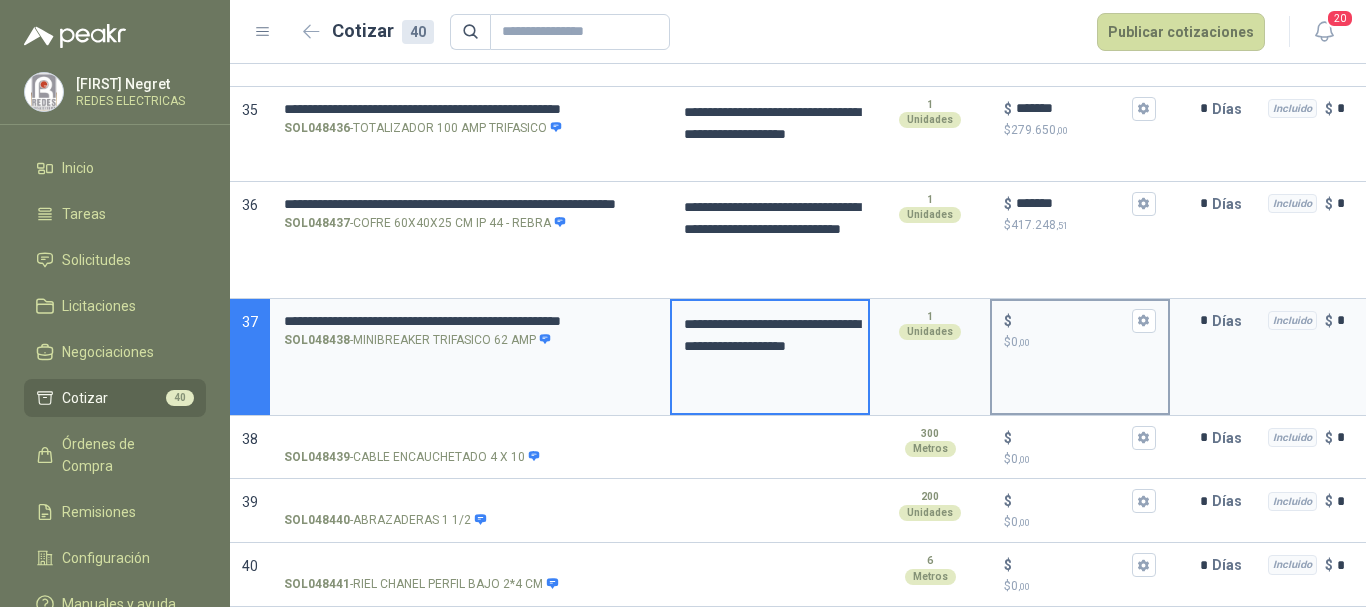 click on "$ $  0 ,00" at bounding box center (1072, 320) 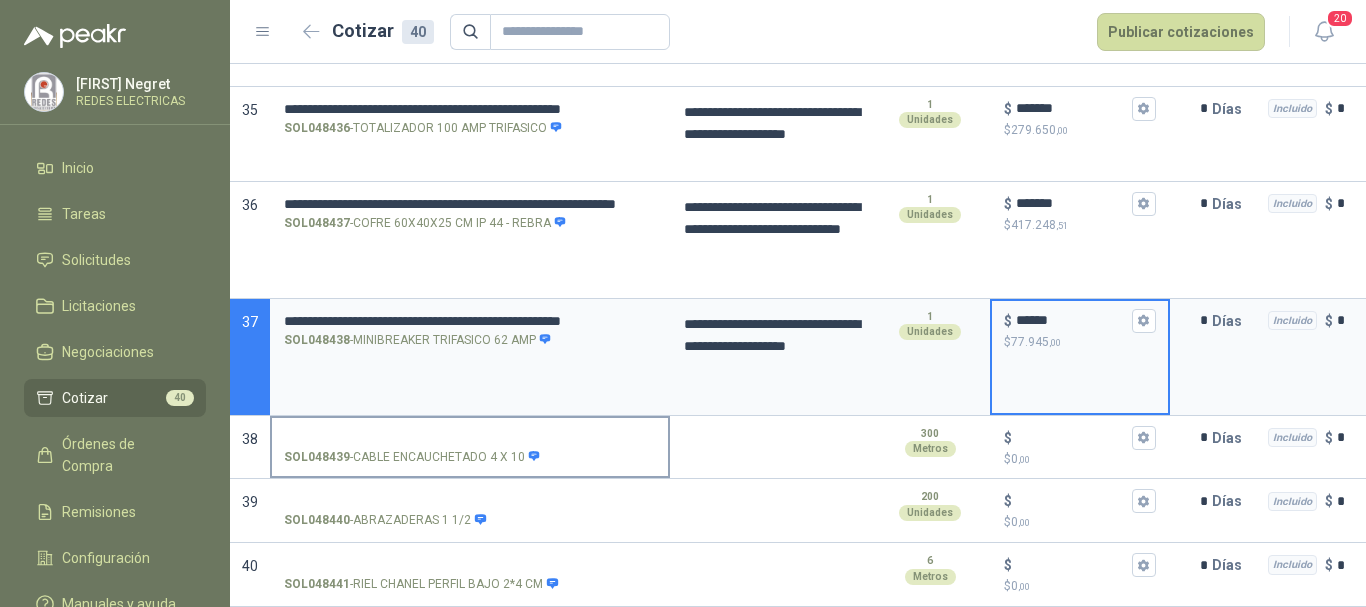 type on "******" 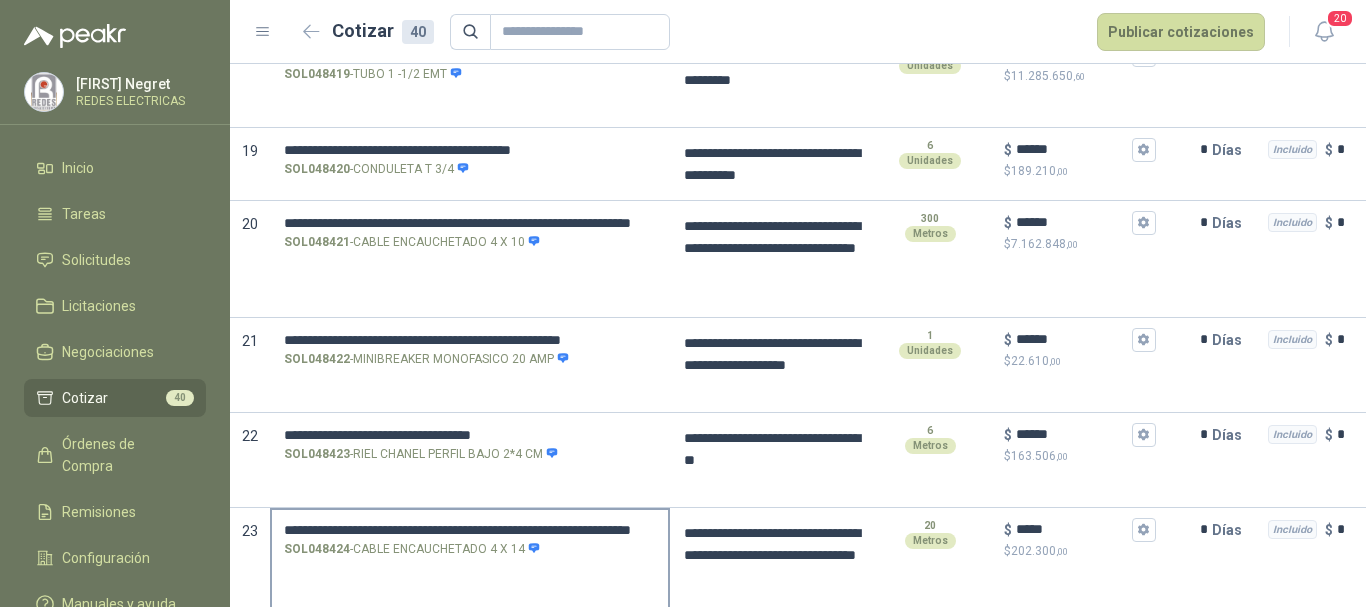 scroll, scrollTop: 1850, scrollLeft: 0, axis: vertical 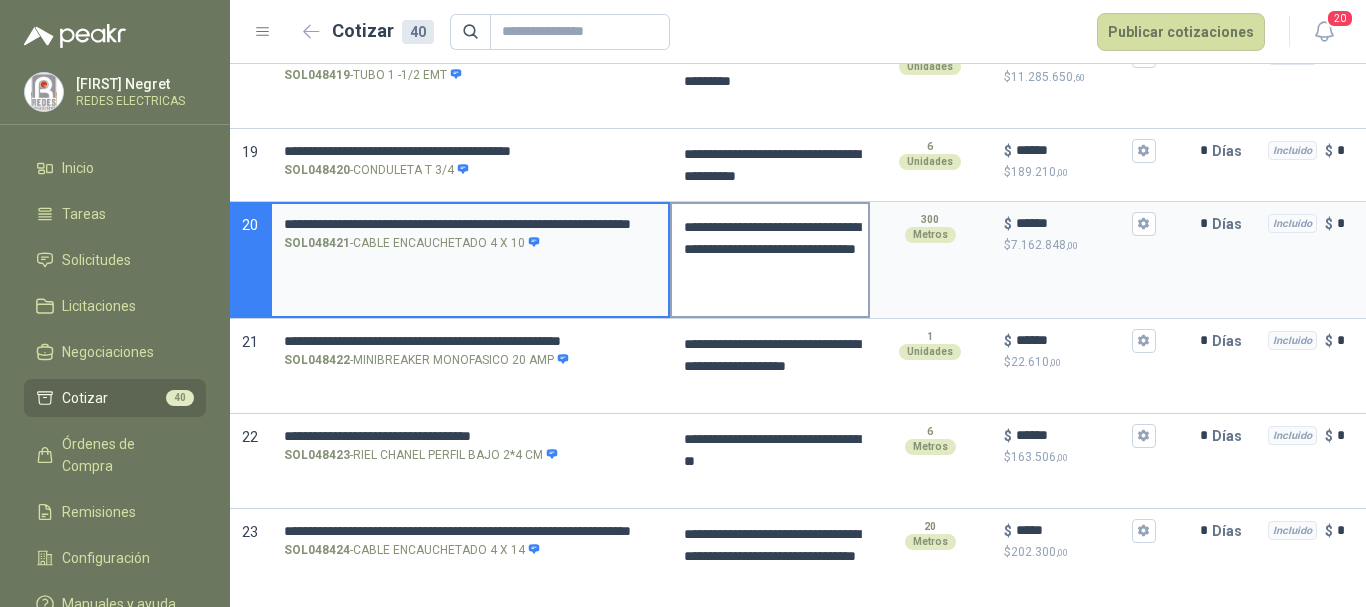 drag, startPoint x: 285, startPoint y: 225, endPoint x: 674, endPoint y: 223, distance: 389.00513 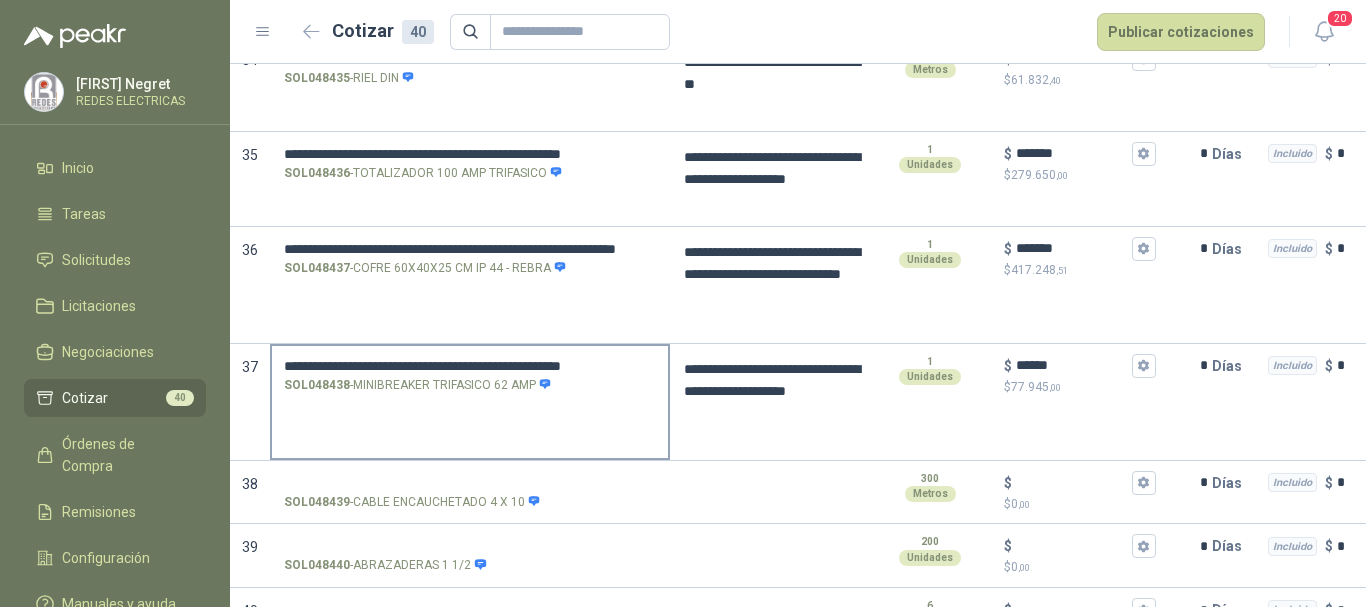scroll, scrollTop: 3450, scrollLeft: 0, axis: vertical 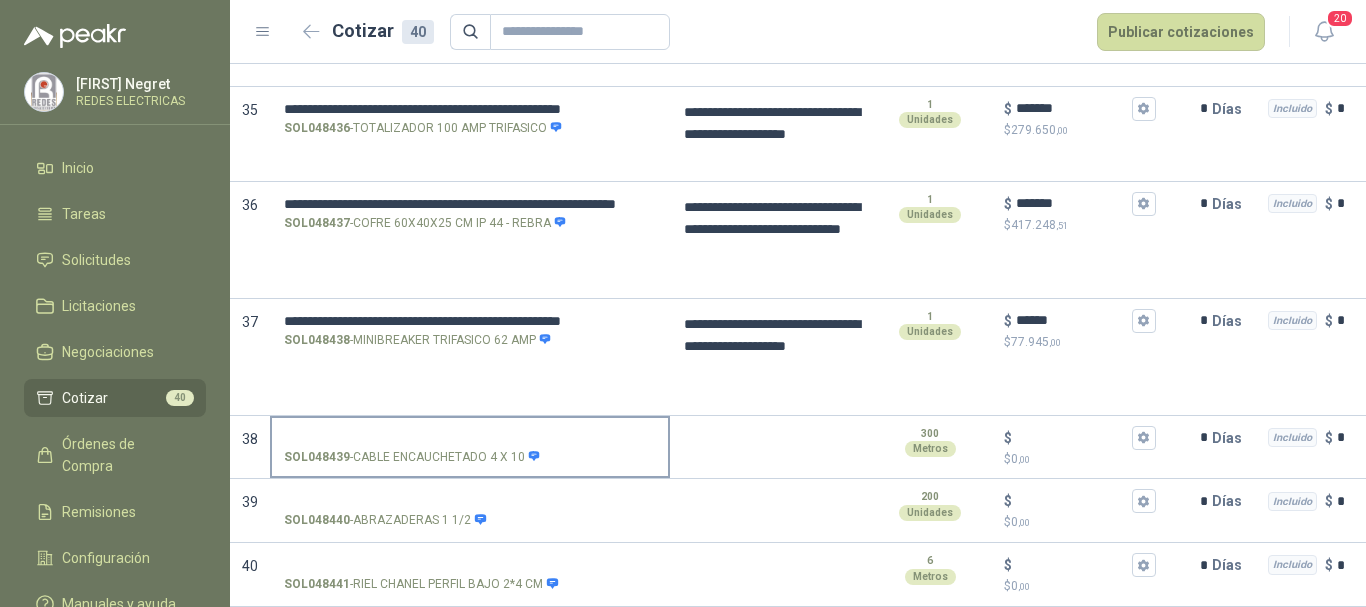 click on "SOL048439  -  CABLE ENCAUCHETADO 4 X 10" at bounding box center [470, 438] 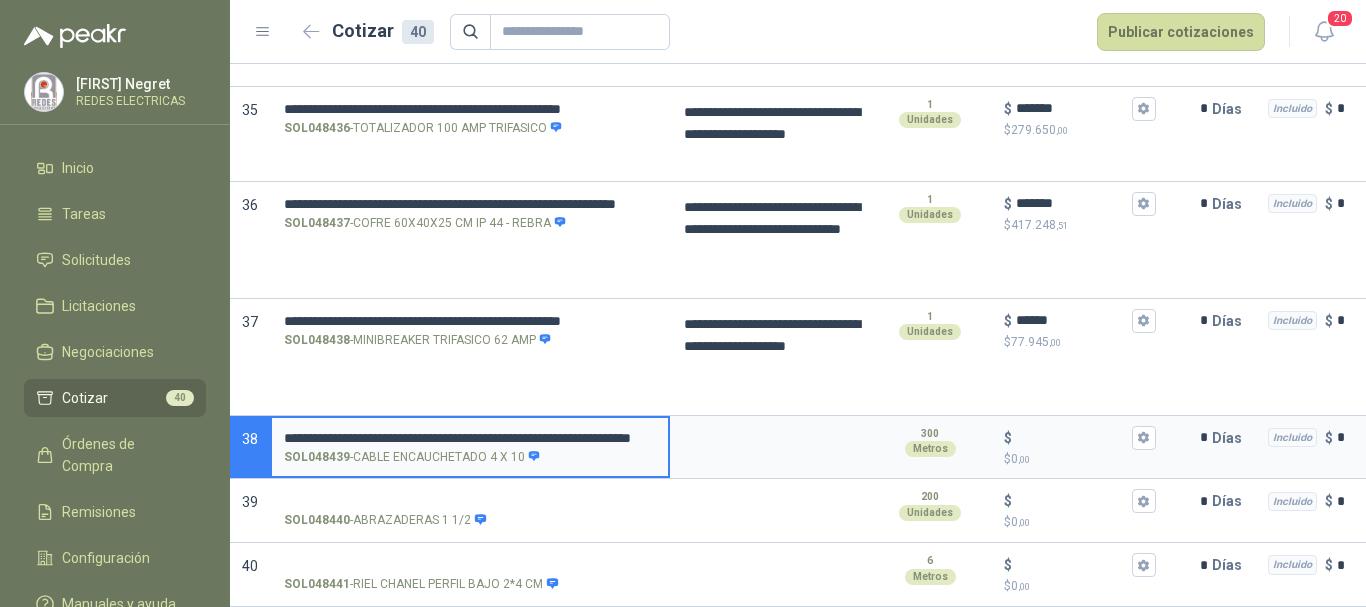 scroll, scrollTop: 0, scrollLeft: 0, axis: both 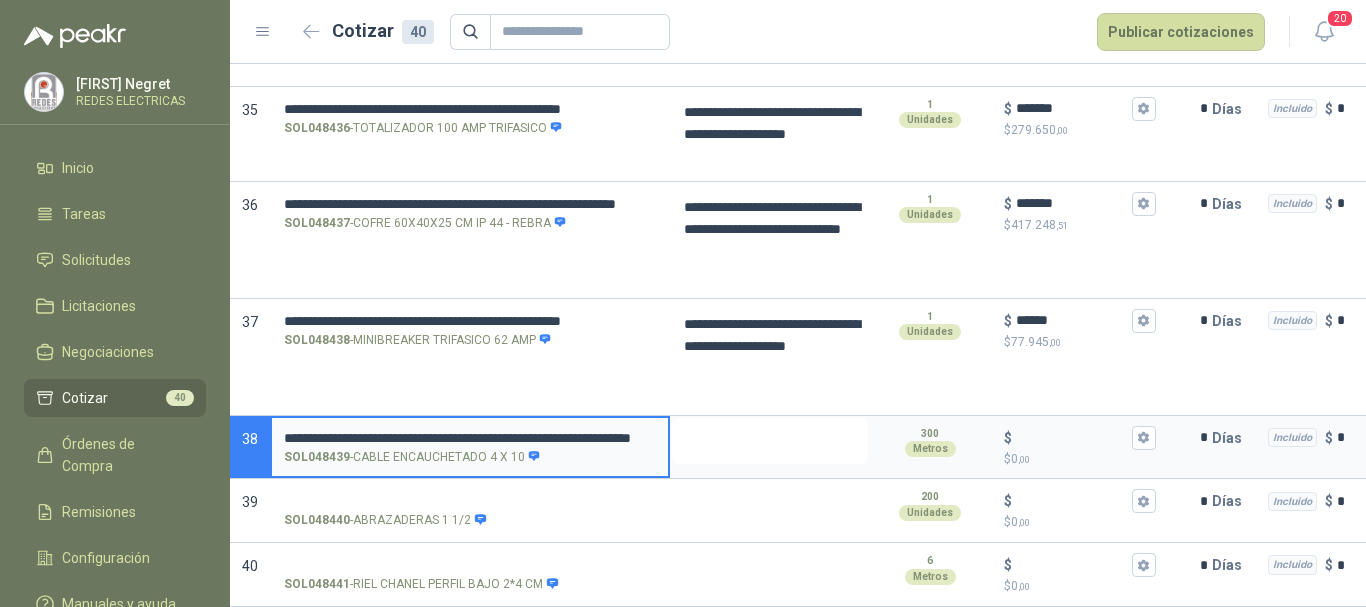 click at bounding box center (770, 441) 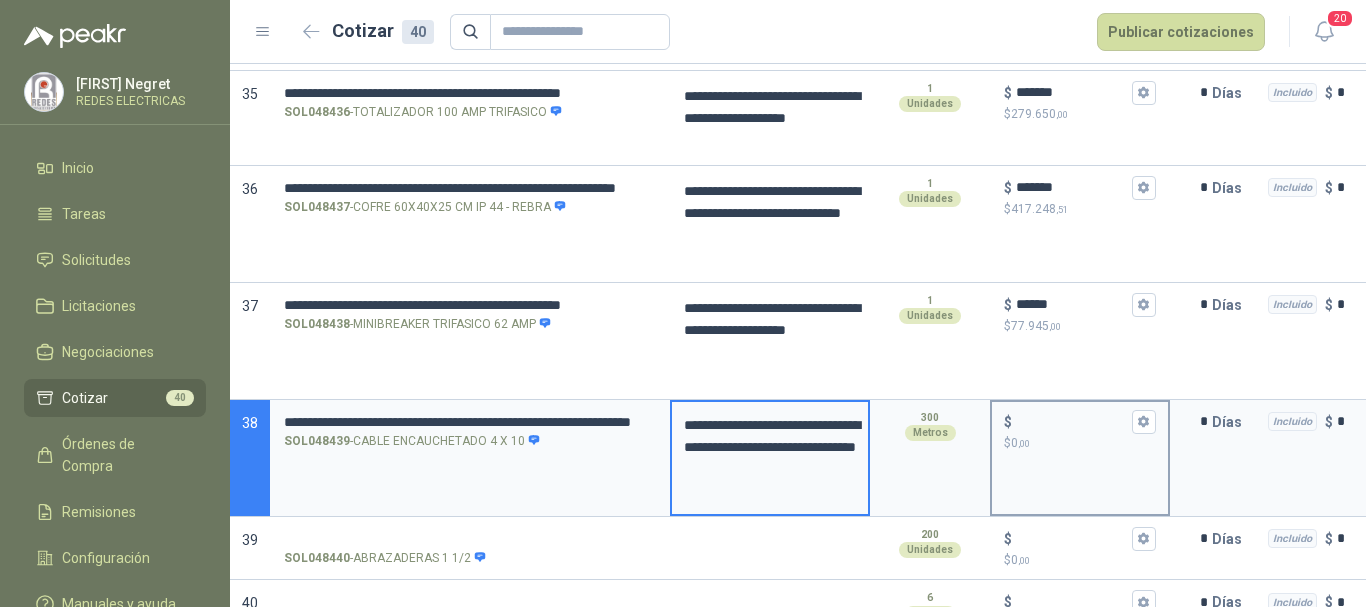 type 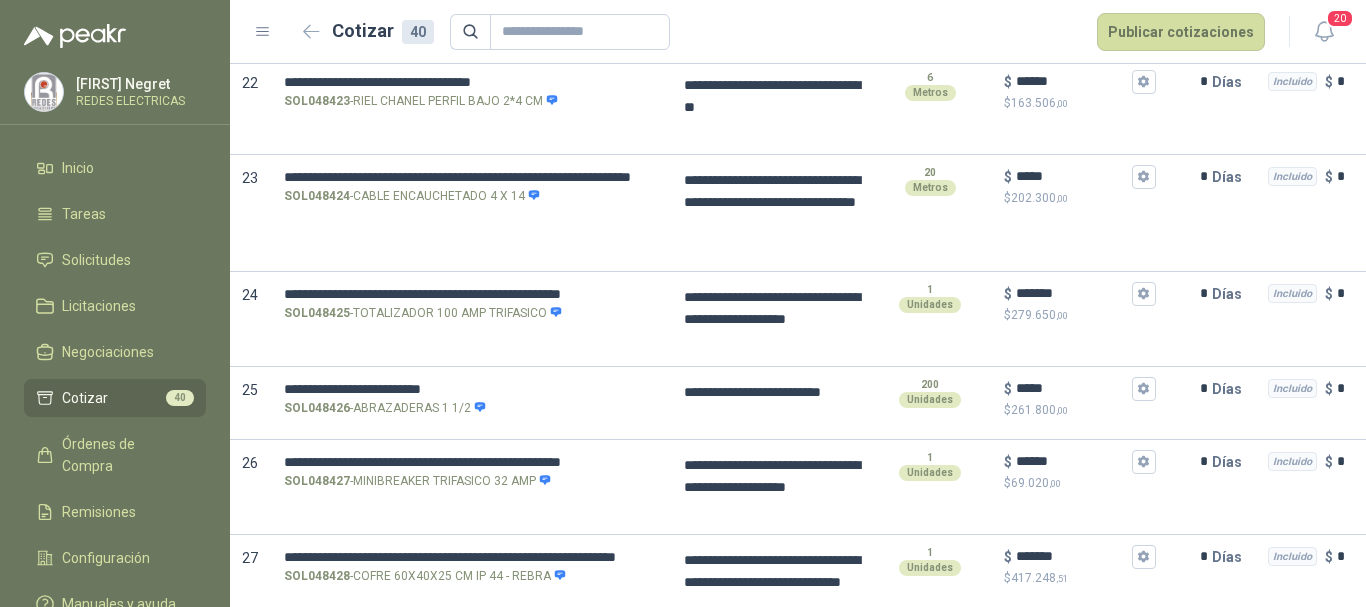 scroll, scrollTop: 2103, scrollLeft: 0, axis: vertical 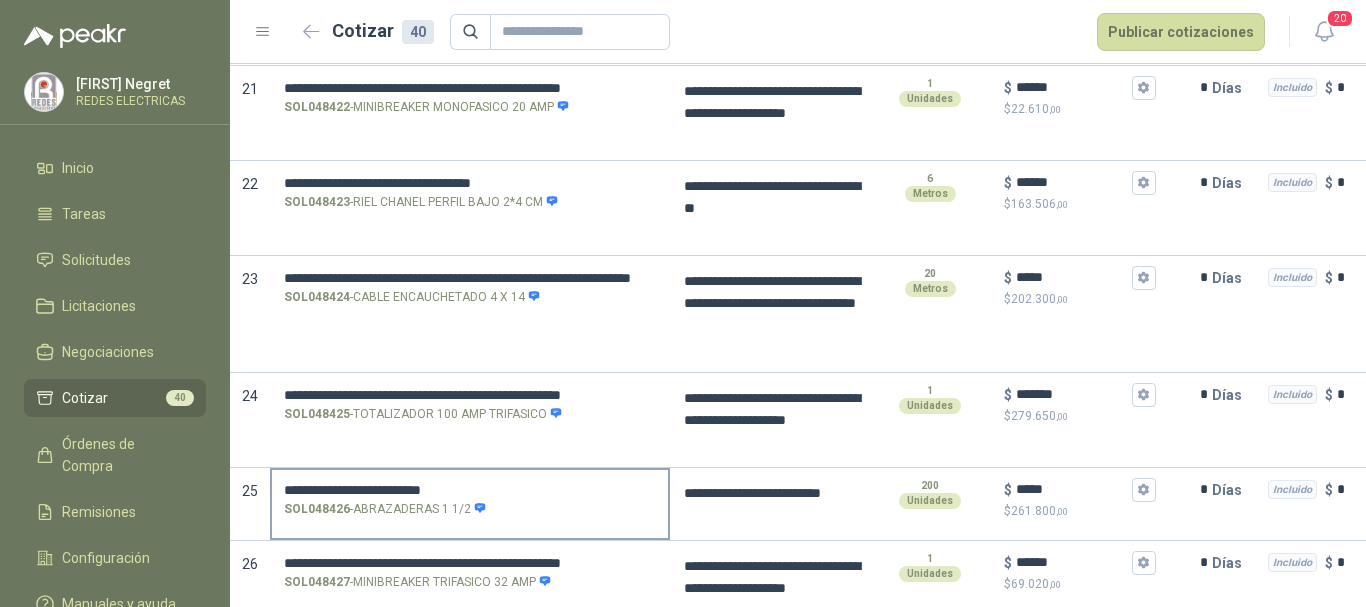 type on "******" 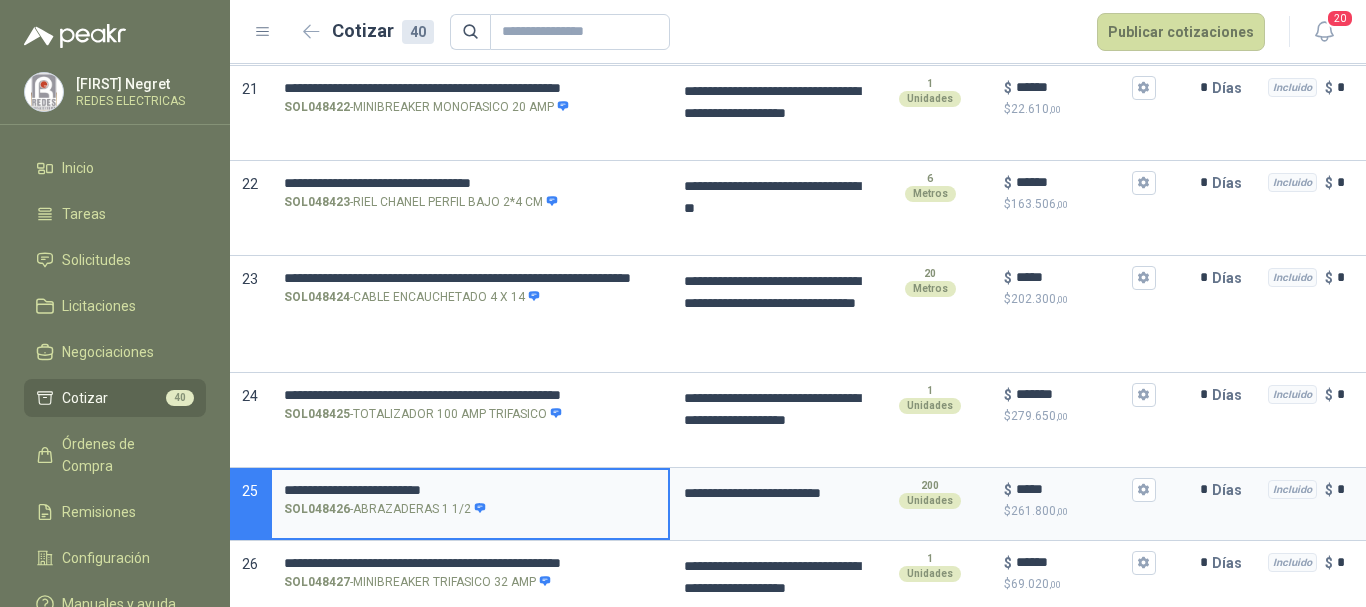 drag, startPoint x: 286, startPoint y: 488, endPoint x: 500, endPoint y: 488, distance: 214 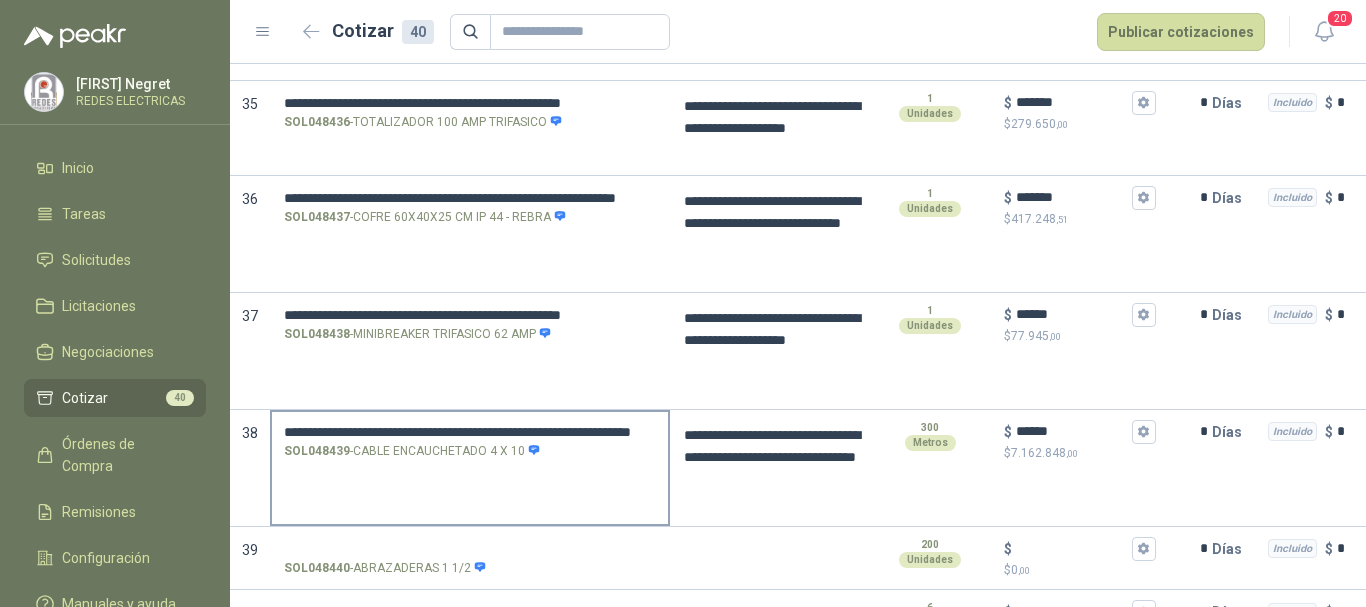 scroll, scrollTop: 3503, scrollLeft: 0, axis: vertical 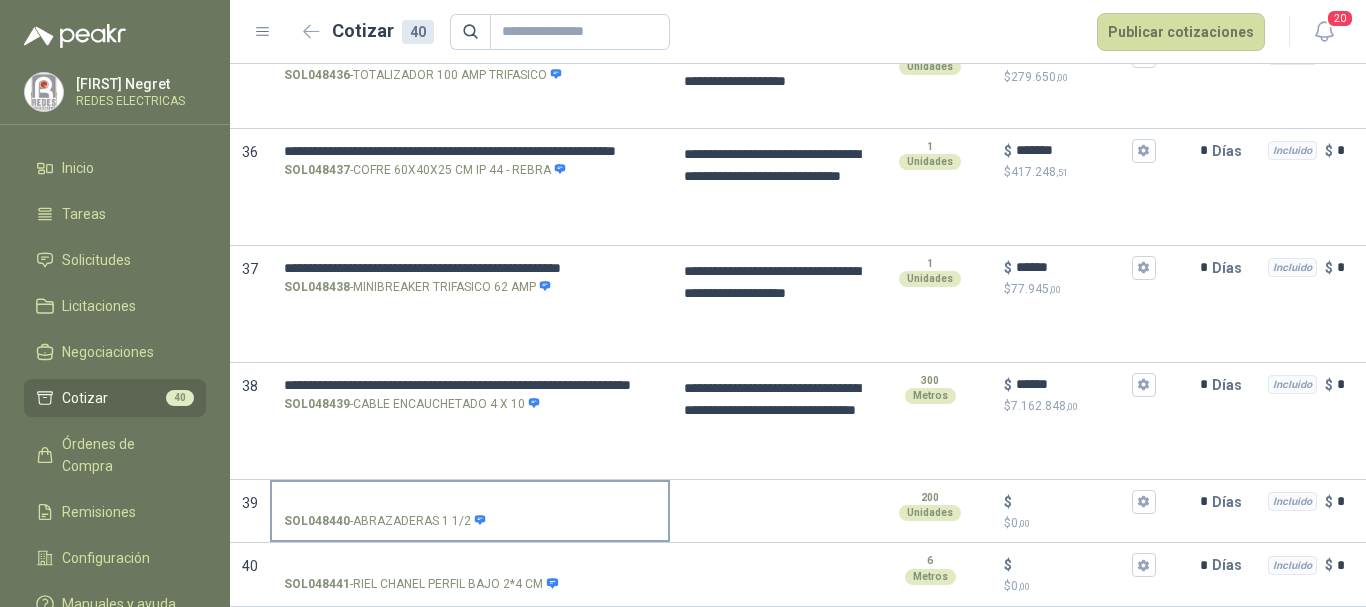 click on "SOL048440  -  ABRAZADERAS 1  1/2" at bounding box center (470, 502) 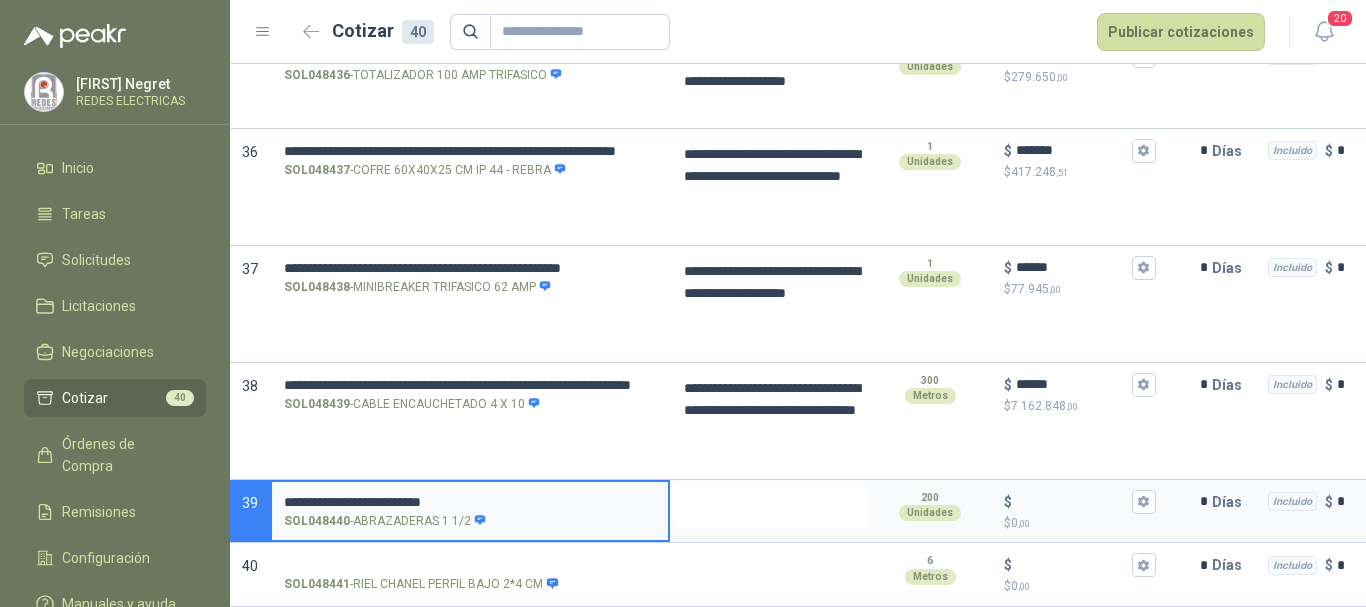 click at bounding box center [770, 505] 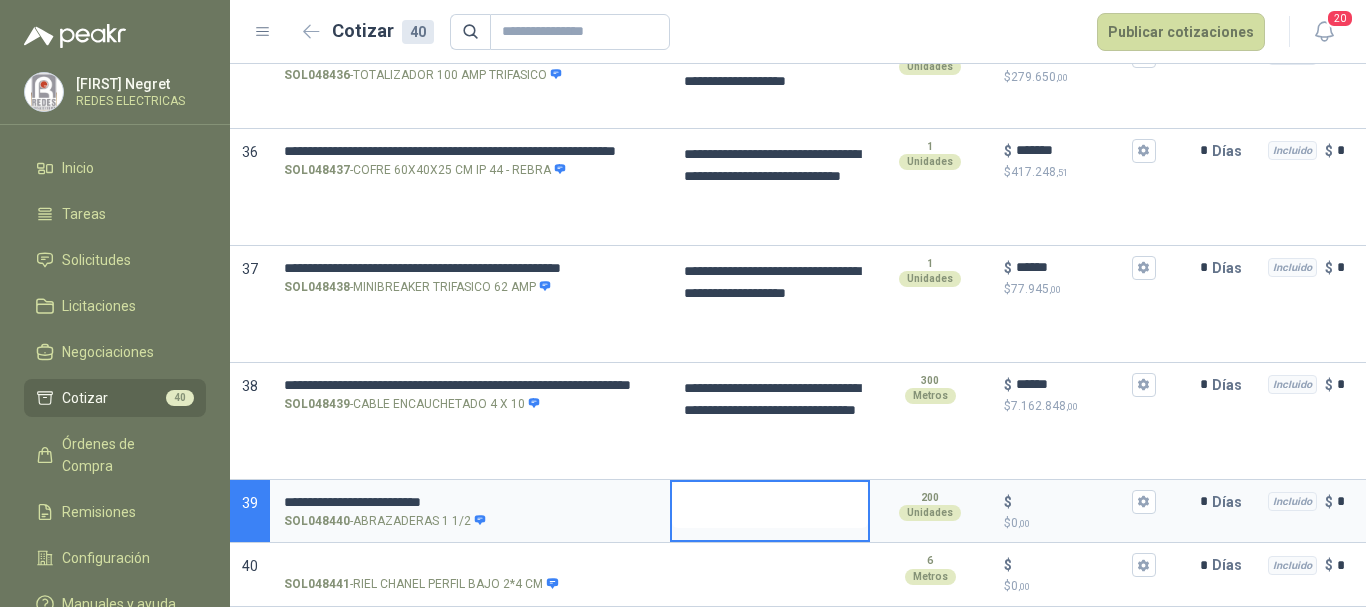 type 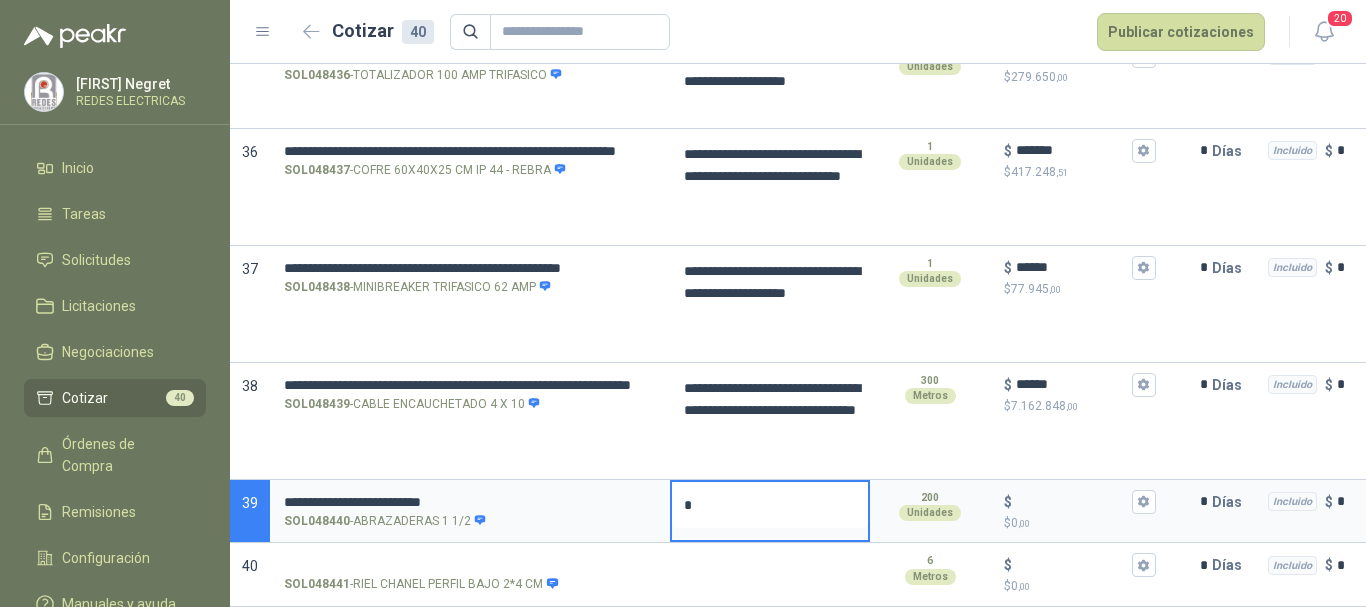 type 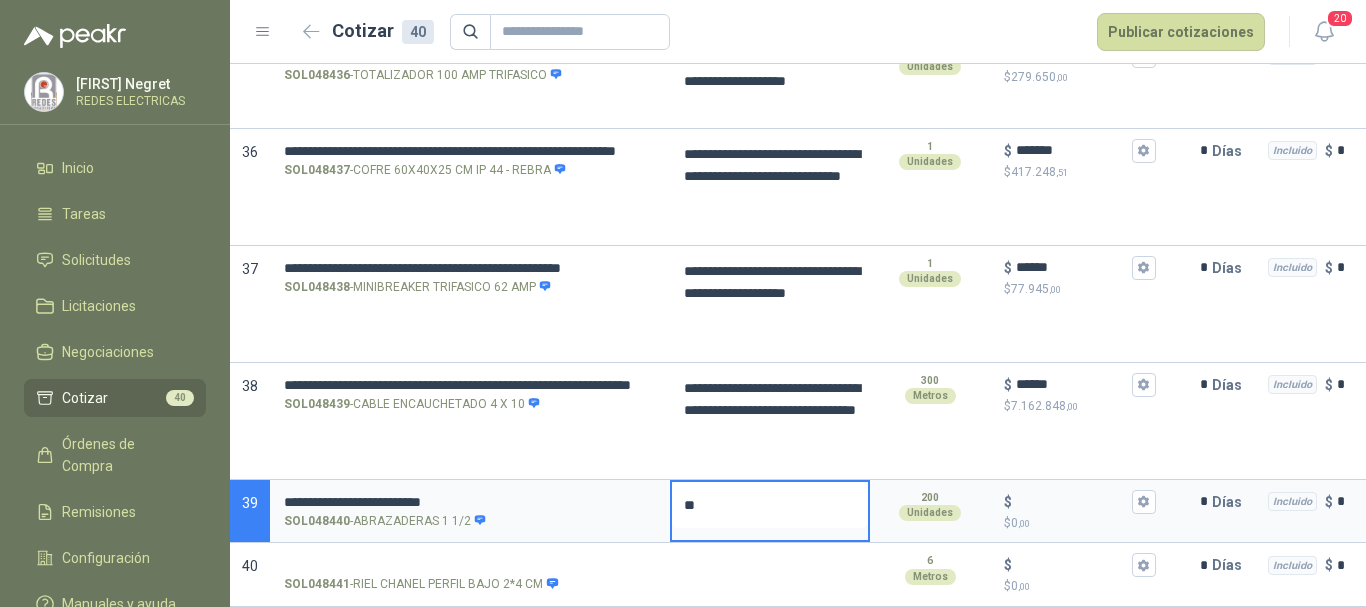 type 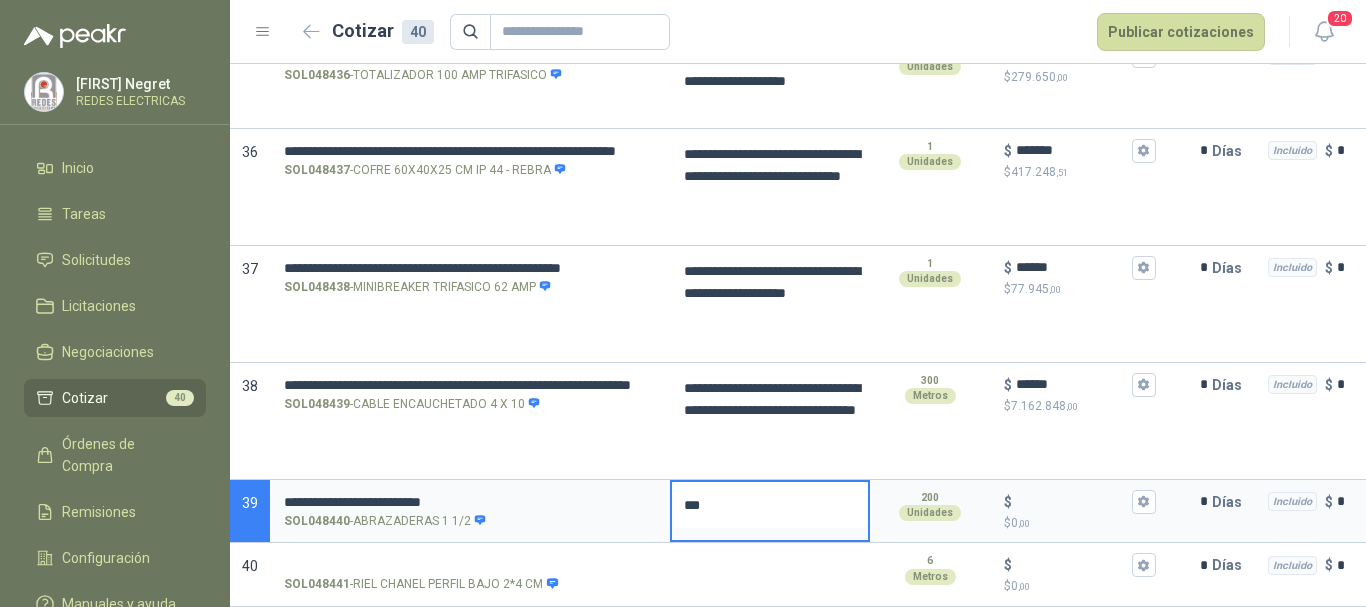 type 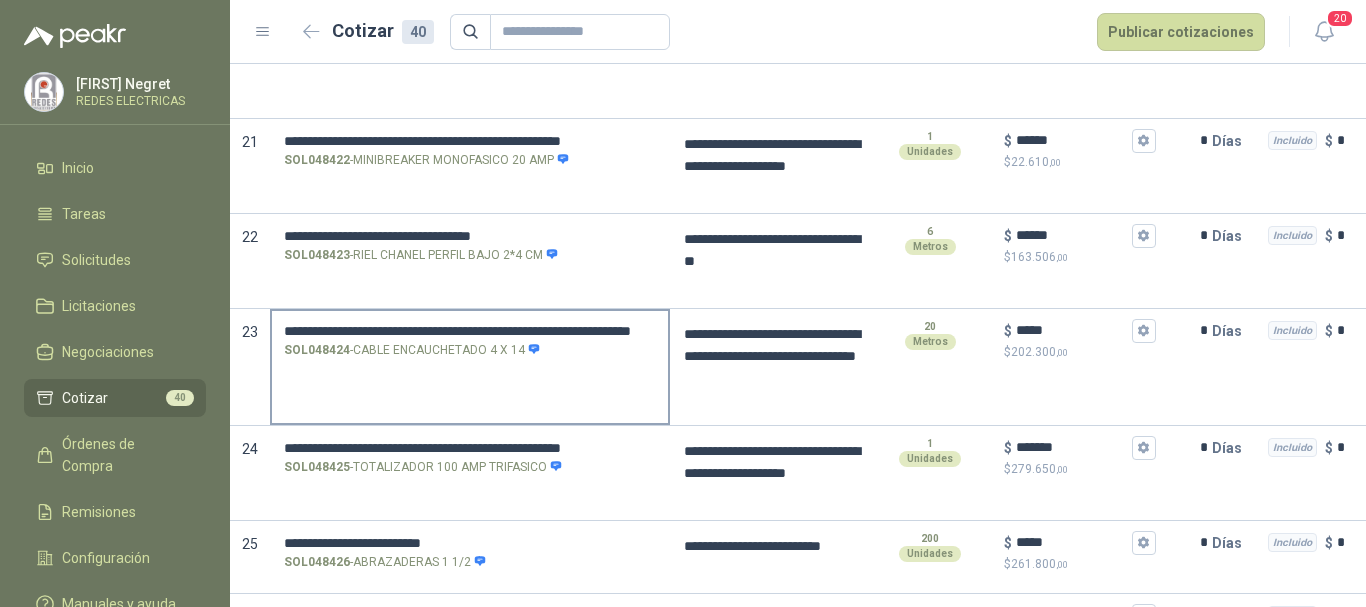 scroll, scrollTop: 2003, scrollLeft: 0, axis: vertical 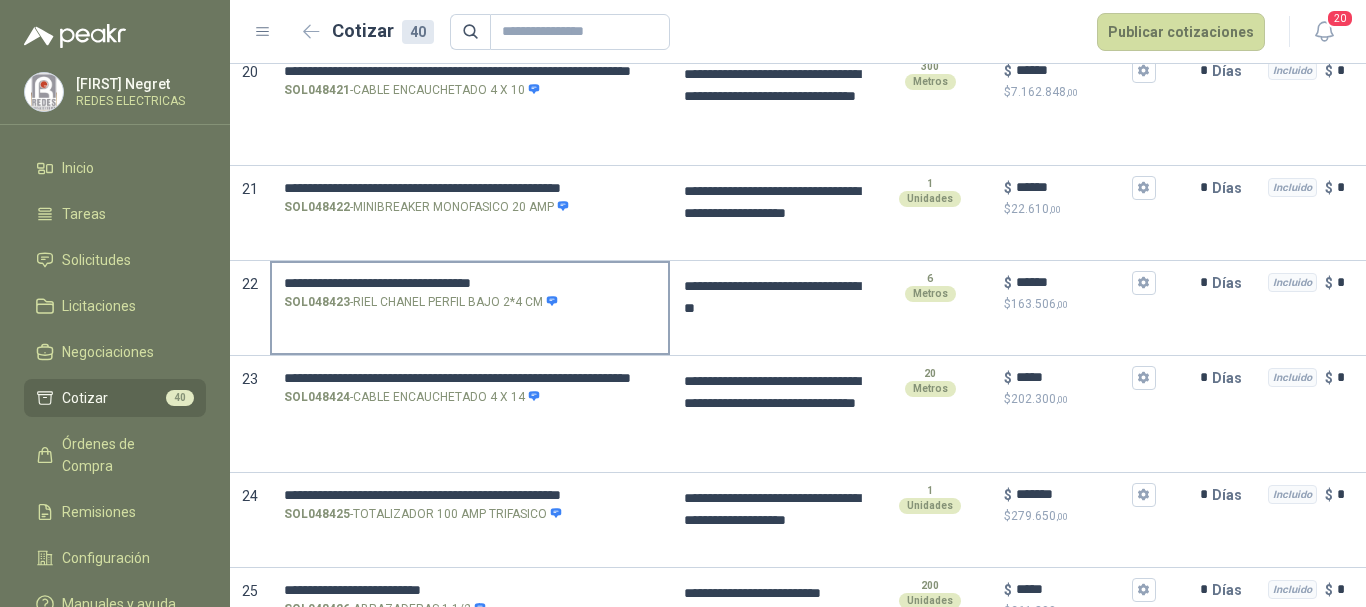 type on "****" 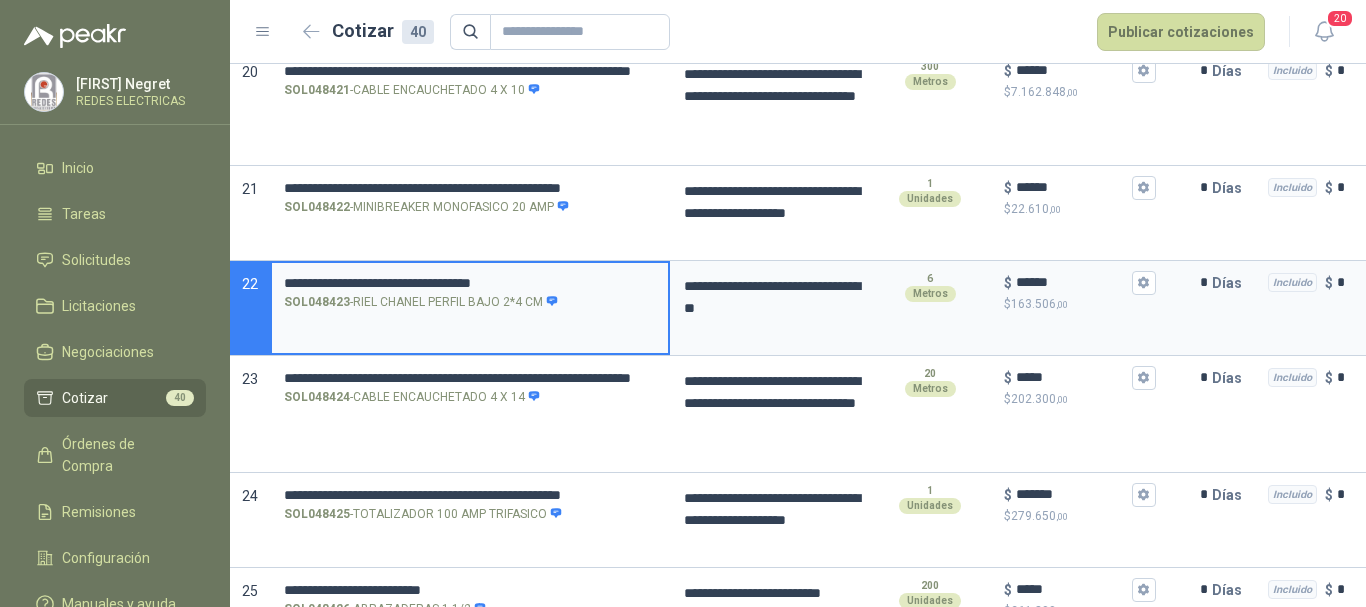 drag, startPoint x: 285, startPoint y: 277, endPoint x: 624, endPoint y: 278, distance: 339.00146 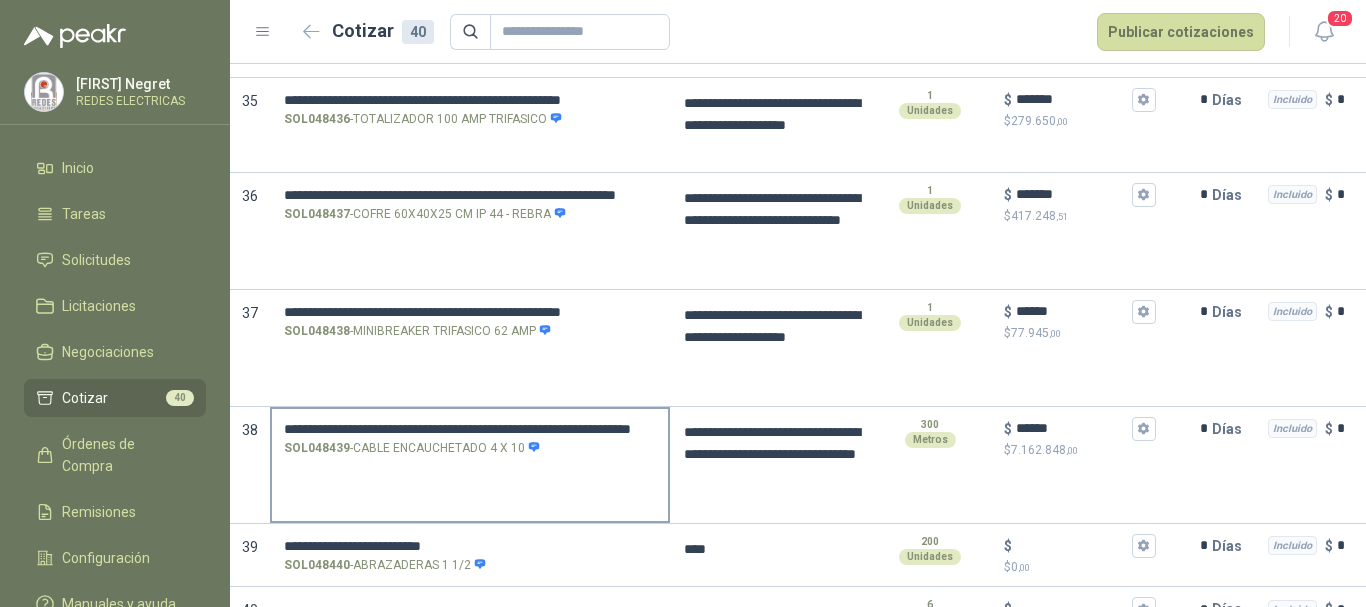 scroll, scrollTop: 3503, scrollLeft: 0, axis: vertical 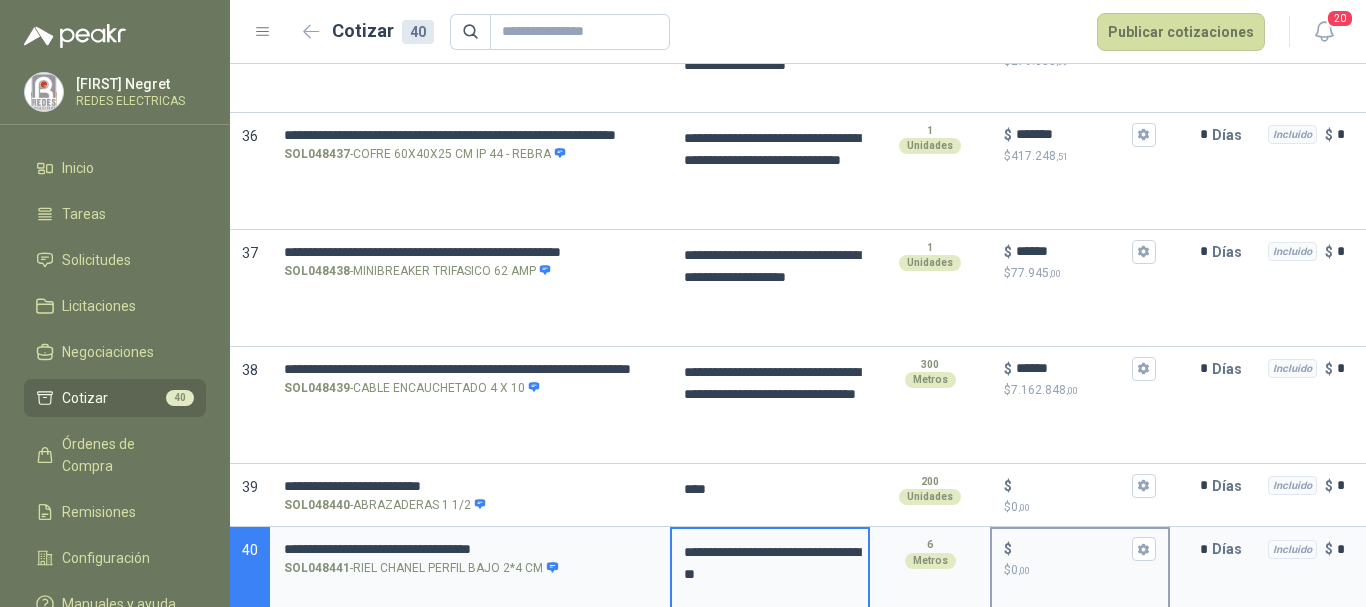 type 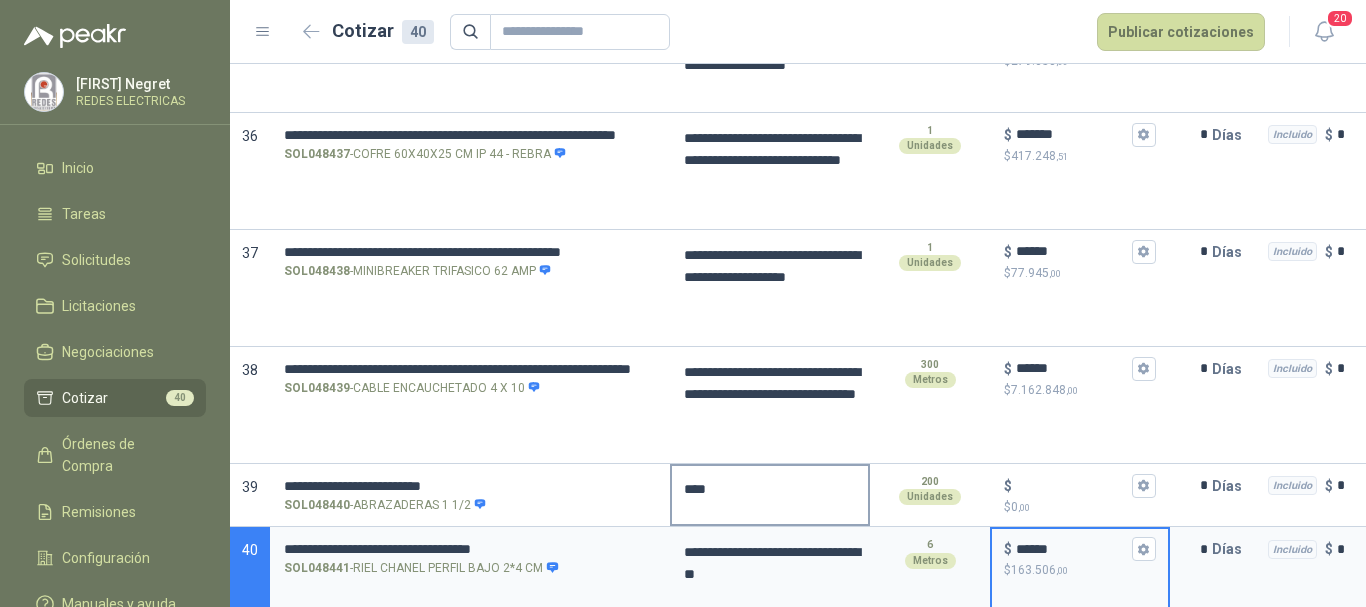 type on "******" 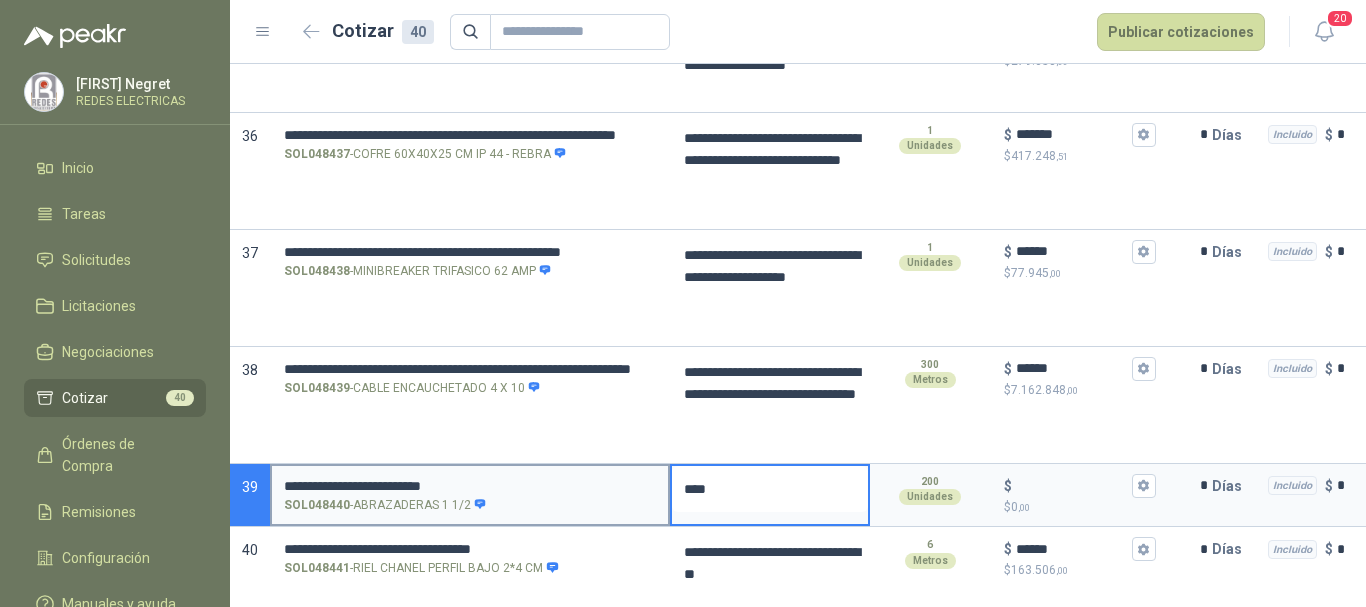 drag, startPoint x: 757, startPoint y: 491, endPoint x: 665, endPoint y: 488, distance: 92.0489 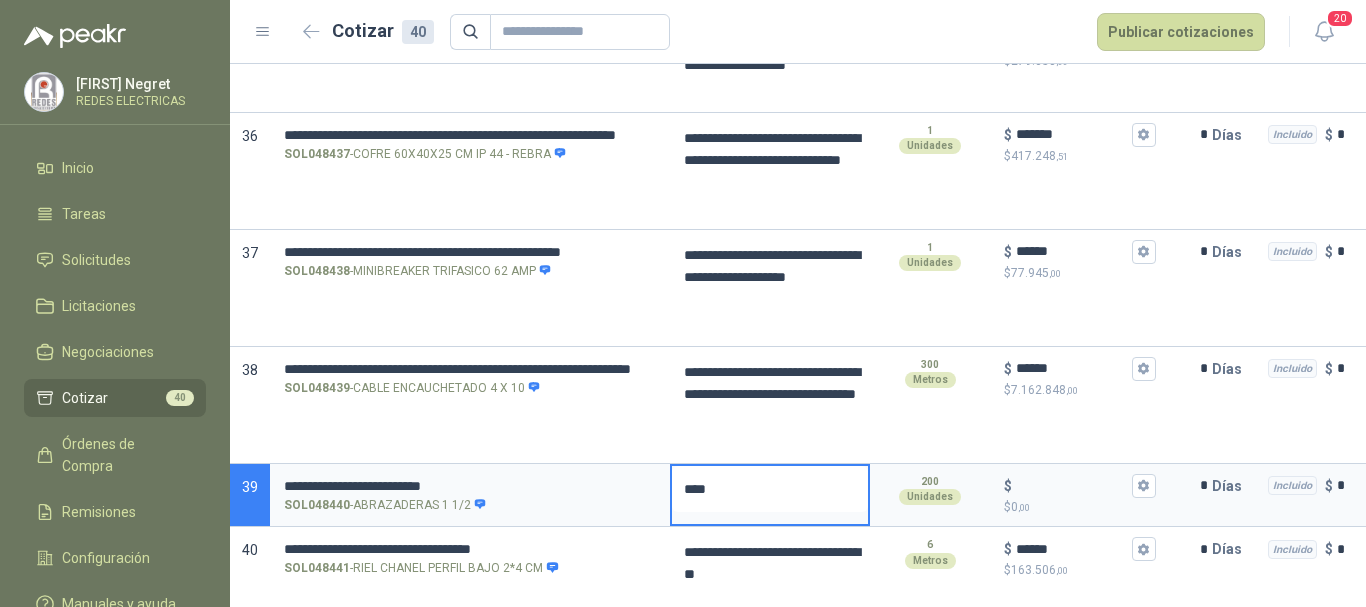 type 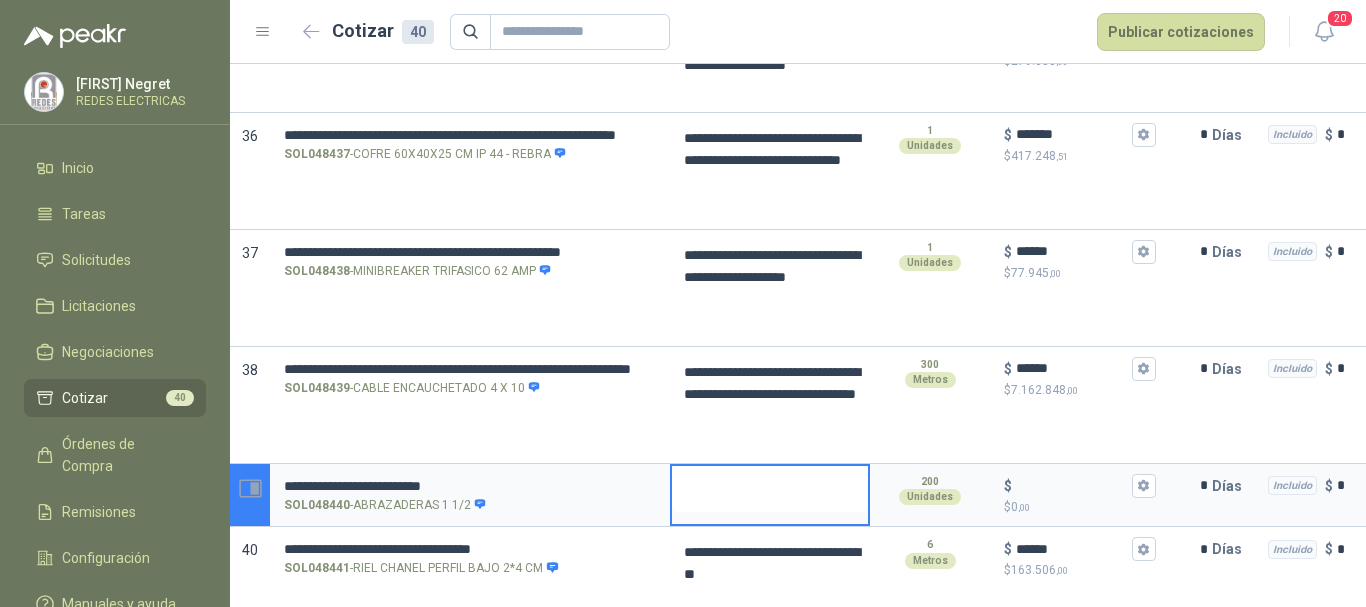 type 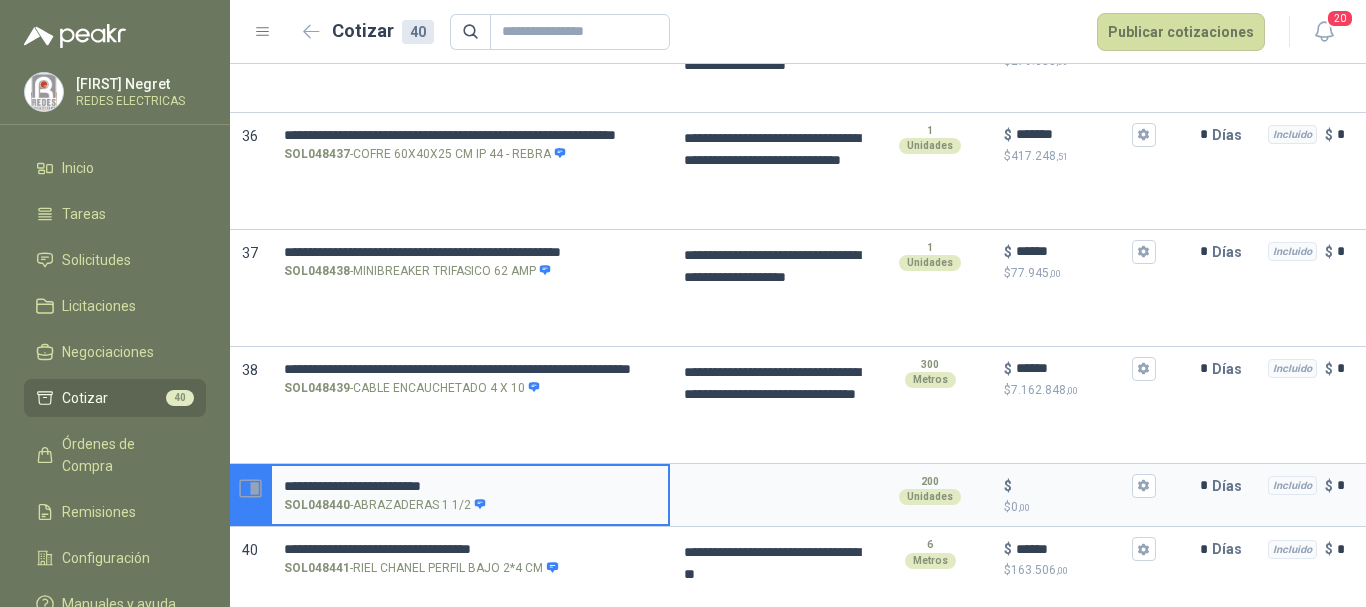 drag, startPoint x: 262, startPoint y: 486, endPoint x: 230, endPoint y: 486, distance: 32 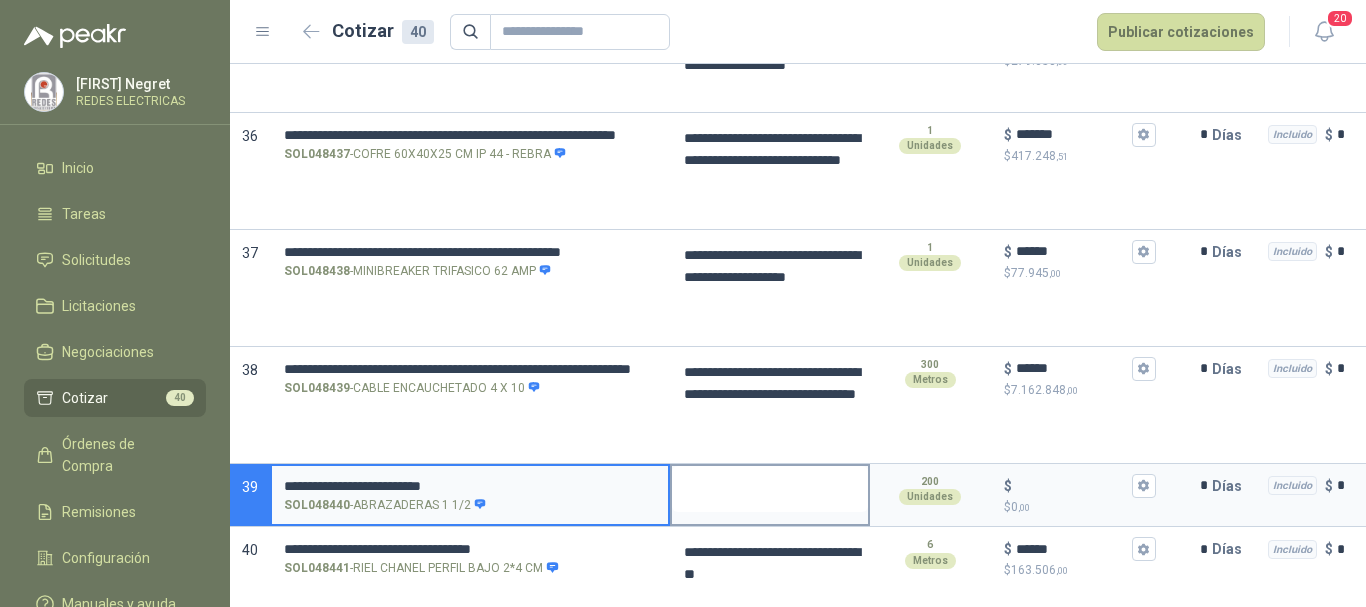 click at bounding box center [770, 489] 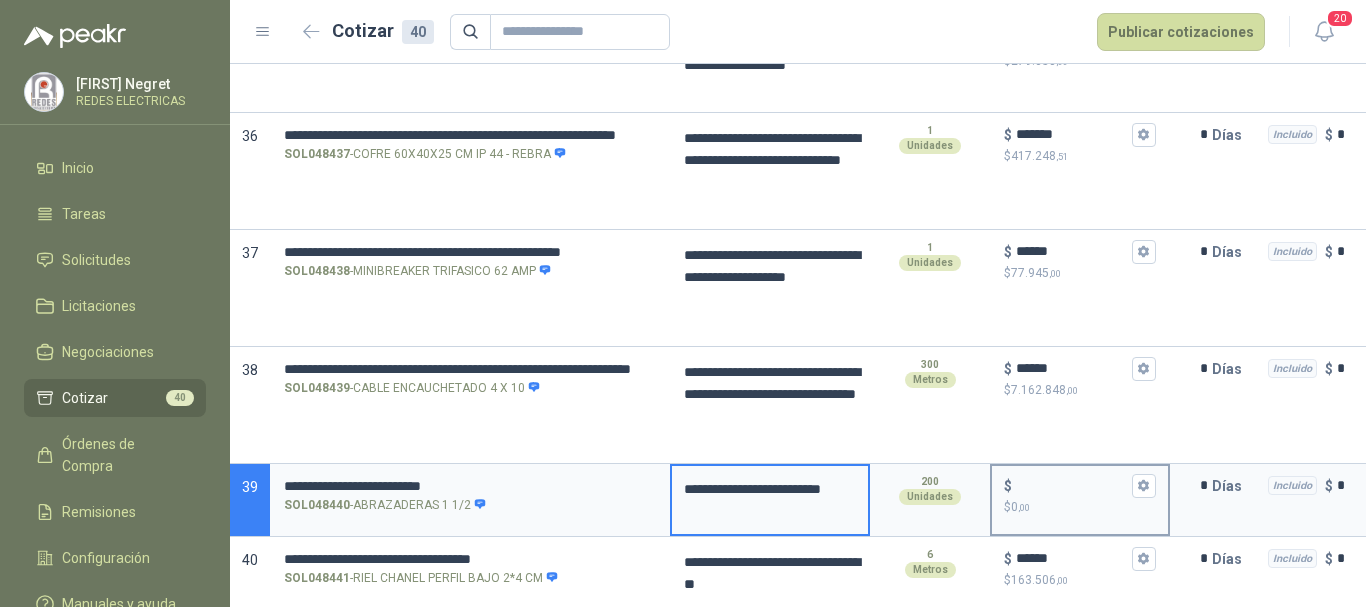 type 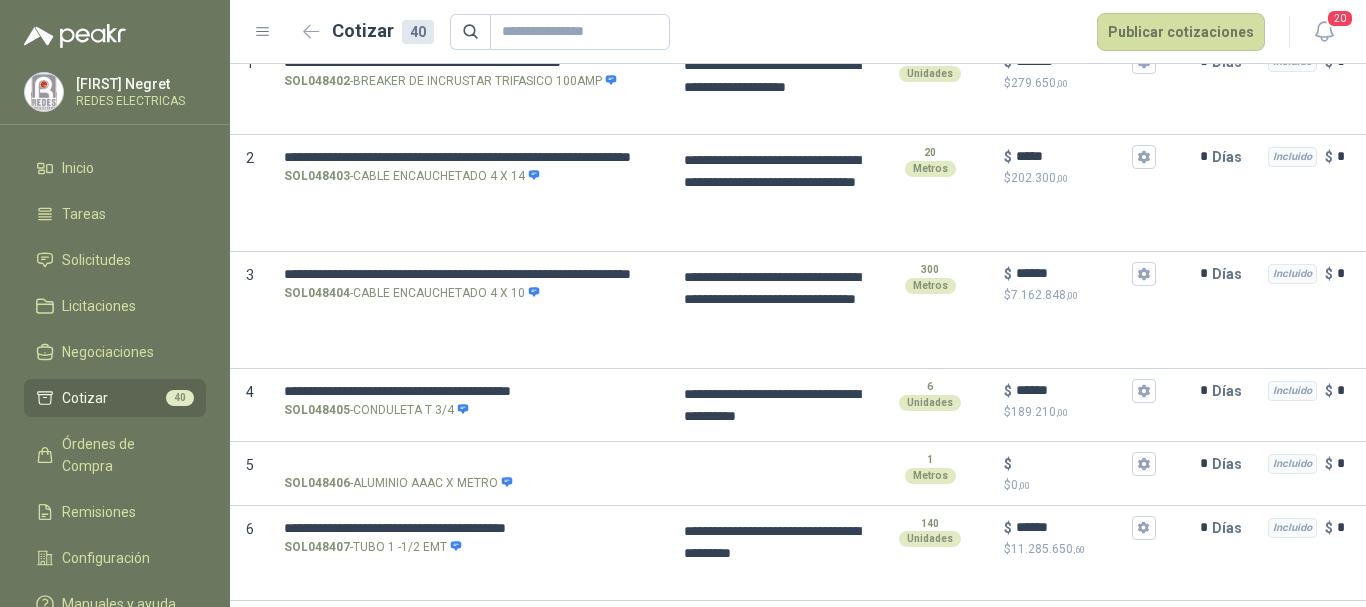 scroll, scrollTop: 0, scrollLeft: 0, axis: both 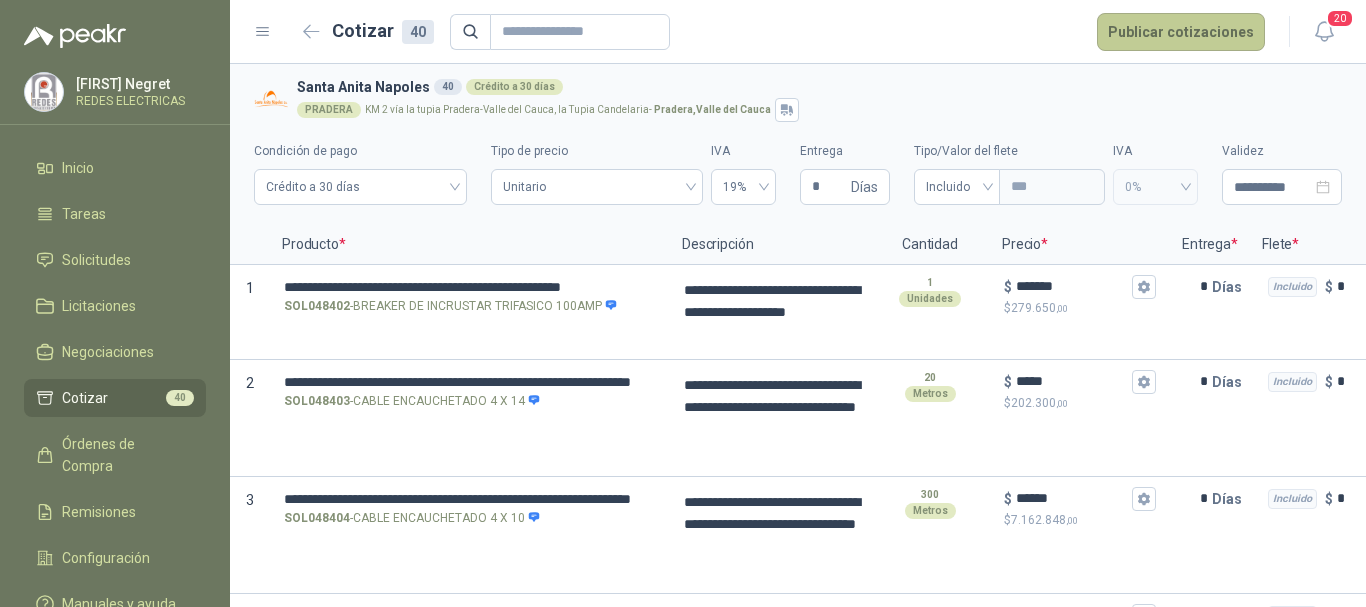 type on "*****" 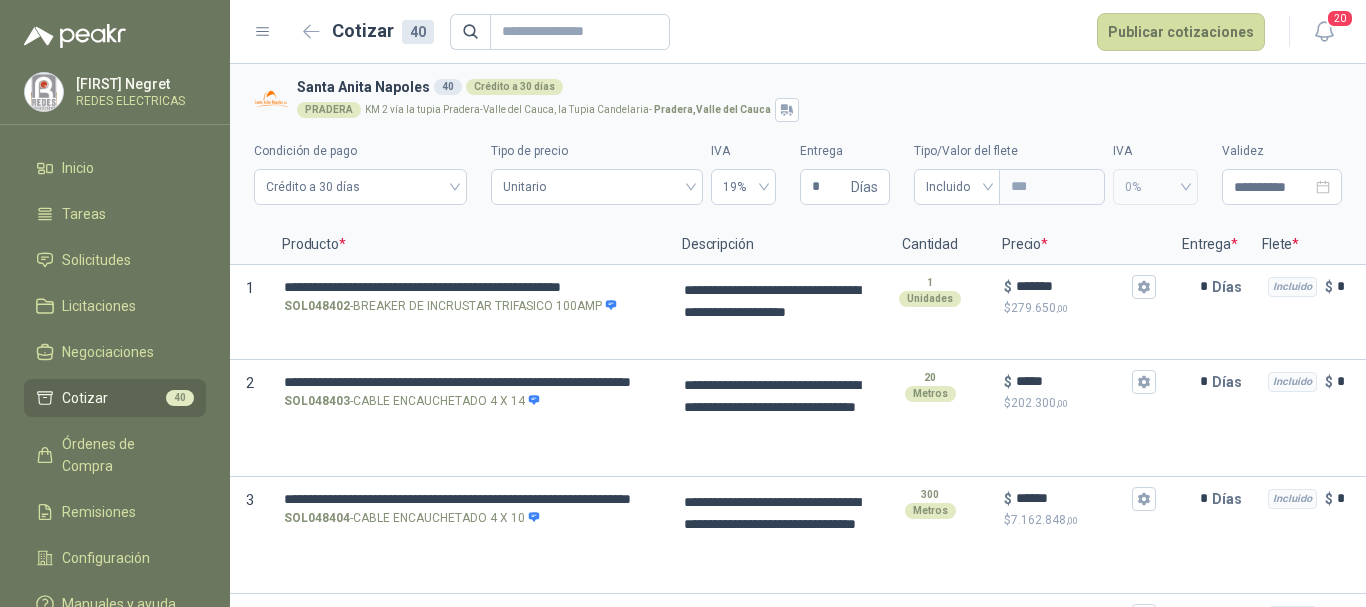 scroll, scrollTop: 352, scrollLeft: 0, axis: vertical 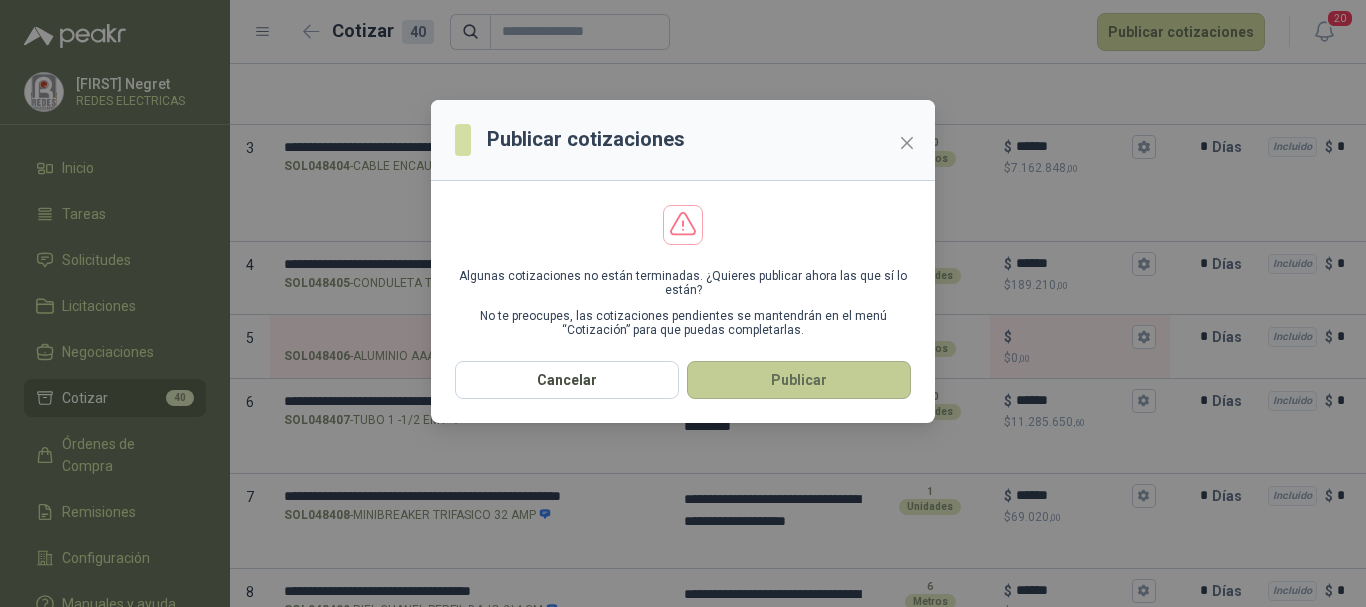 click on "Publicar" at bounding box center [799, 380] 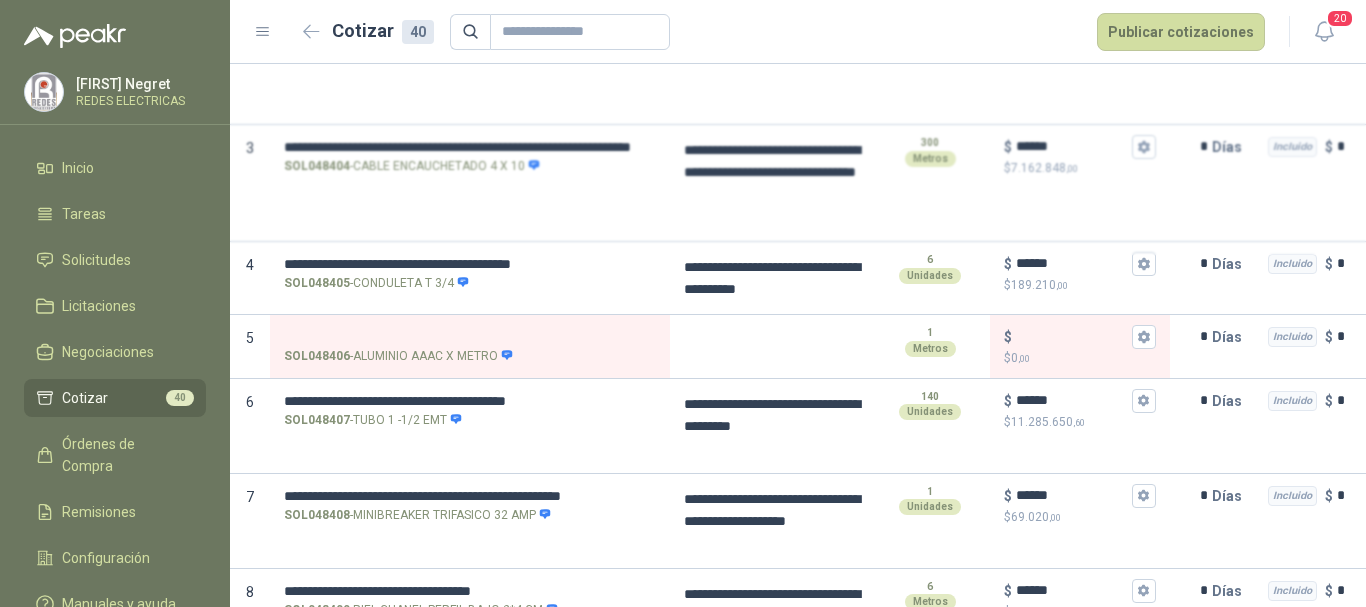 scroll, scrollTop: 0, scrollLeft: 0, axis: both 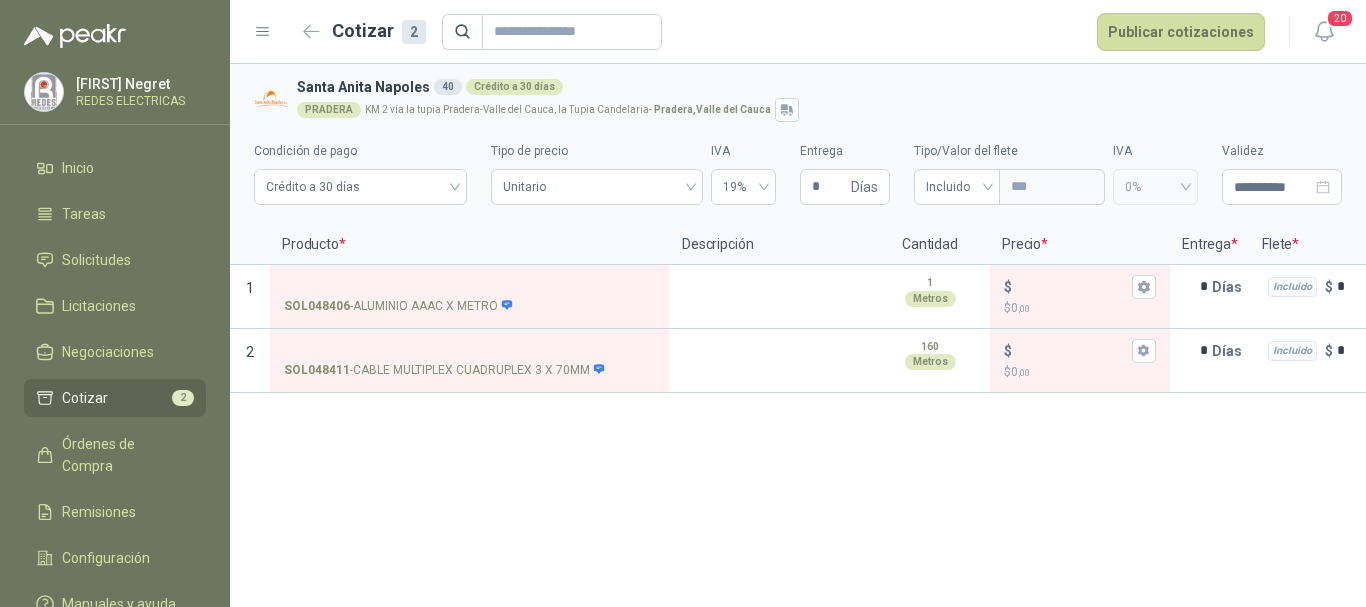 click on "Cotizar 2 Publicar cotizaciones" at bounding box center (759, 32) 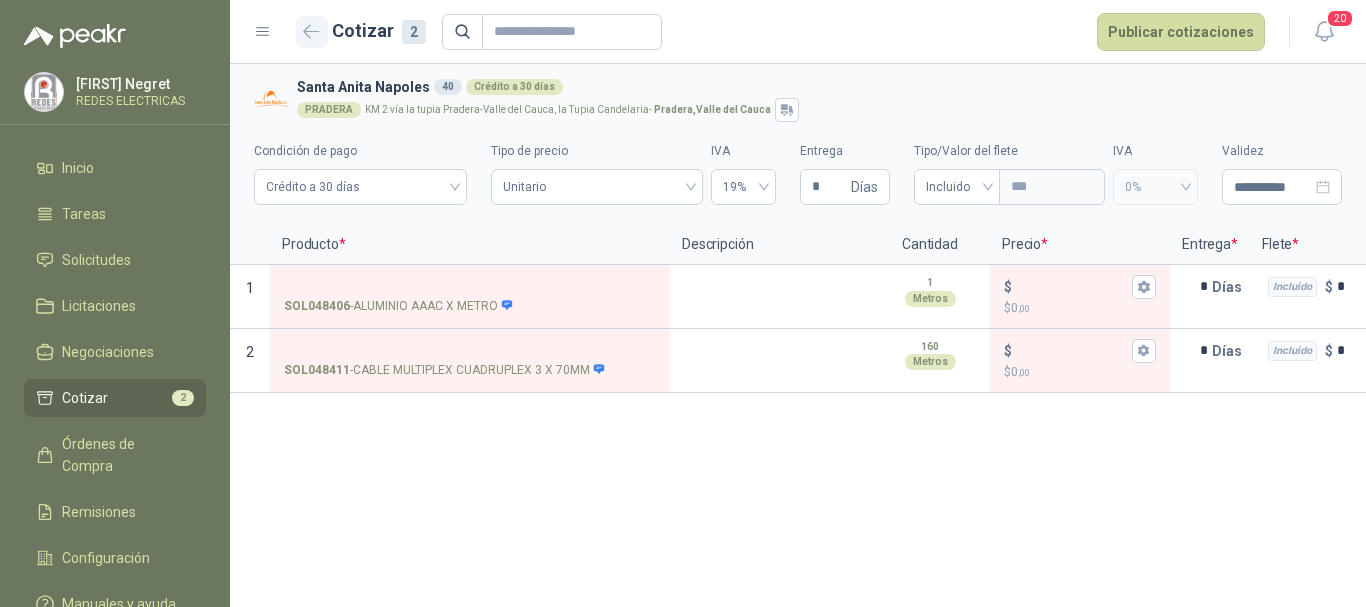 click 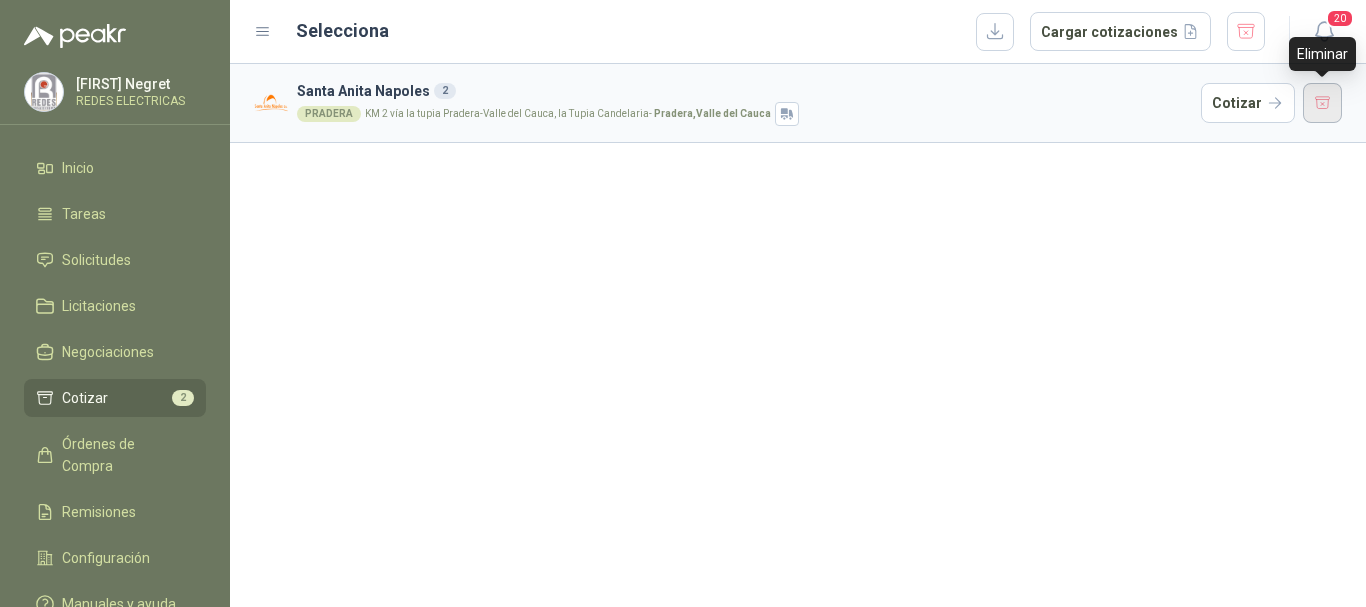 click at bounding box center [1323, 103] 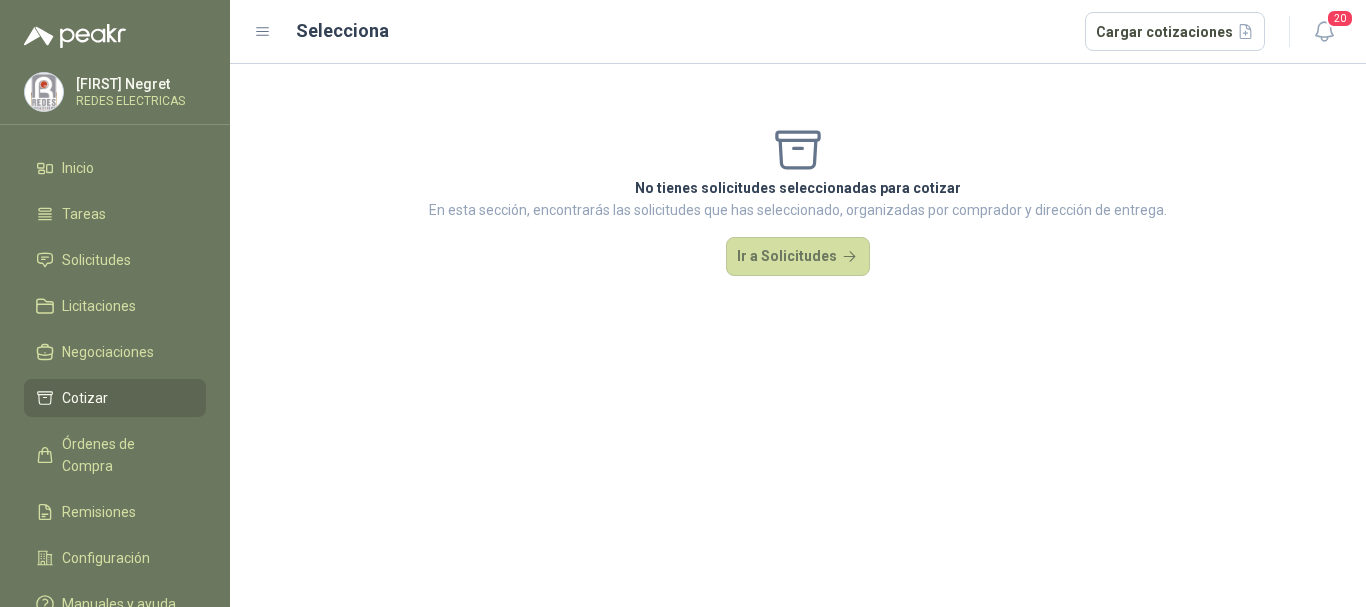 click on "Inicio   Tareas   Solicitudes   Licitaciones   Negociaciones   Cotizar   Órdenes de Compra   Remisiones   Configuración   Manuales y ayuda" at bounding box center [115, 390] 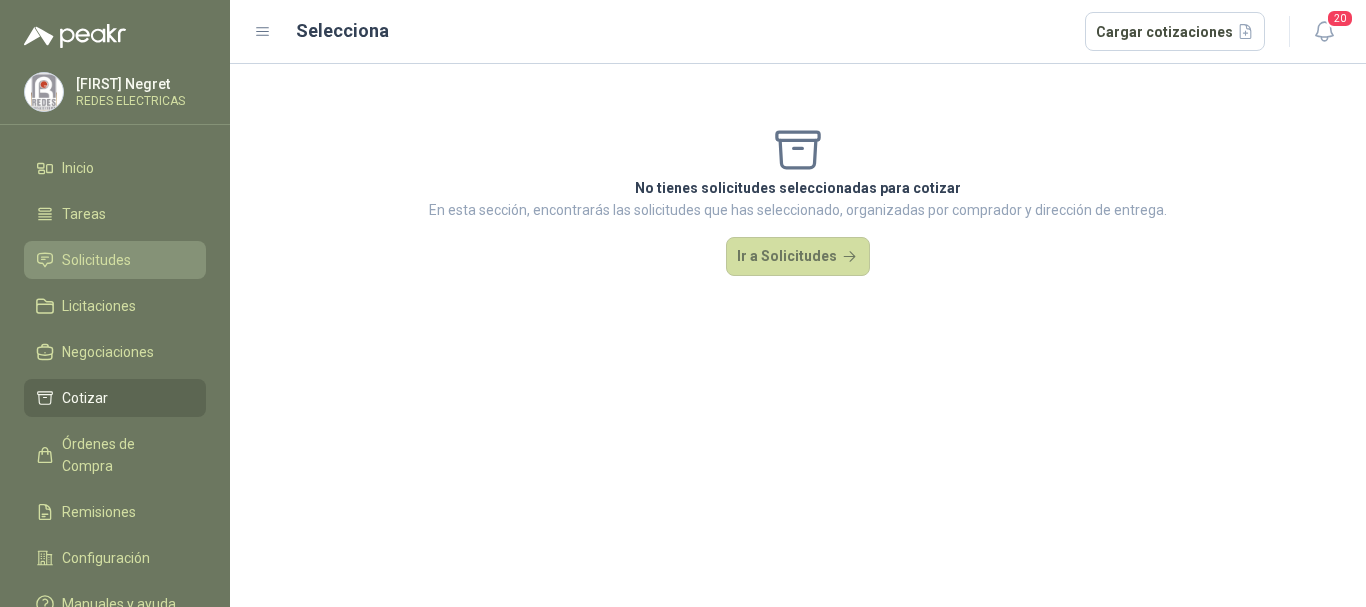 click on "Solicitudes" at bounding box center (115, 260) 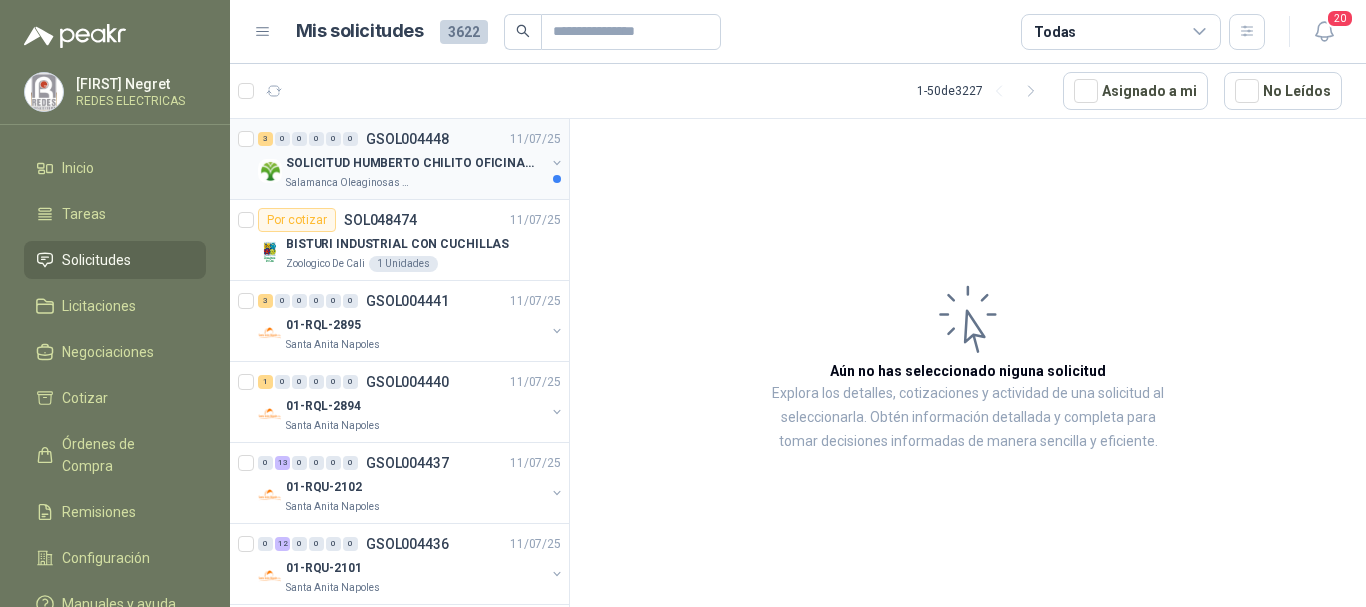 click on "Salamanca Oleaginosas SAS" at bounding box center (415, 183) 